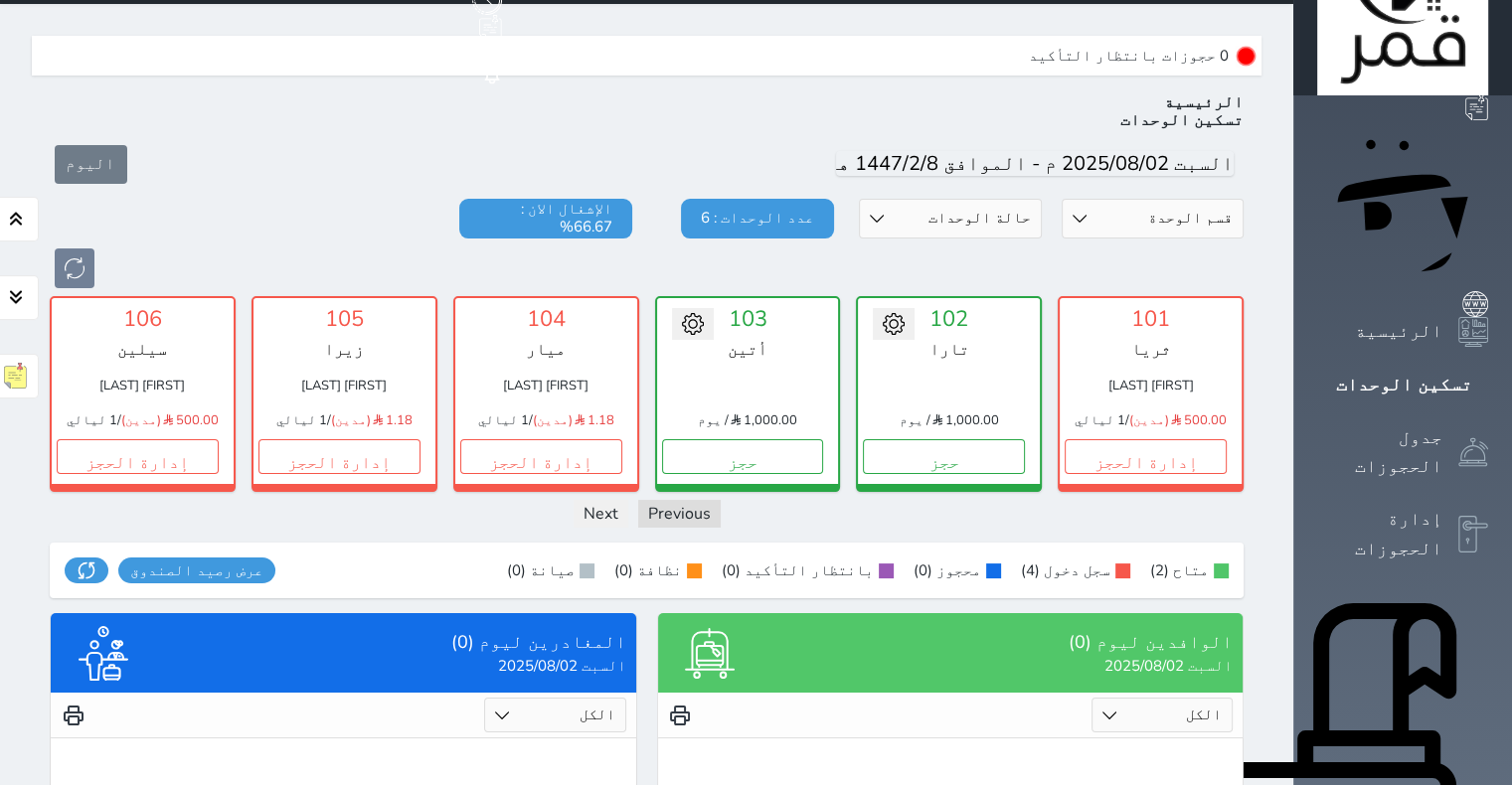 scroll, scrollTop: 0, scrollLeft: 0, axis: both 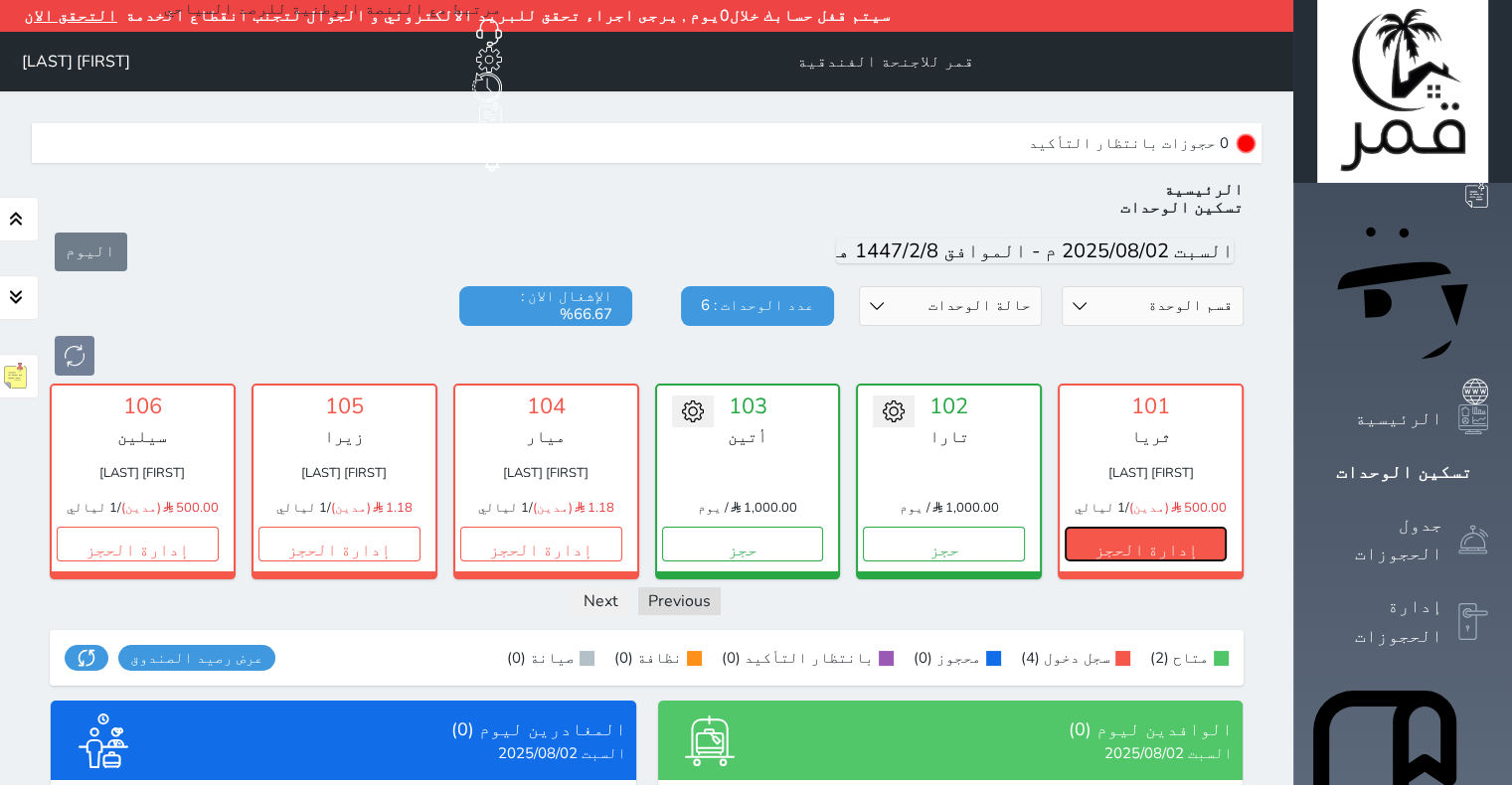 click on "إدارة الحجز" at bounding box center (1145, 544) 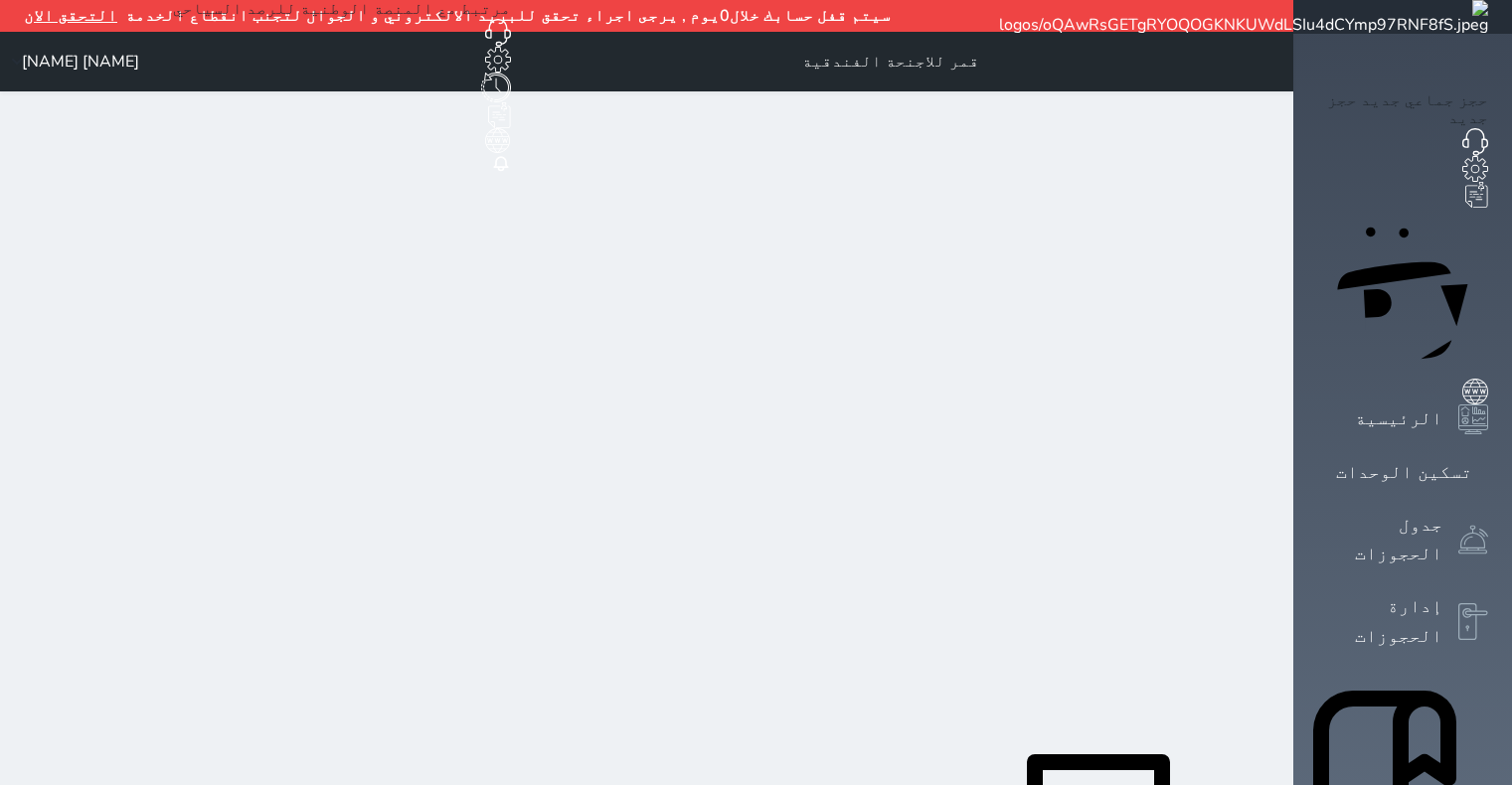 scroll, scrollTop: 0, scrollLeft: 0, axis: both 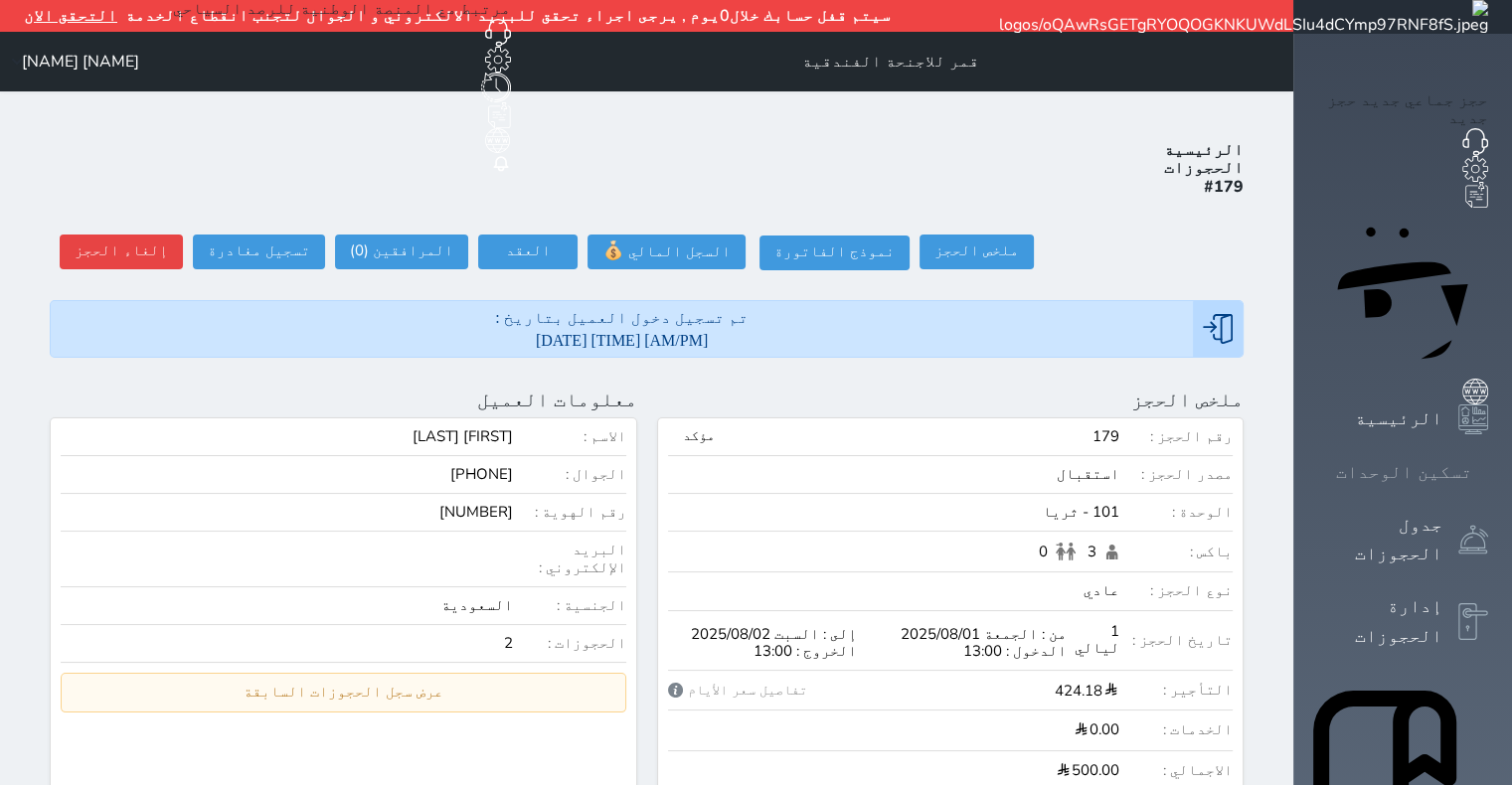 click on "تسكين الوحدات" at bounding box center [1404, 472] 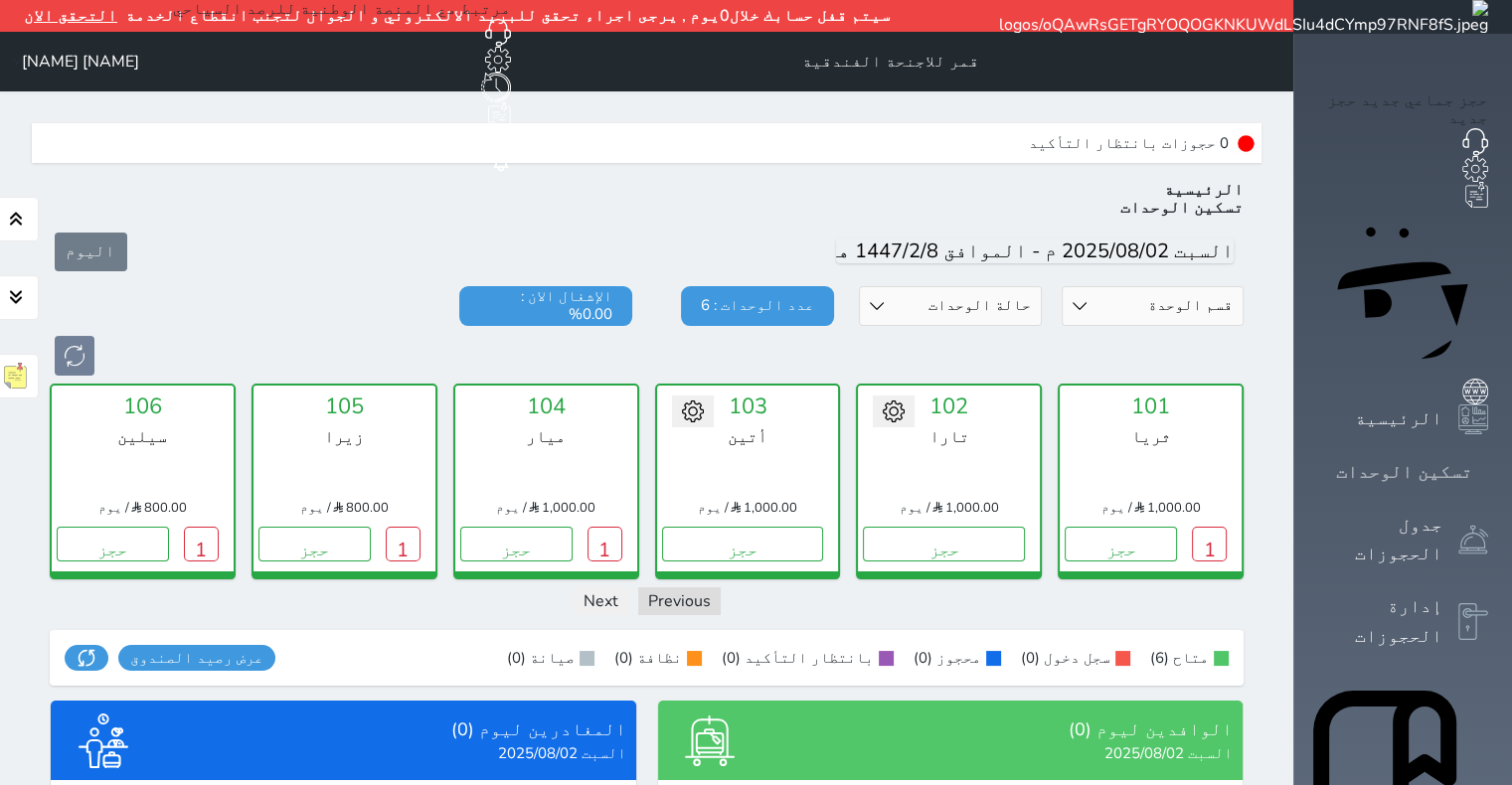scroll, scrollTop: 91, scrollLeft: 0, axis: vertical 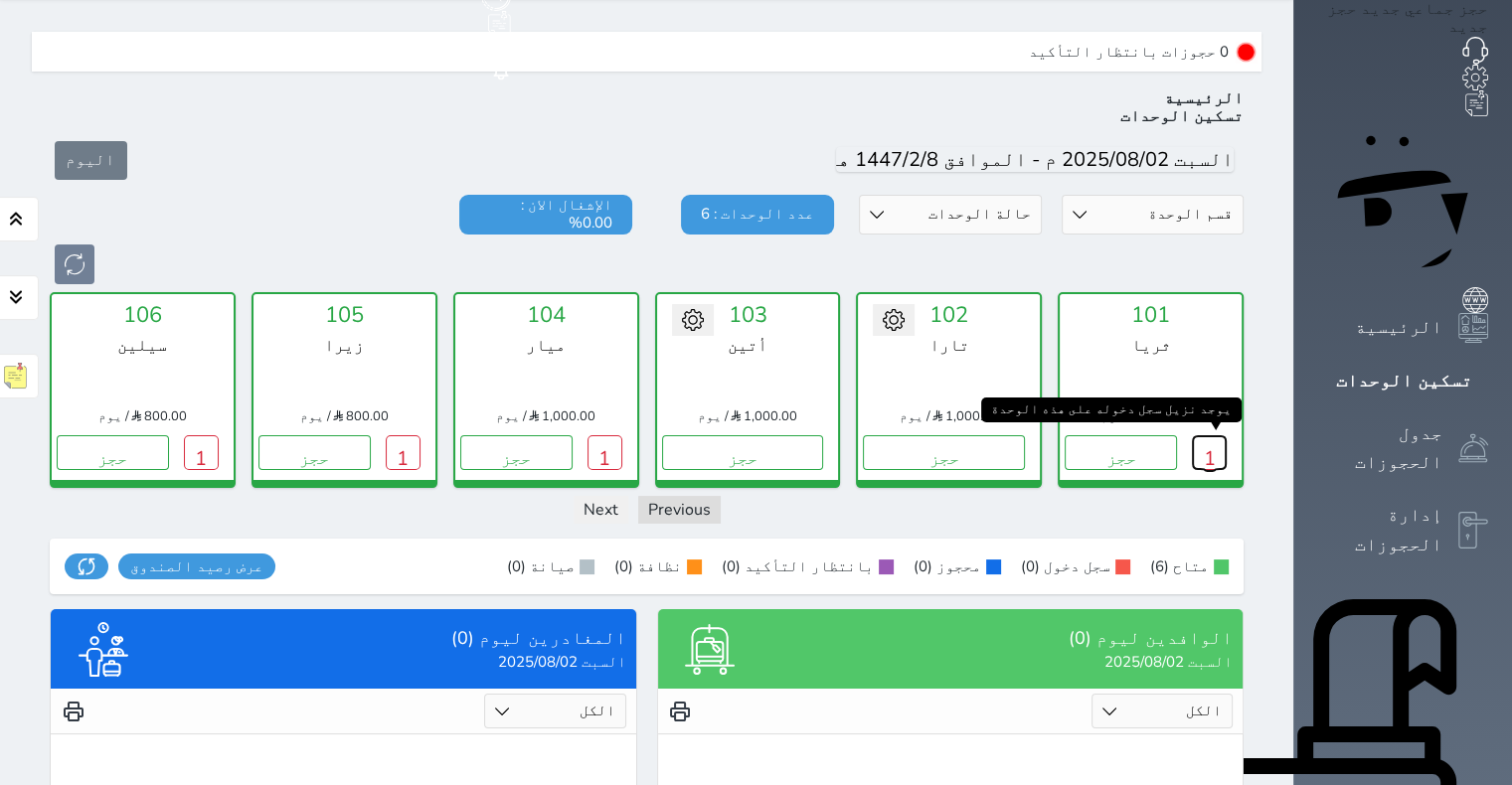 click on "1" at bounding box center (1209, 452) 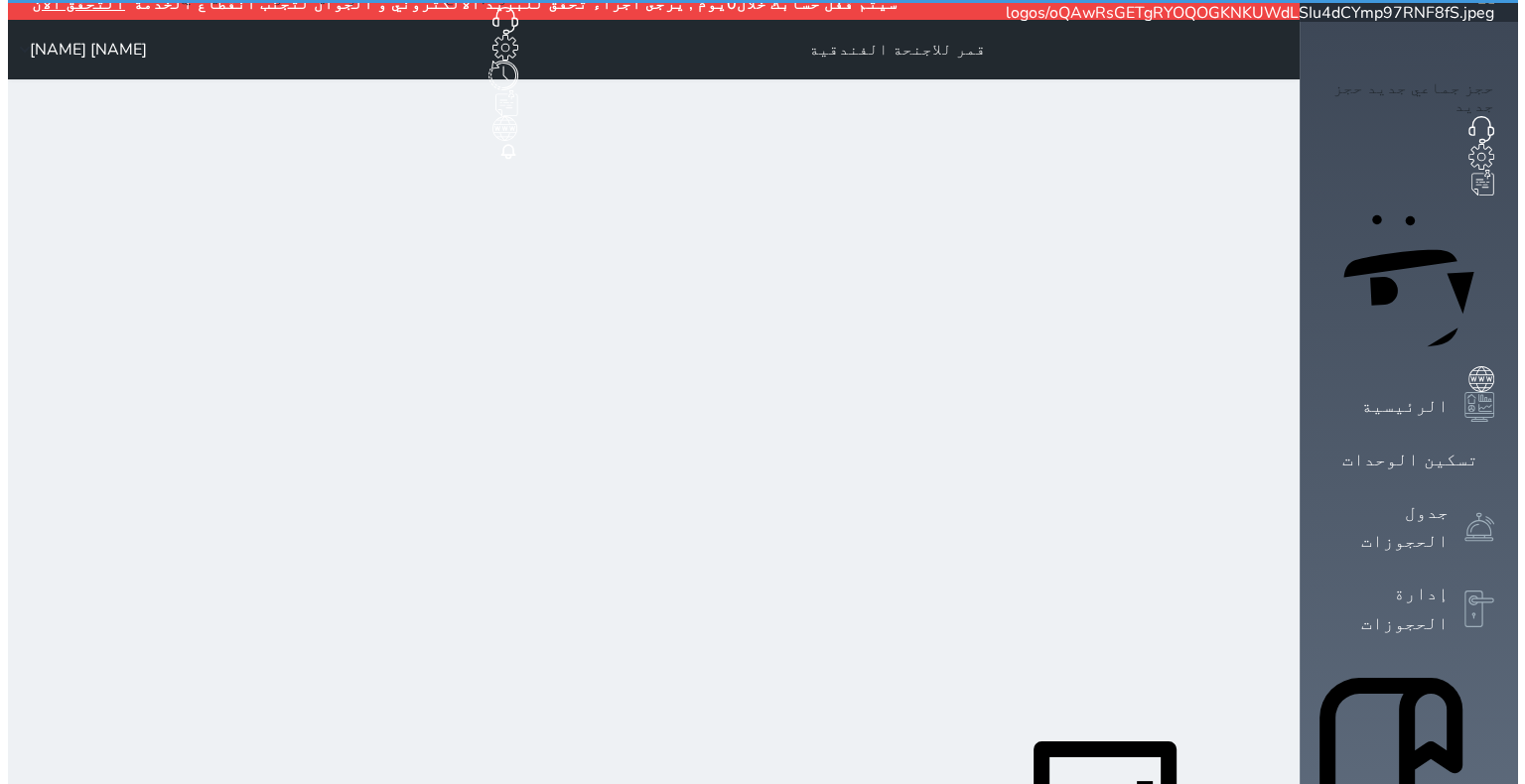 scroll, scrollTop: 0, scrollLeft: 0, axis: both 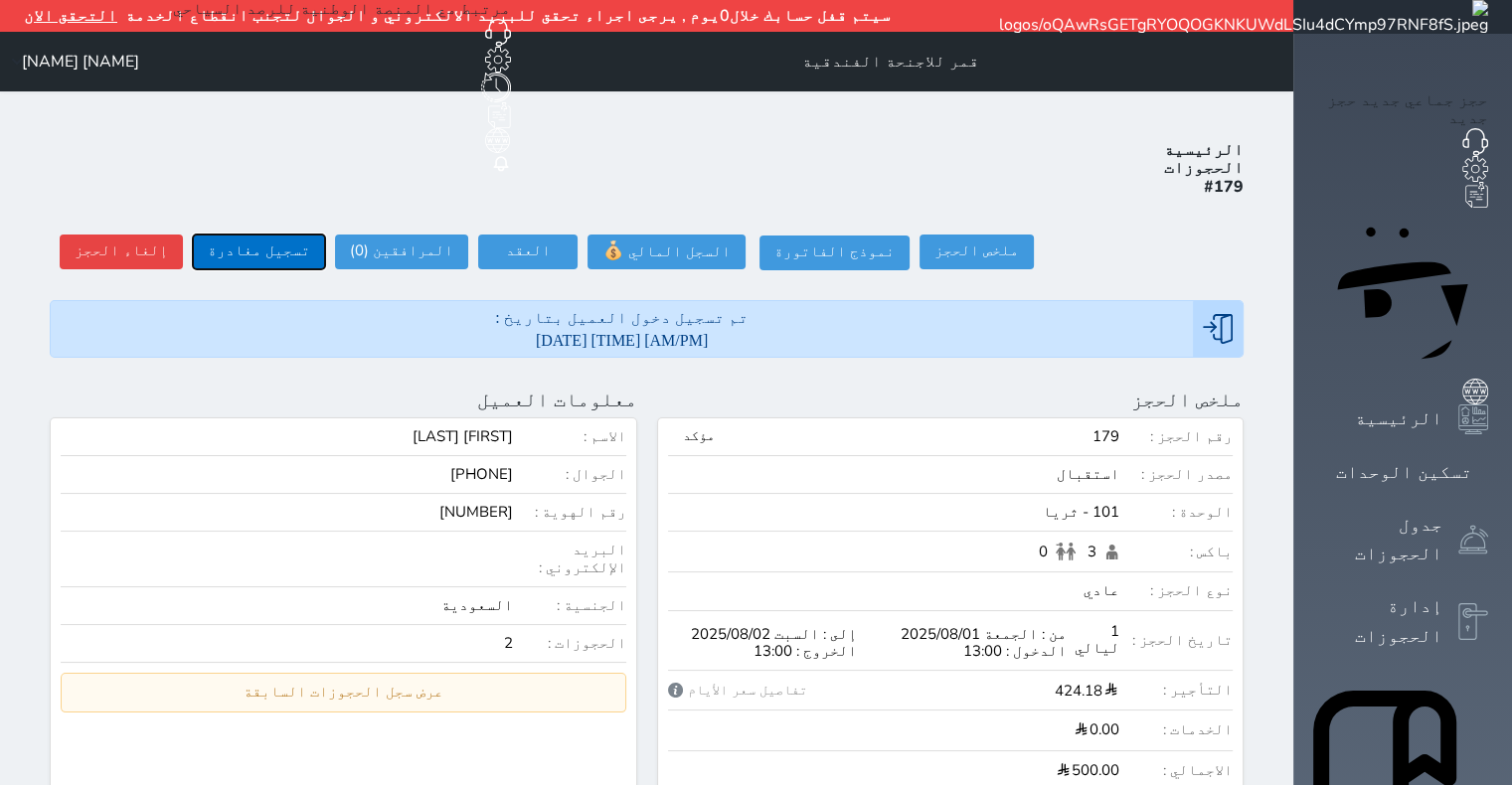 click on "تسجيل مغادرة" at bounding box center (258, 251) 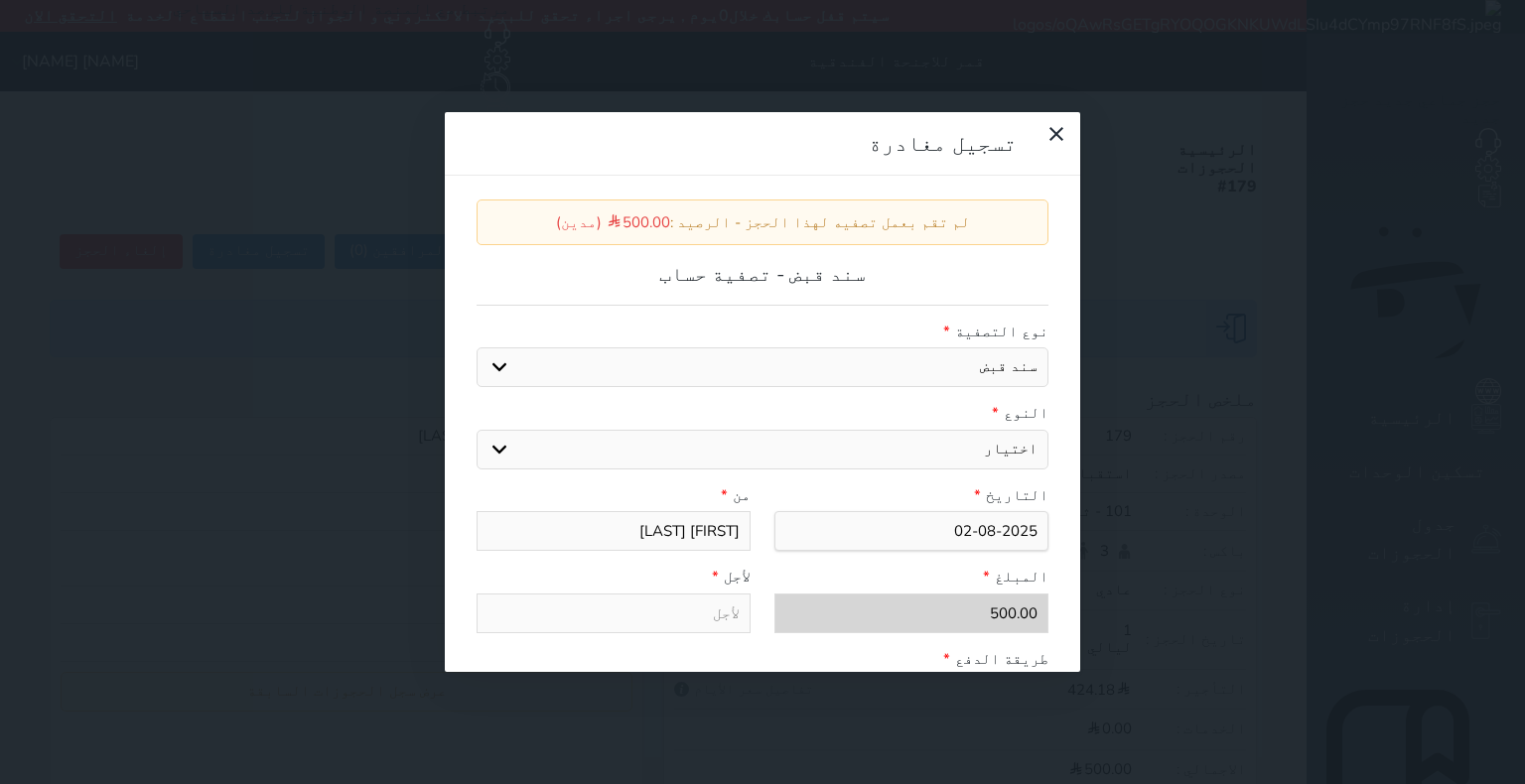 click on "اختيار   مقبوضات عامة
قيمة إيجار
فواتير
عربون
لا ينطبق
آخر
مغسلة
واي فاي - الإنترنت
مواقف السيارات
طعام
الأغذية والمشروبات
مشروبات
المشروبات الباردة
المشروبات الساخنة
الإفطار
غداء
عشاء
مخبز و كعك
حمام سباحة
الصالة الرياضية
سبا و خدمات الجمال
اختيار وإسقاط (خدمات النقل)
ميني بار
كابل - تلفزيون
سرير إضافي
تصفيف الشعر
التسوق" at bounding box center (762, 450) 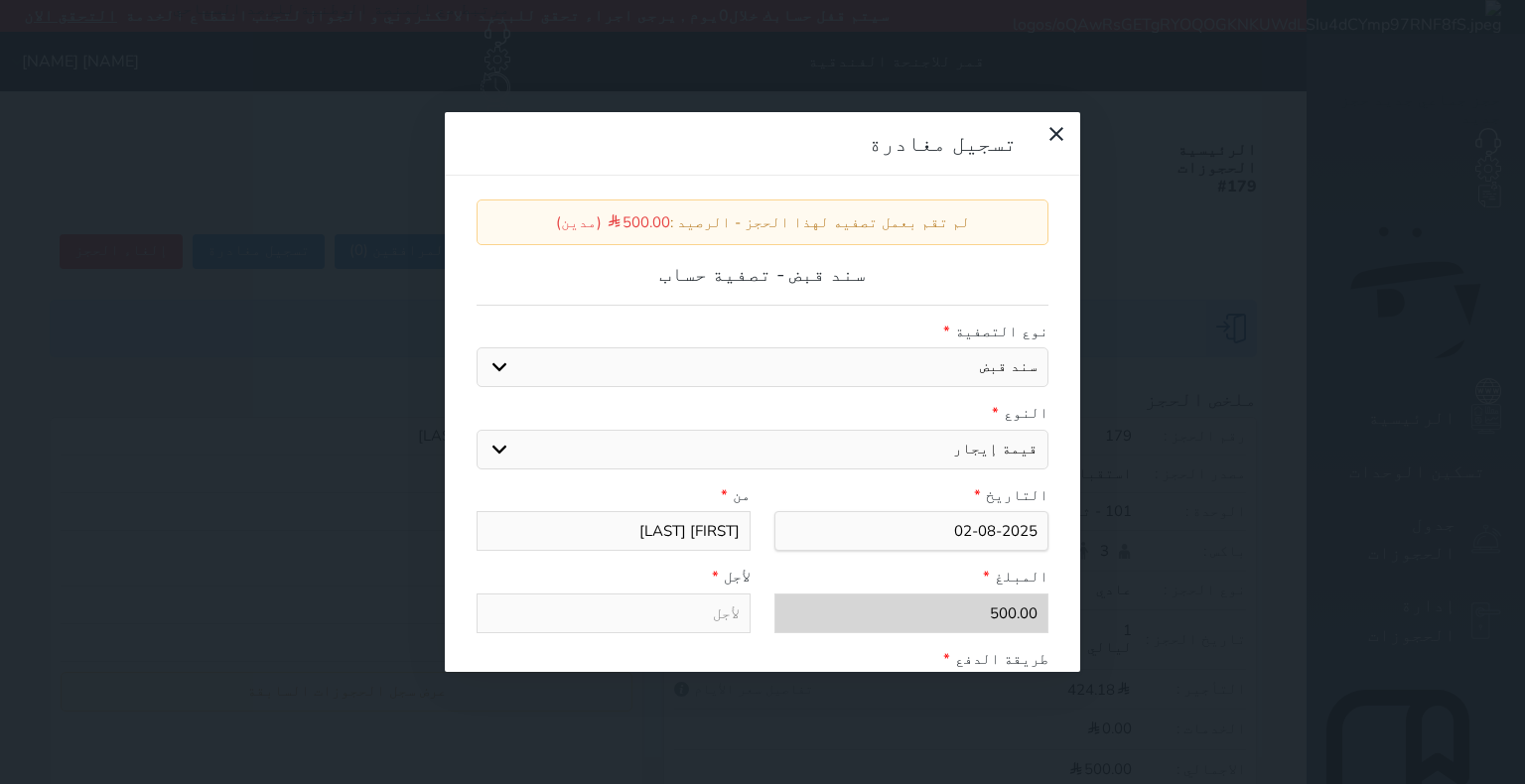 click on "اختيار   مقبوضات عامة
قيمة إيجار
فواتير
عربون
لا ينطبق
آخر
مغسلة
واي فاي - الإنترنت
مواقف السيارات
طعام
الأغذية والمشروبات
مشروبات
المشروبات الباردة
المشروبات الساخنة
الإفطار
غداء
عشاء
مخبز و كعك
حمام سباحة
الصالة الرياضية
سبا و خدمات الجمال
اختيار وإسقاط (خدمات النقل)
ميني بار
كابل - تلفزيون
سرير إضافي
تصفيف الشعر
التسوق" at bounding box center (762, 450) 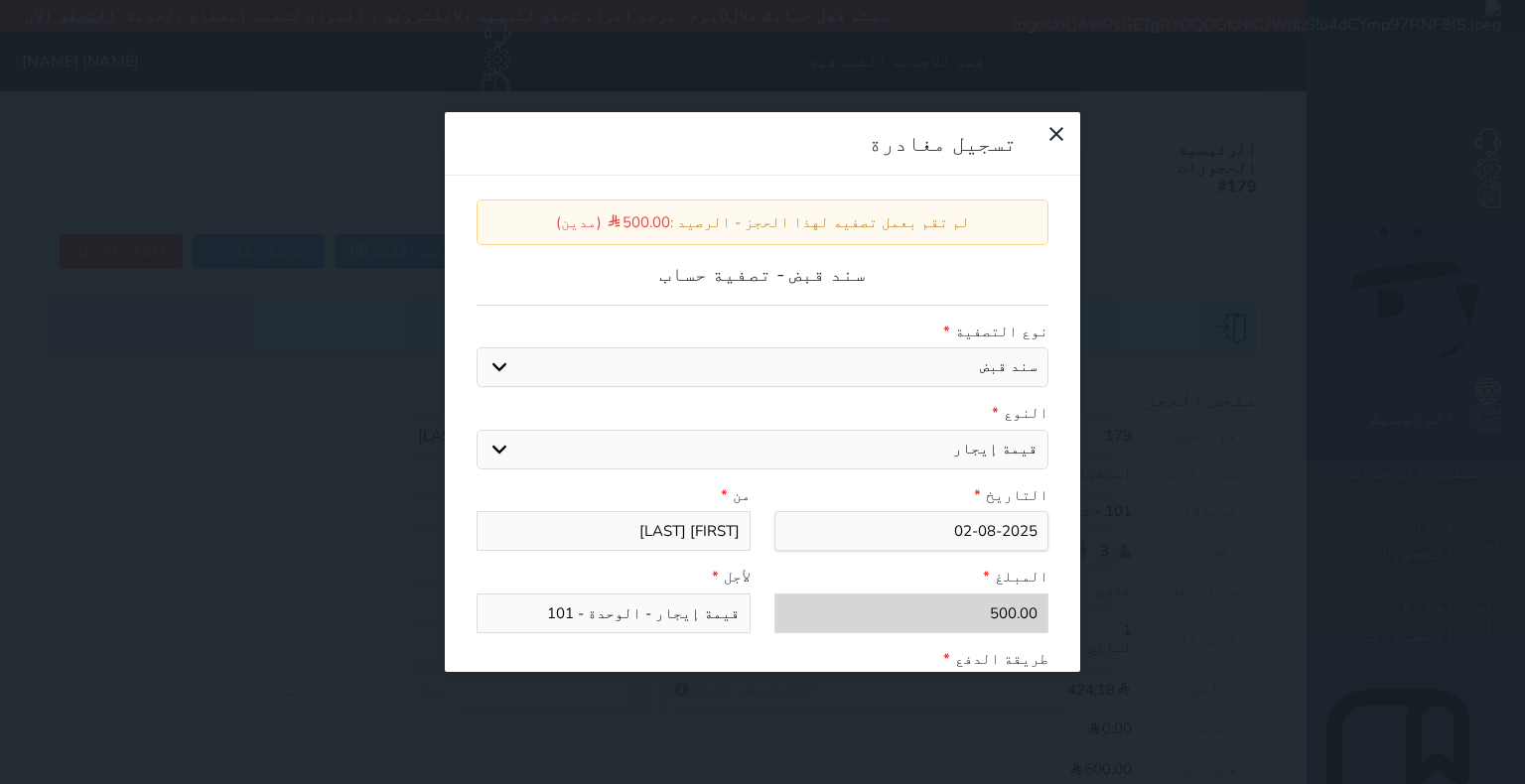 scroll, scrollTop: 198, scrollLeft: 0, axis: vertical 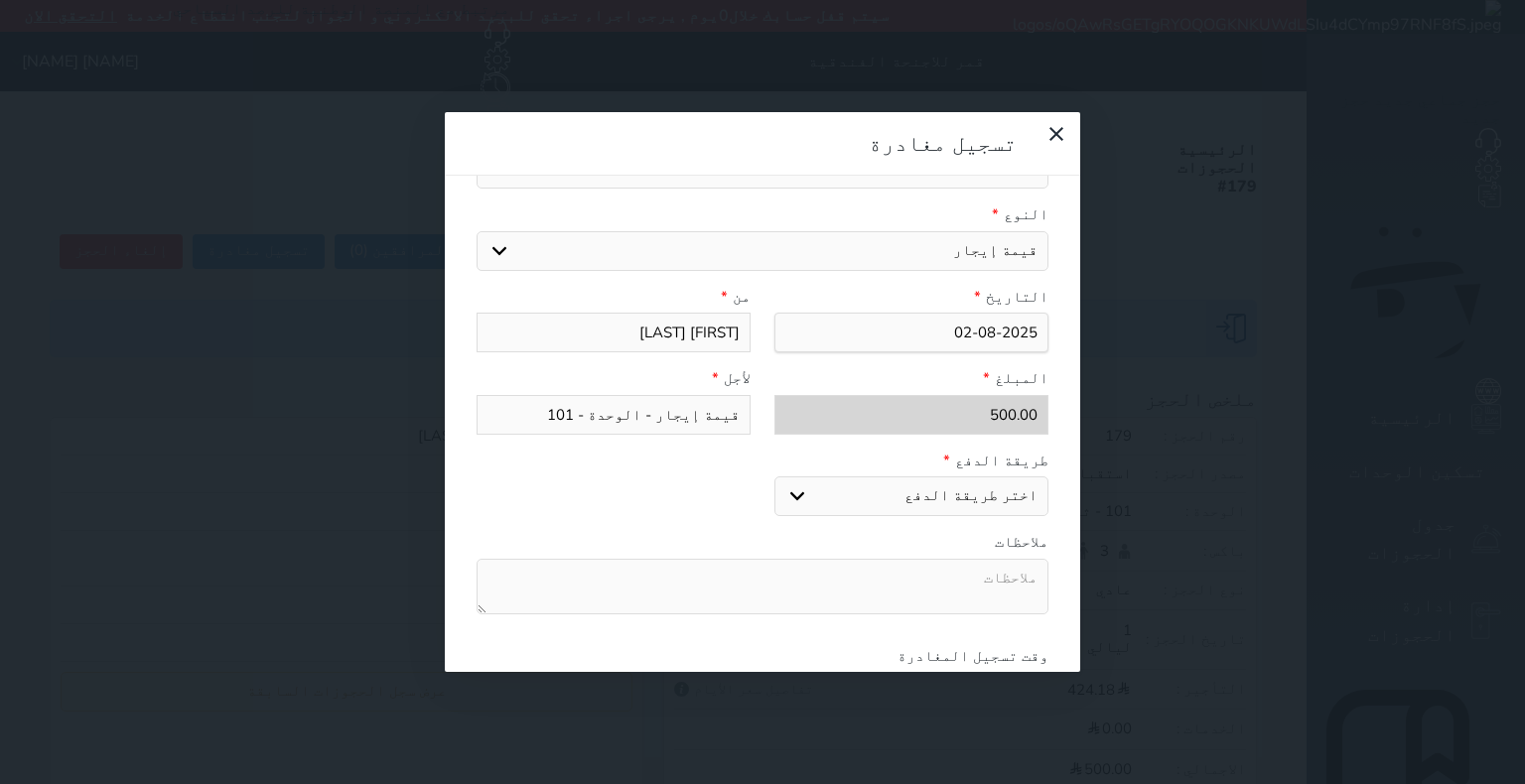 click on "اختر طريقة الدفع   دفع نقدى   تحويل بنكى   مدى   بطاقة ائتمان" at bounding box center (911, 496) 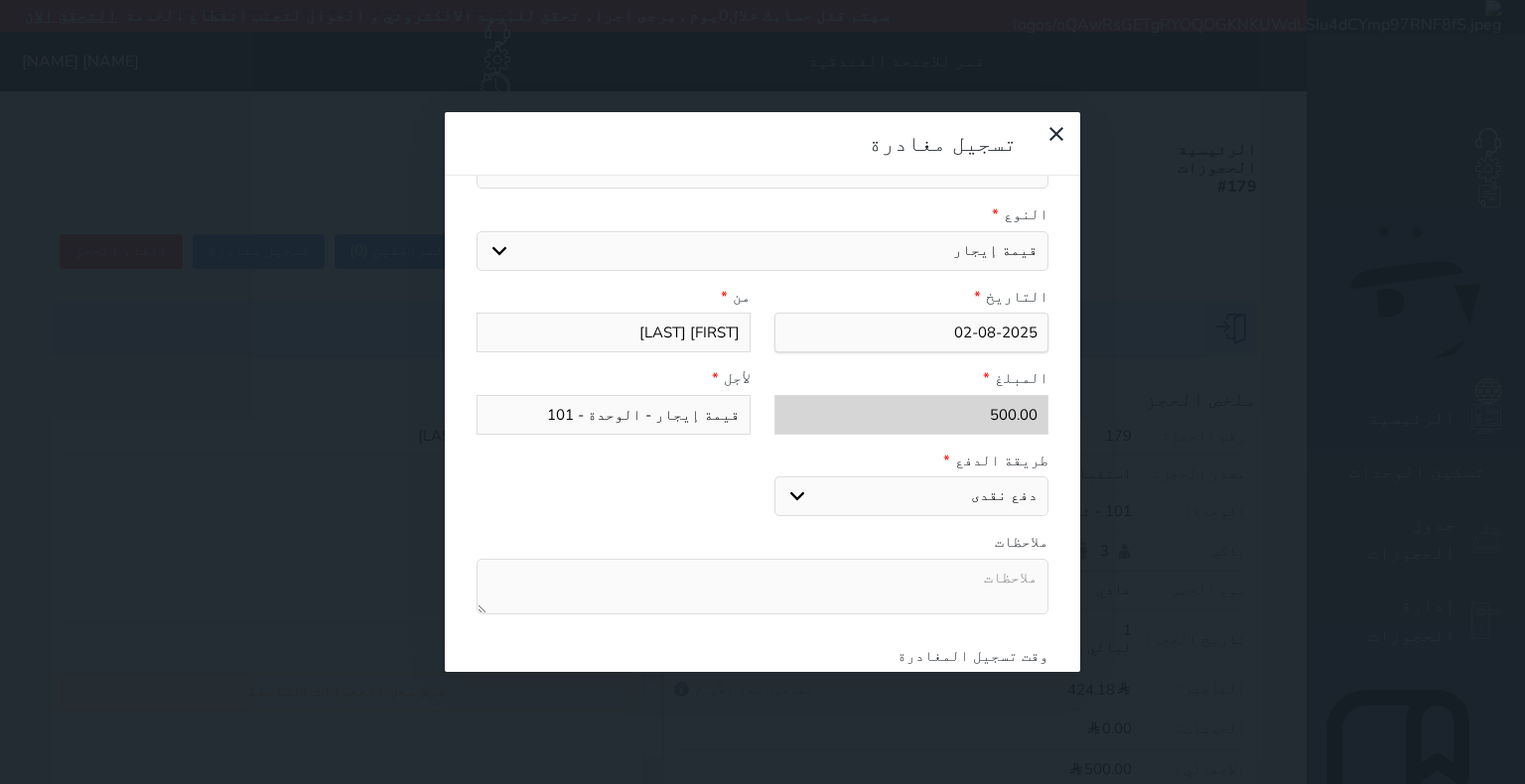 click on "اختر طريقة الدفع   دفع نقدى   تحويل بنكى   مدى   بطاقة ائتمان" at bounding box center [911, 496] 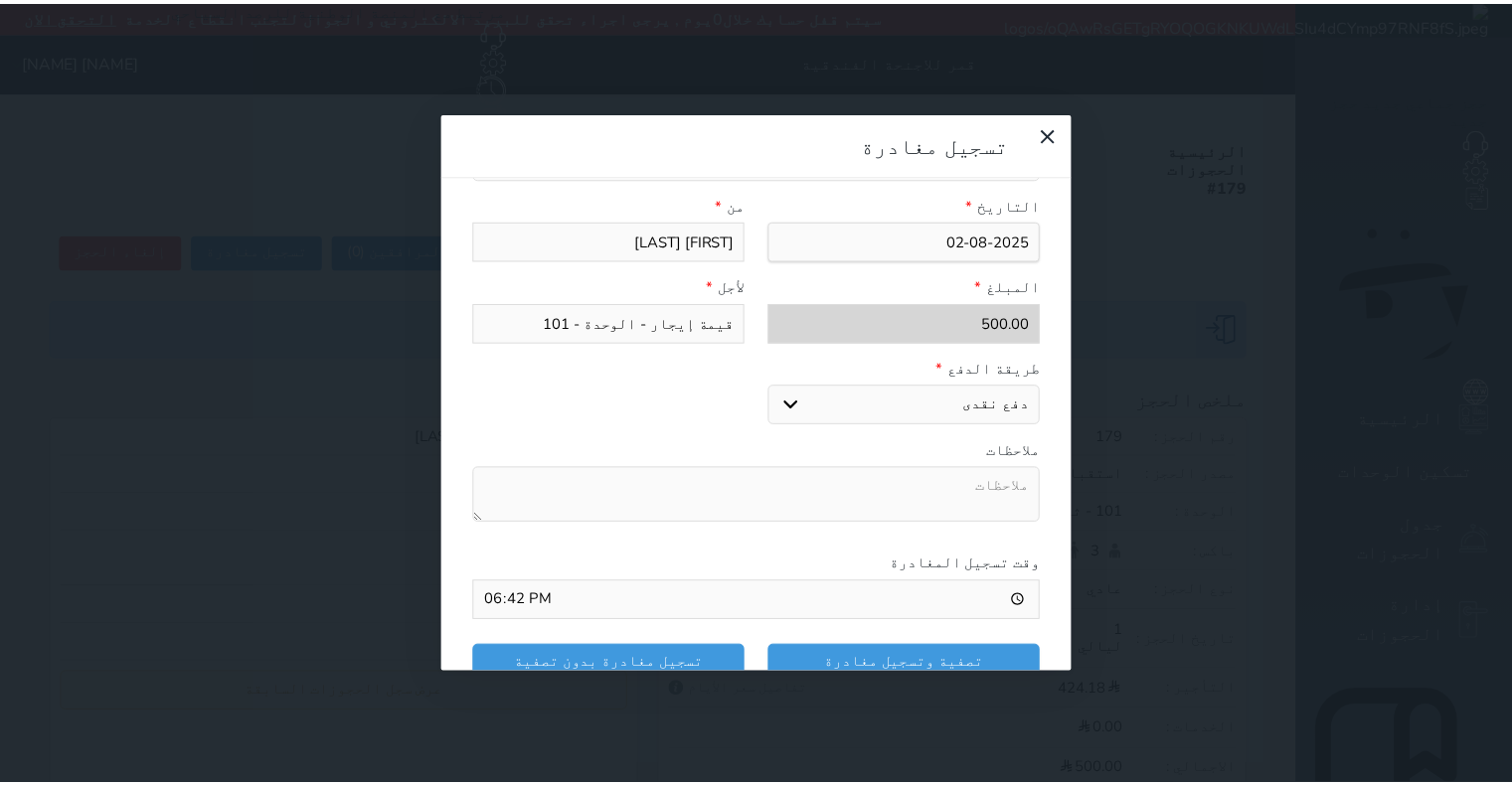 scroll, scrollTop: 305, scrollLeft: 0, axis: vertical 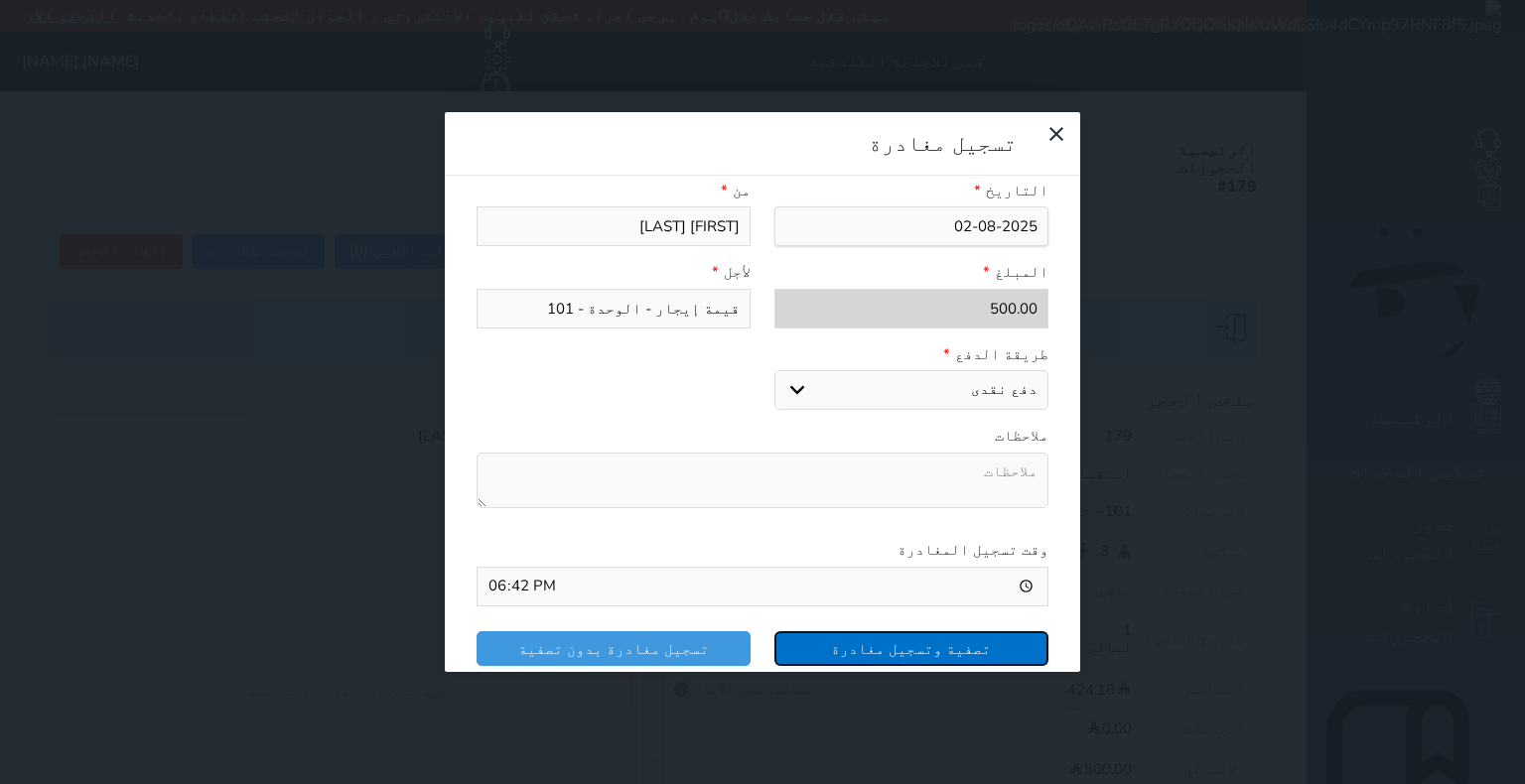 click on "تصفية وتسجيل مغادرة" at bounding box center (911, 648) 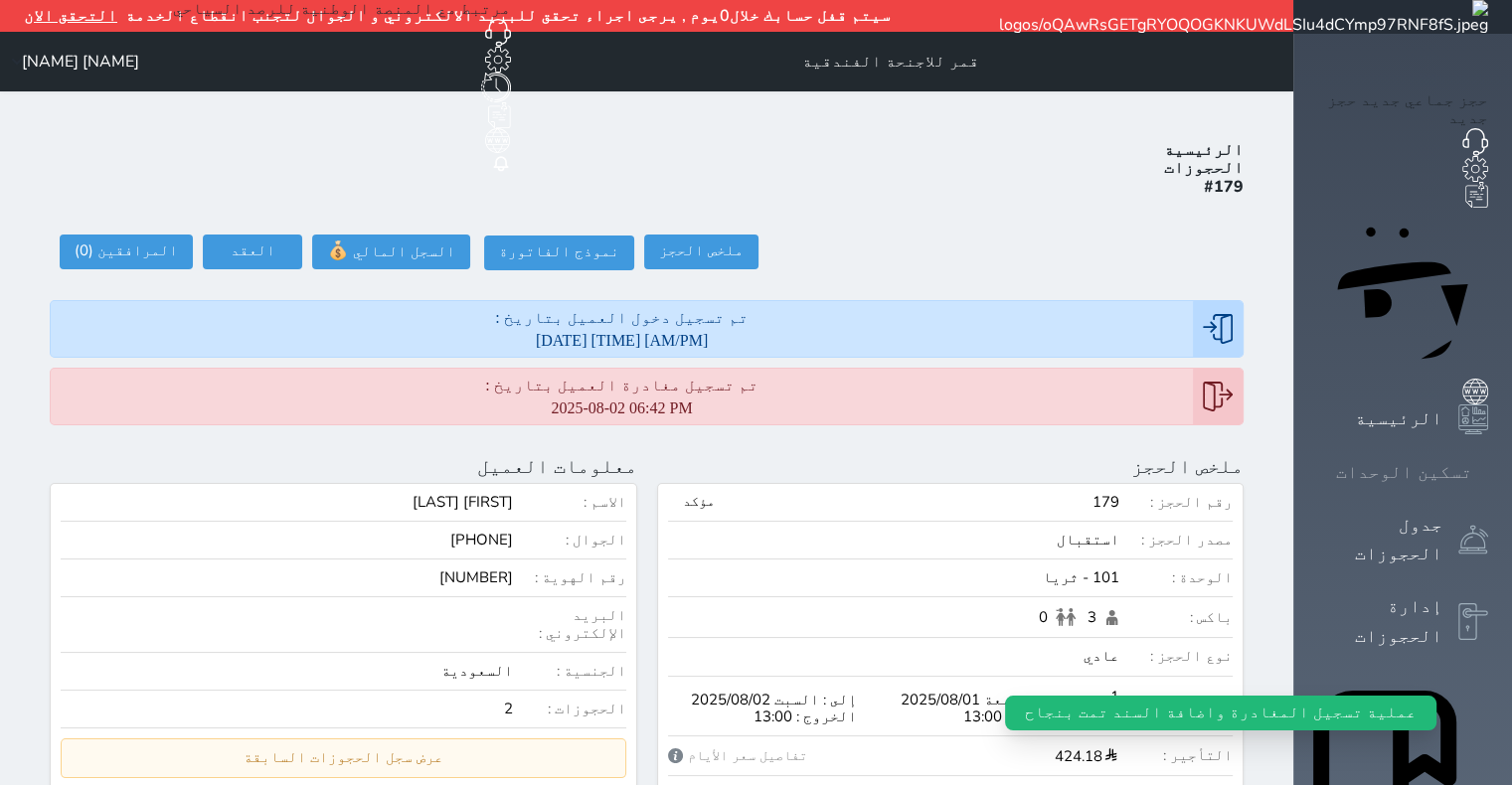 click on "تسكين الوحدات" at bounding box center (1404, 472) 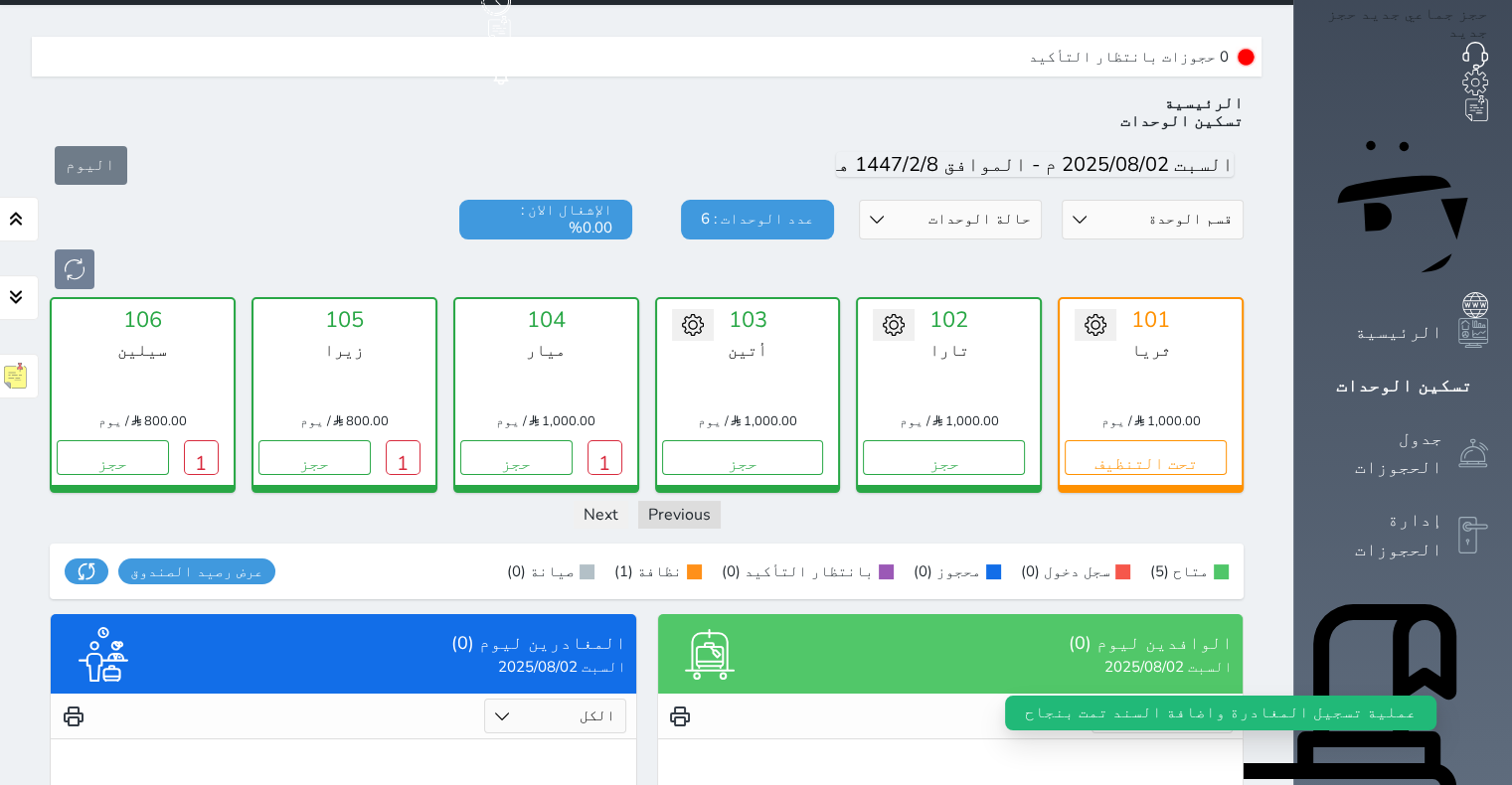scroll, scrollTop: 91, scrollLeft: 0, axis: vertical 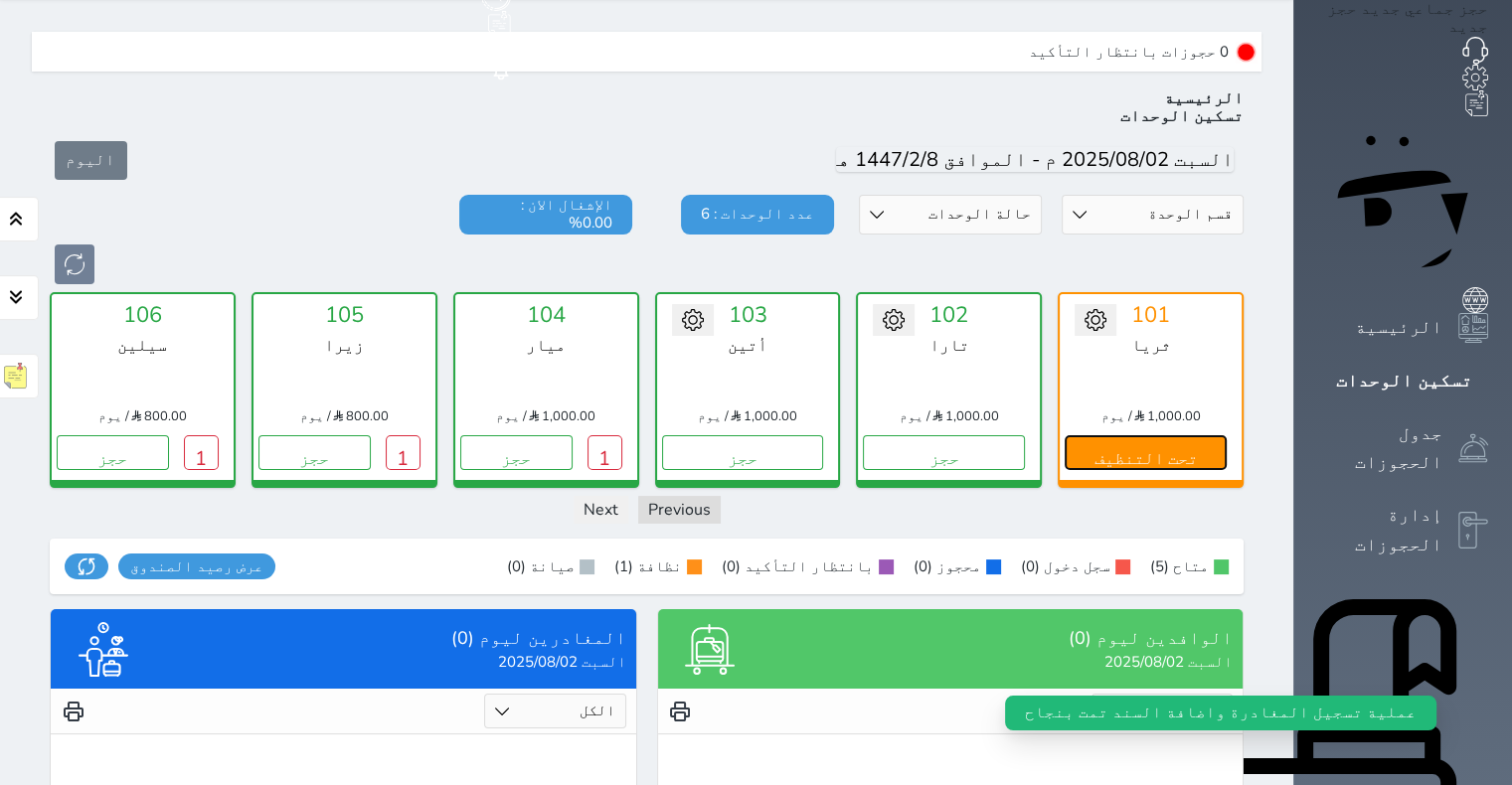 click on "تحت التنظيف" at bounding box center (1145, 452) 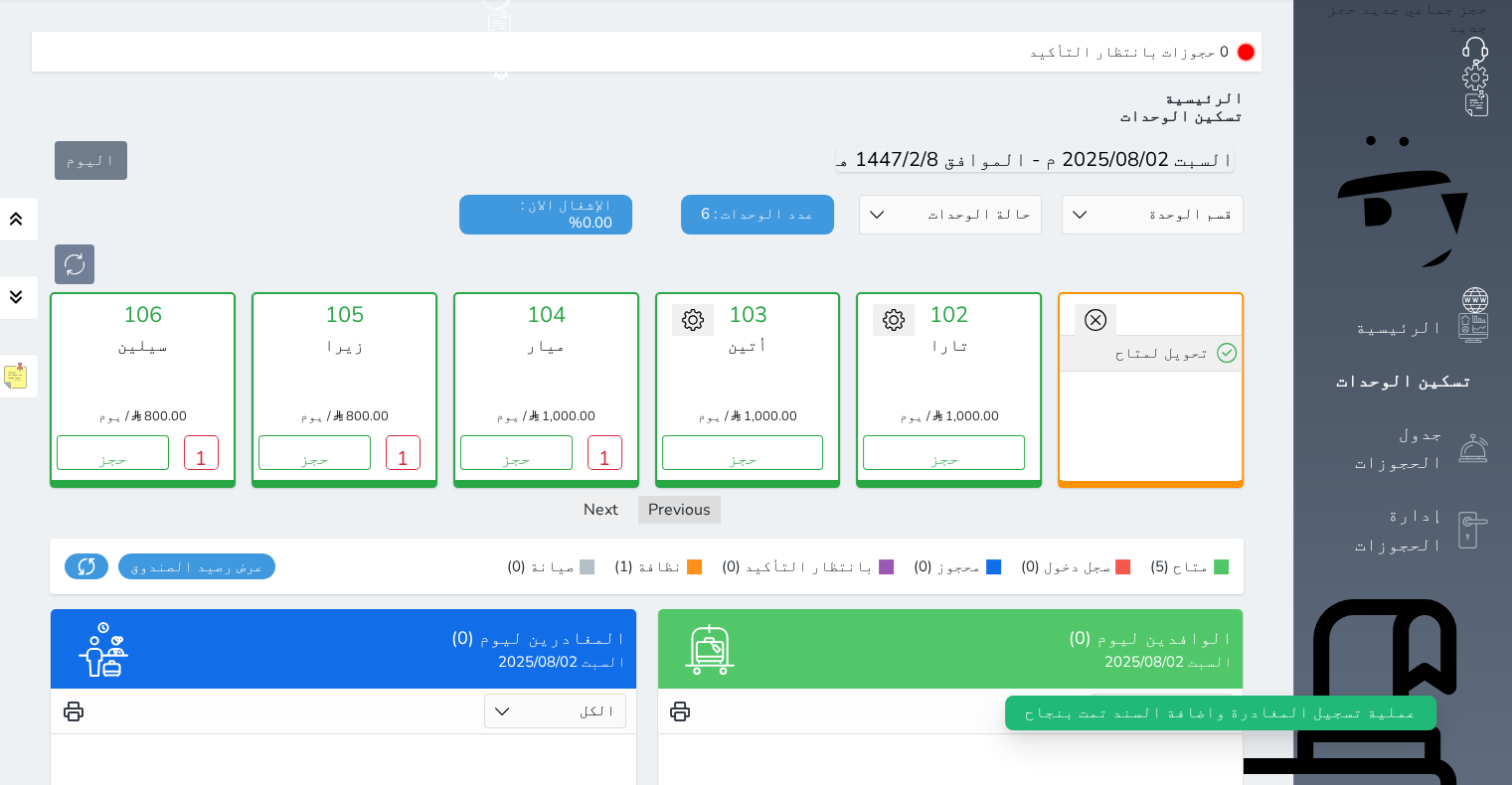 click on "تحويل لمتاح" at bounding box center (1150, 353) 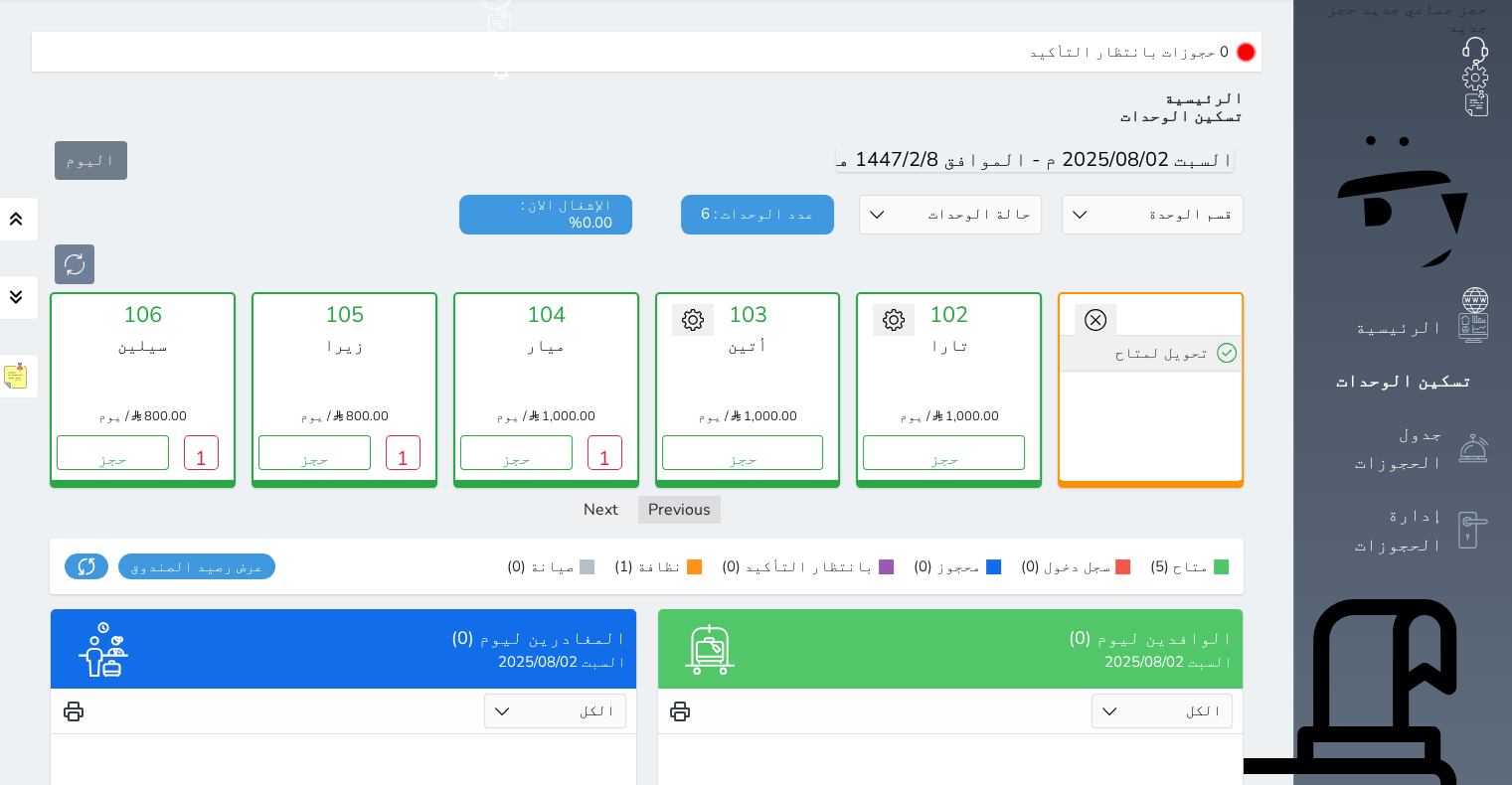 click on "تحويل لمتاح" at bounding box center (1150, 353) 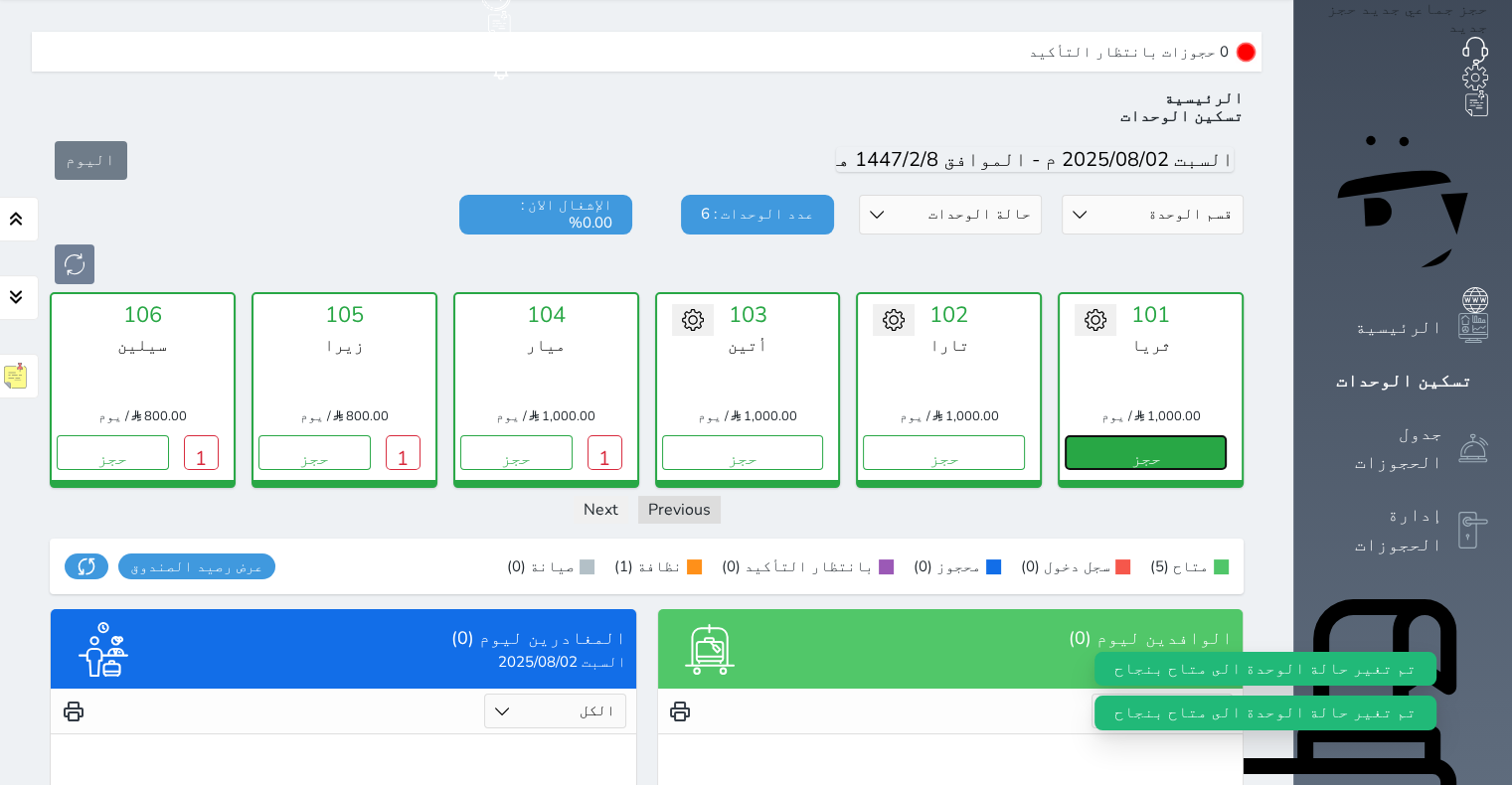 click on "حجز" at bounding box center [1145, 452] 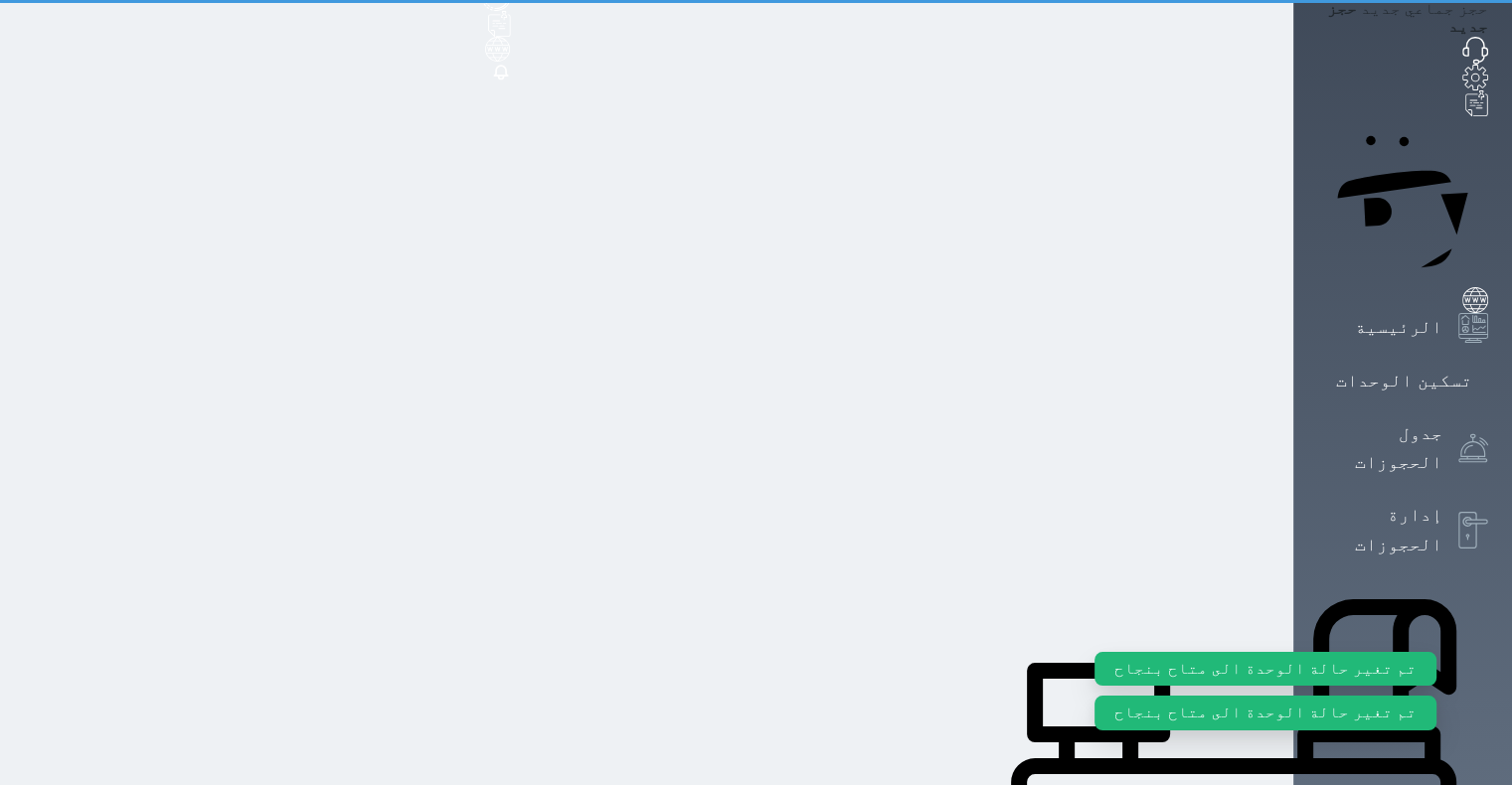 scroll, scrollTop: 22, scrollLeft: 0, axis: vertical 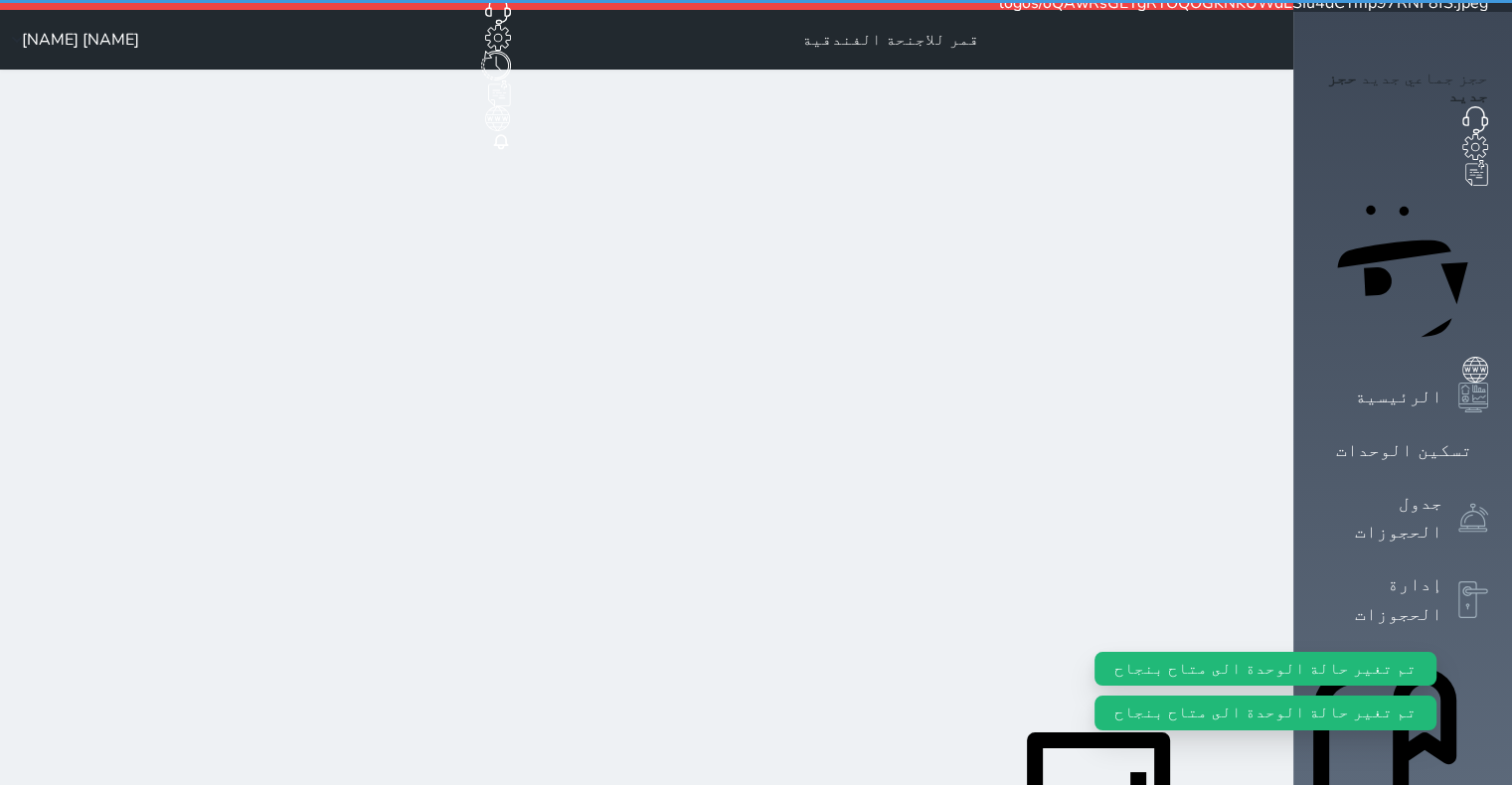 select on "1" 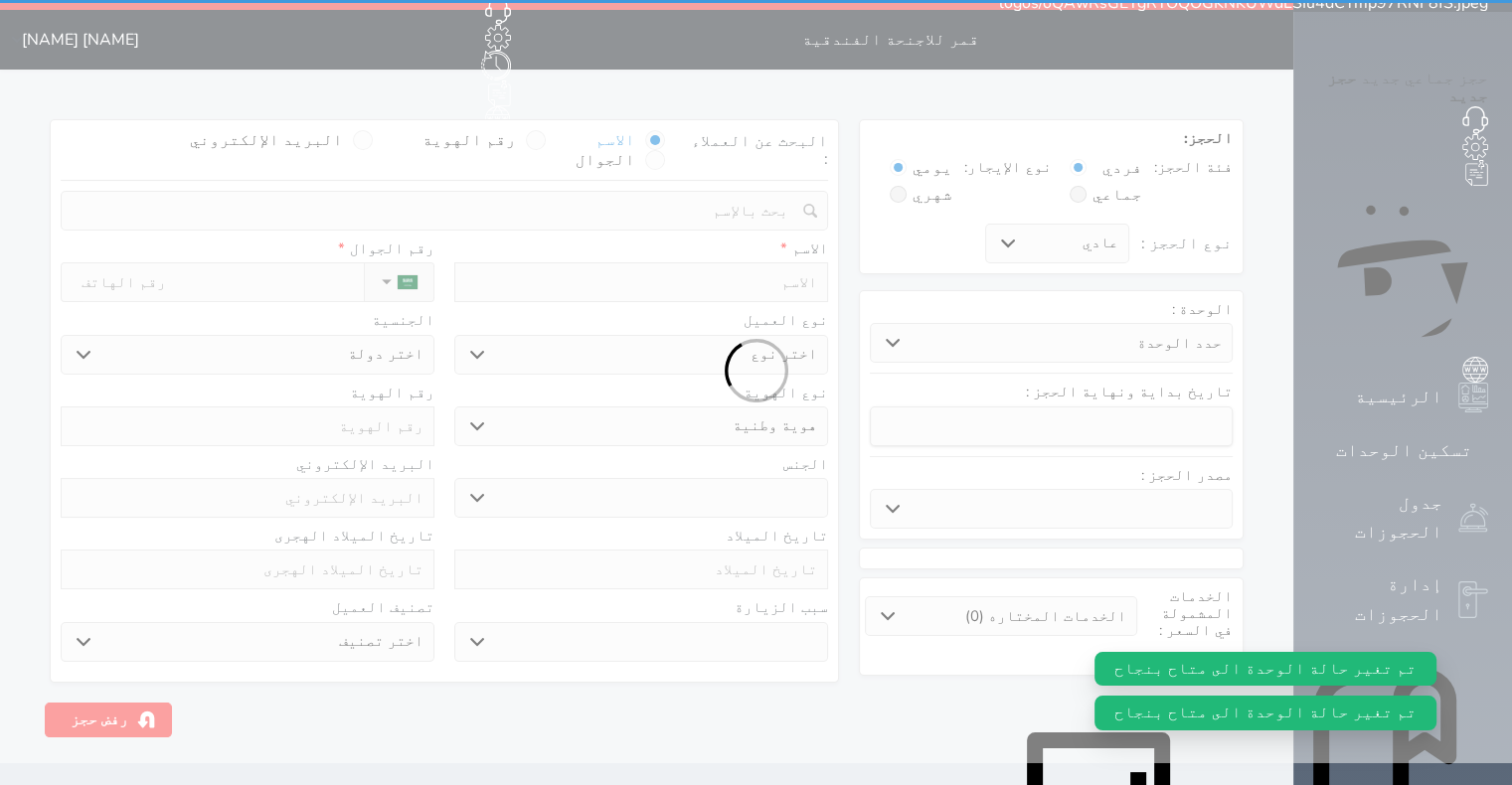 scroll, scrollTop: 0, scrollLeft: 0, axis: both 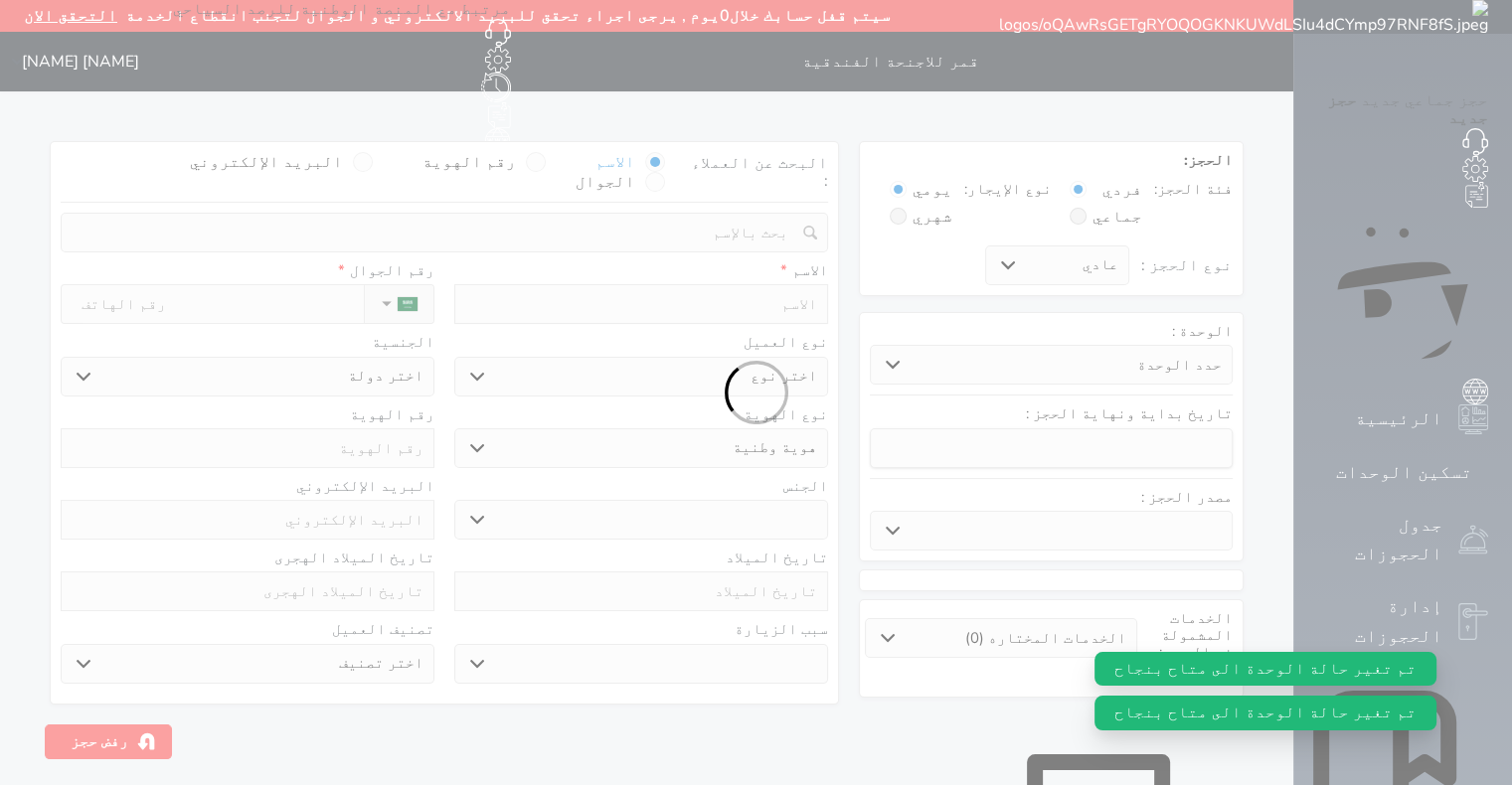 select 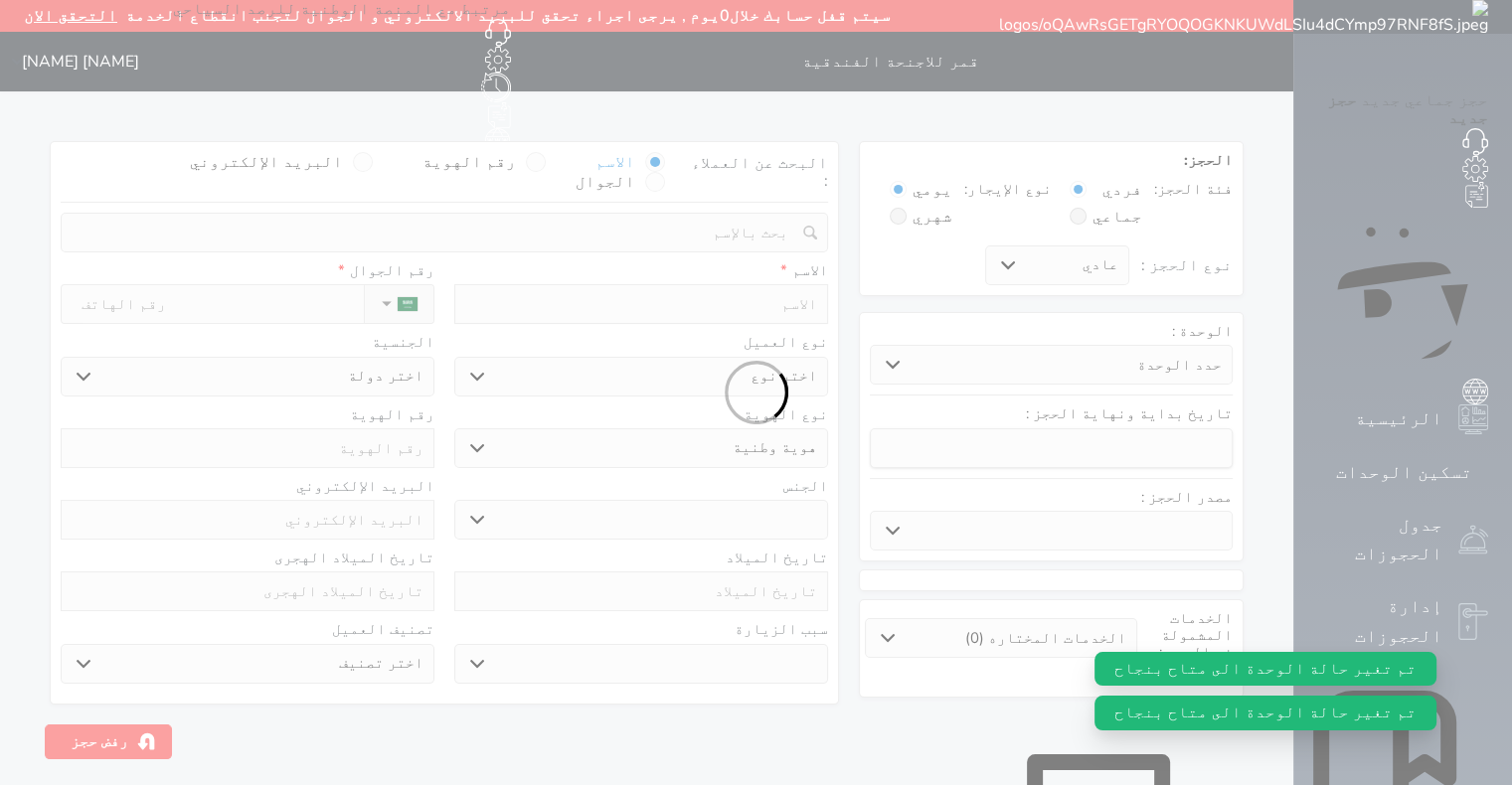 select 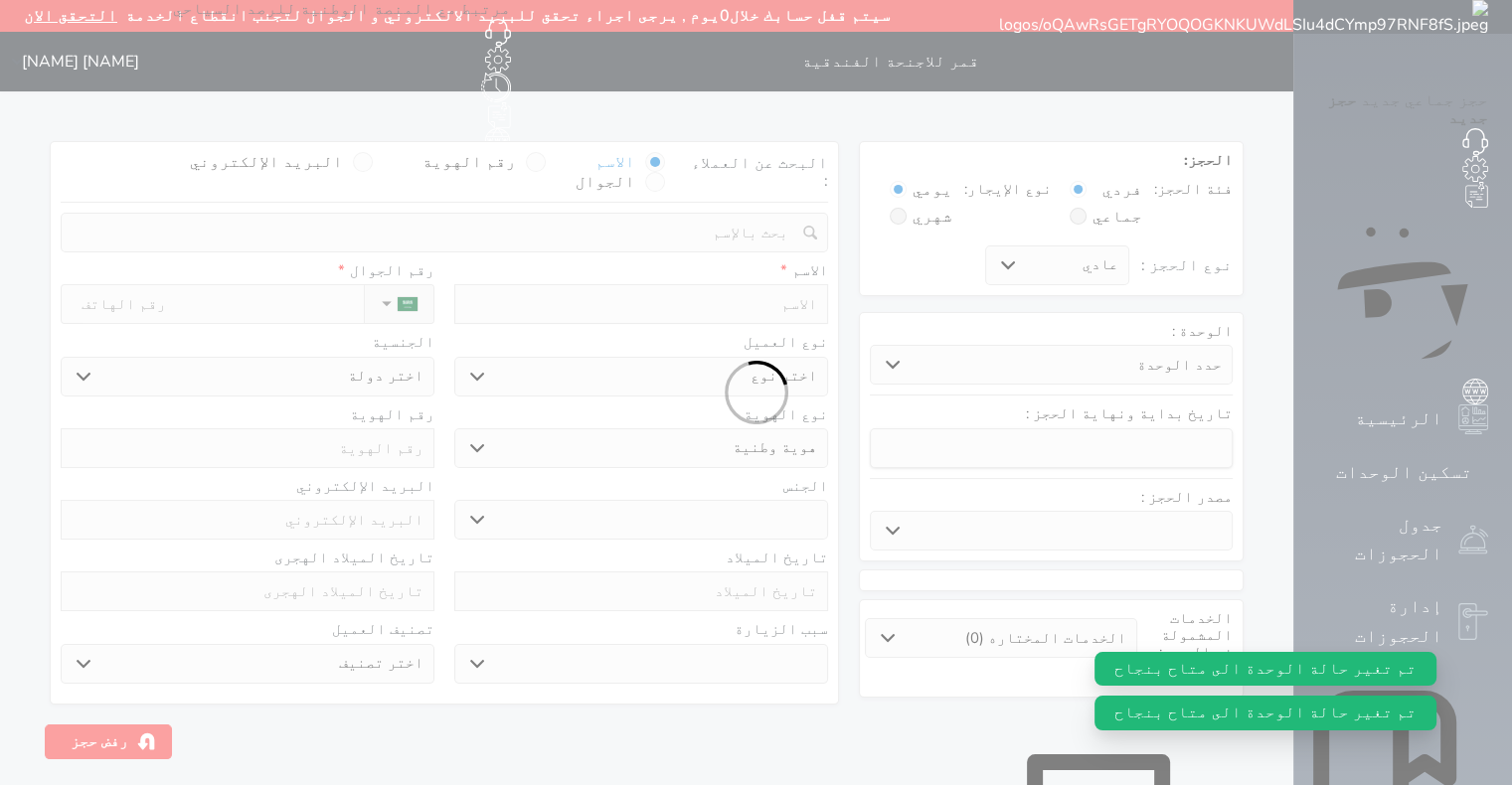 select 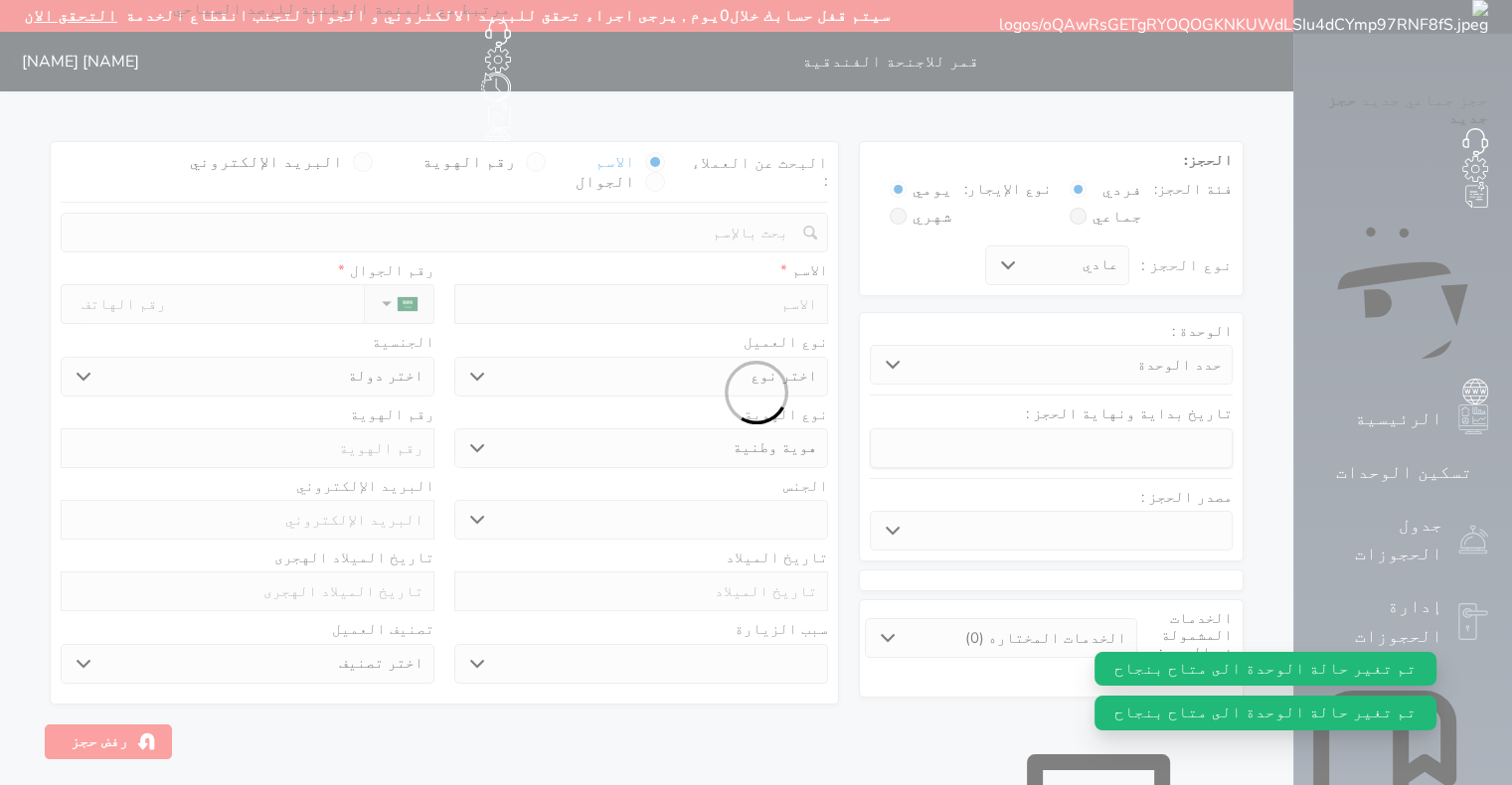 select 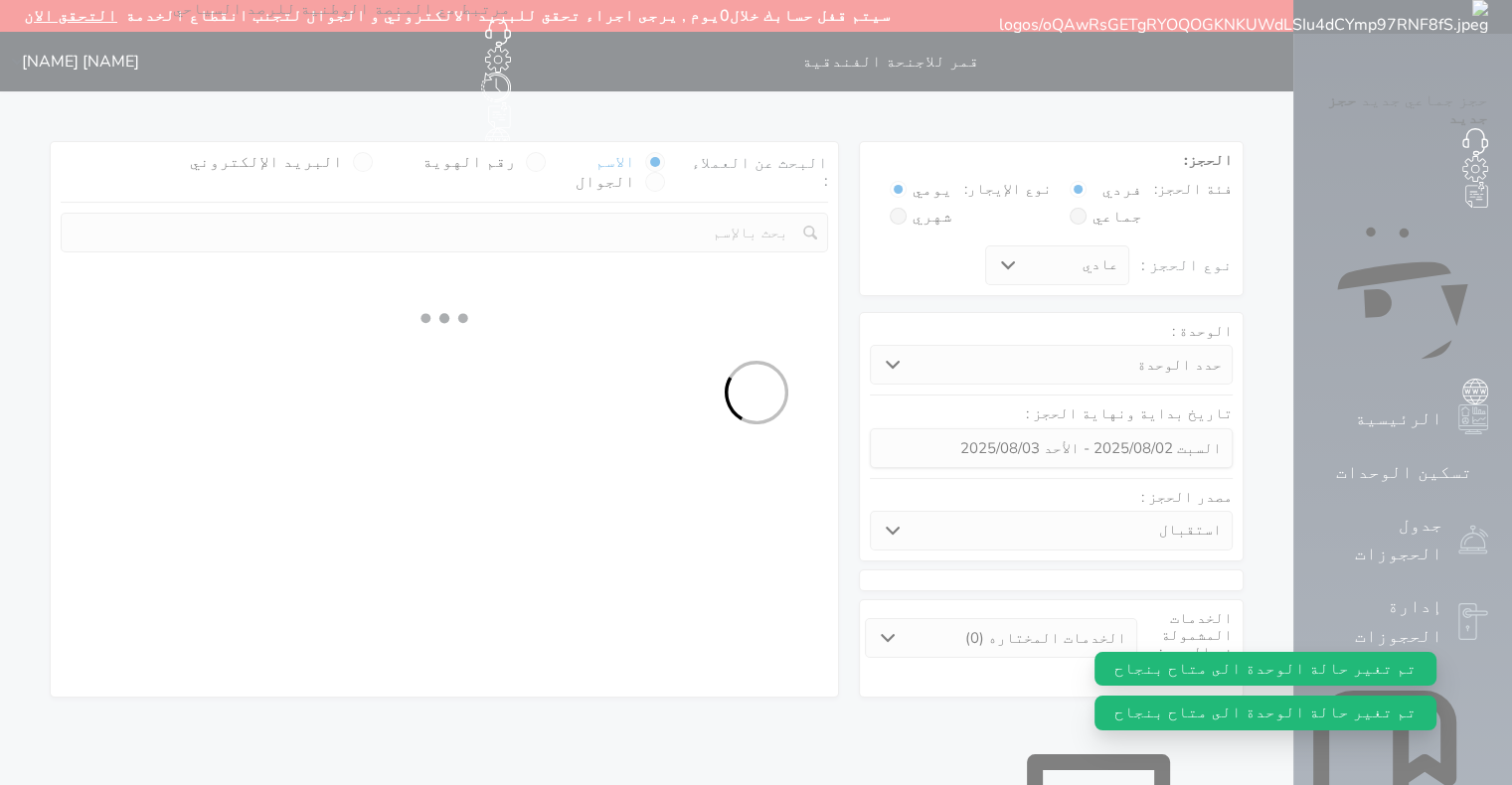 select 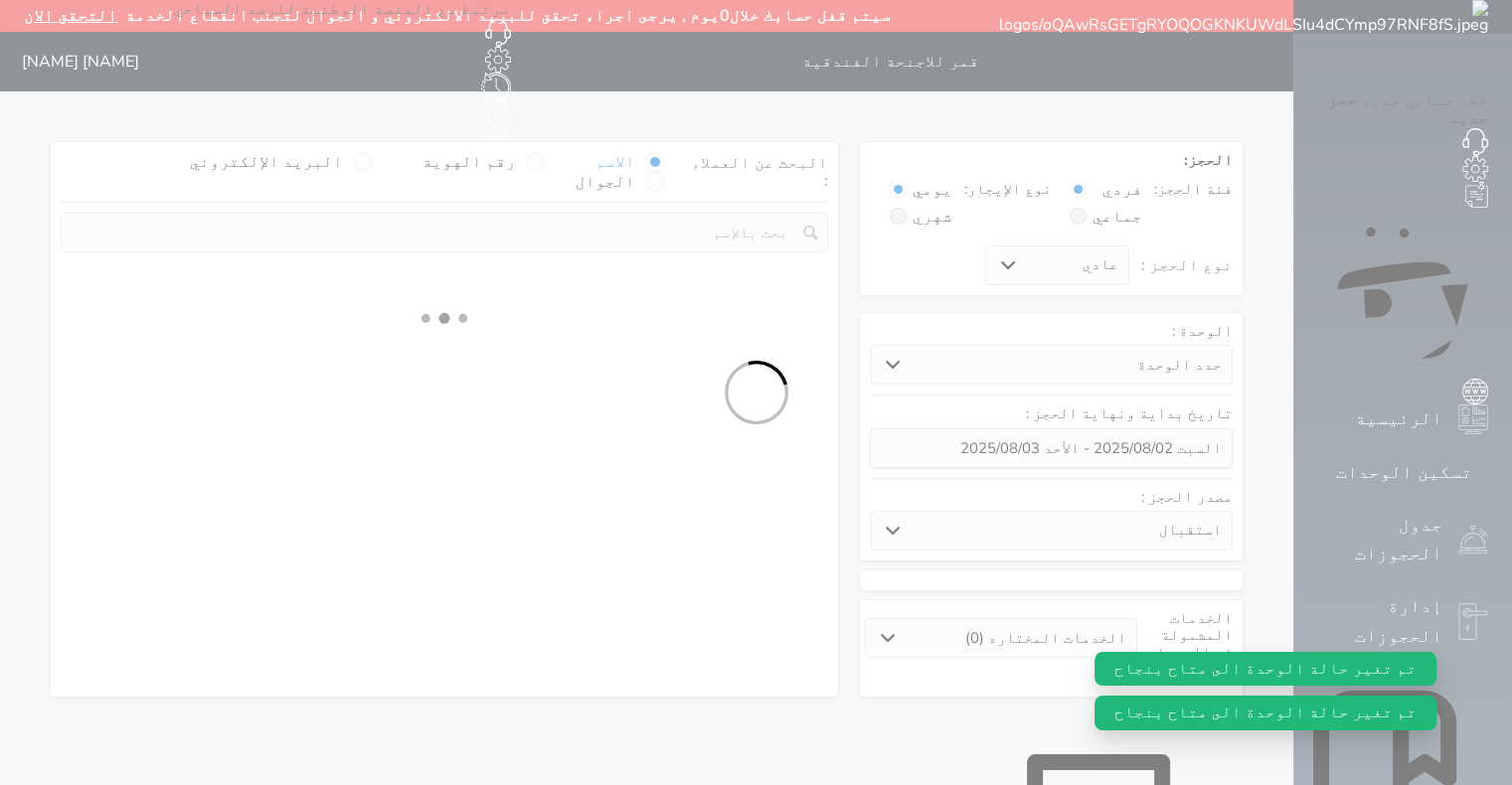 select on "1" 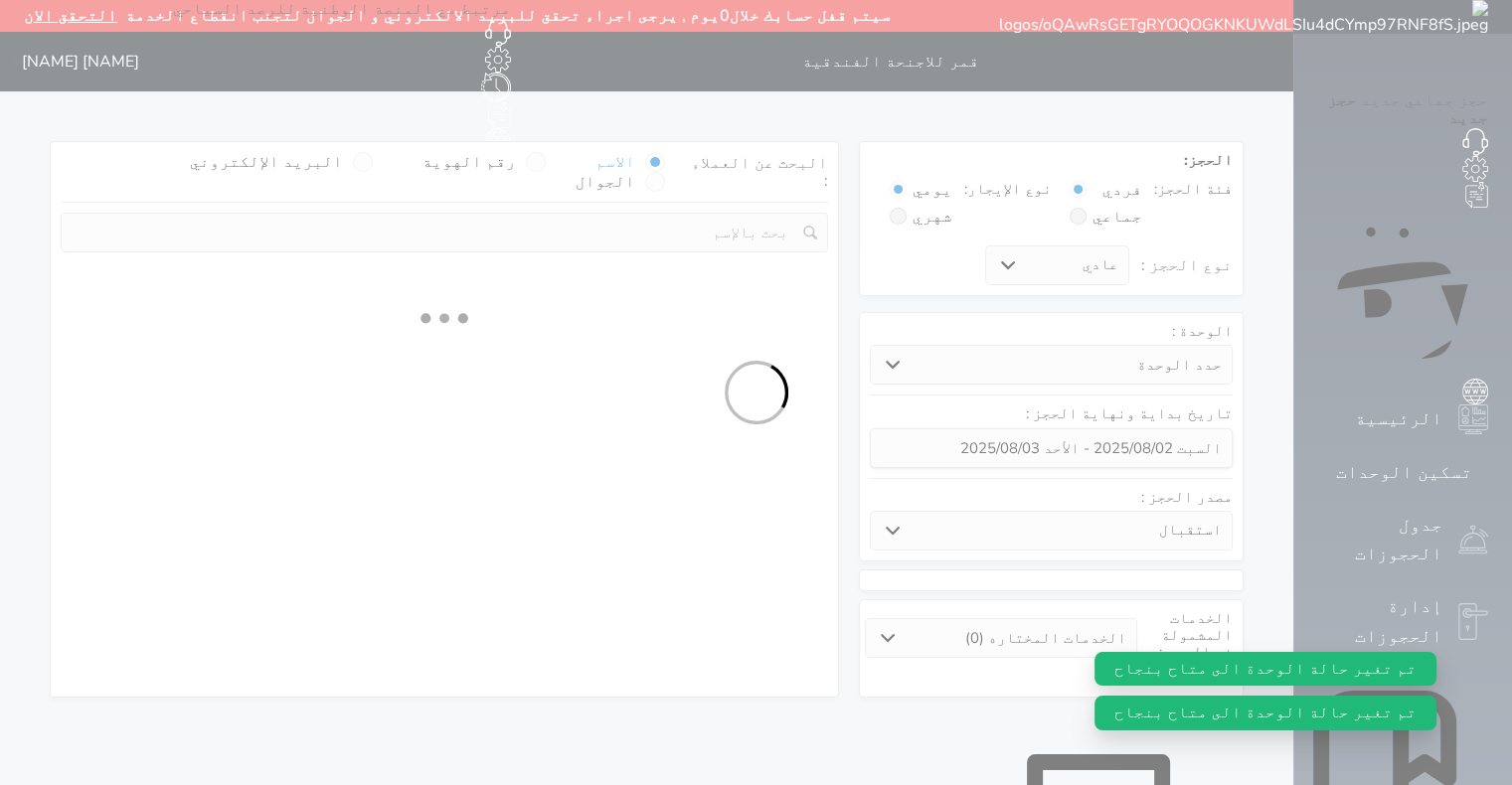 select on "113" 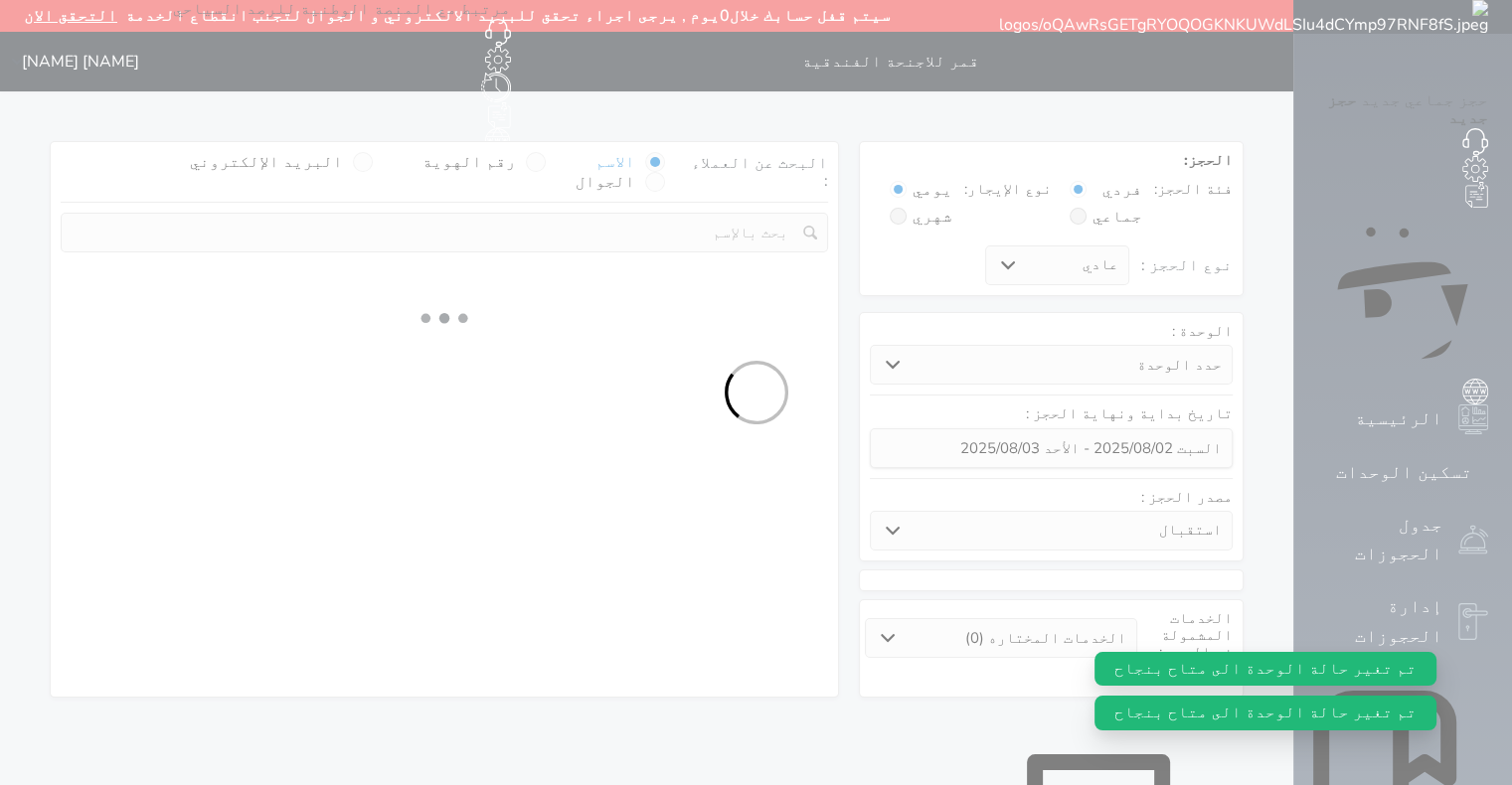 select on "1" 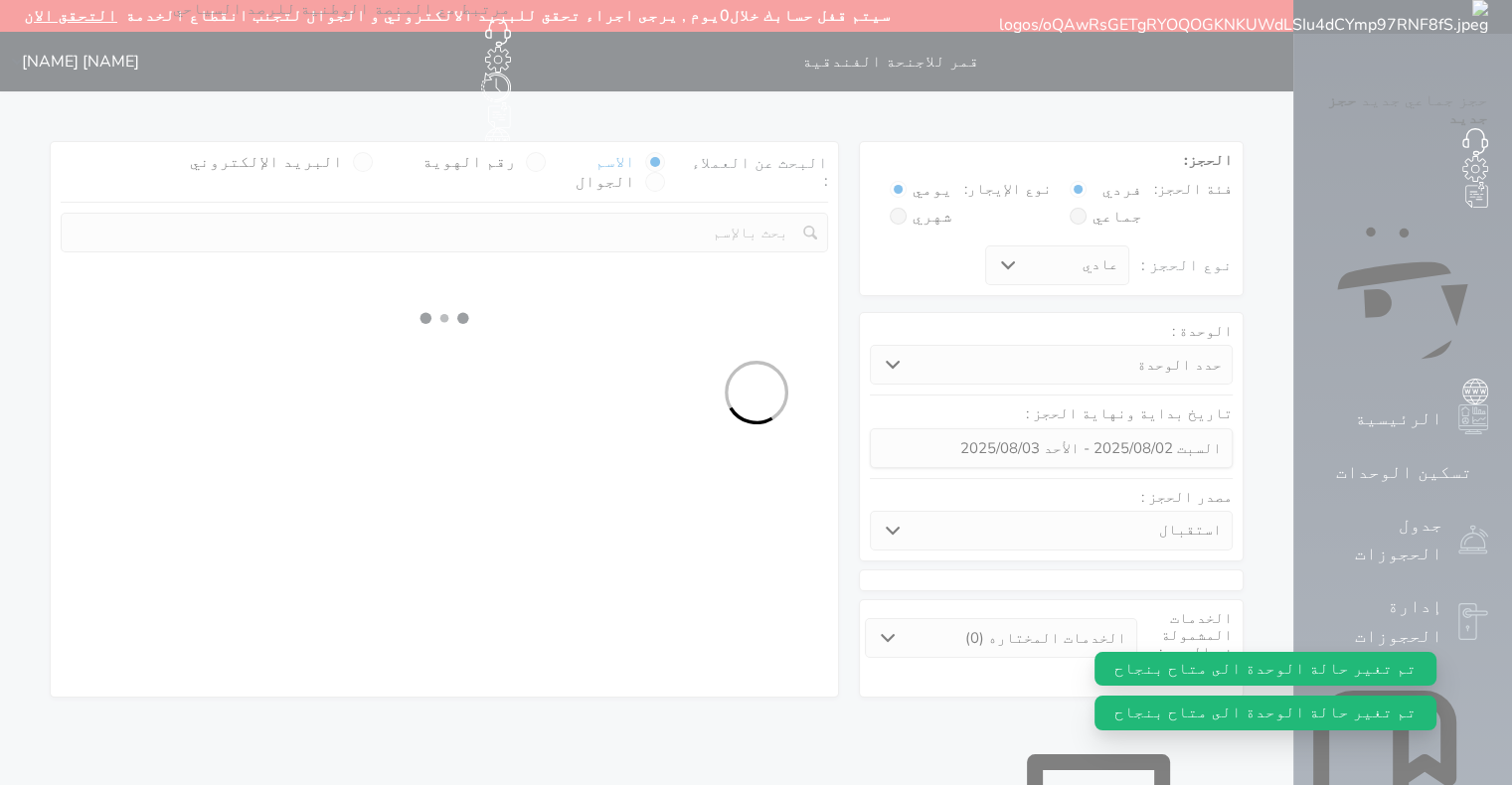 select 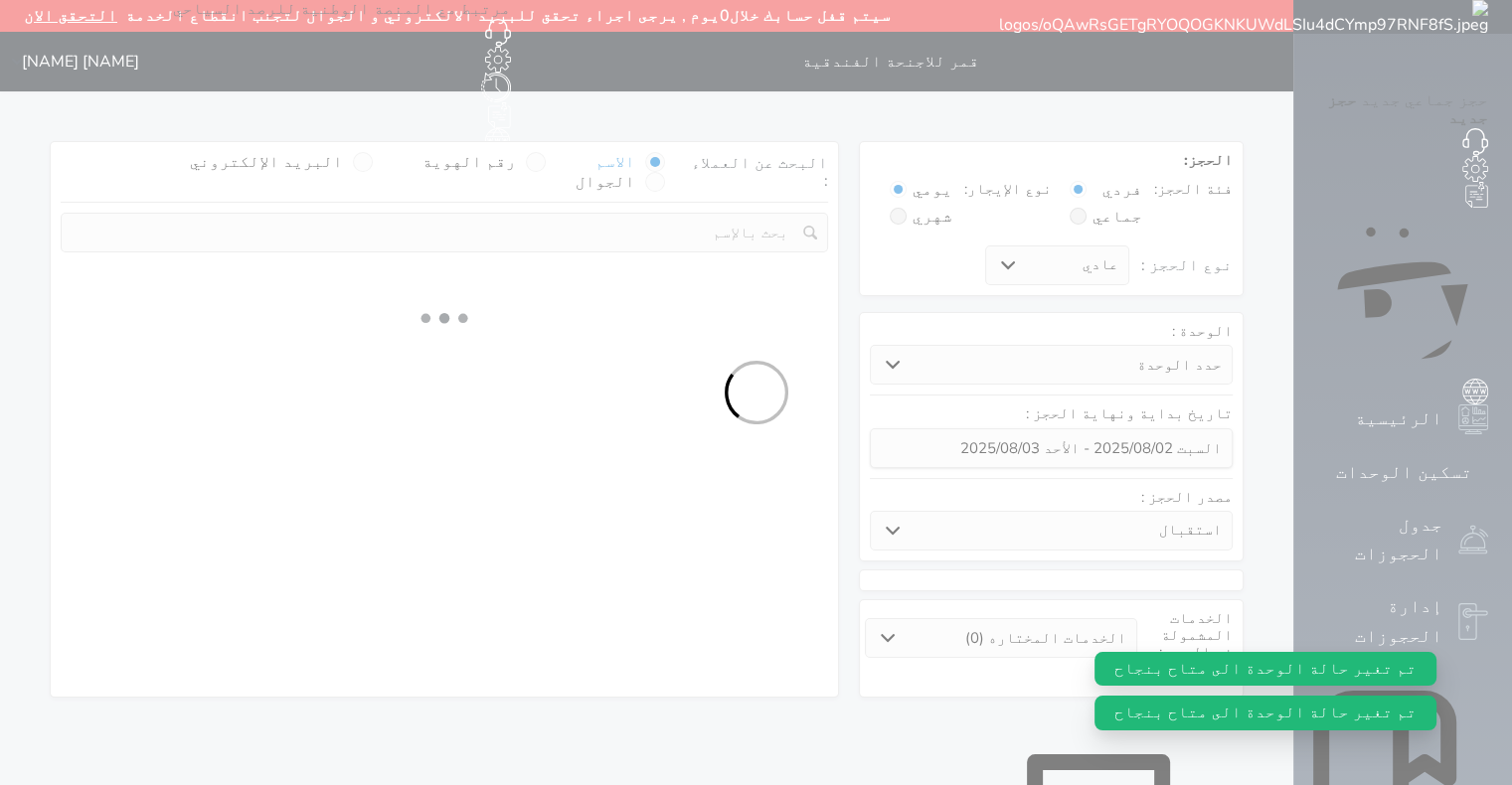 select on "7" 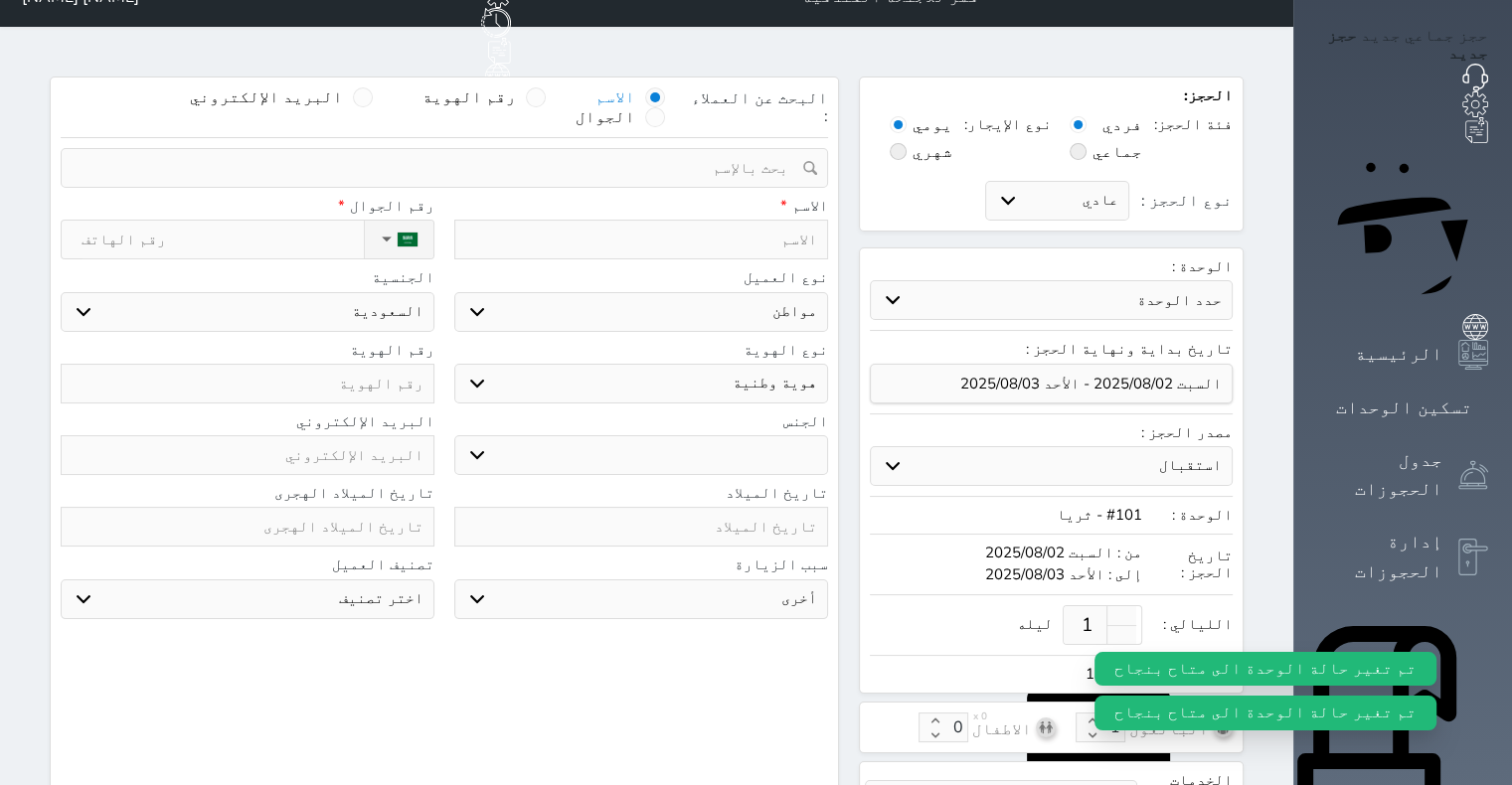 scroll, scrollTop: 99, scrollLeft: 0, axis: vertical 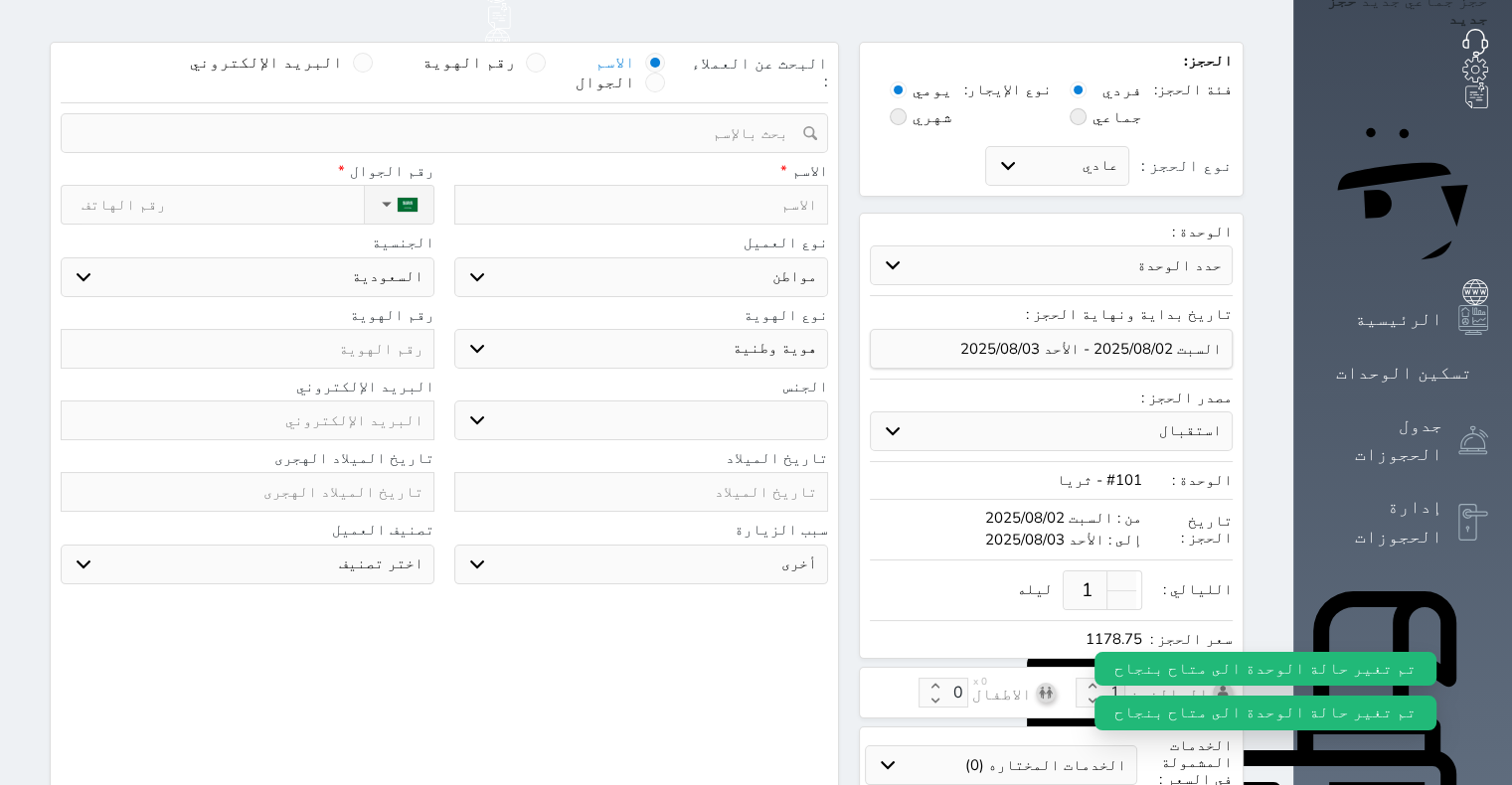 select 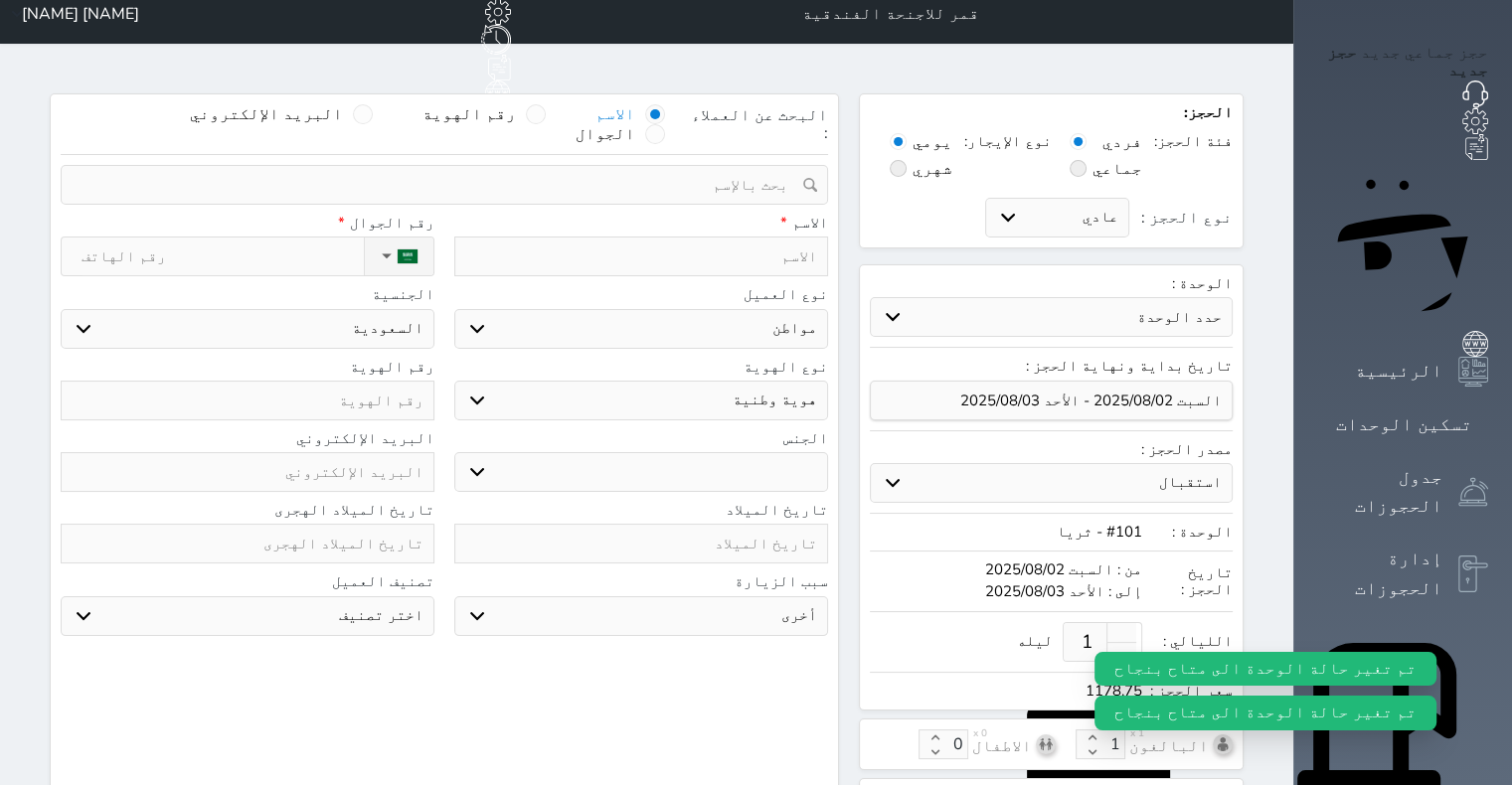 scroll, scrollTop: 0, scrollLeft: 0, axis: both 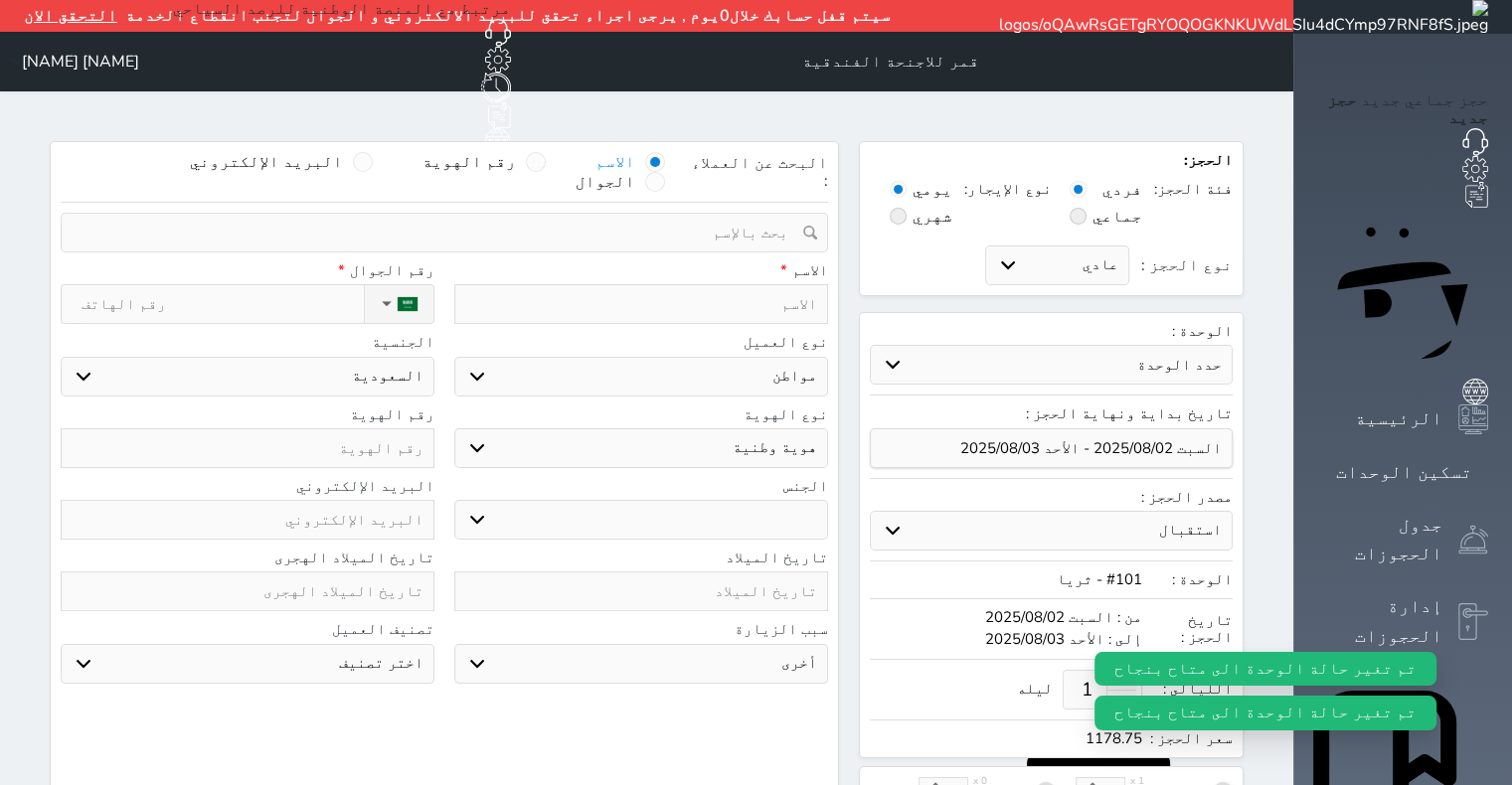 click at bounding box center [641, 304] 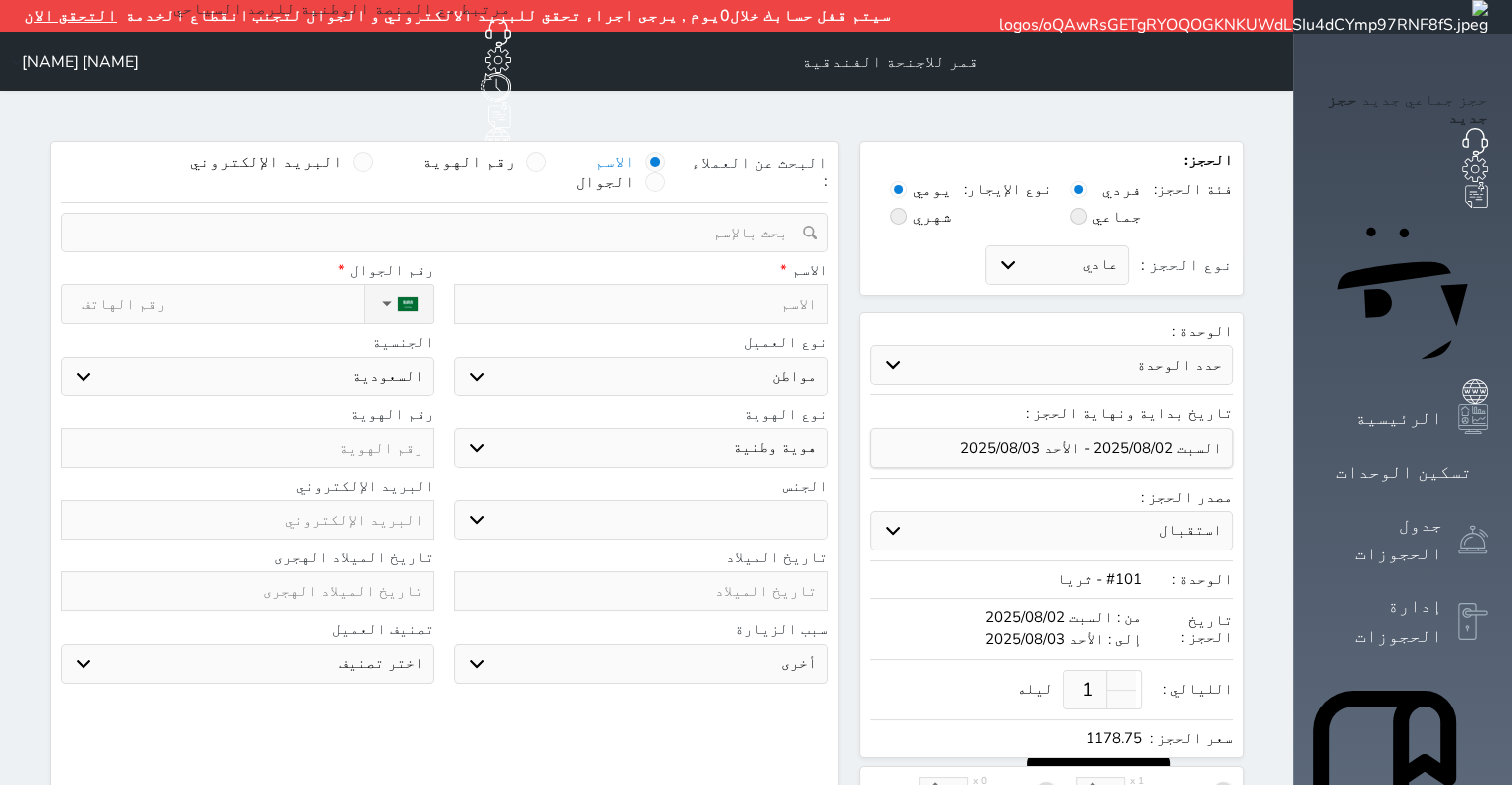 type on "ا" 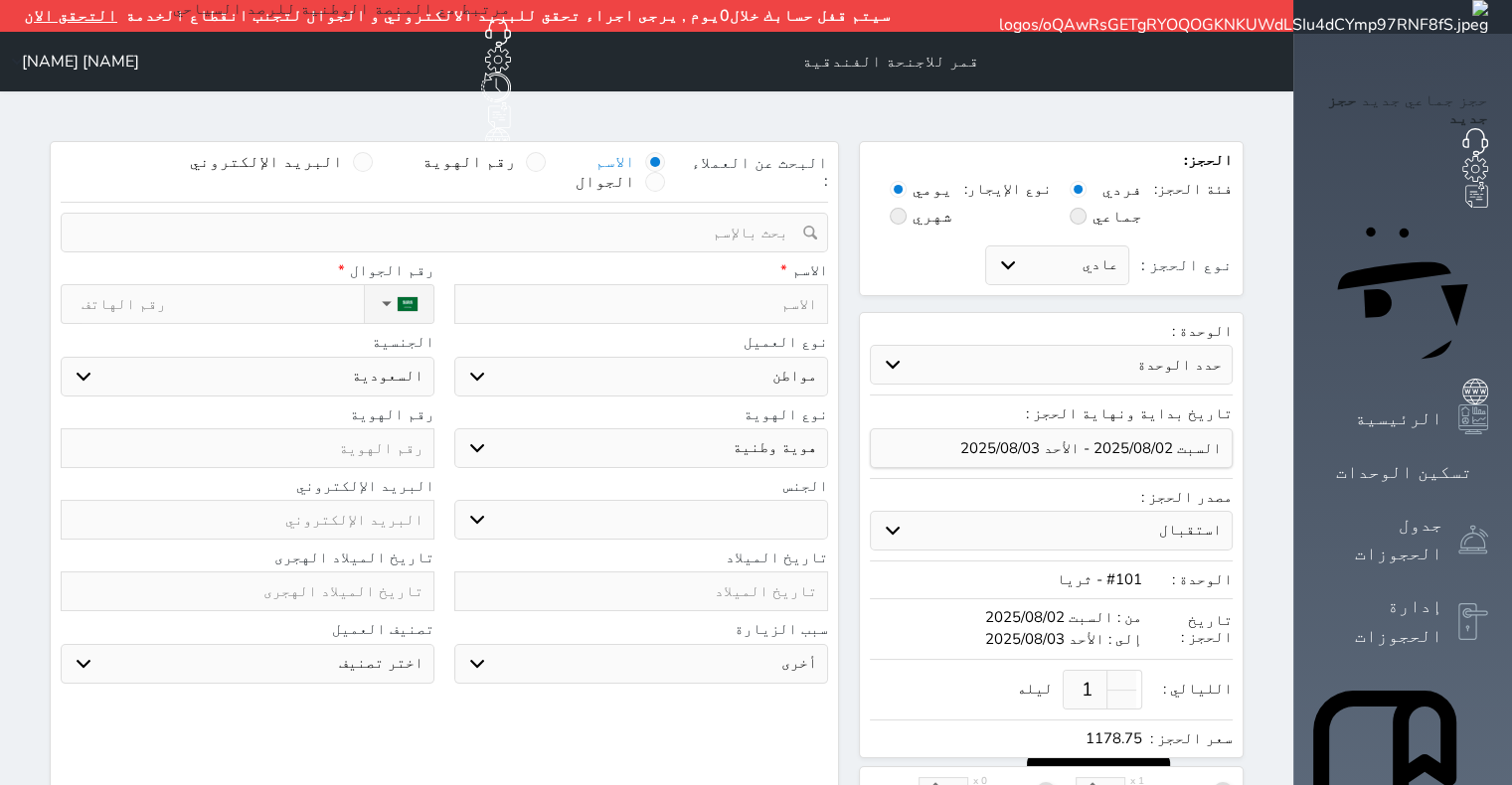 select 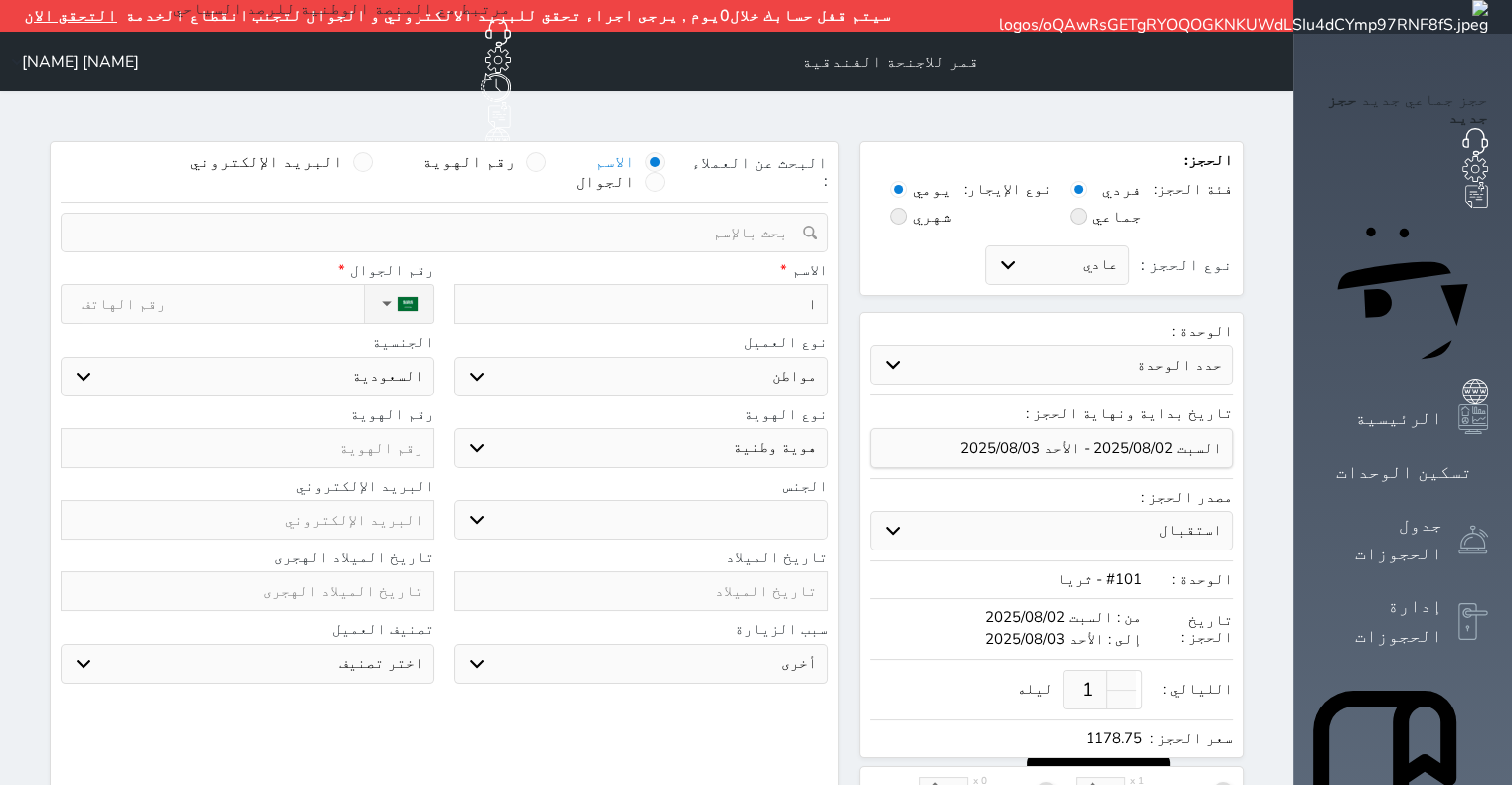 type on "اح" 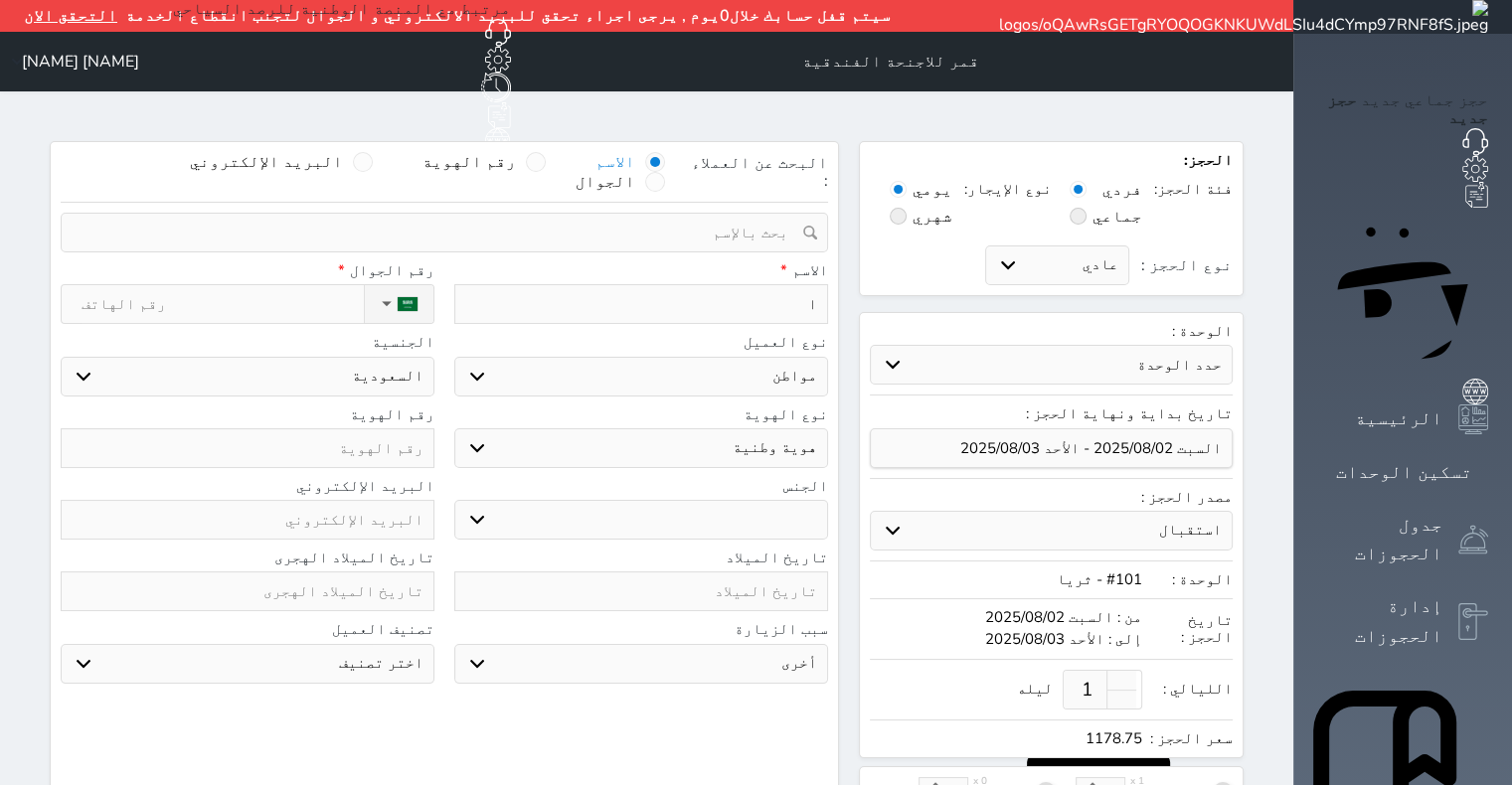 select 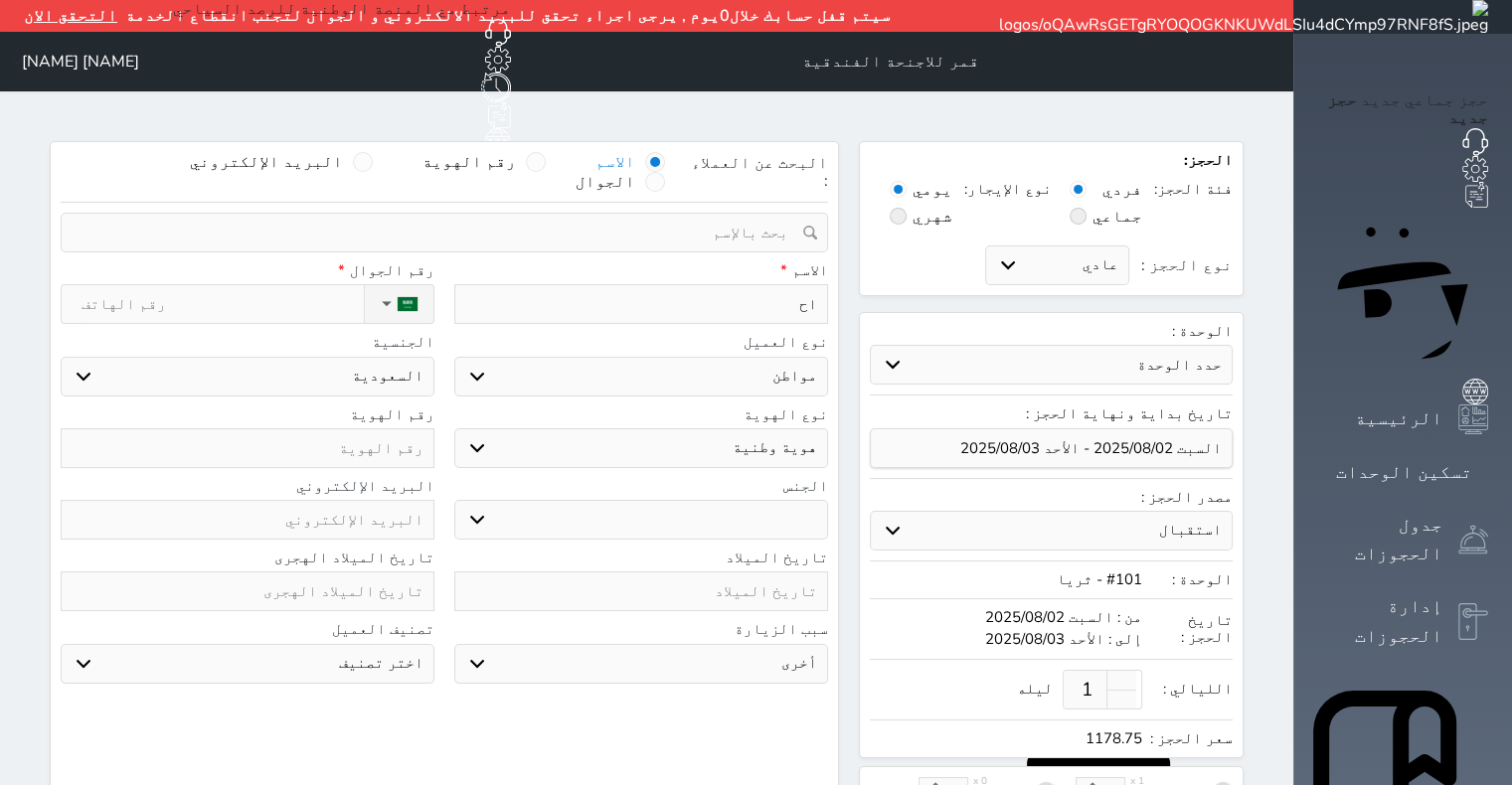 type on "احم" 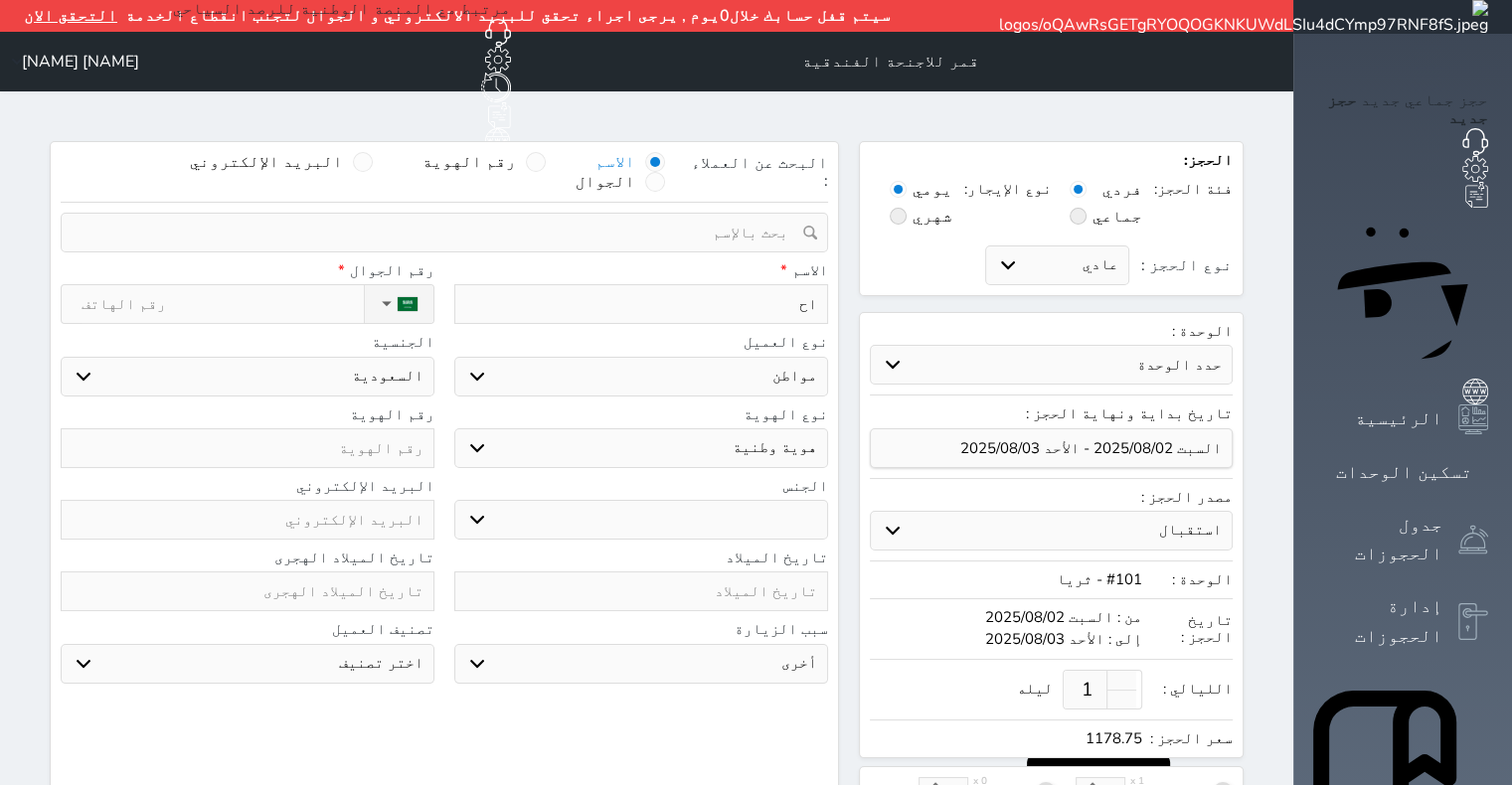 select 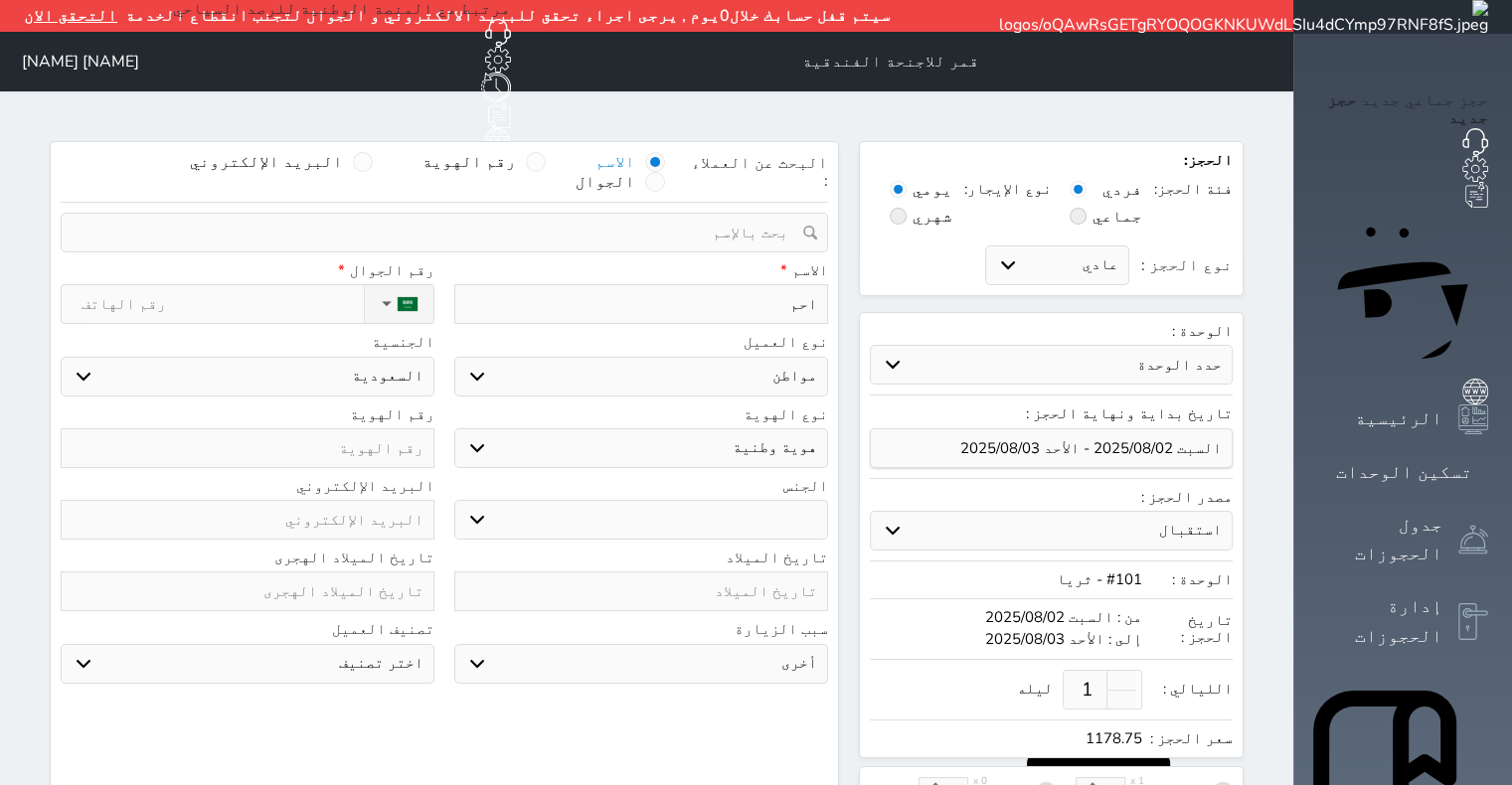 type on "احمد" 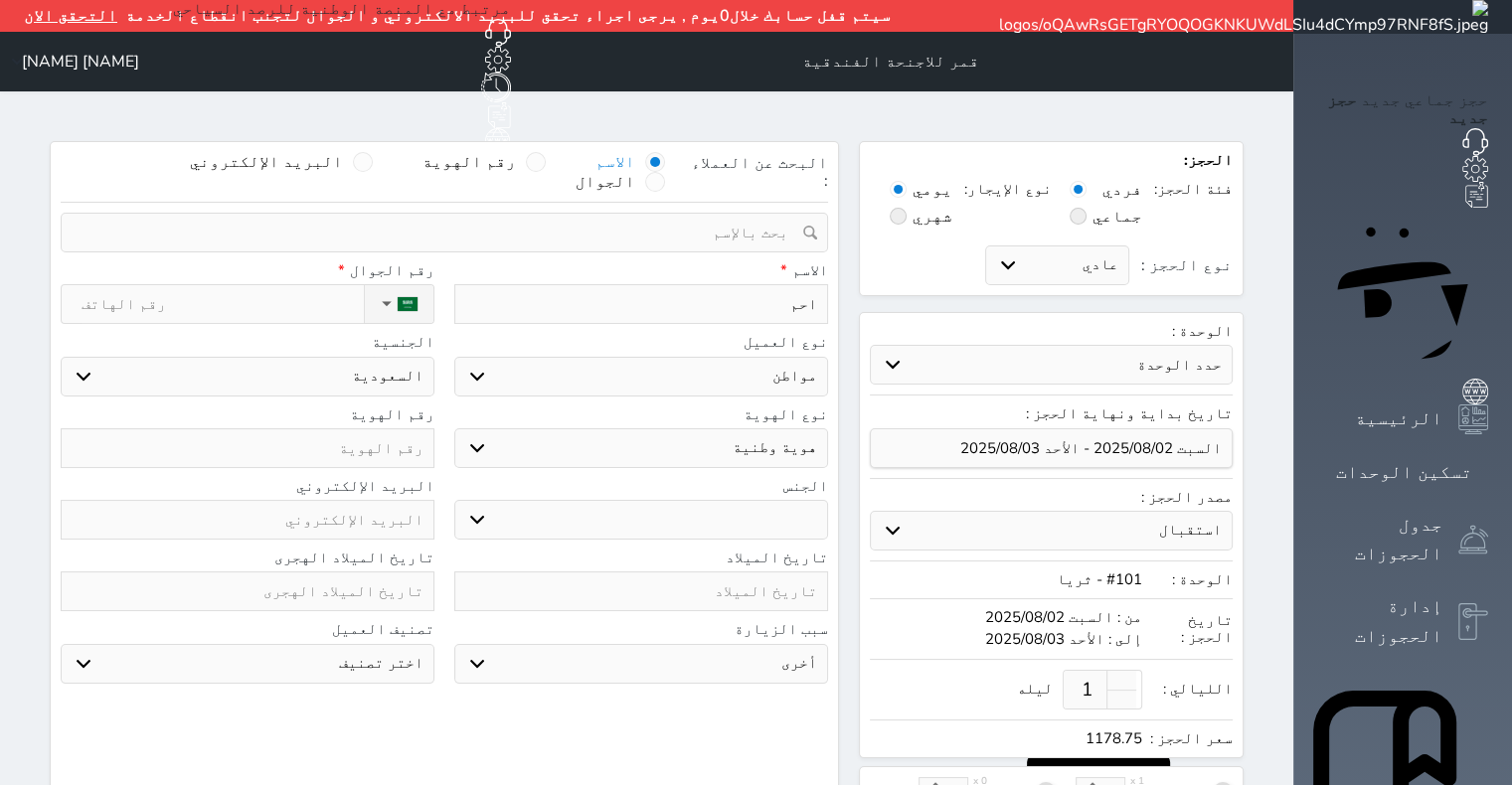 select 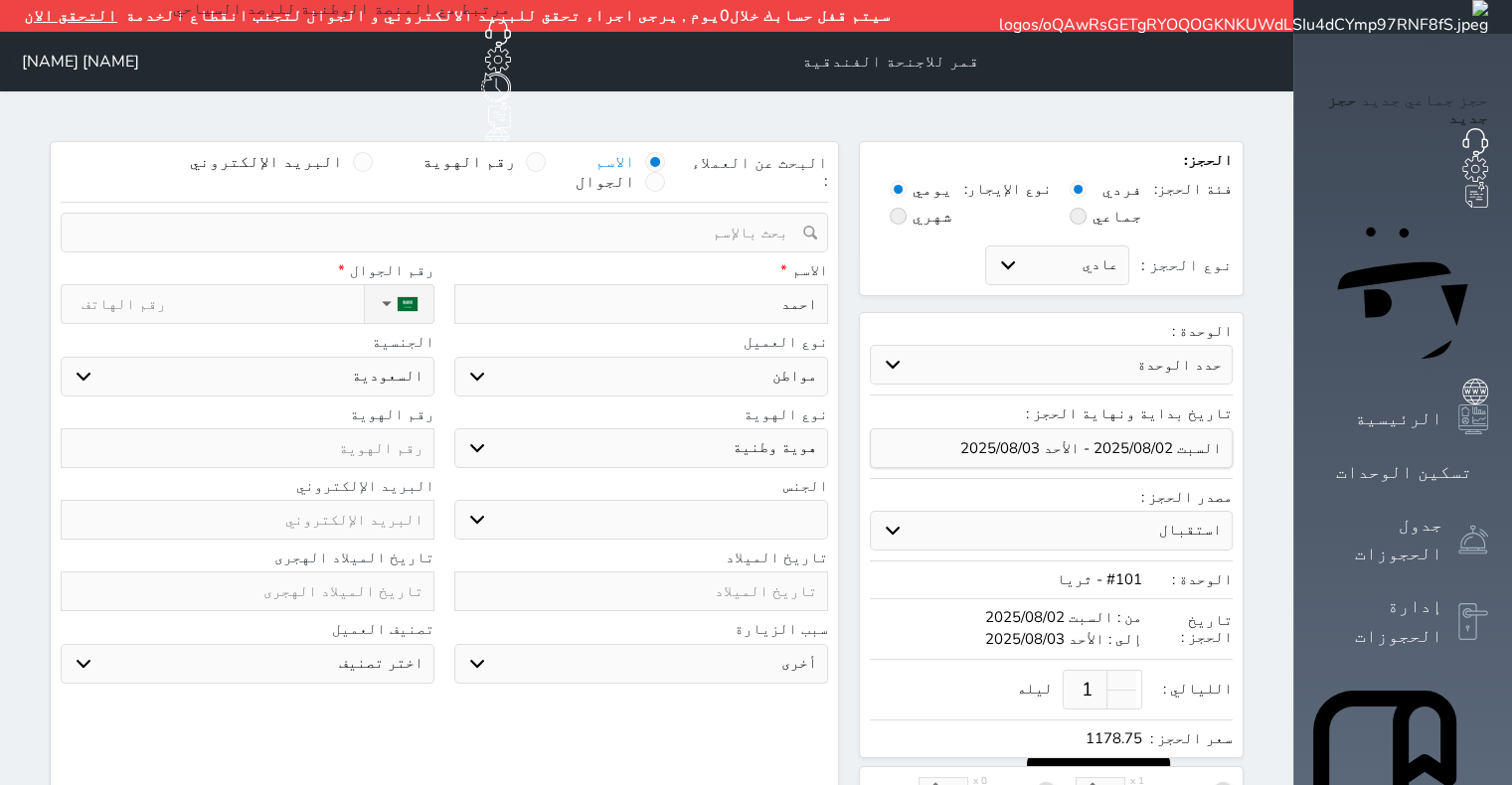 type on "احمد" 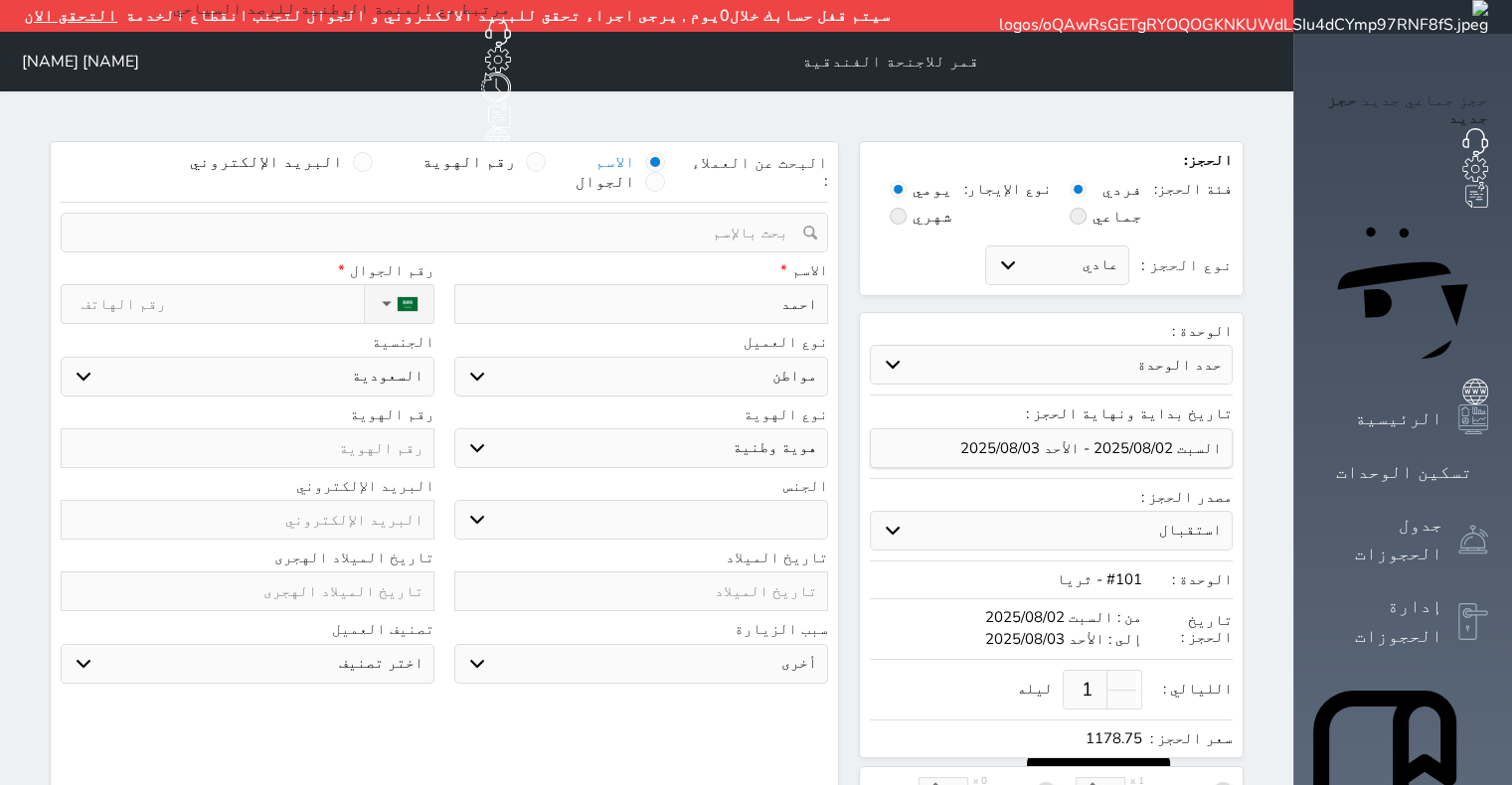 select 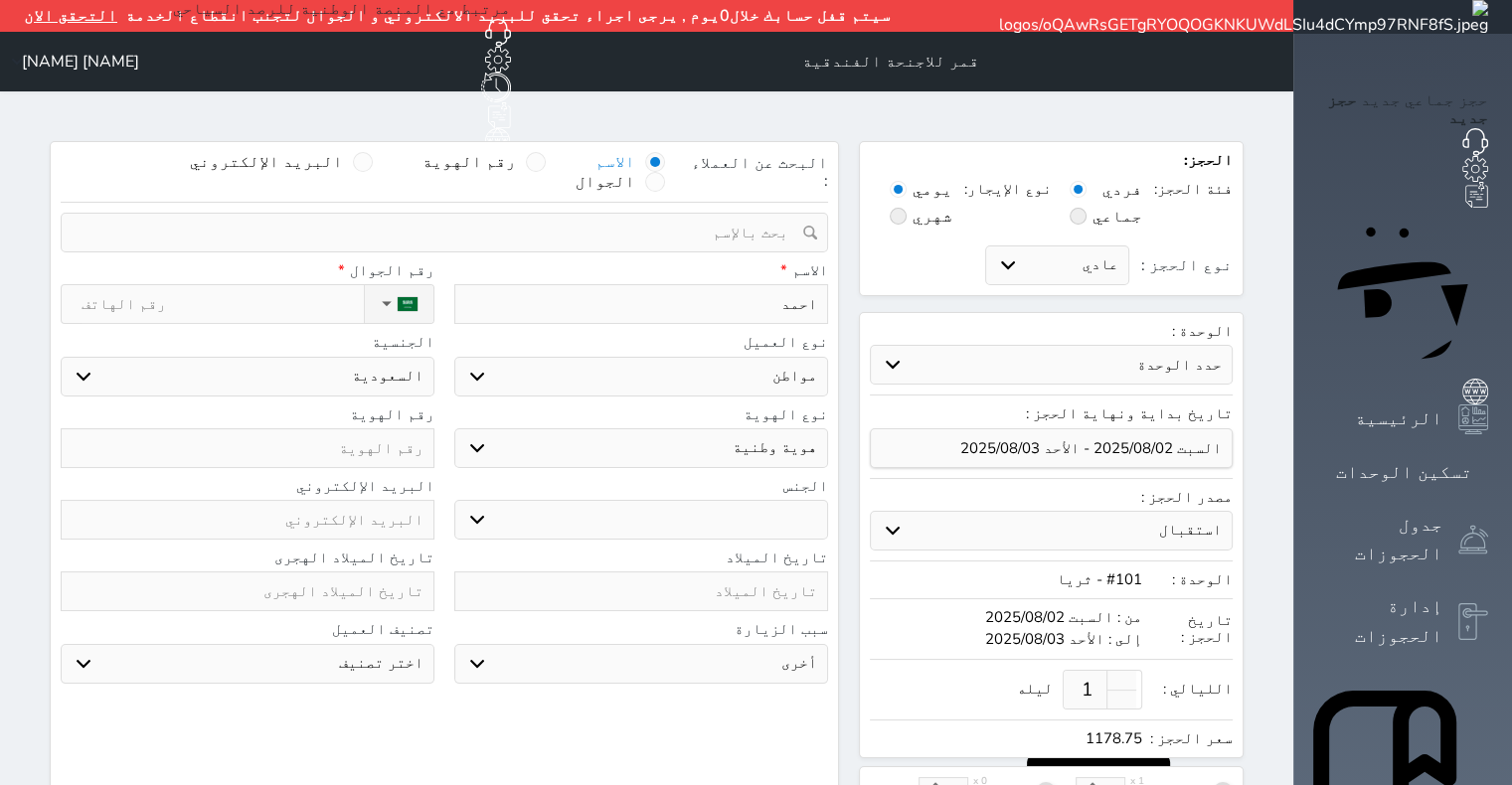 type on "[FIRST] [LAST]" 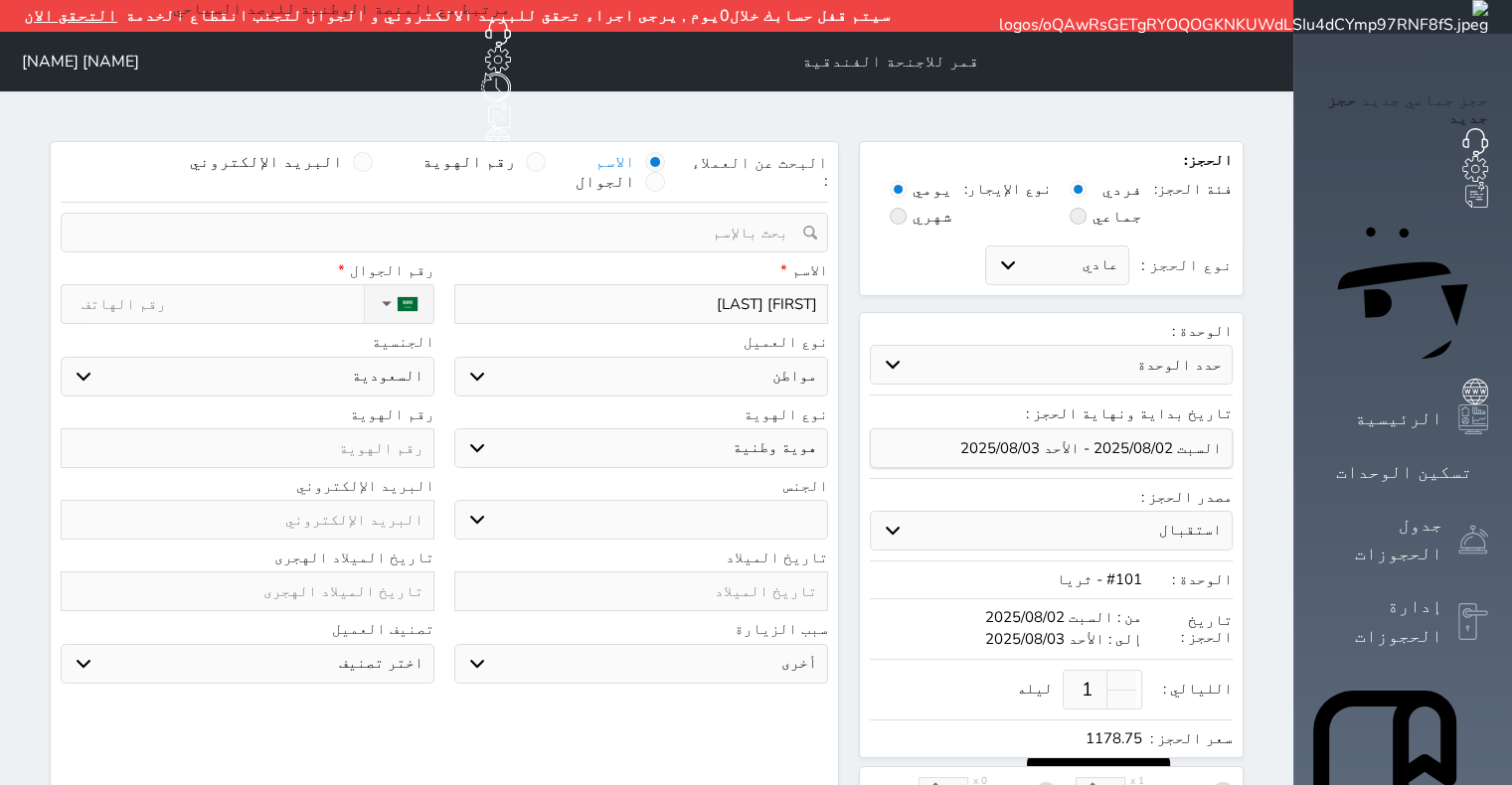type on "[NAME] [NAME]" 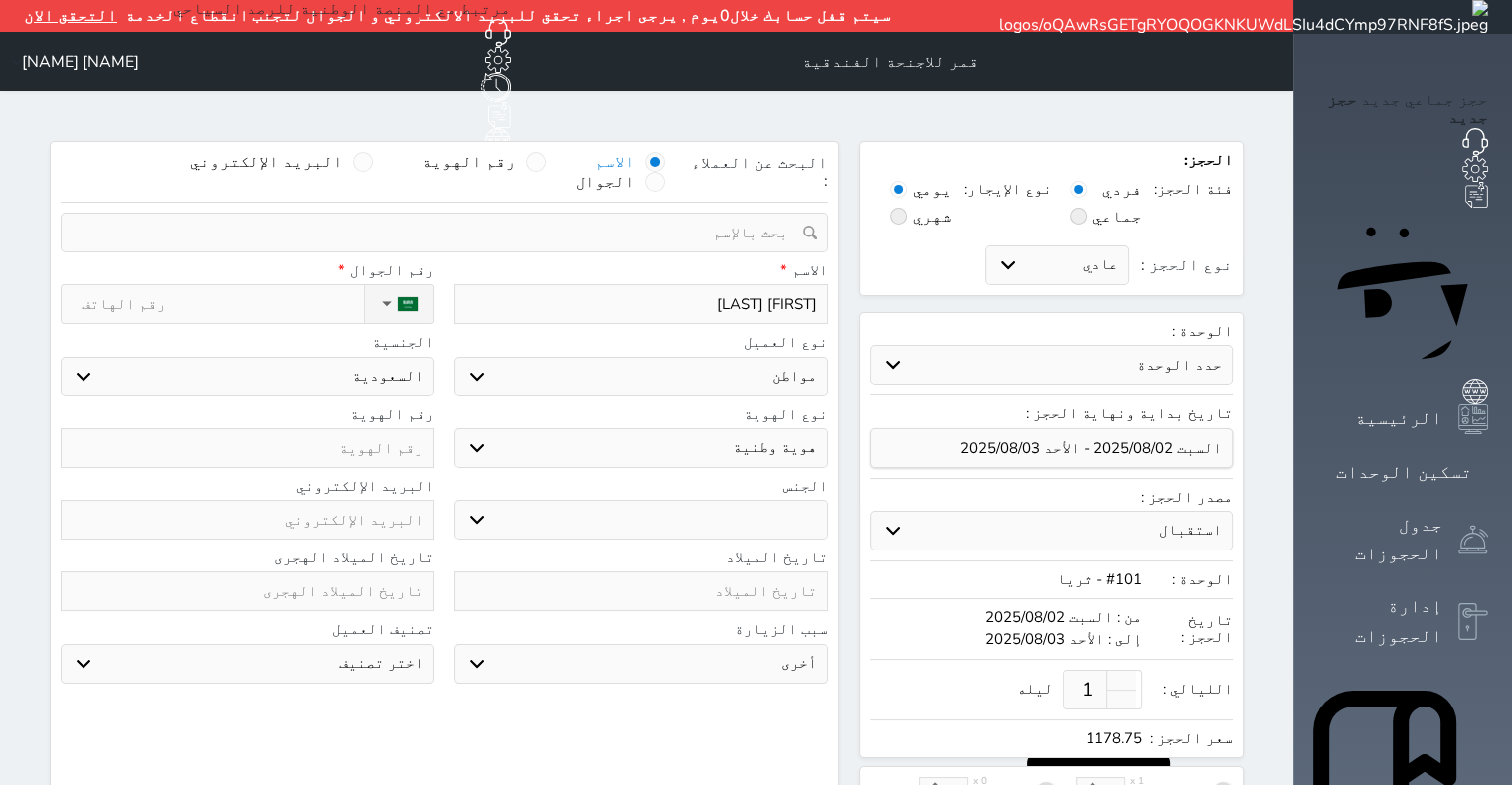 select 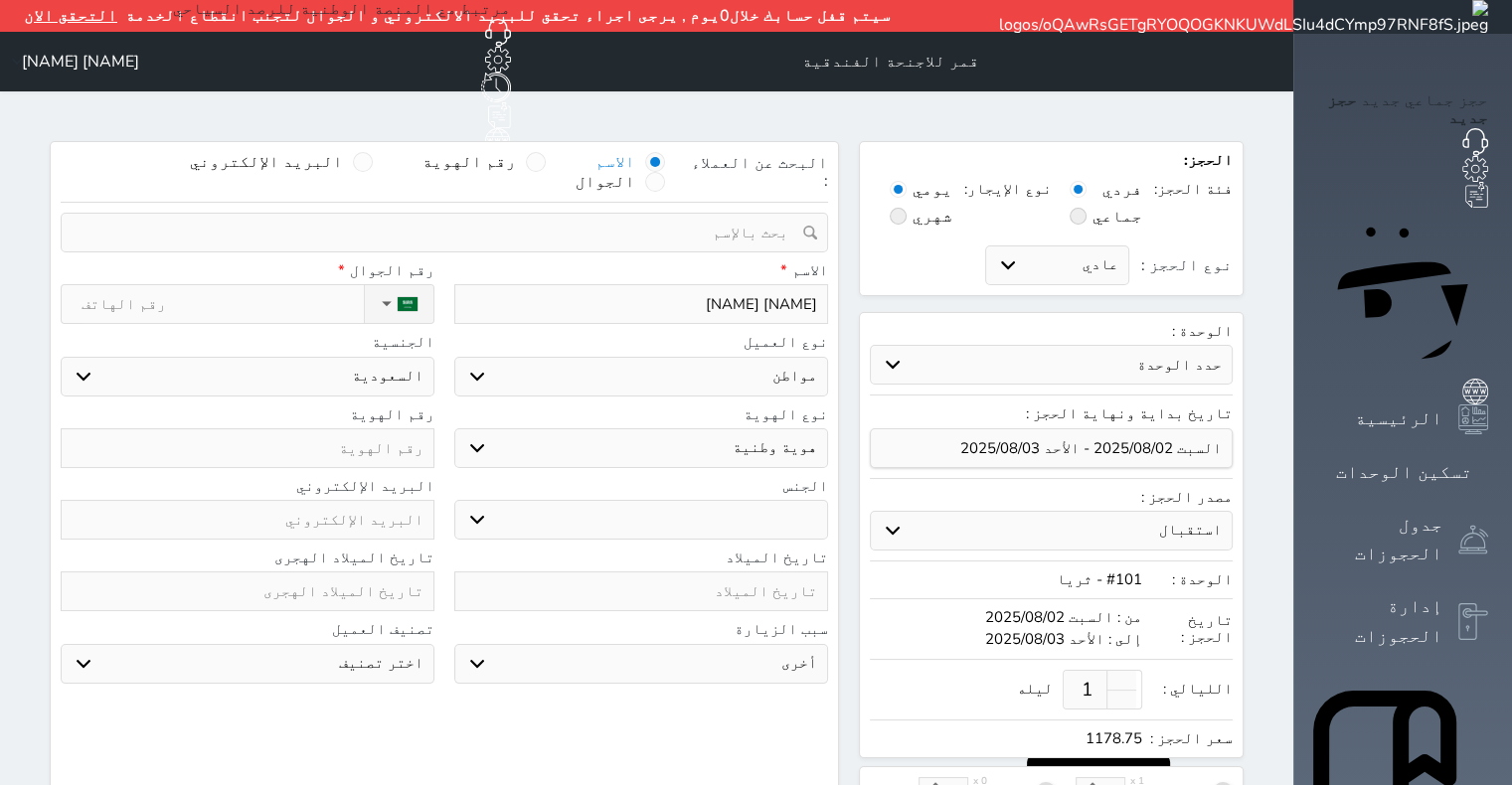 type on "[NAME] [NAME]" 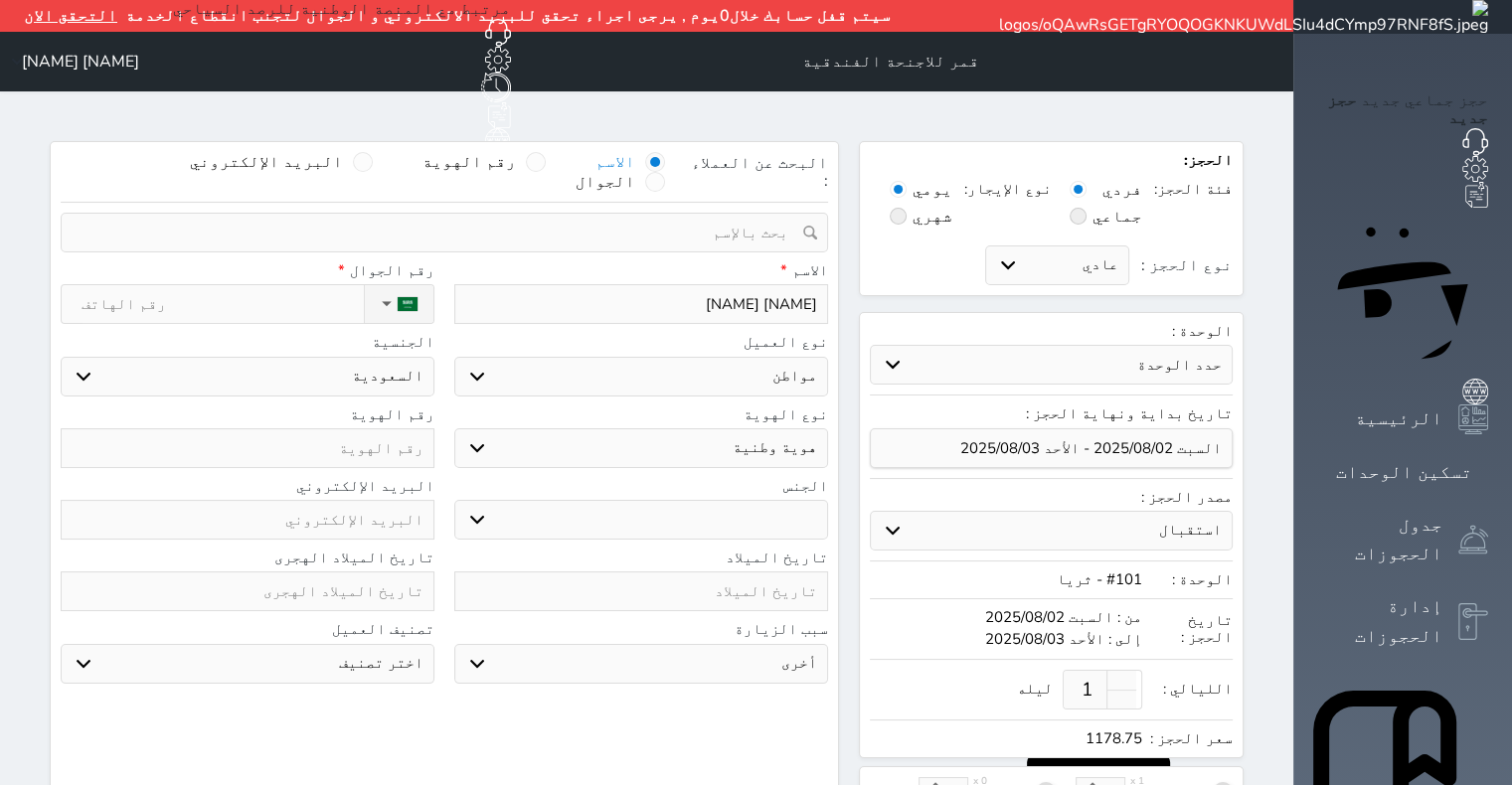 select 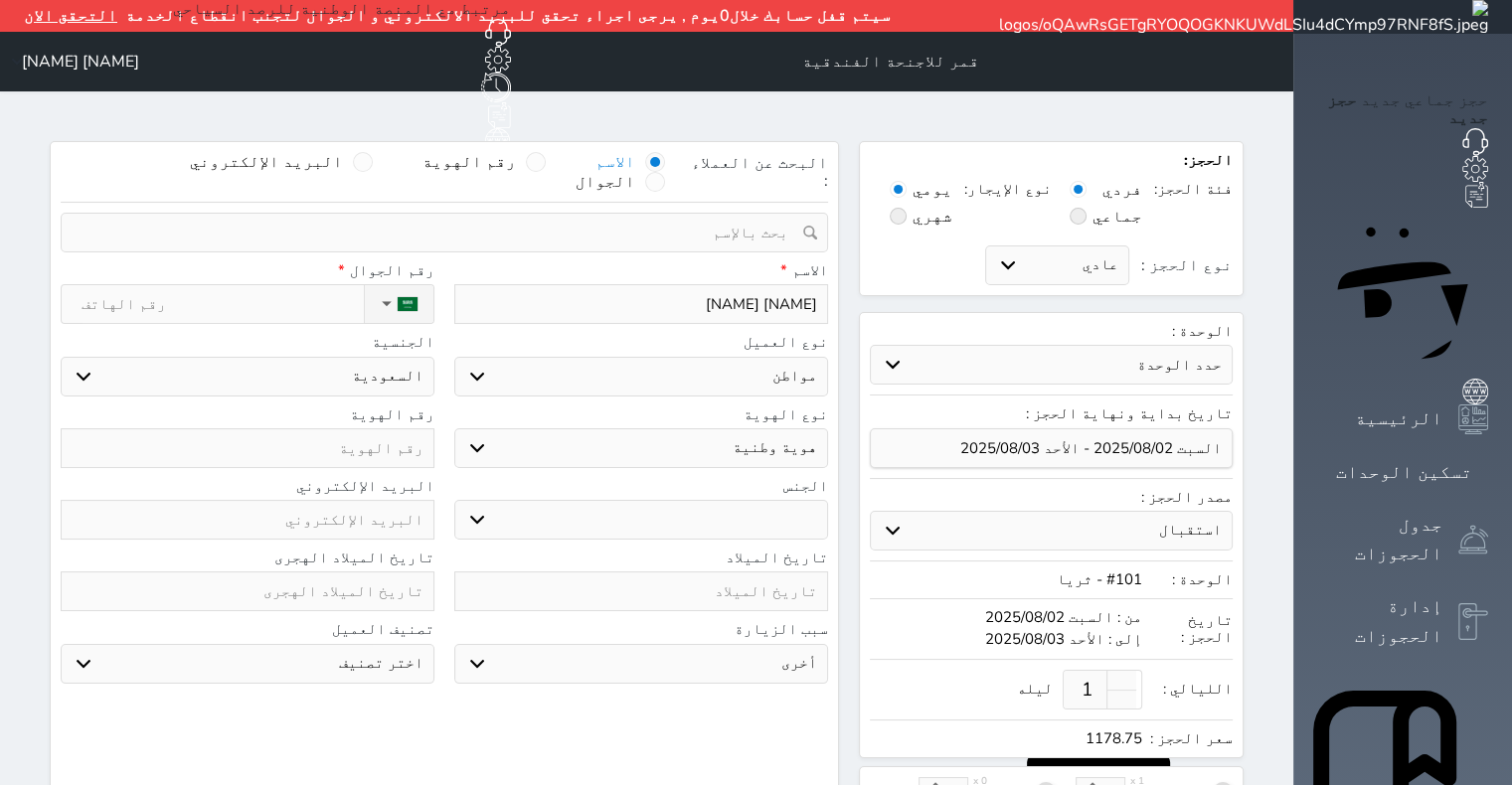 type on "[NAME] [NAME]" 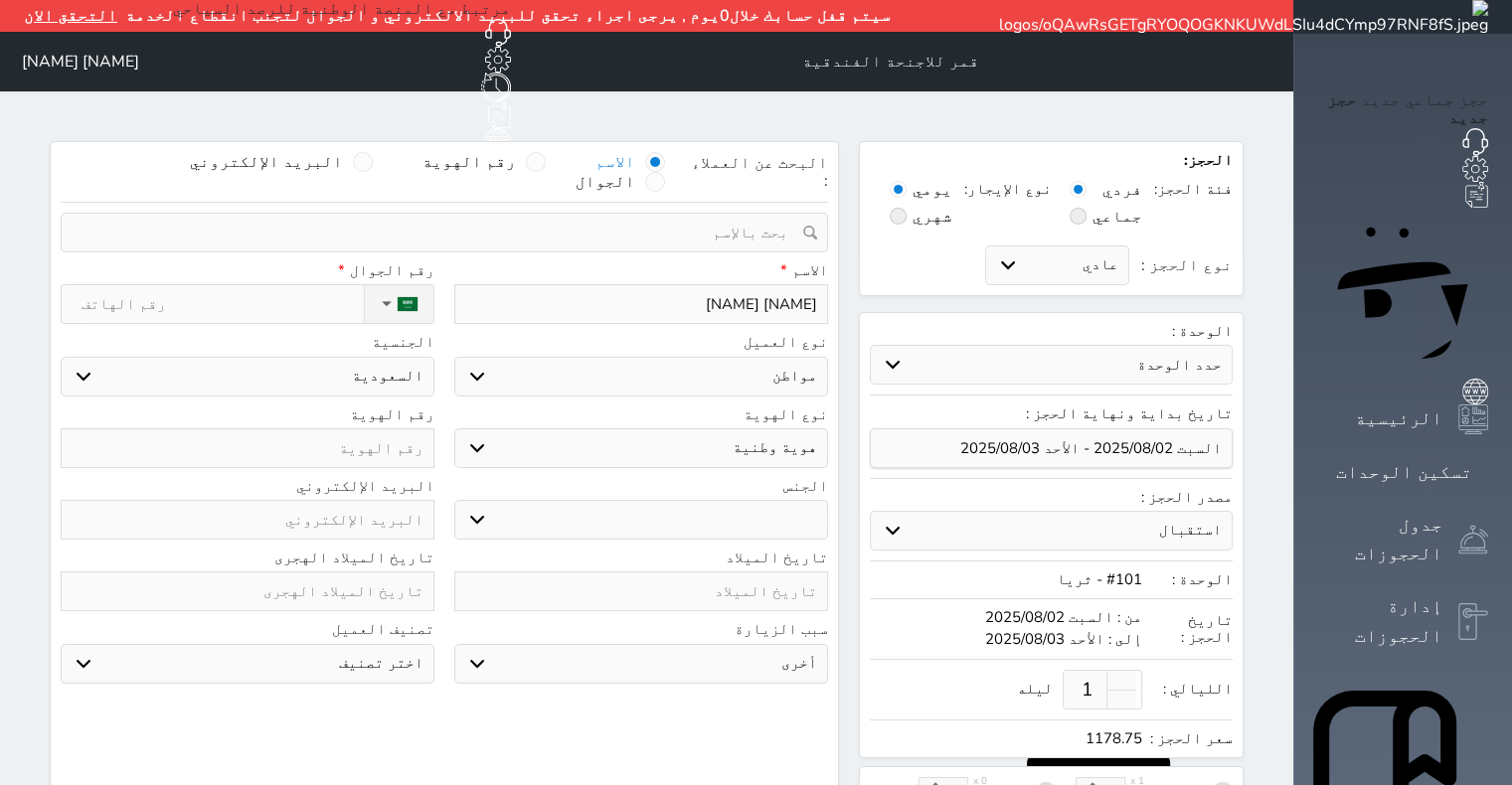 select 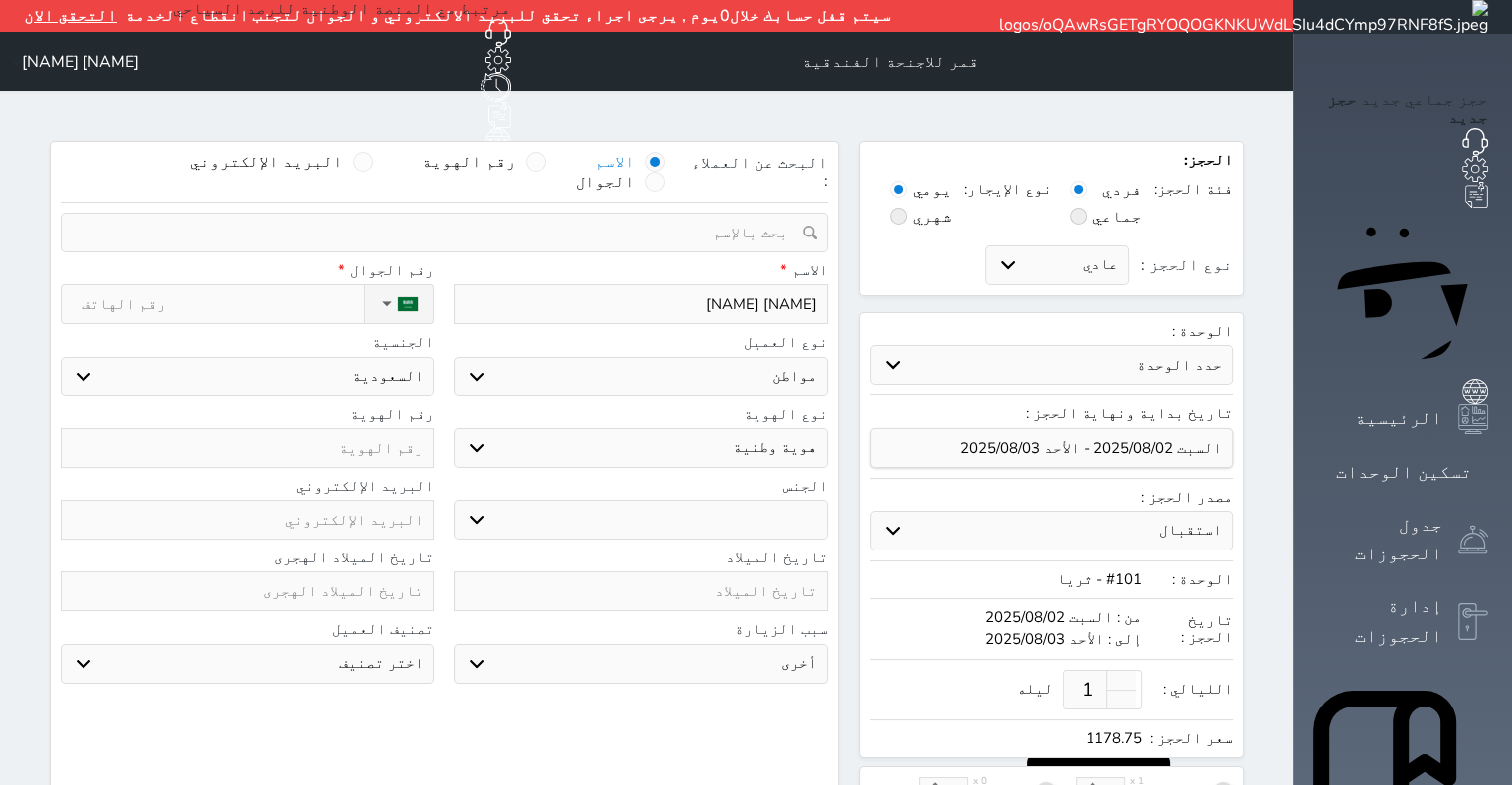 type on "[NAME] [NAME]" 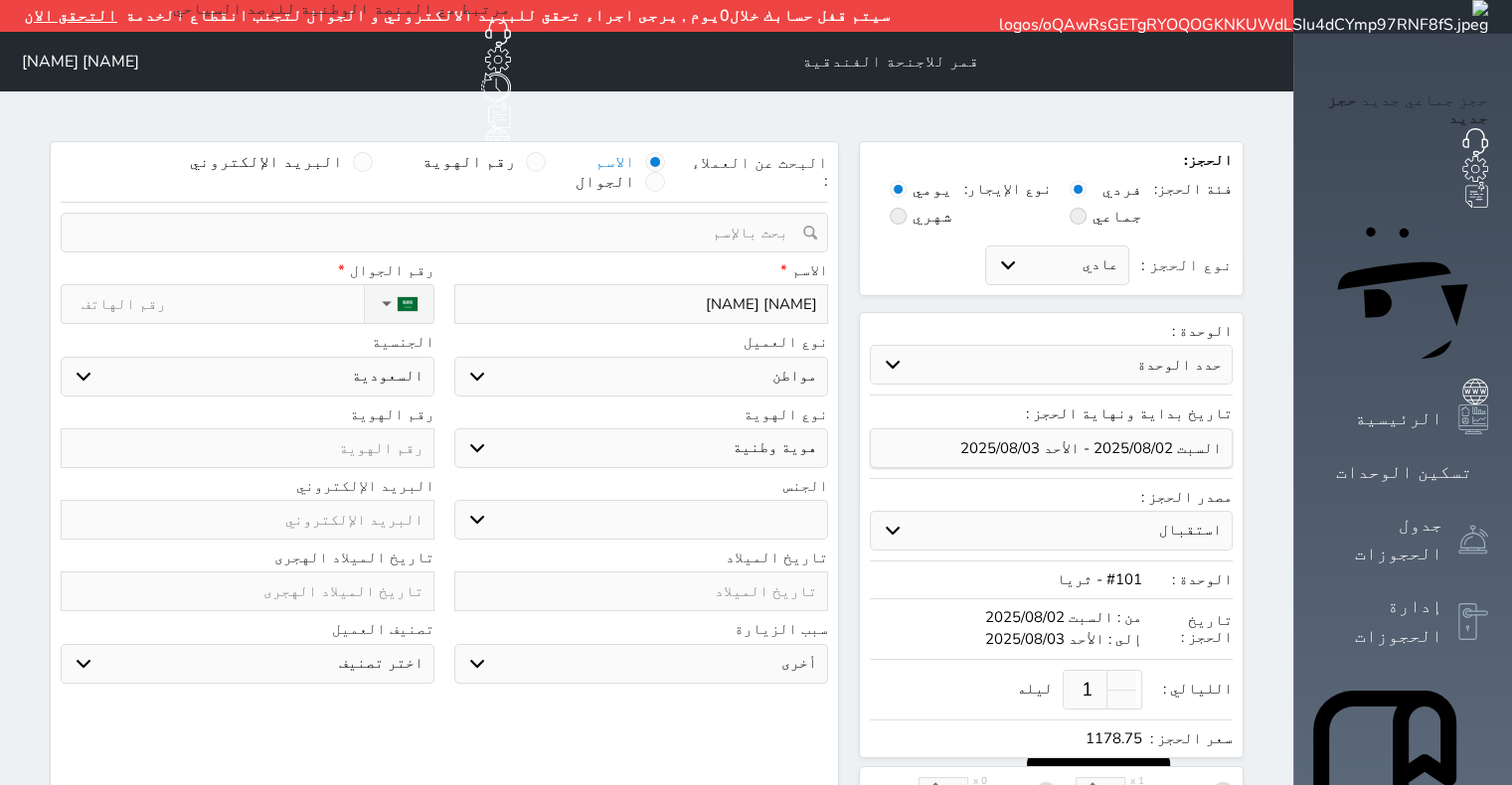 select 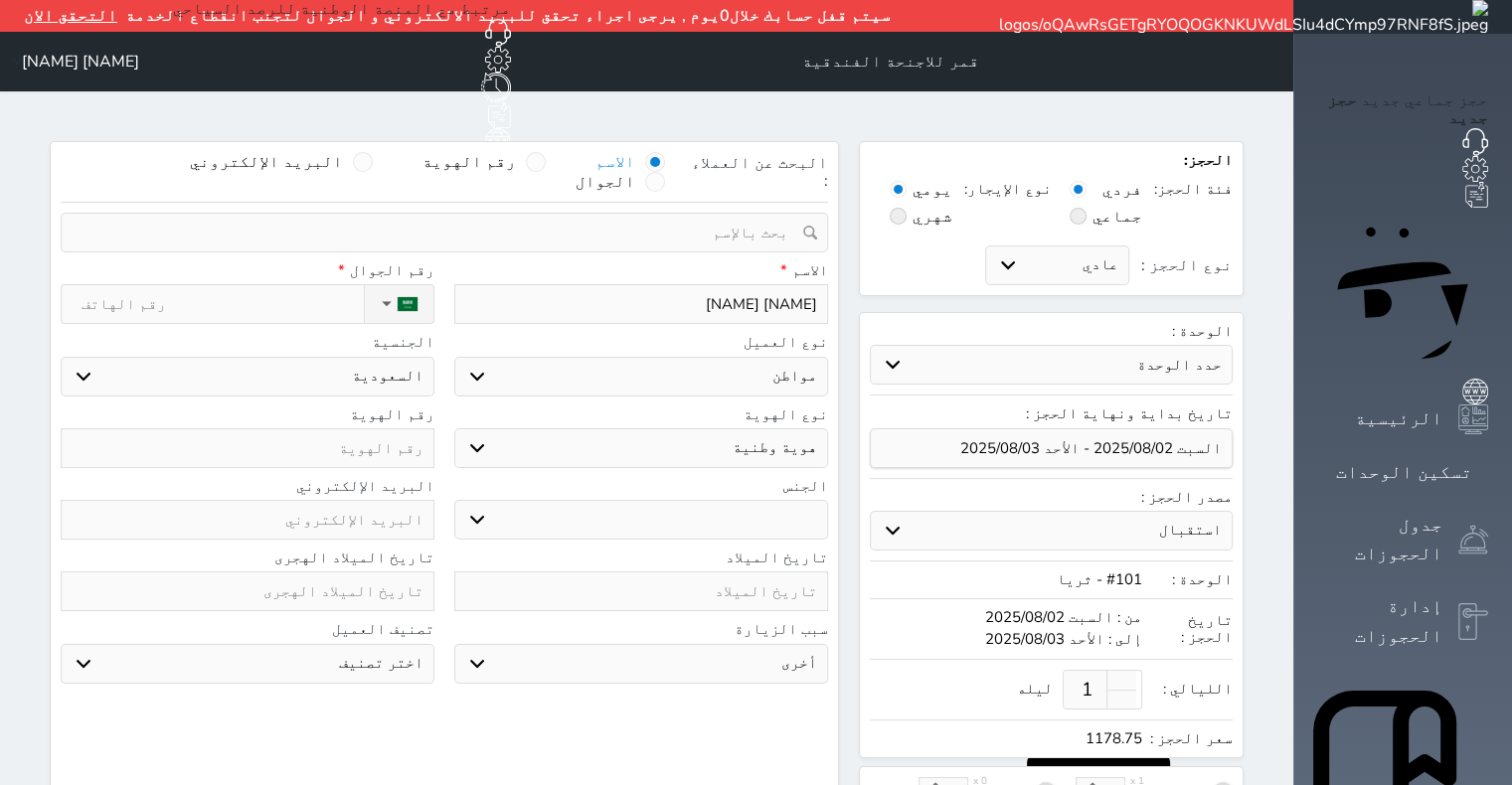 type on "[NAME] [NAME] [NAME]" 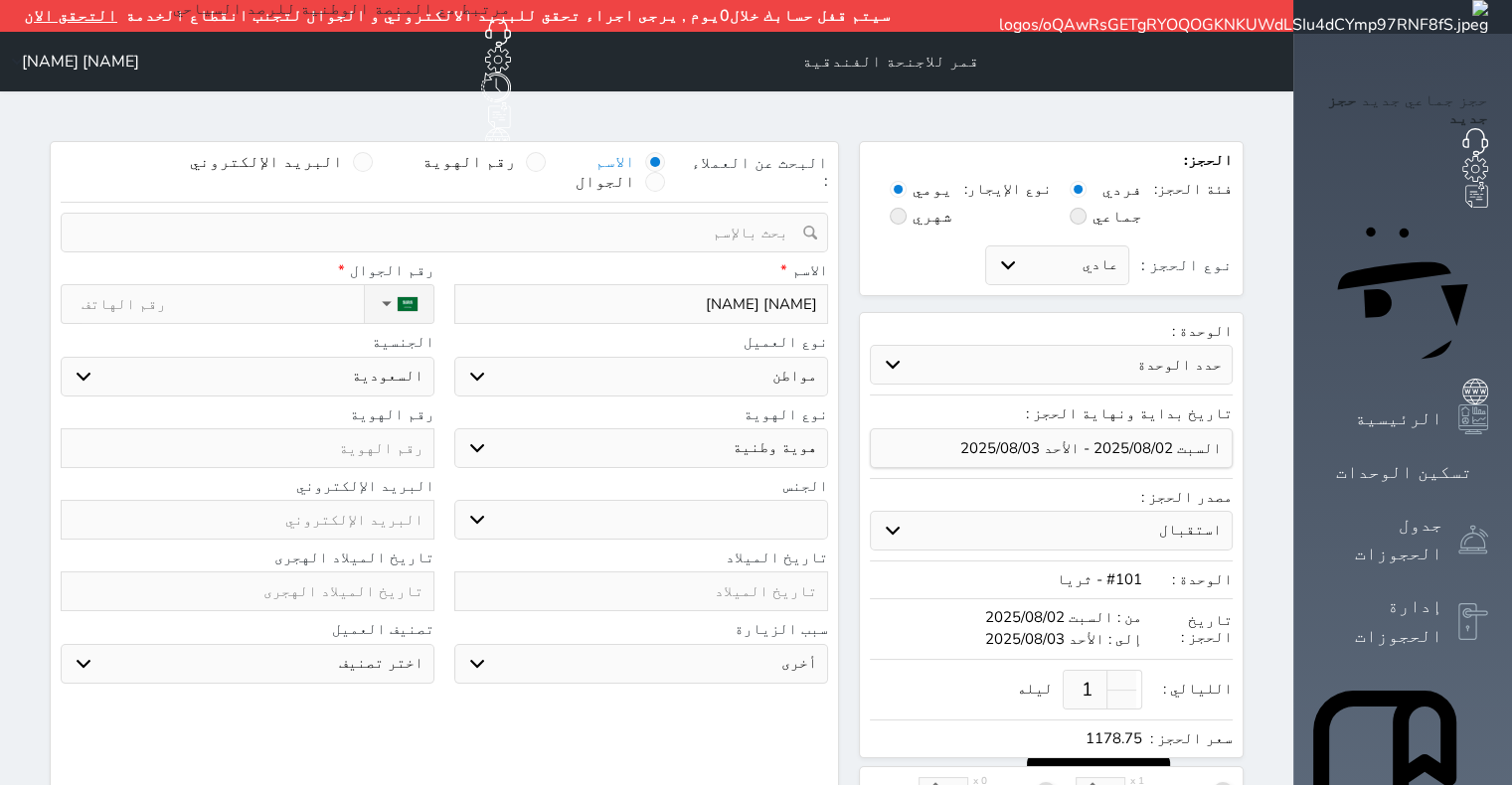 select 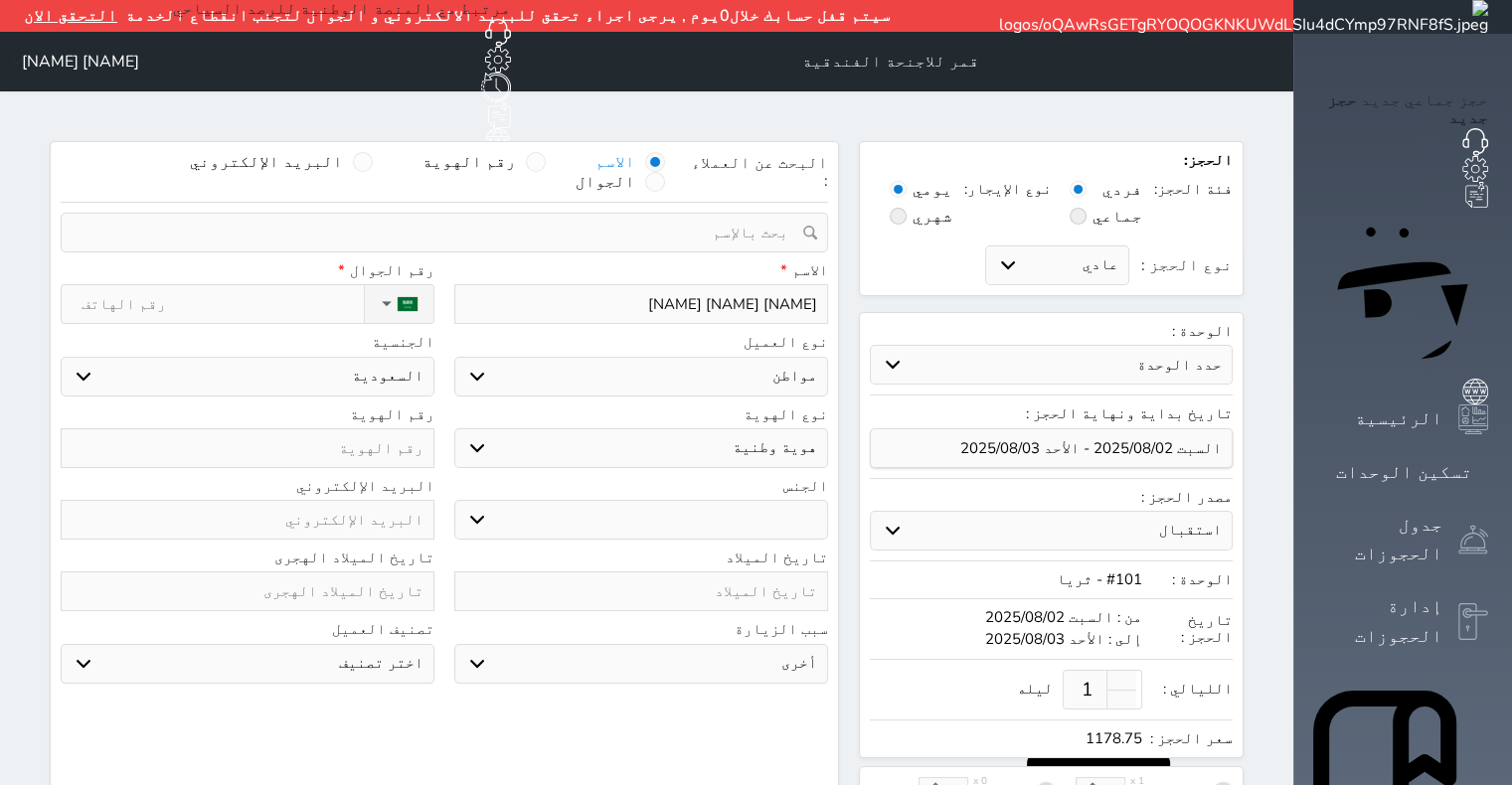 type on "[FIRST] [LAST]" 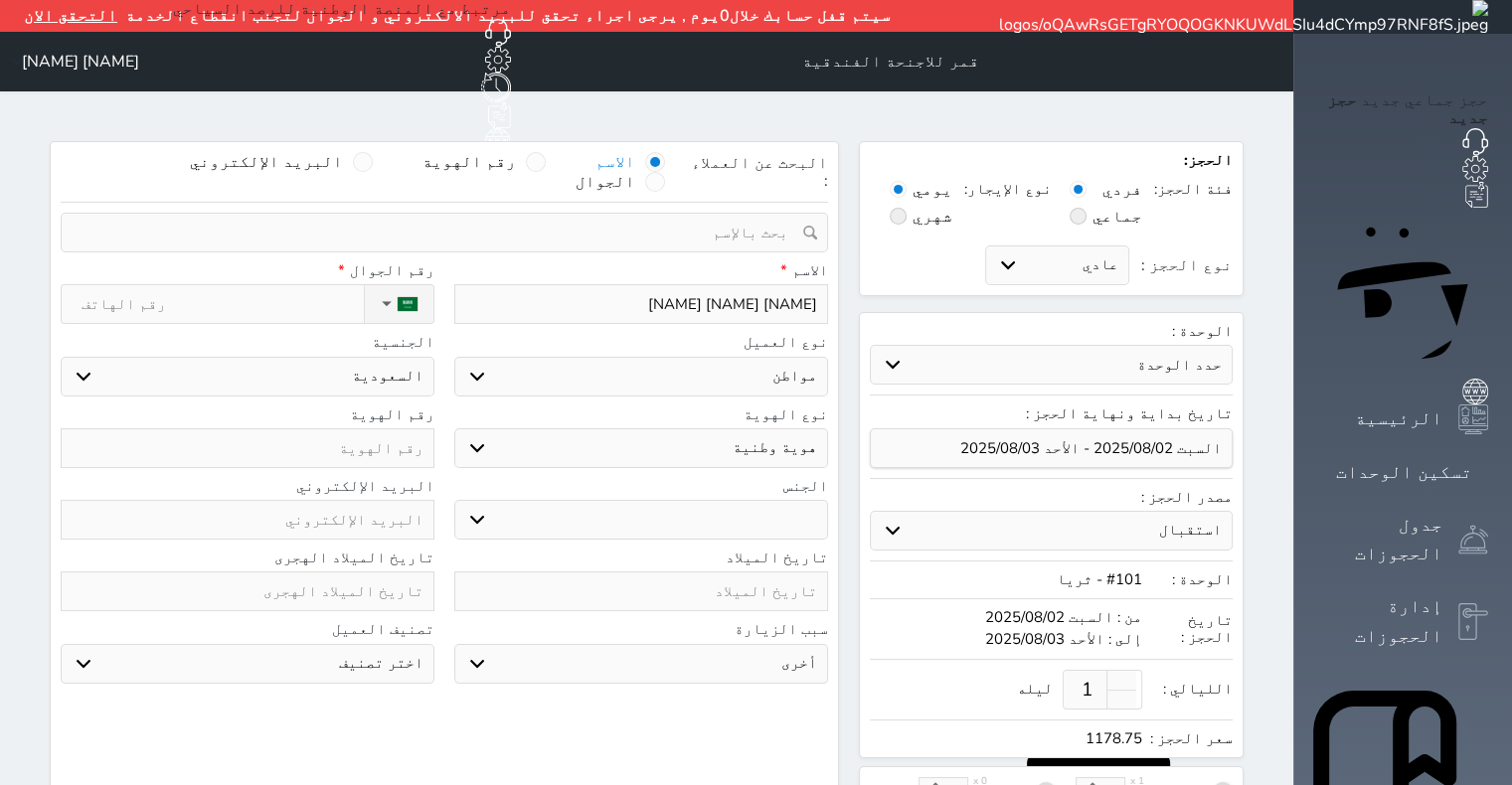 select 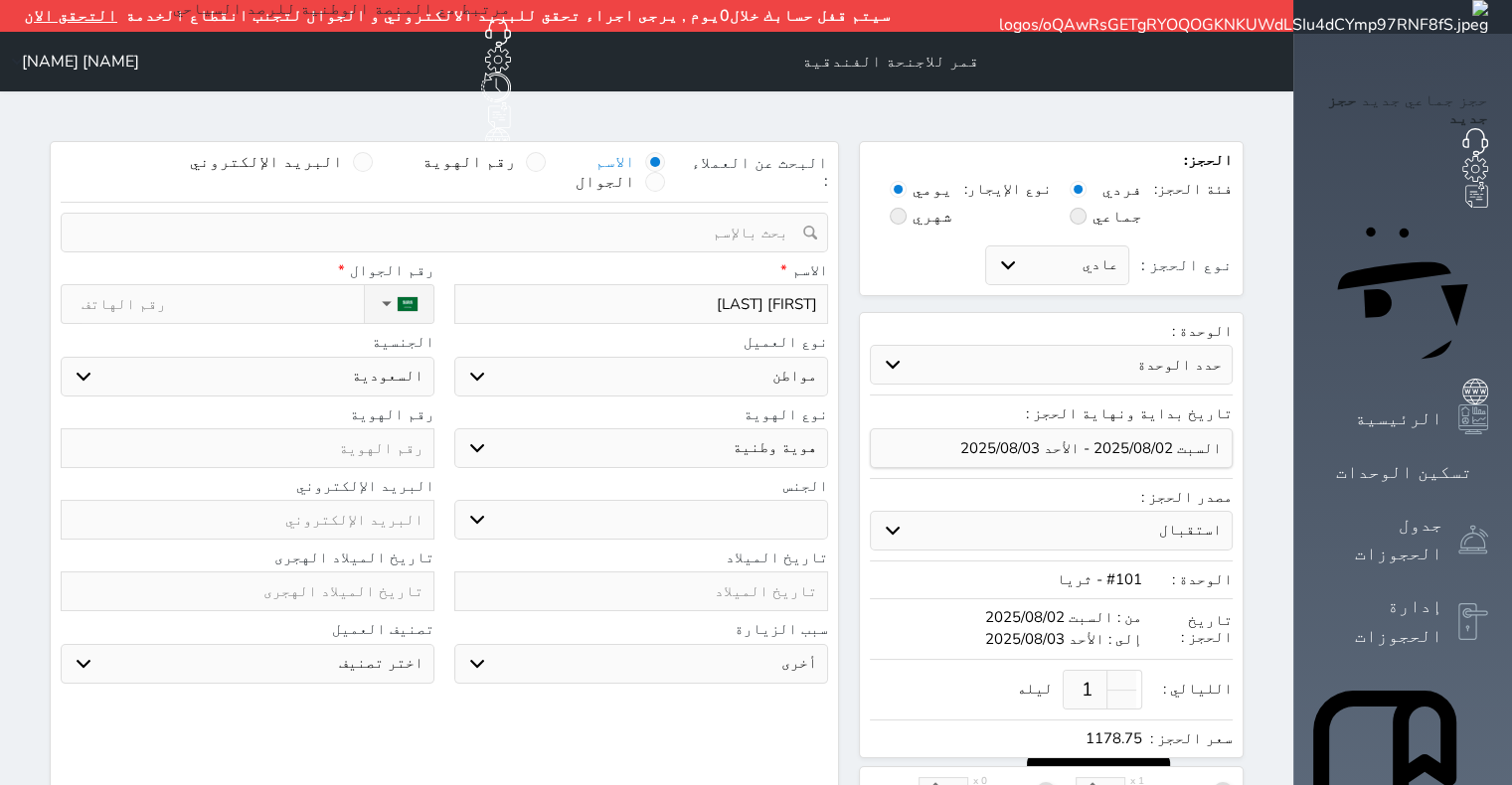 type on "سجل حجوزات العميل [NAME] [NAME]" 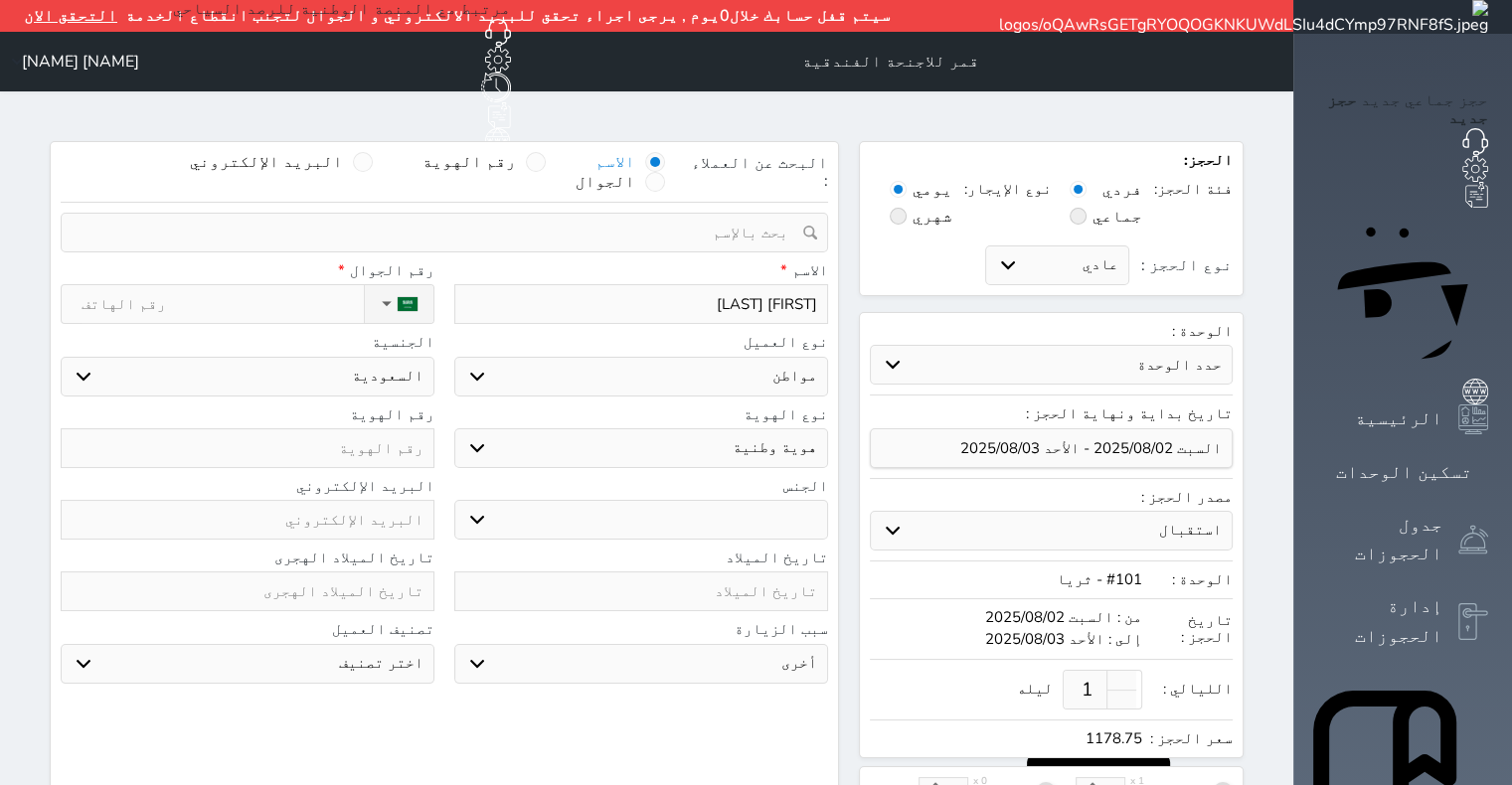 select 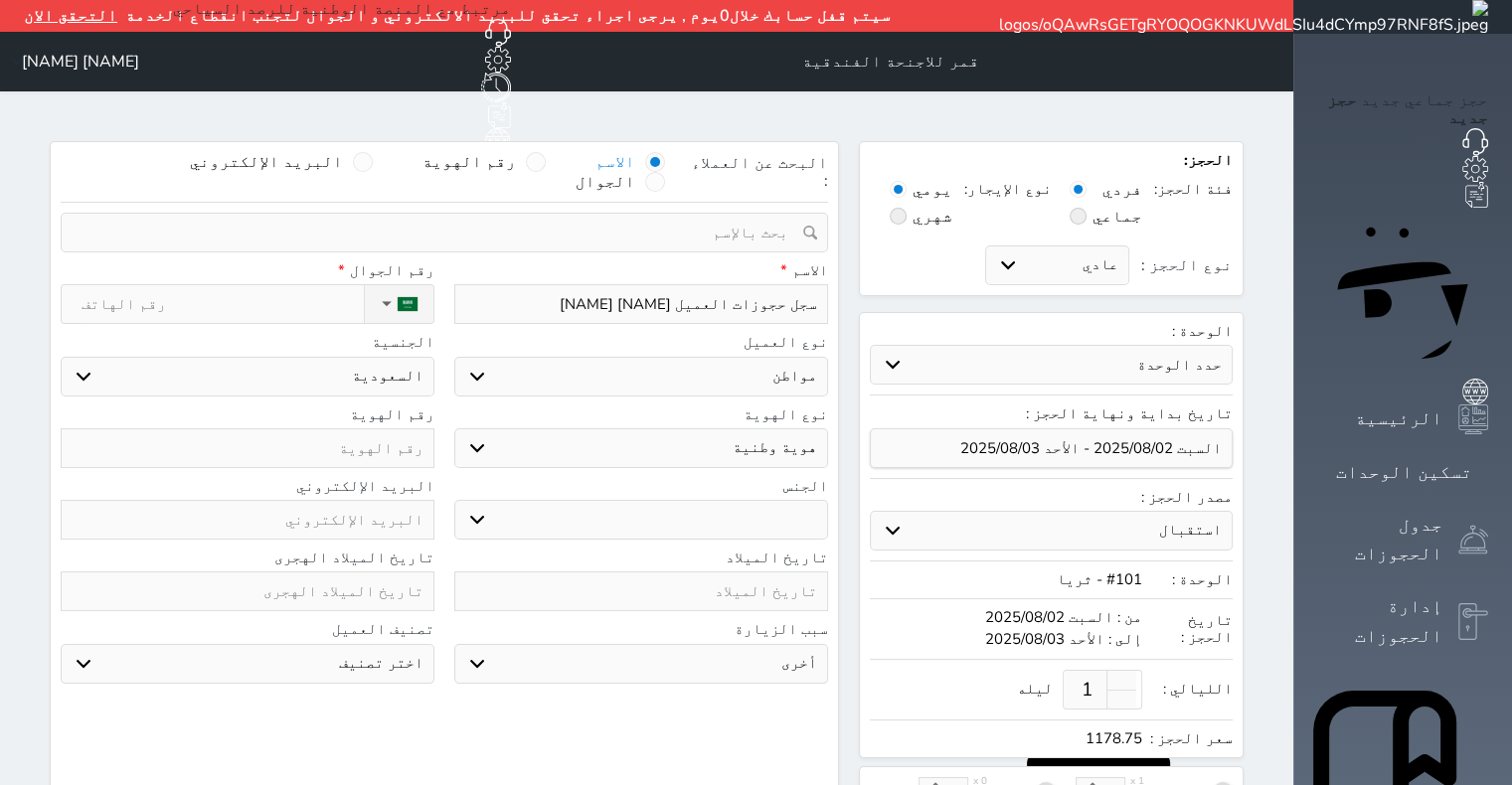 type on "[NAME] [NAME] [NAME]" 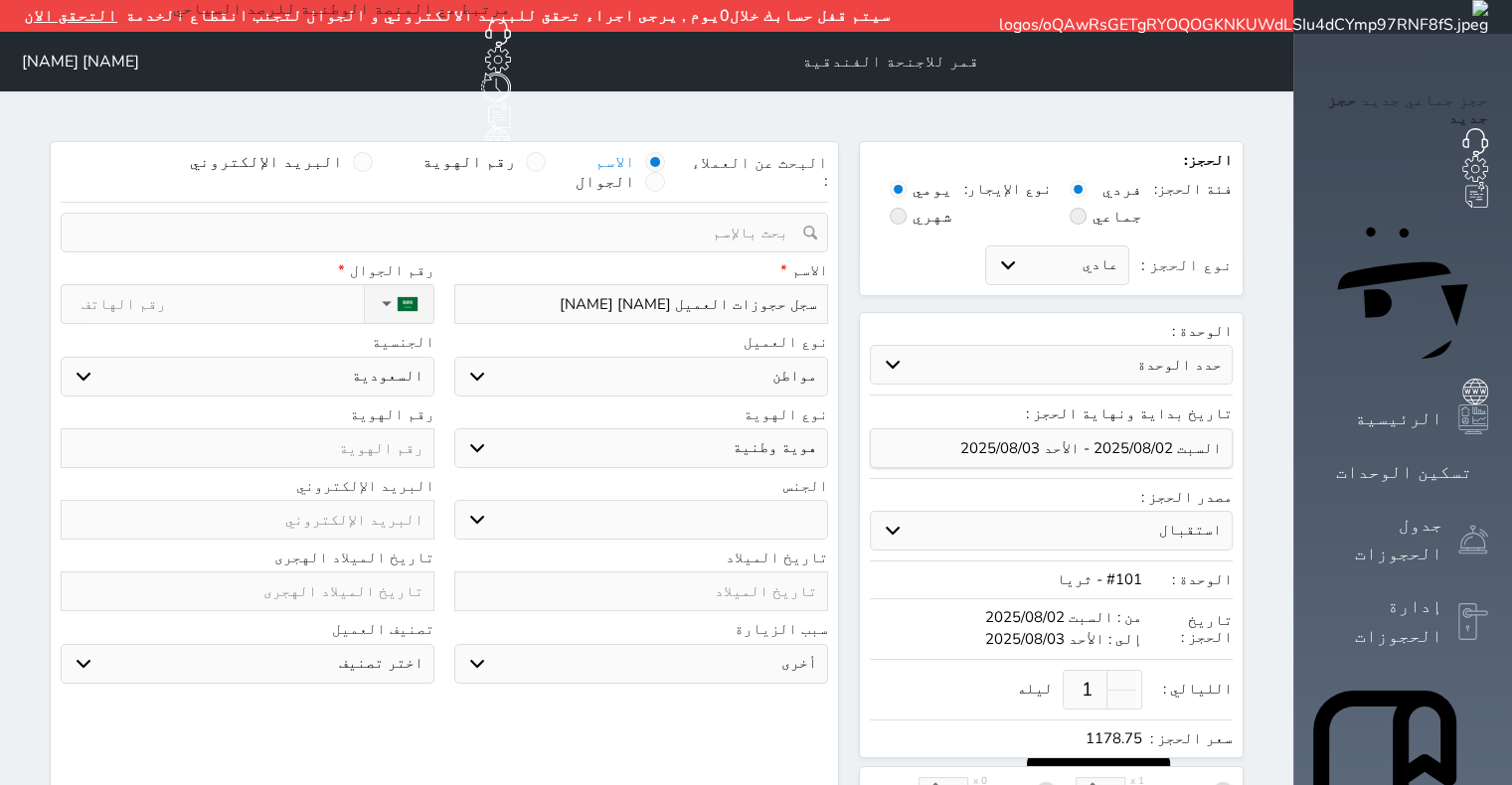 select 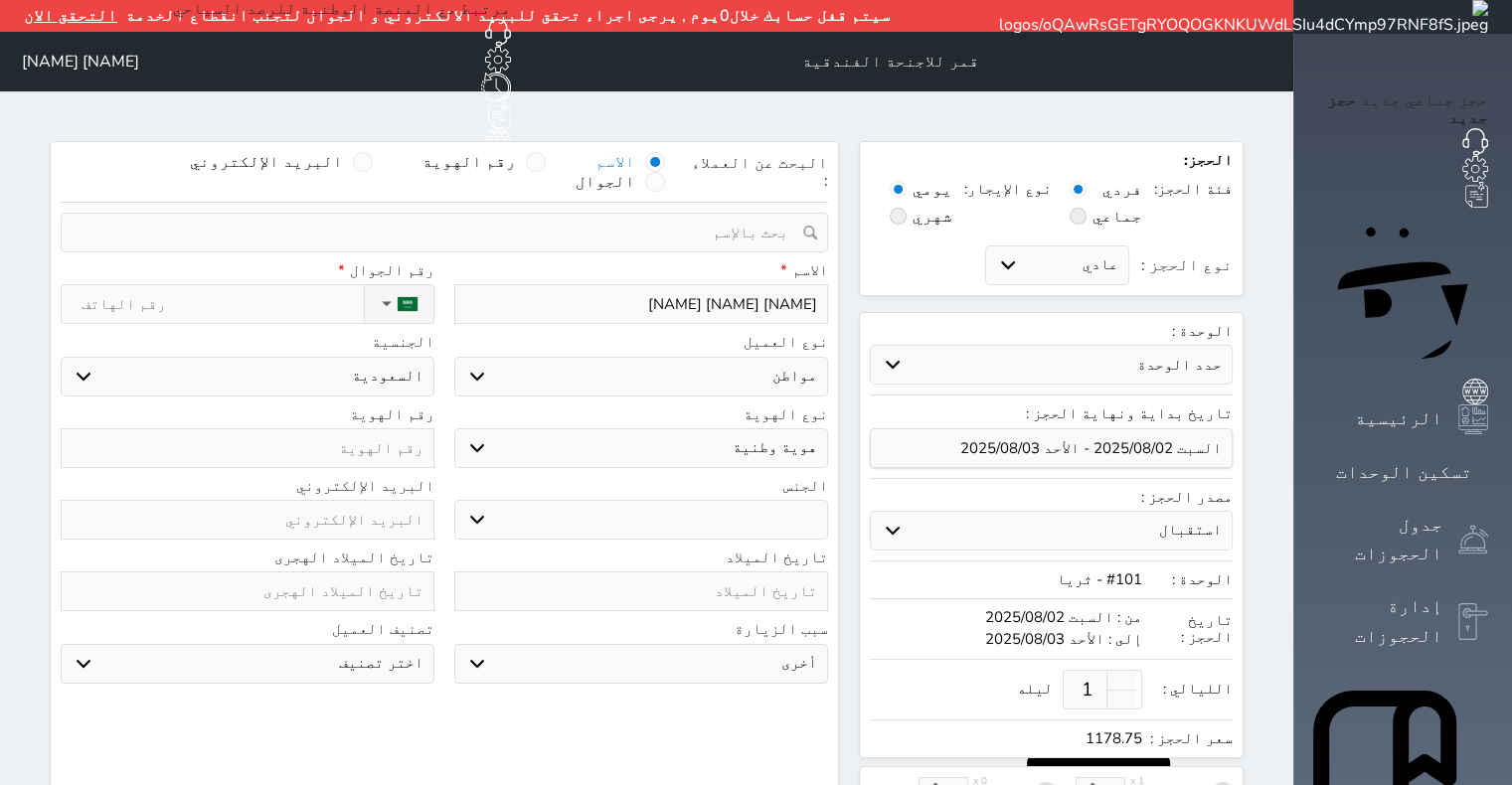 type on "[NAME] [NAME] [NAME]" 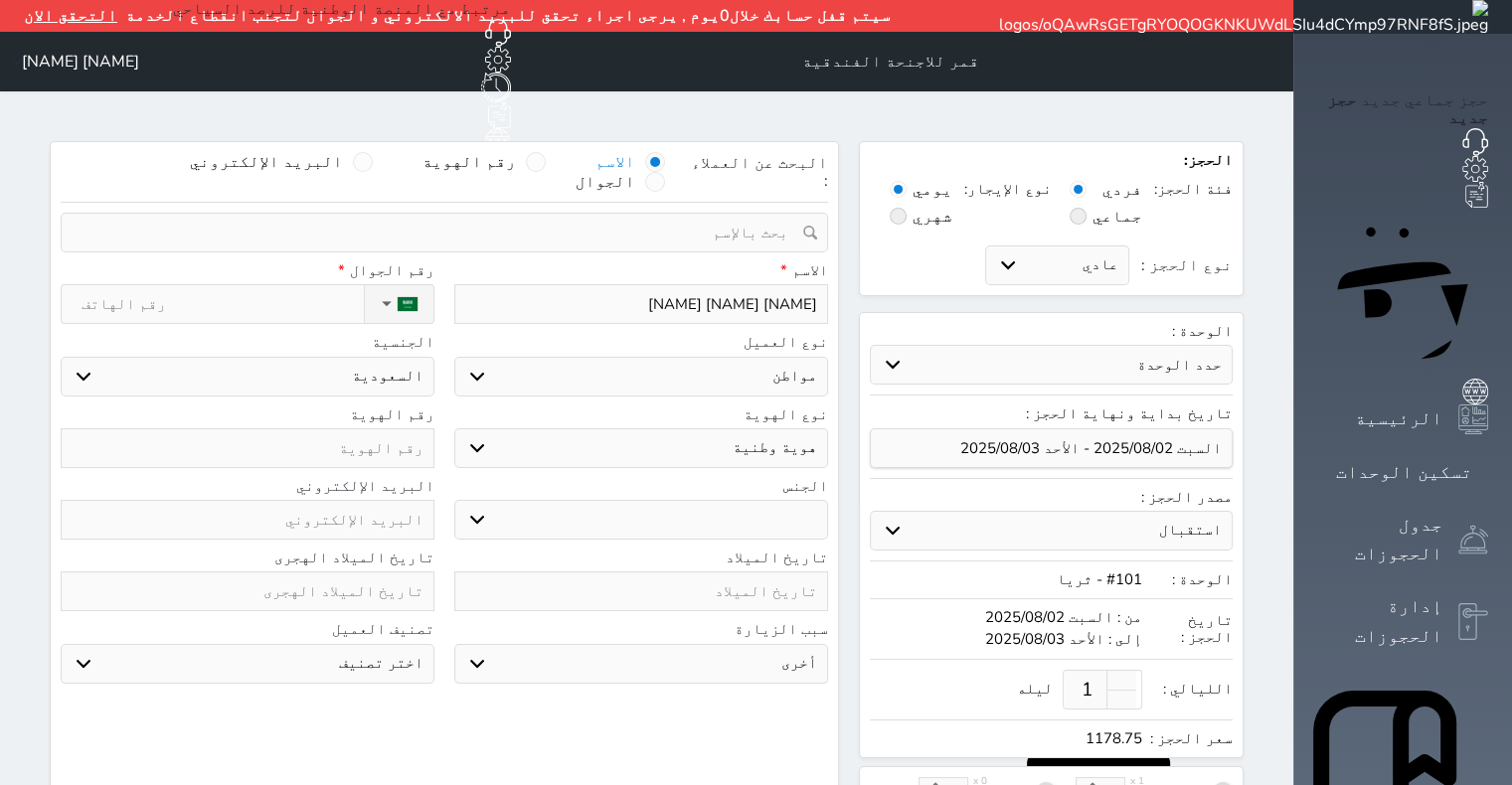 select 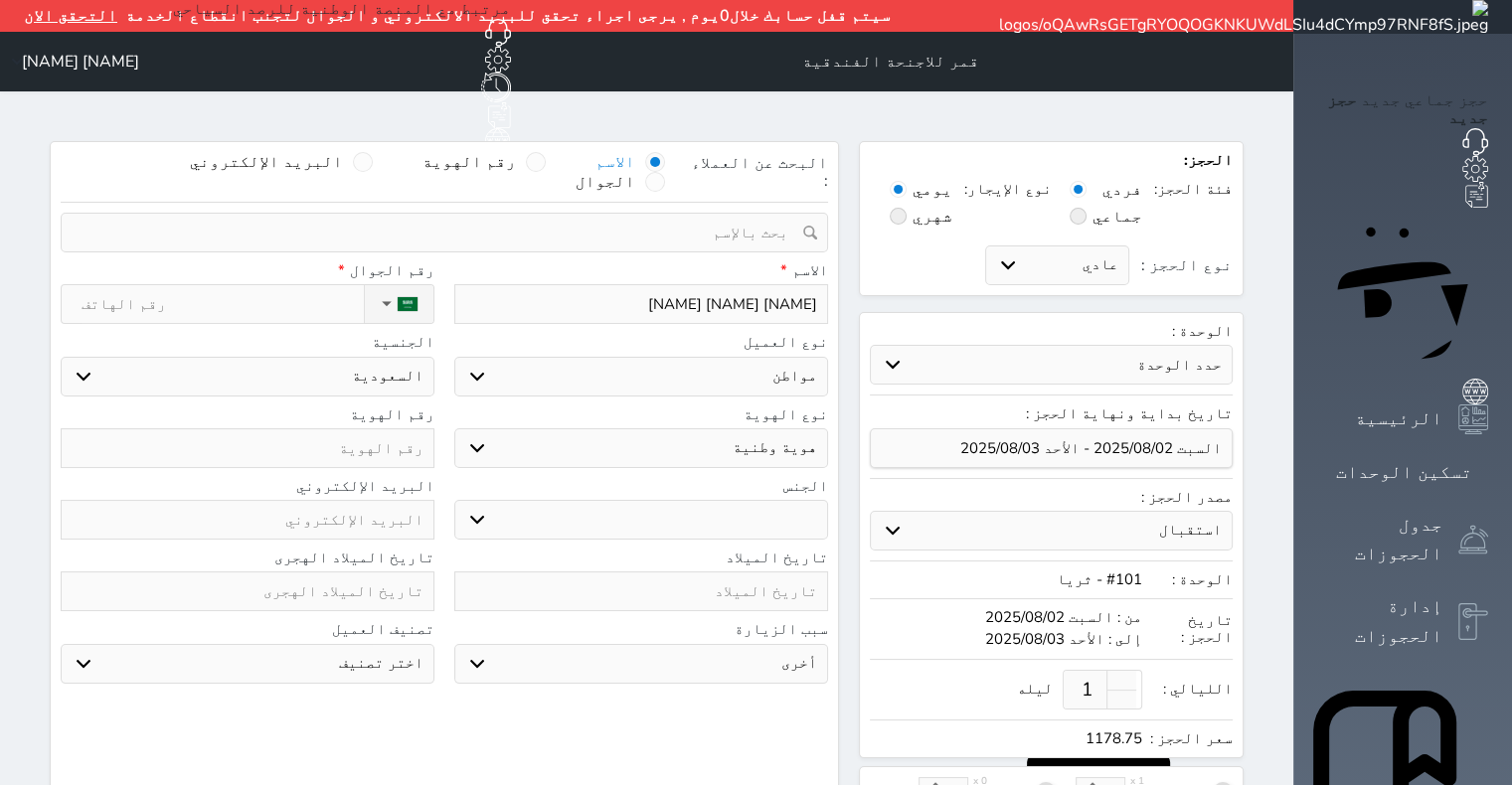 type on "[NAME] [NAME] [NAME]" 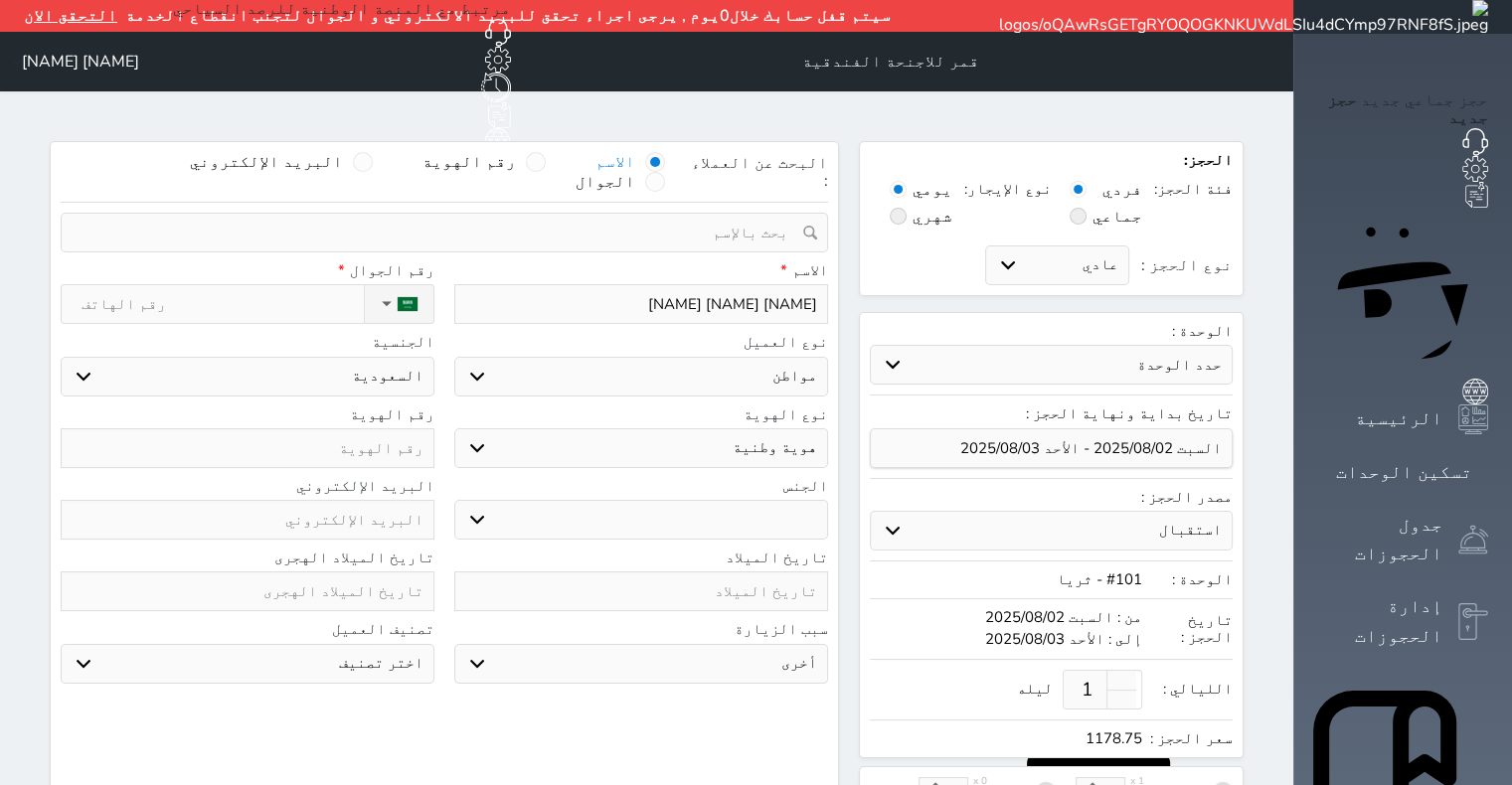 select 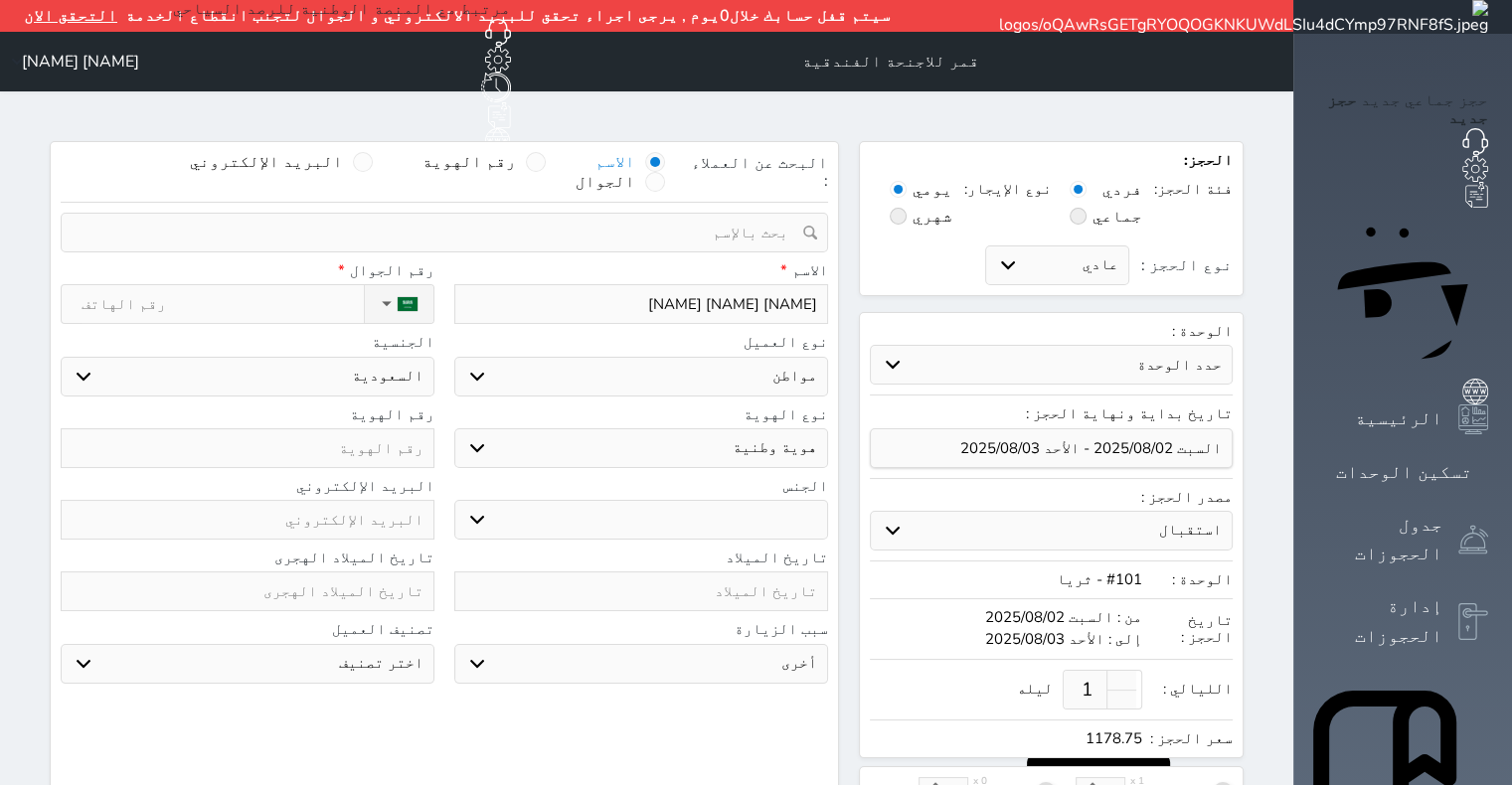 type on "[NAME] [NAME] [NAME]" 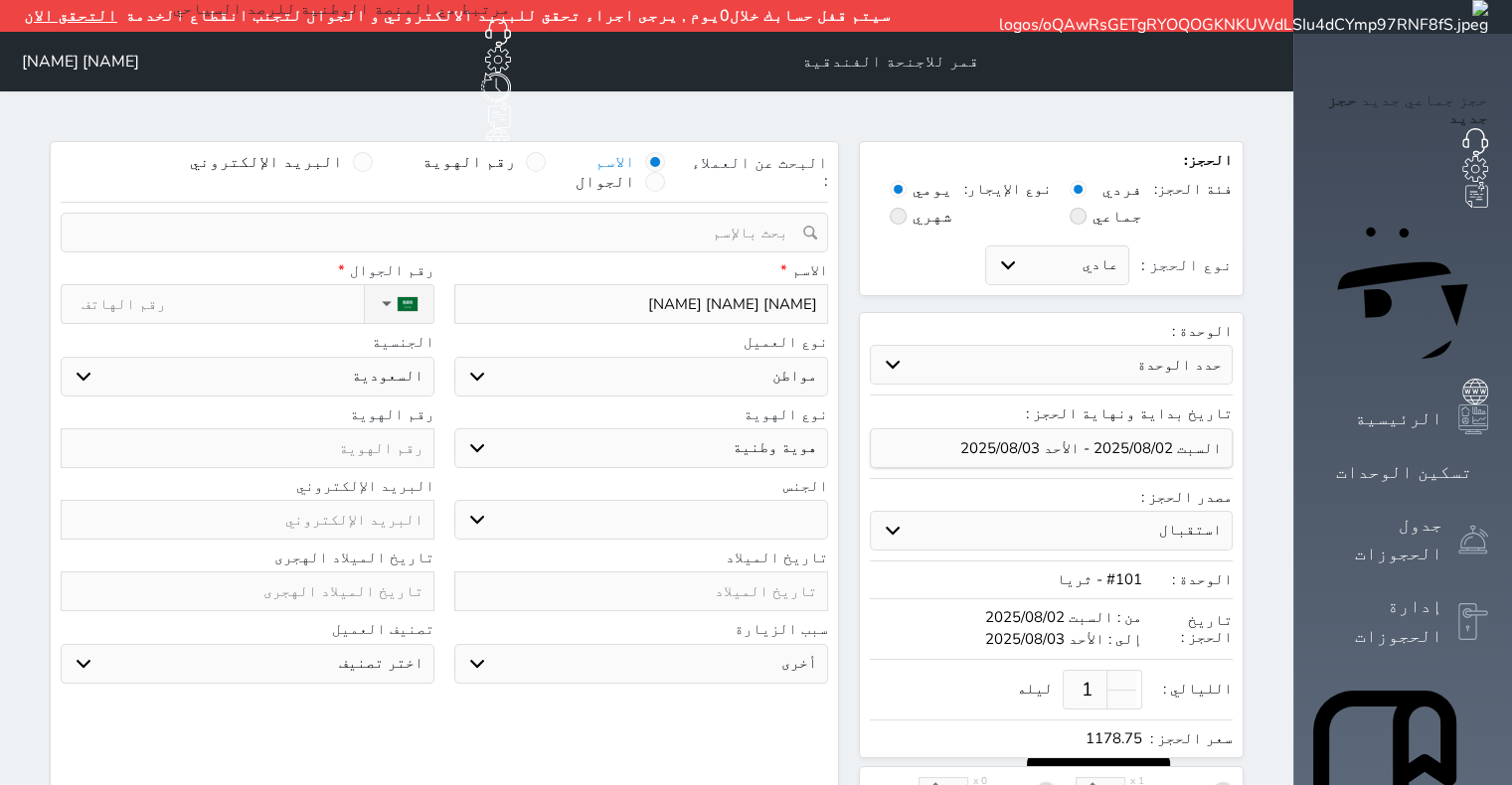 type on "5" 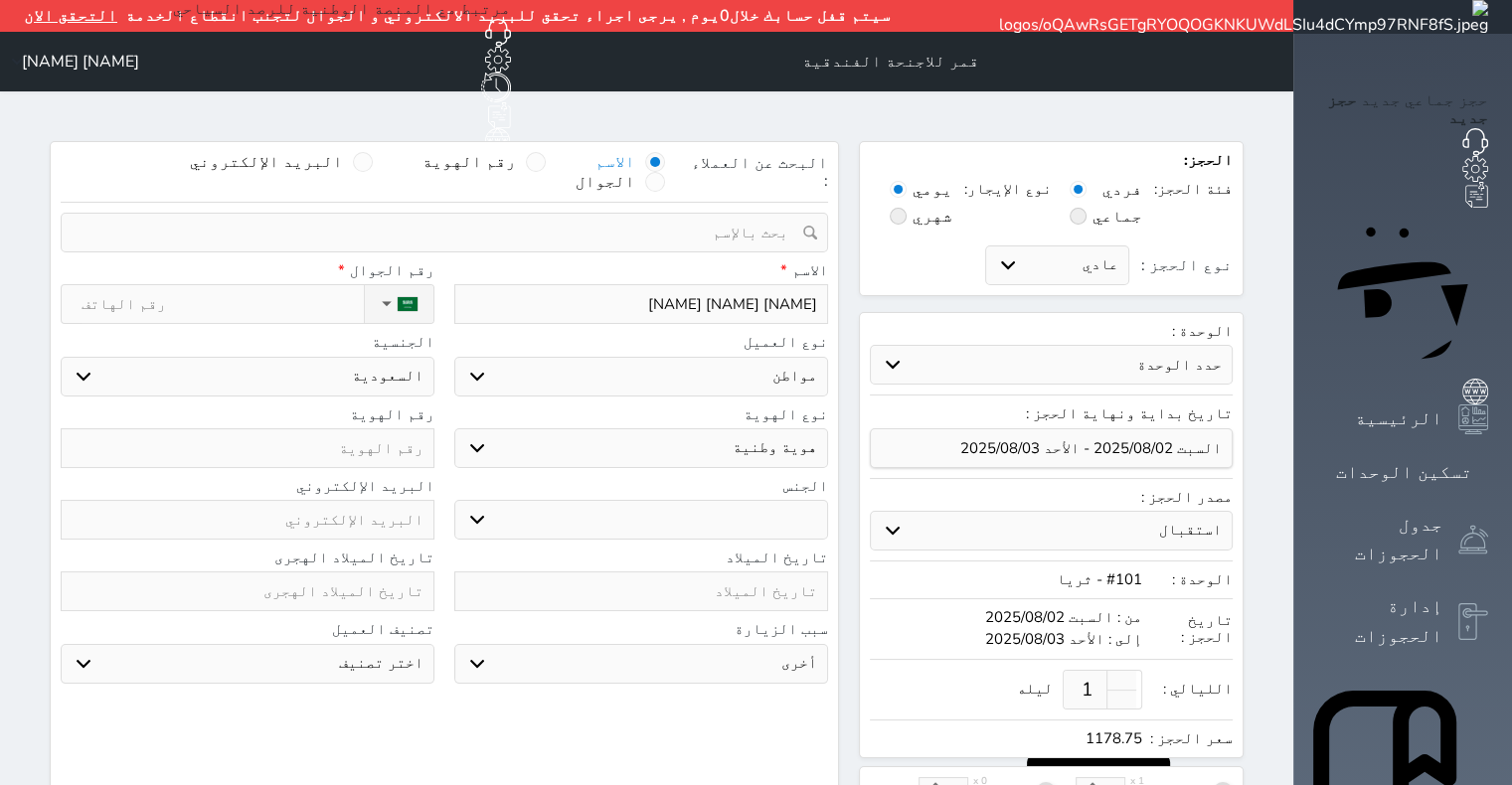 select 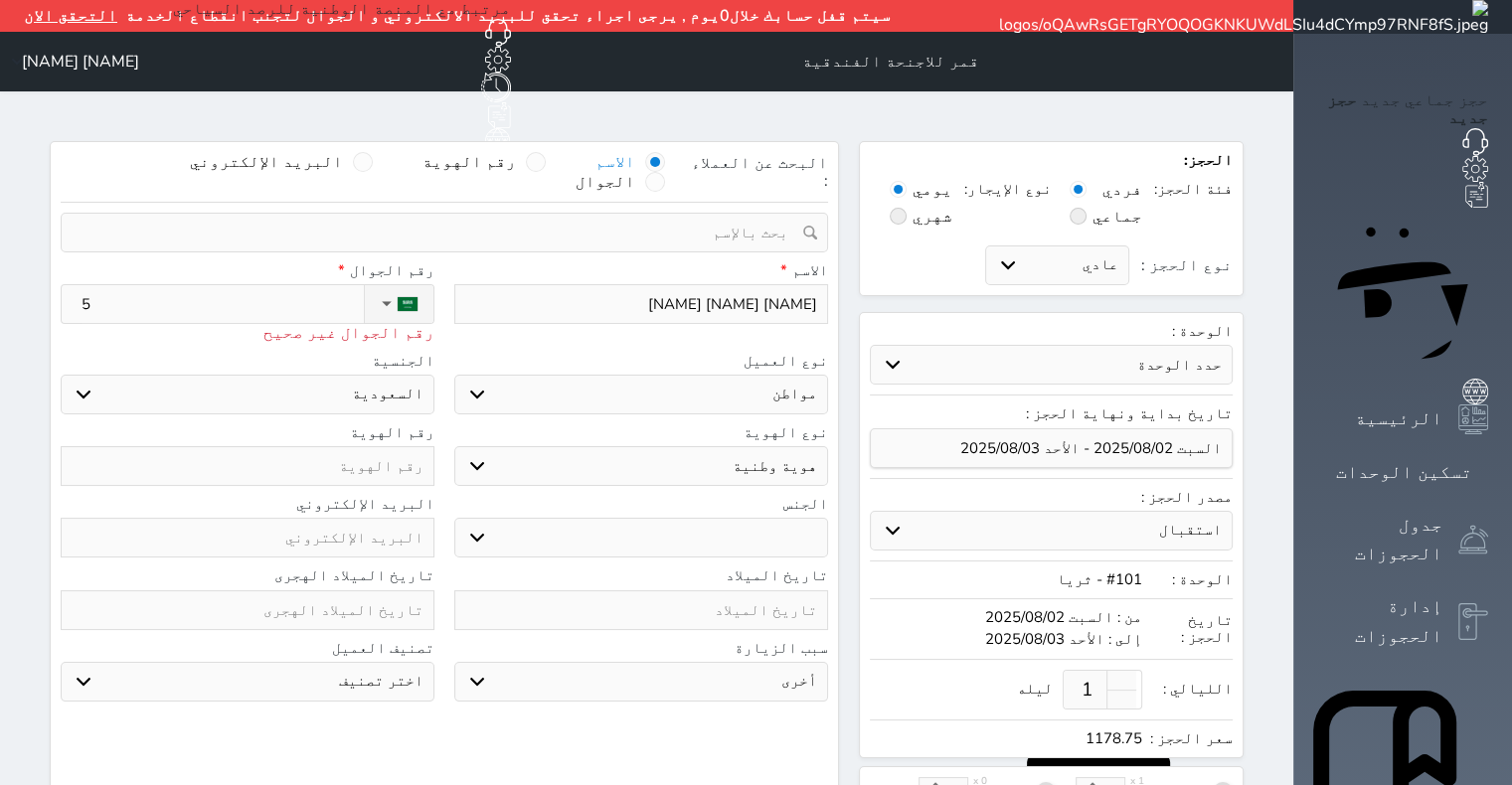 type on "56" 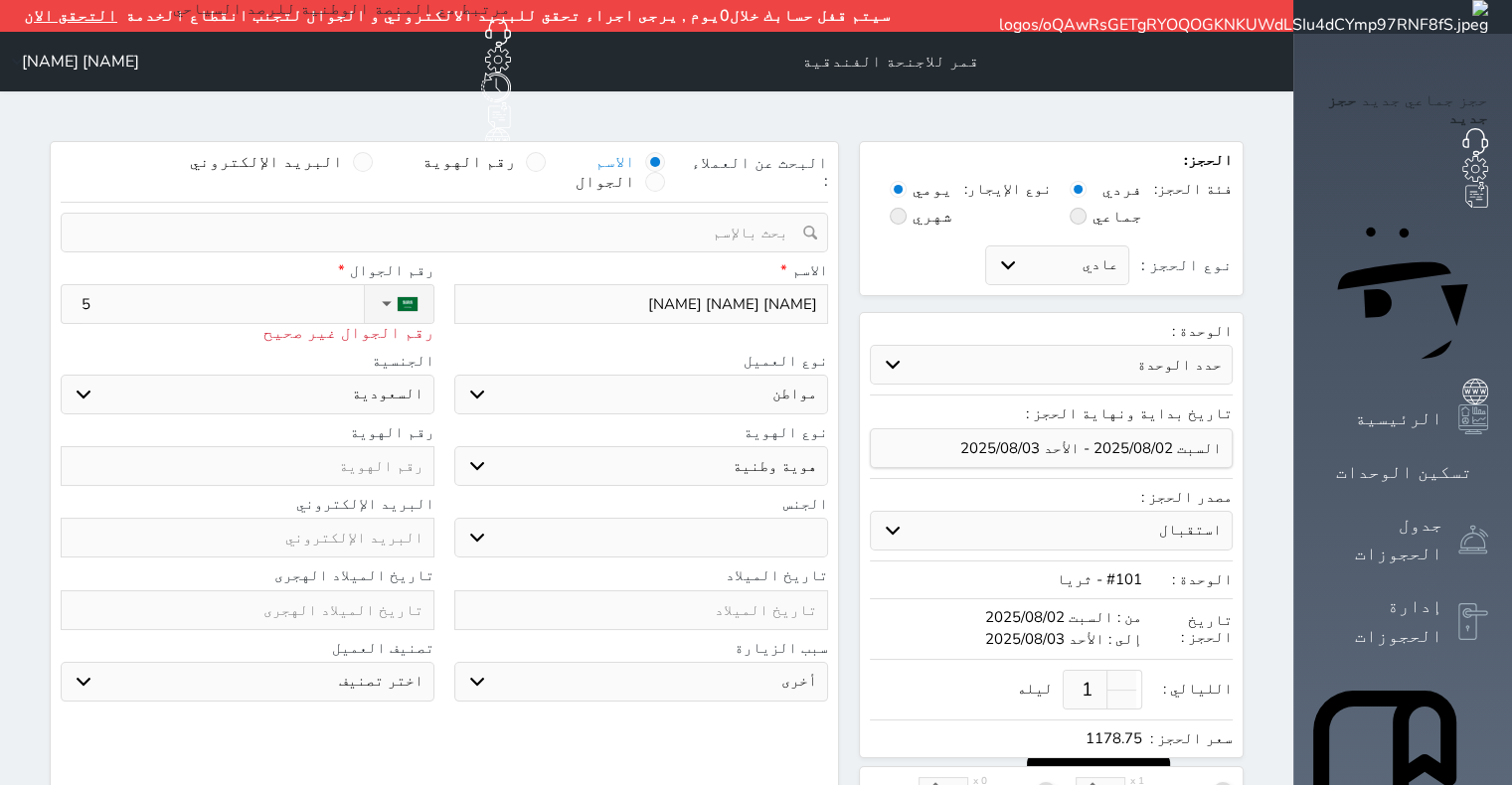 select 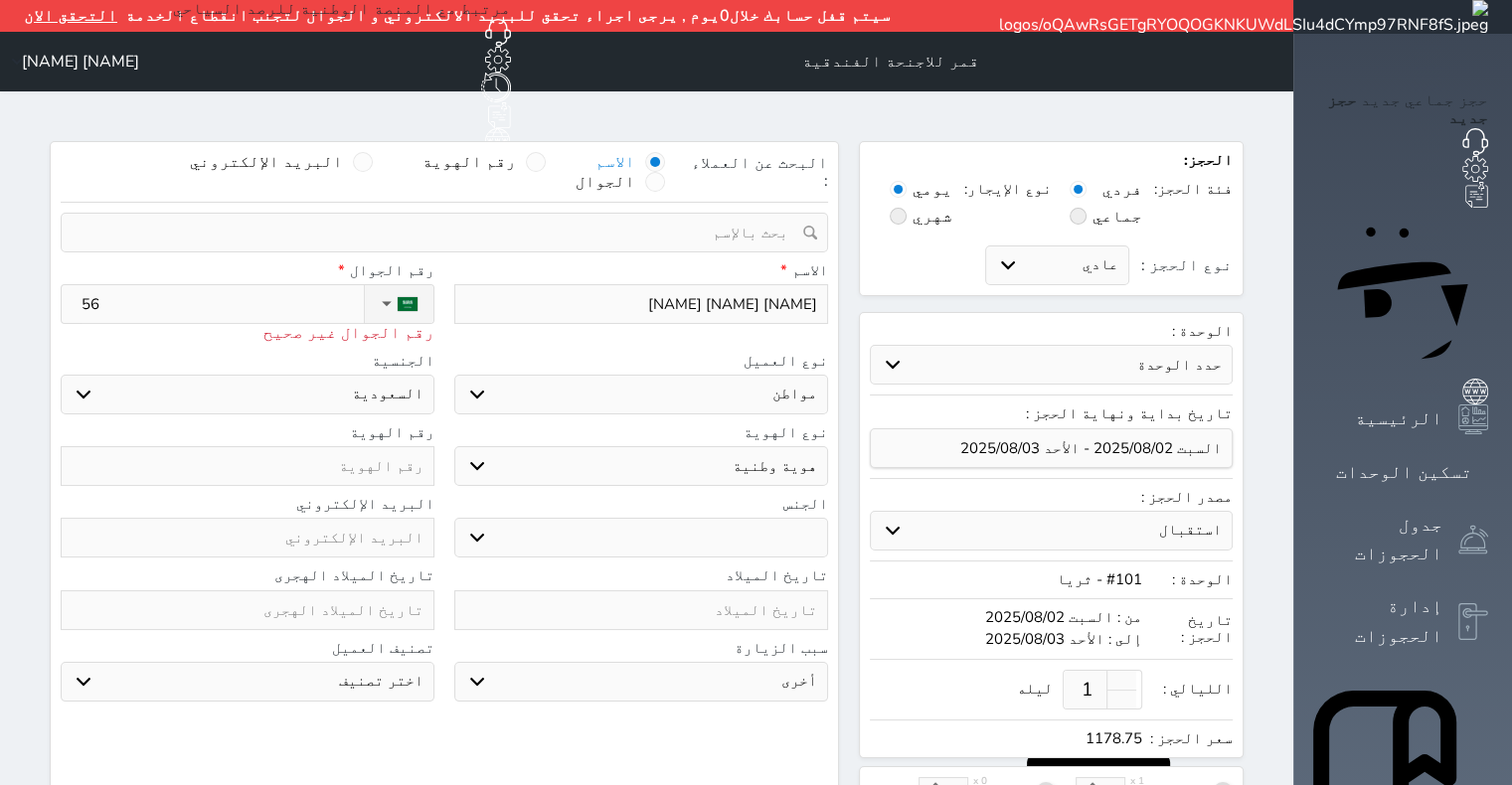 type on "567" 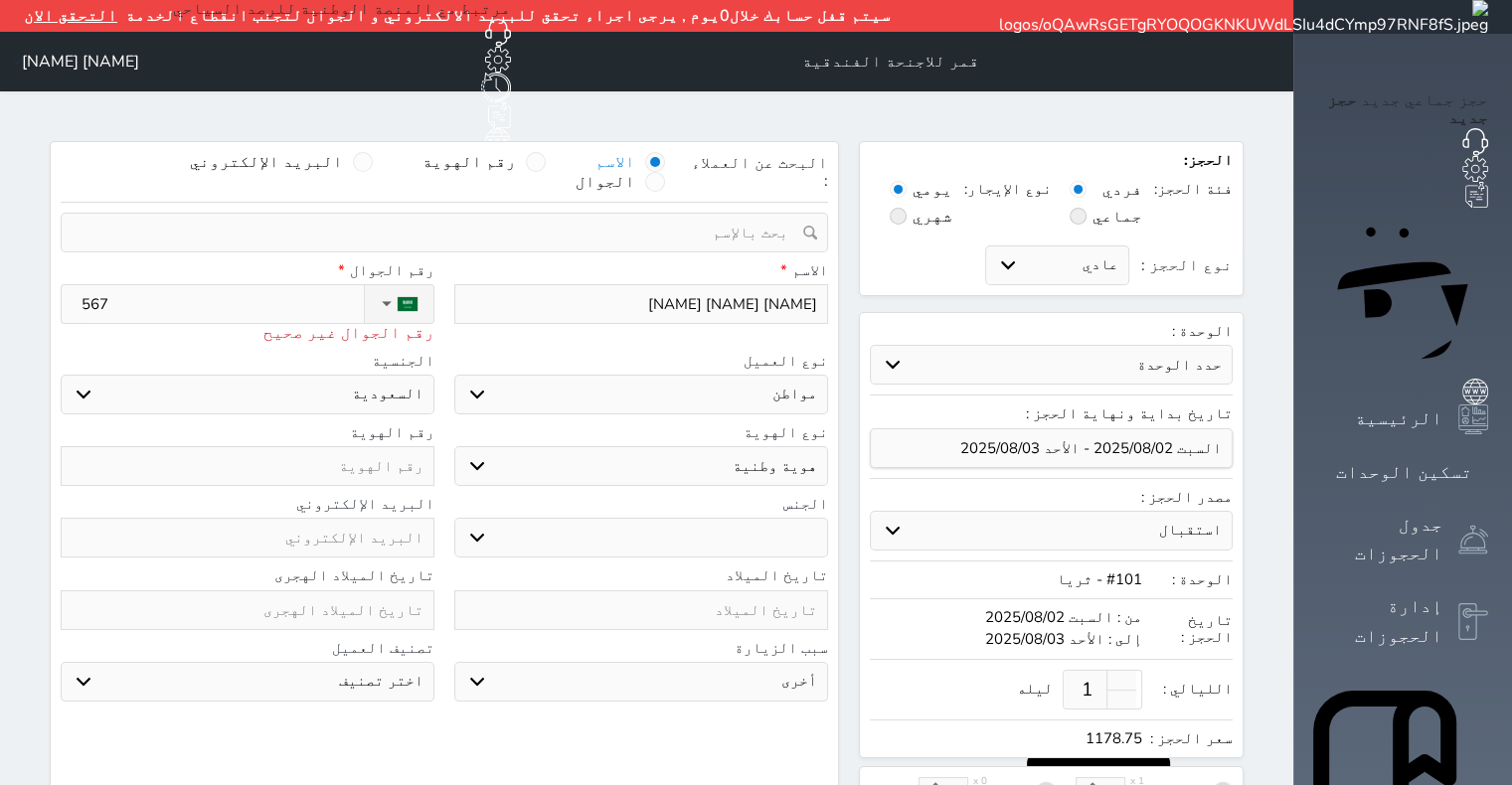 type on "56" 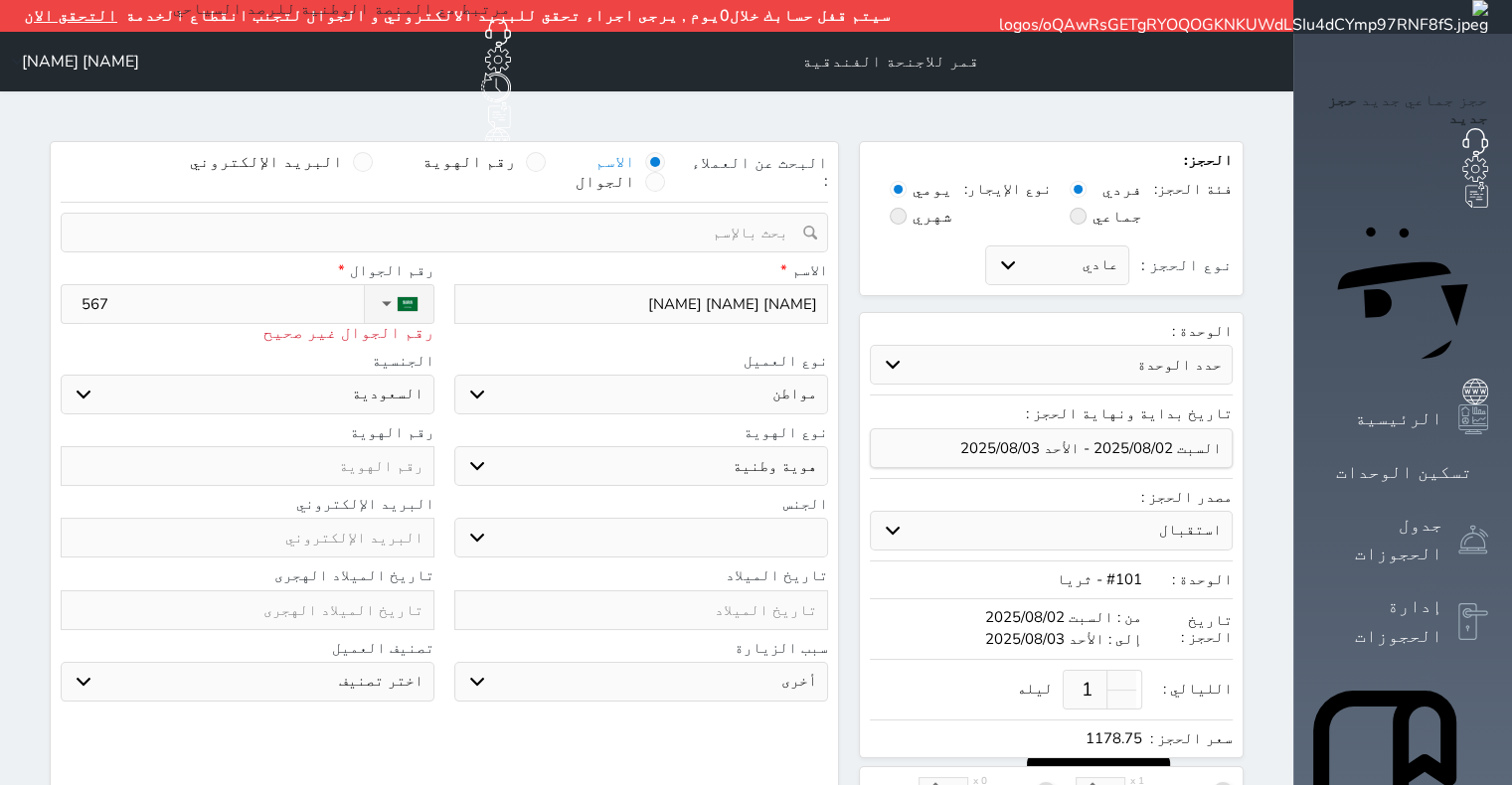 select 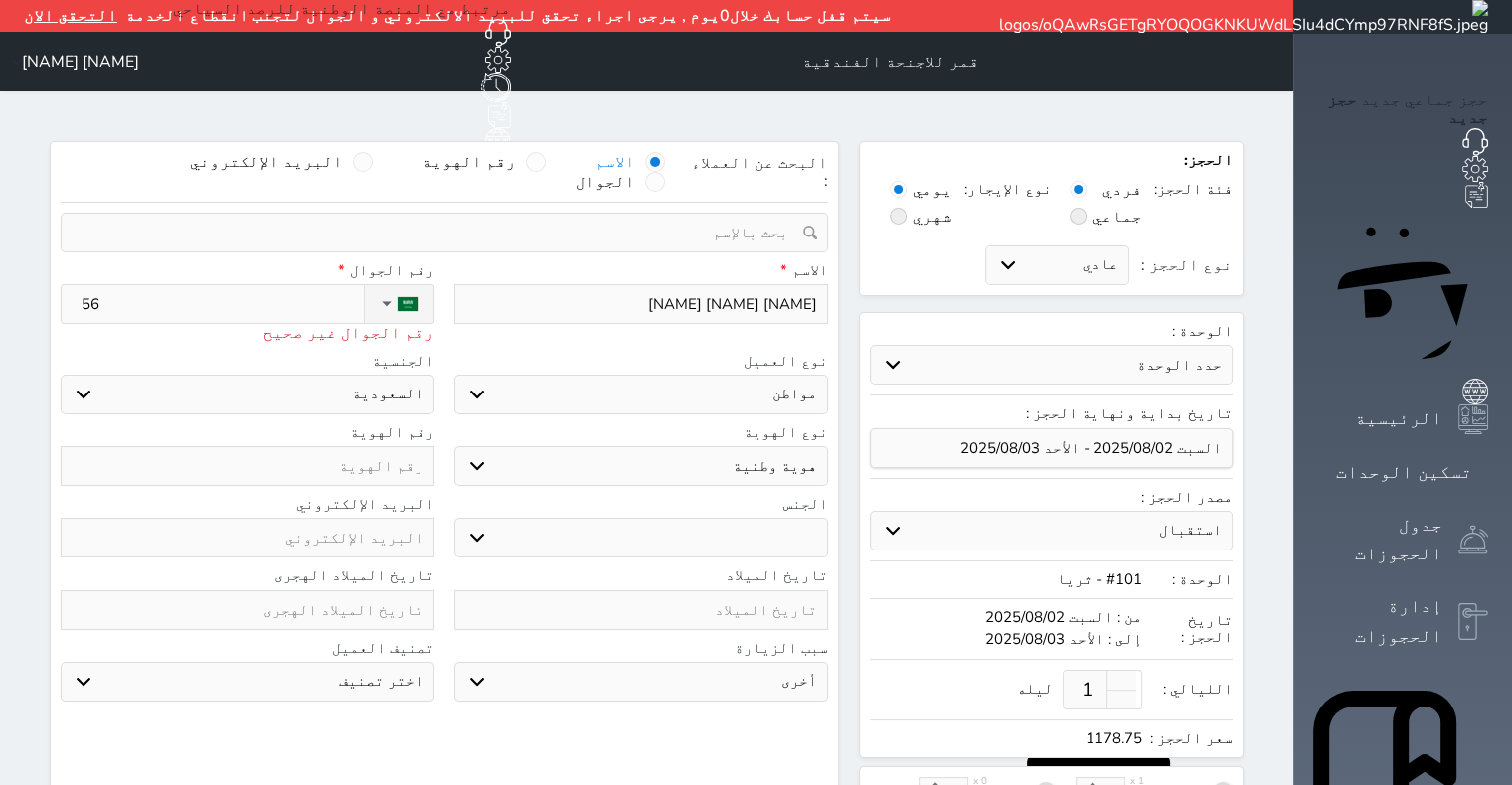 type on "561" 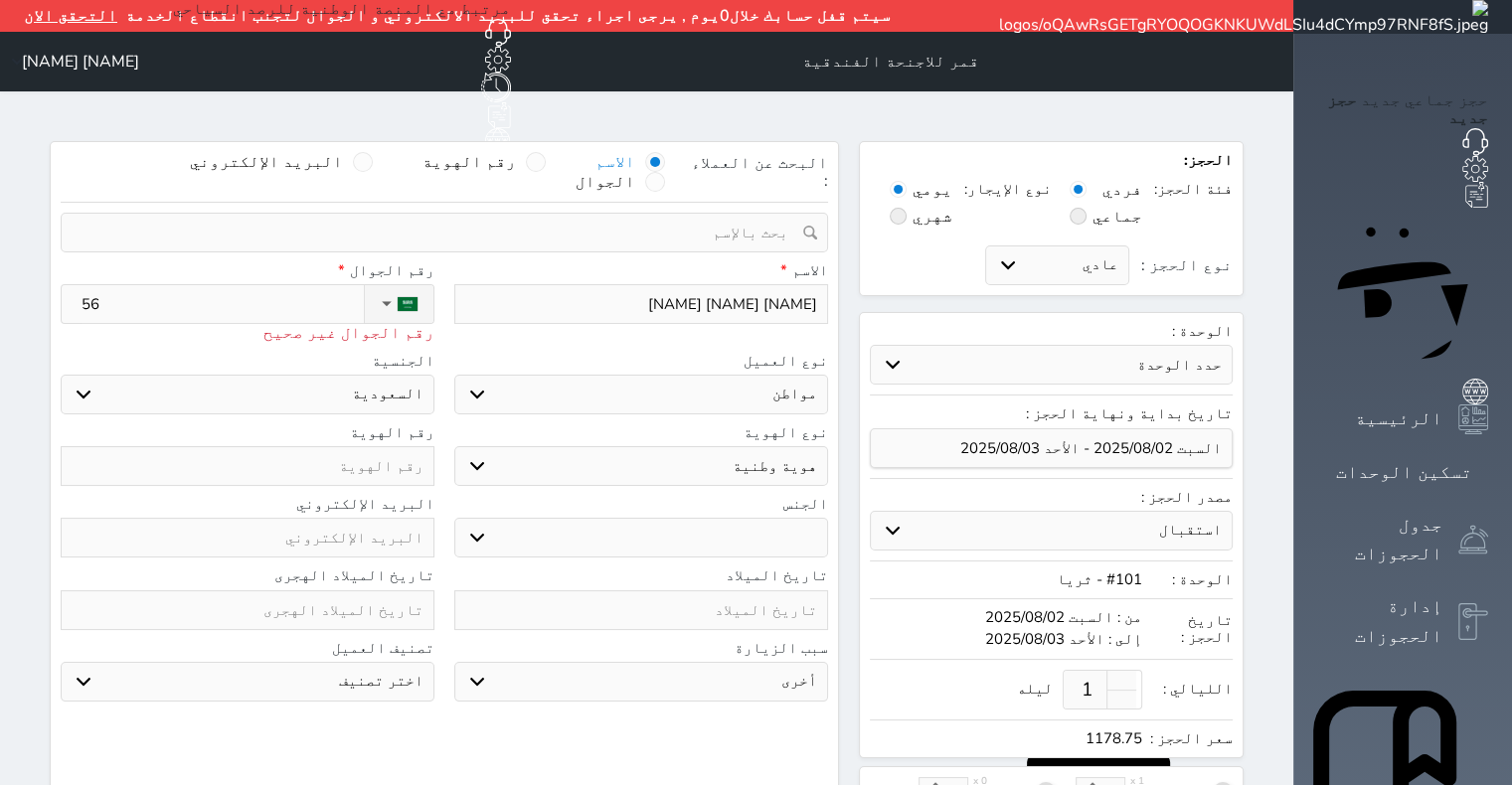 select 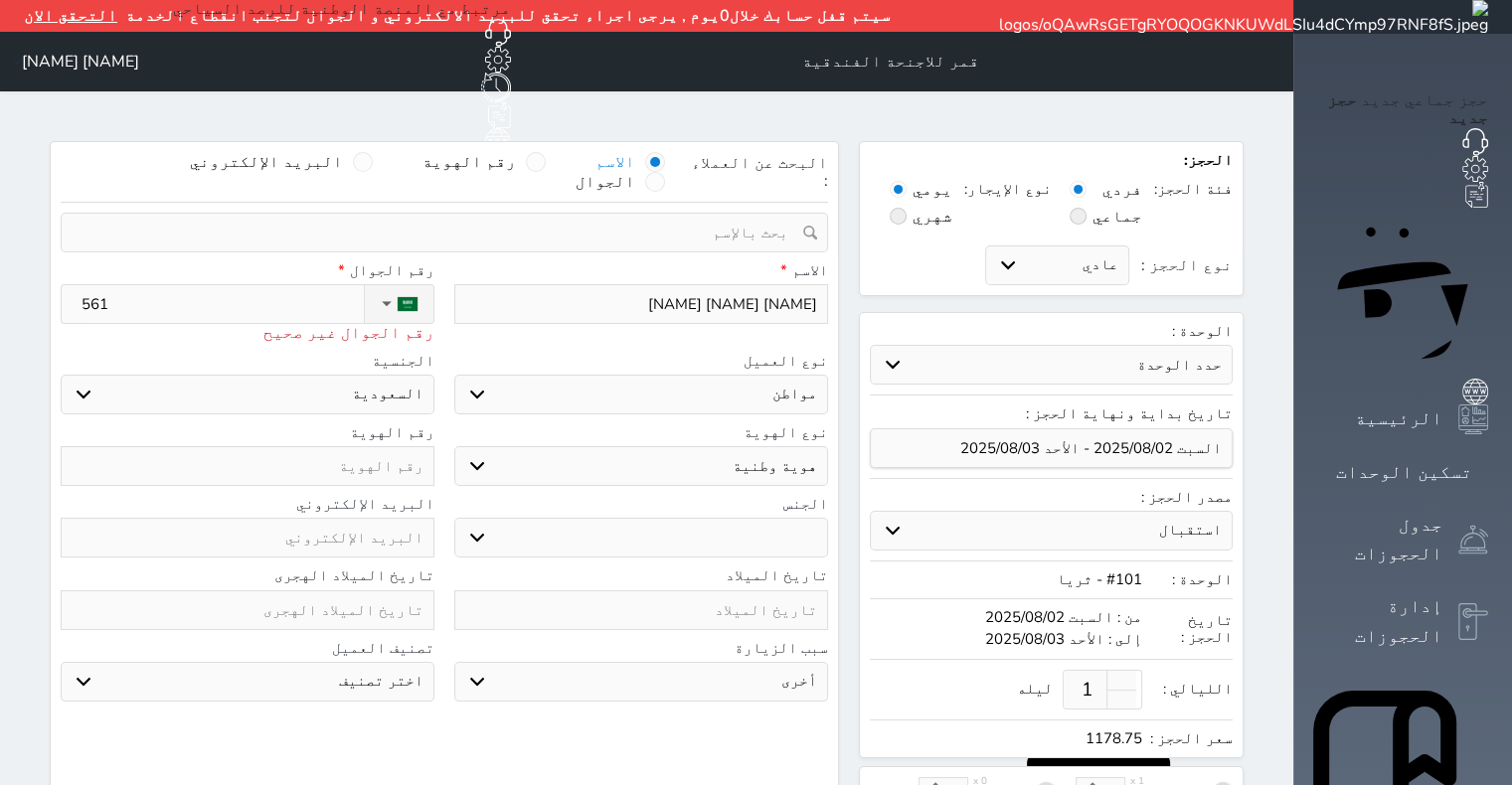 type on "5618" 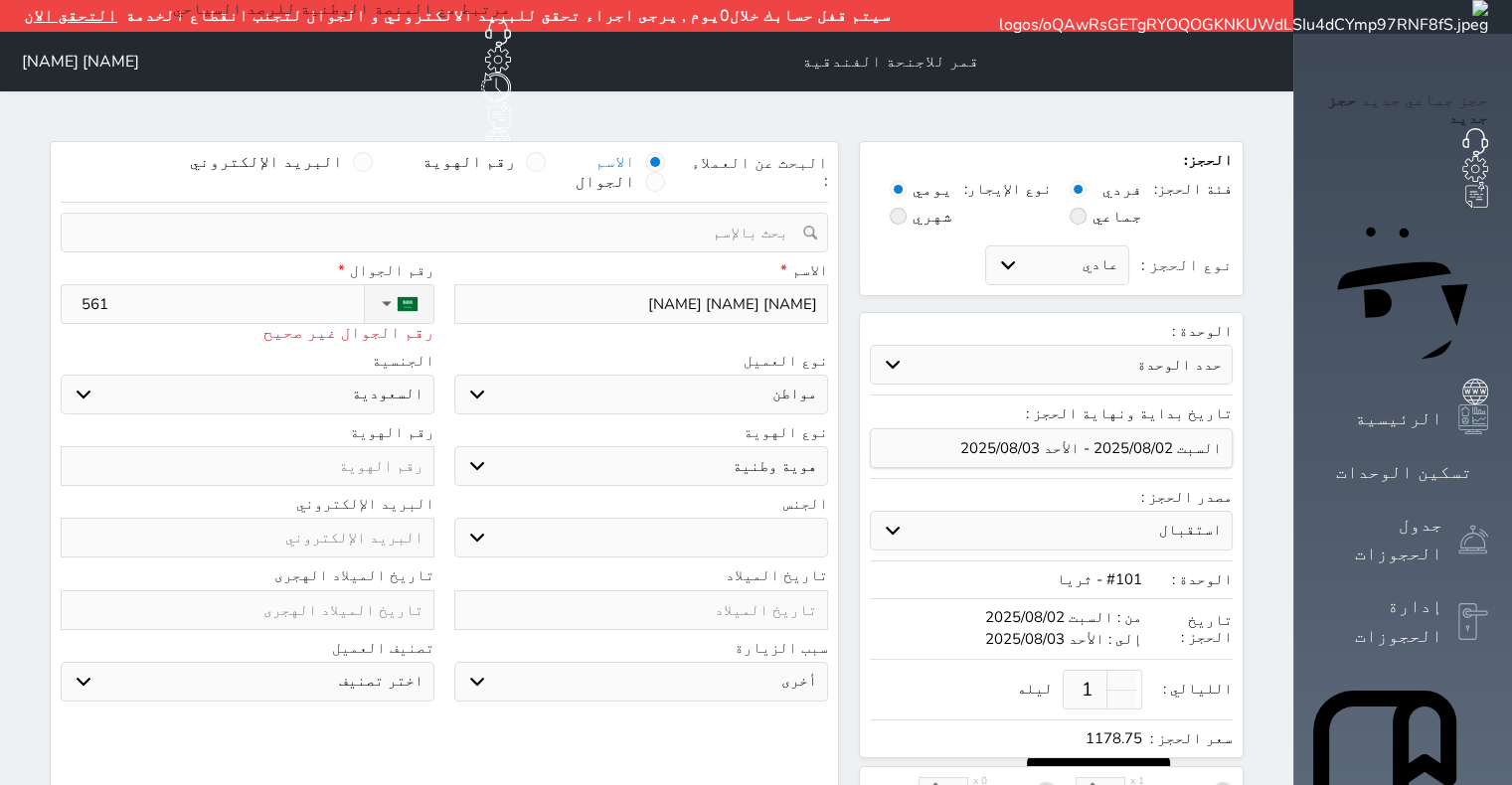 select 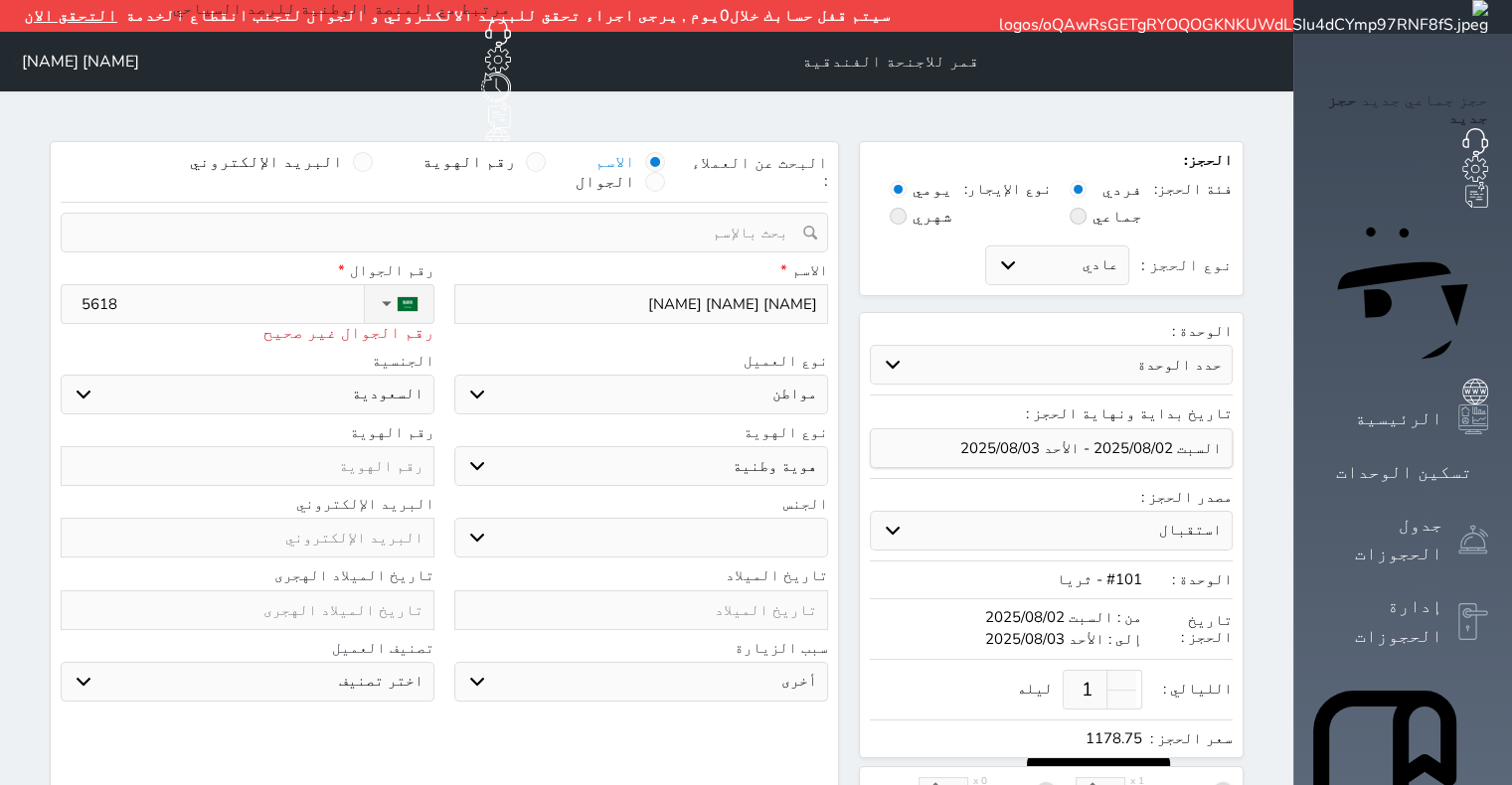 type on "[NUMBER]" 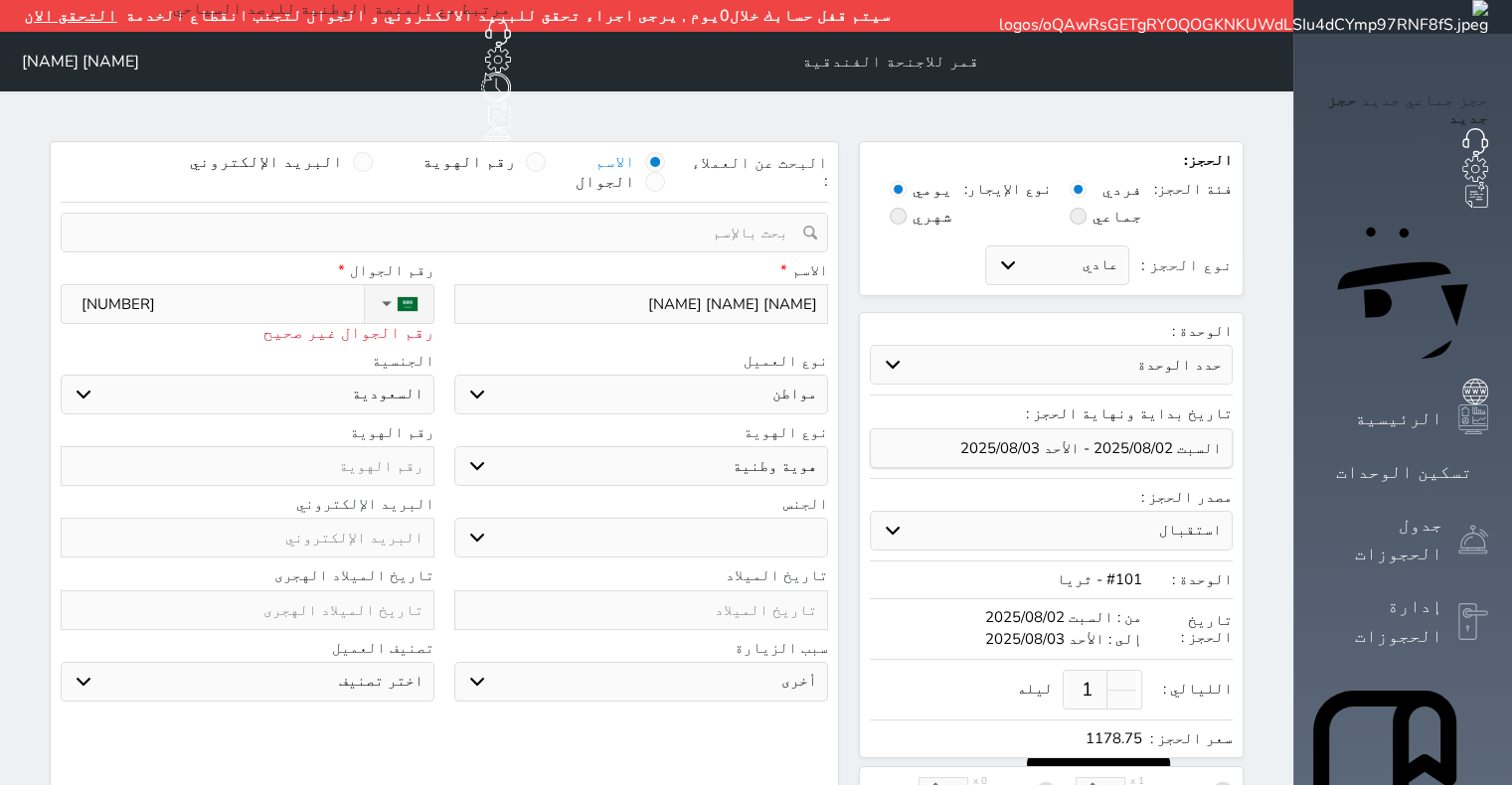 type on "[NUMBER]" 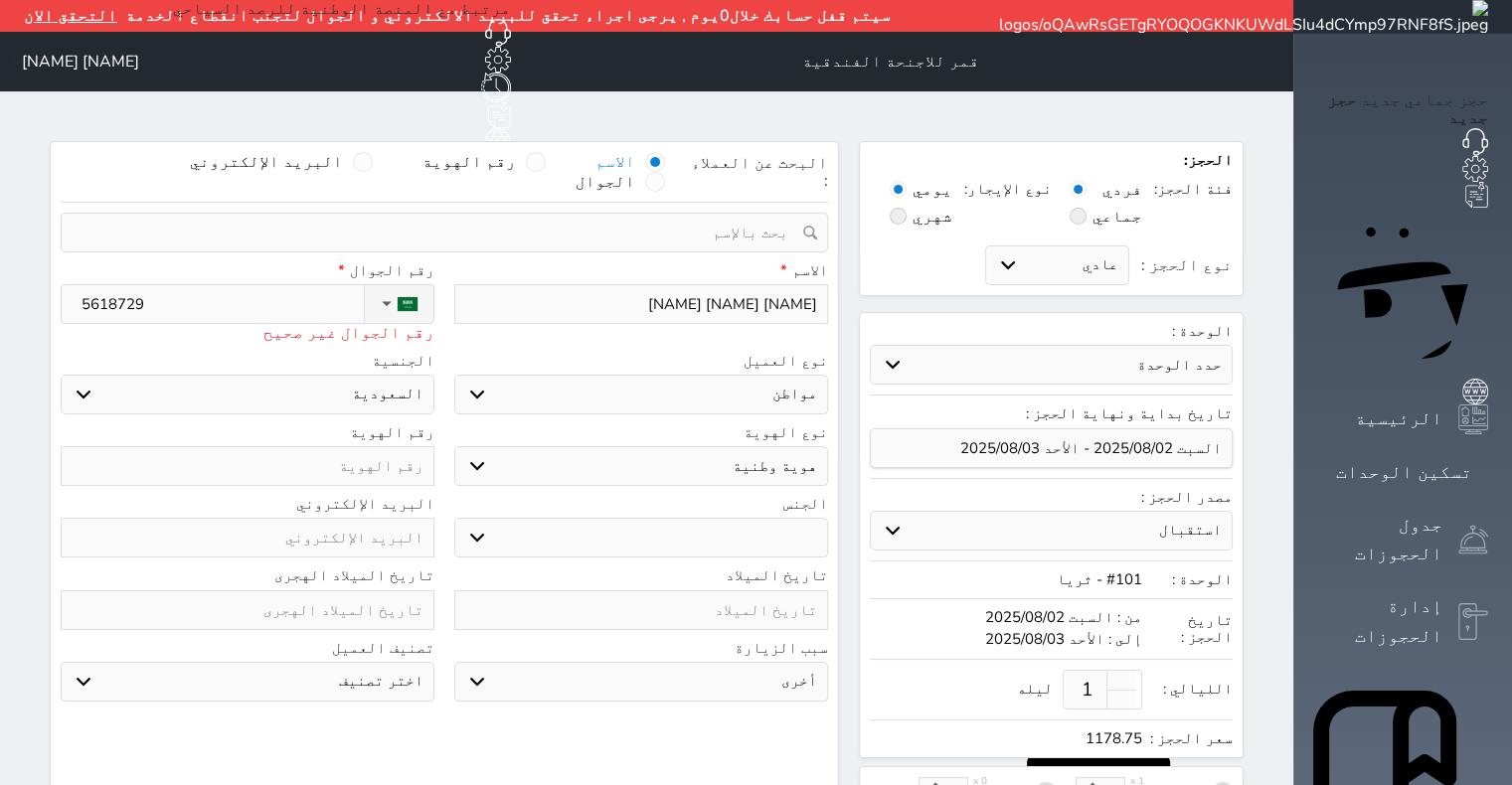 type on "[NUMBER]" 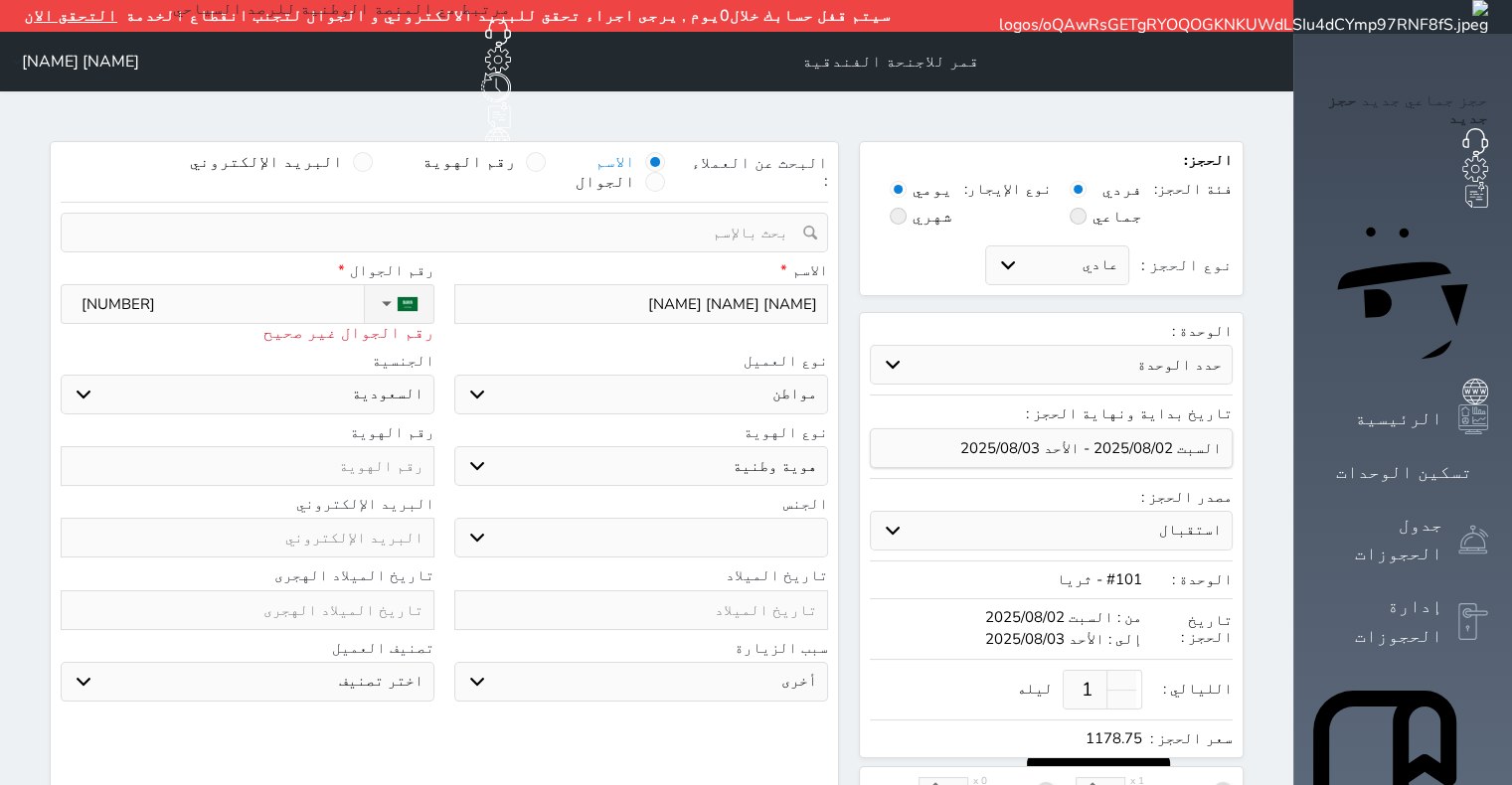 type on "[PHONE]" 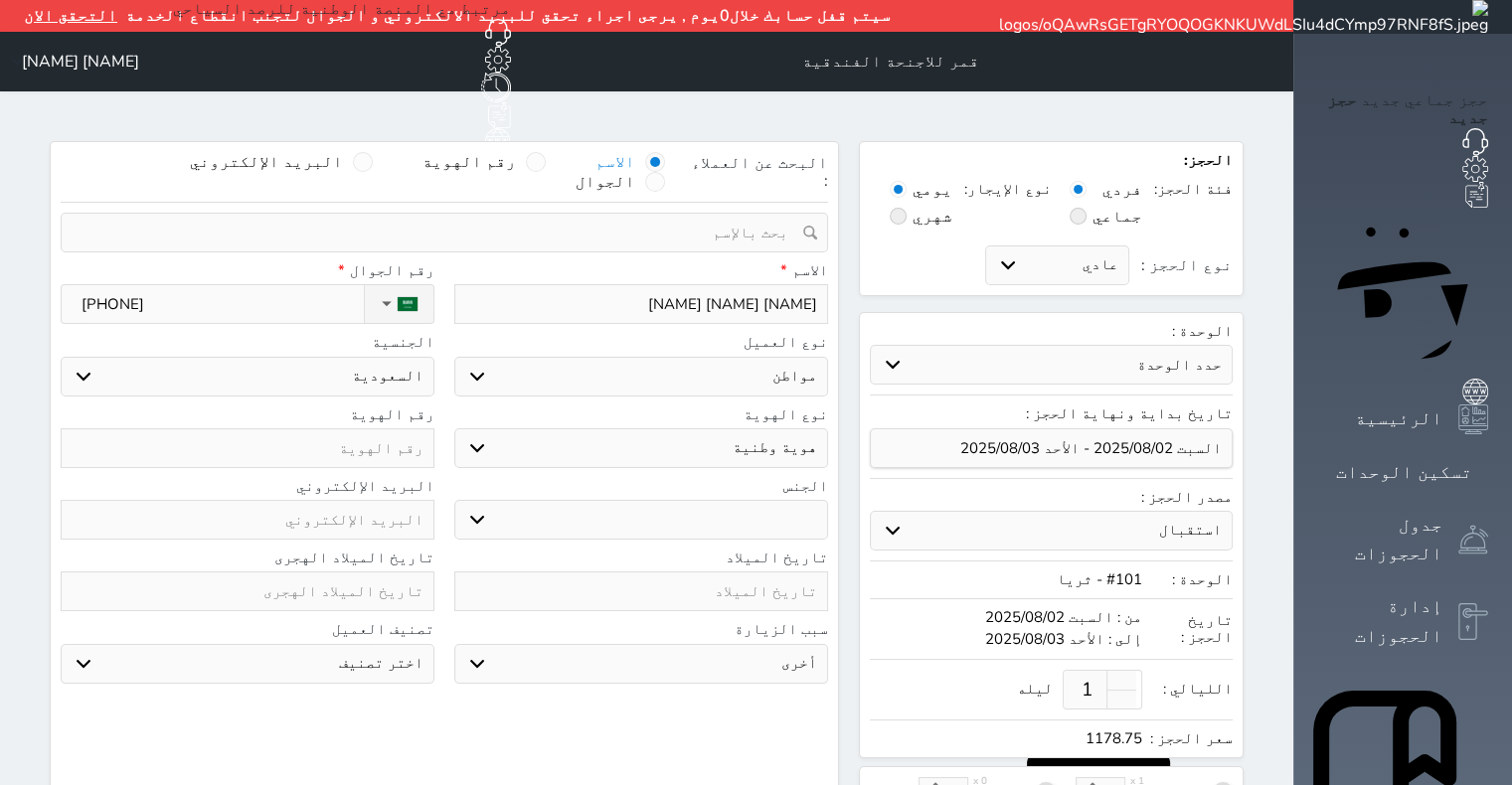 type on "[PHONE]" 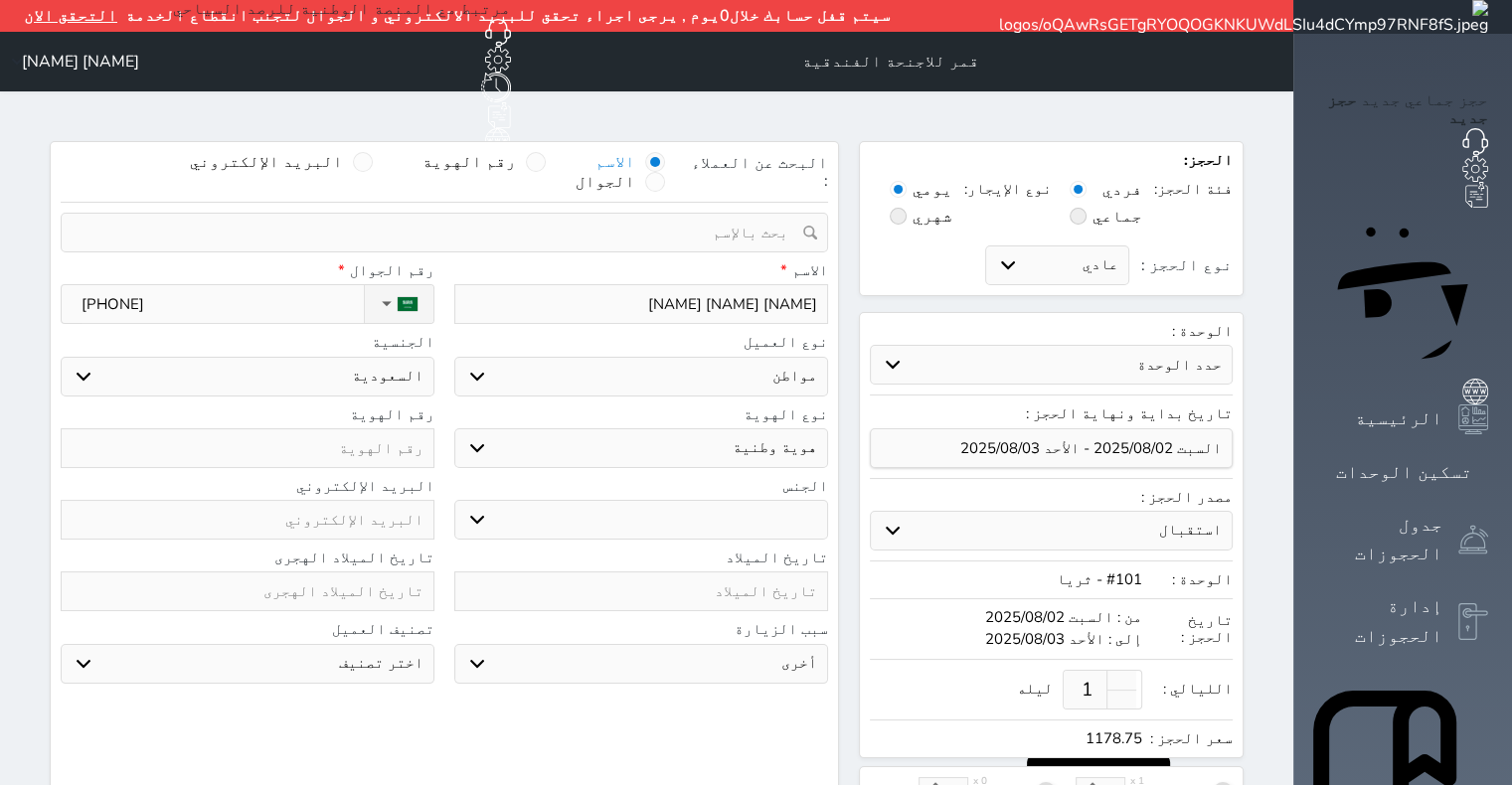 type on "1" 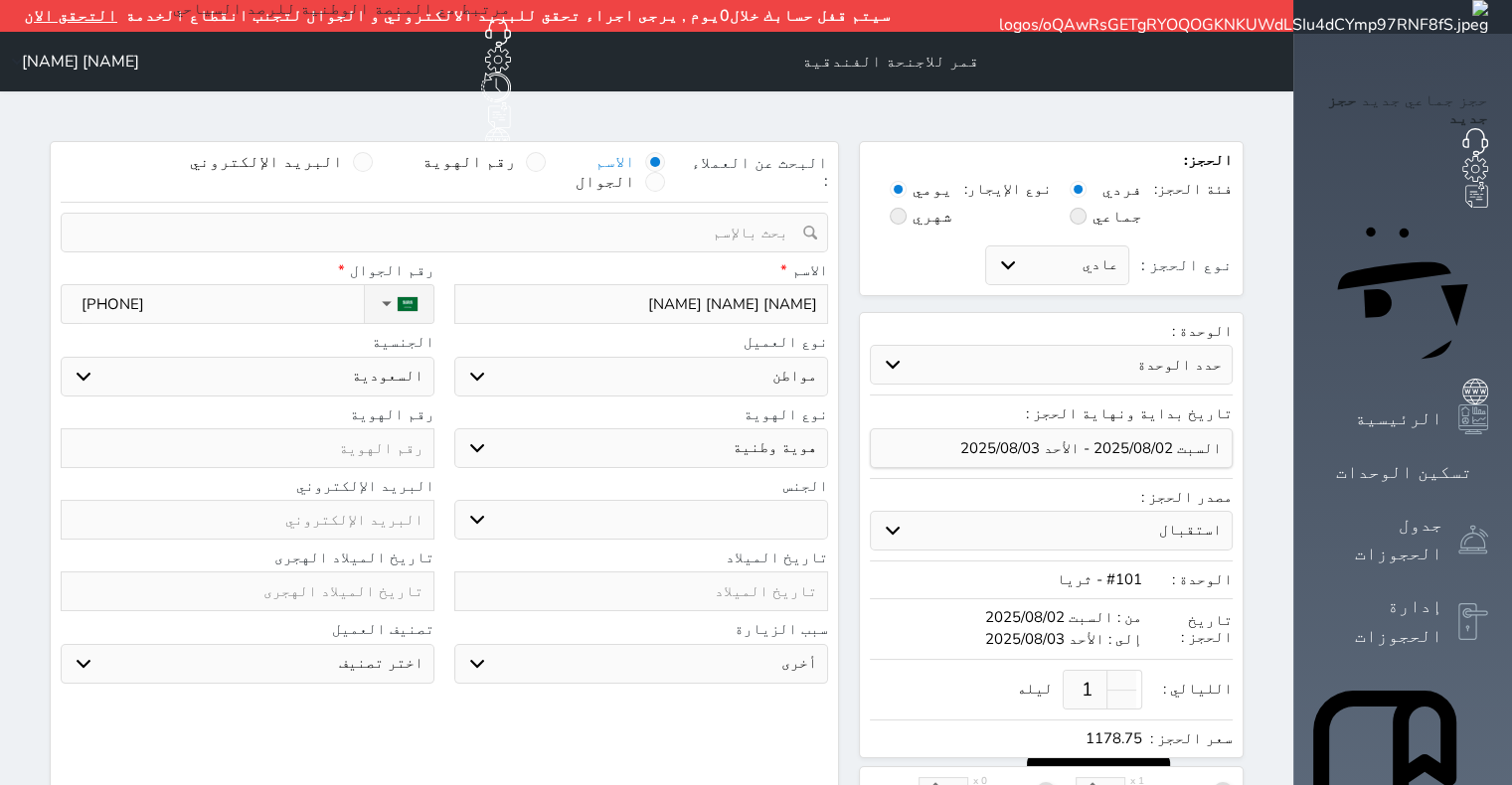 select 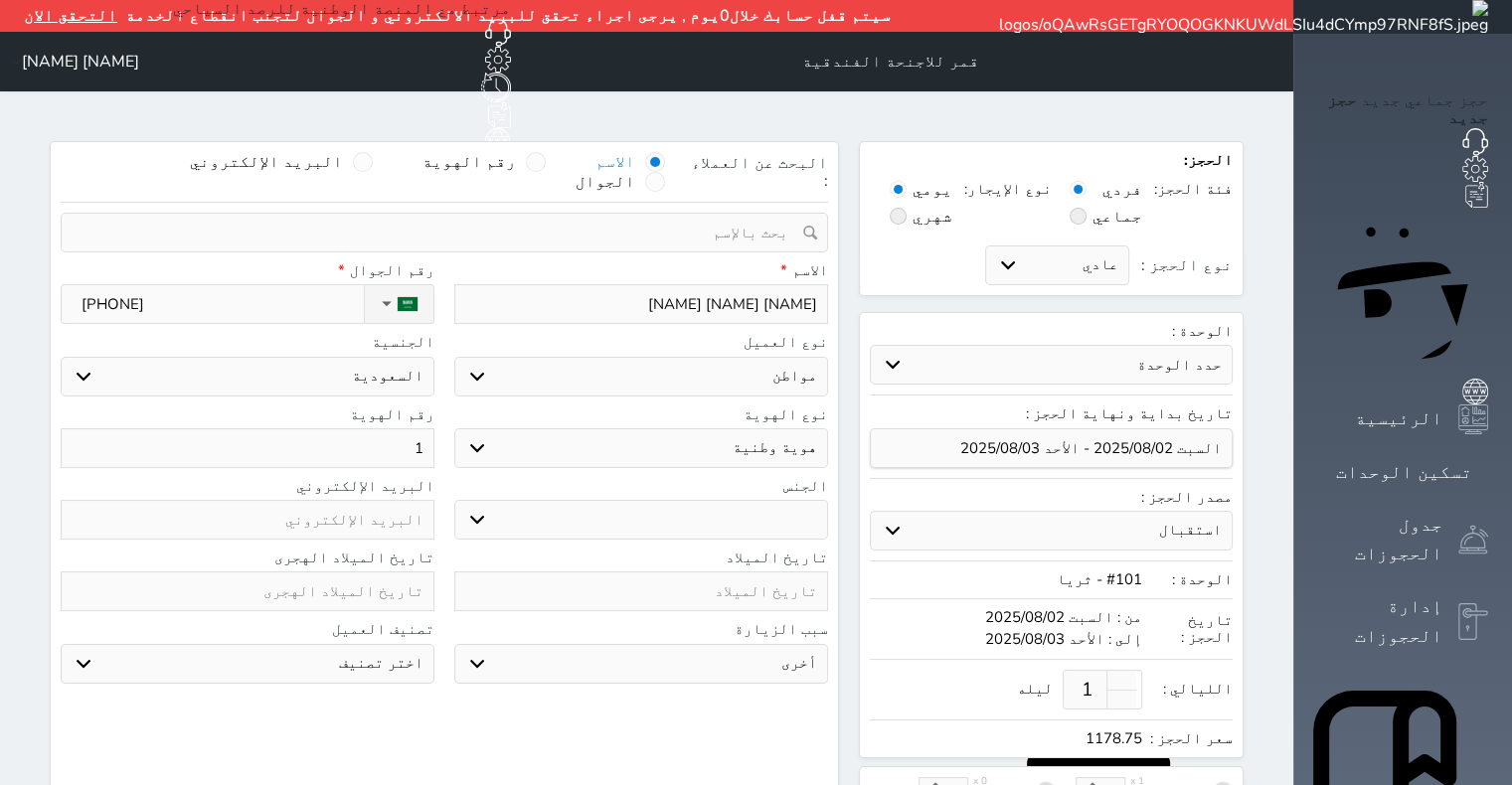 type on "11" 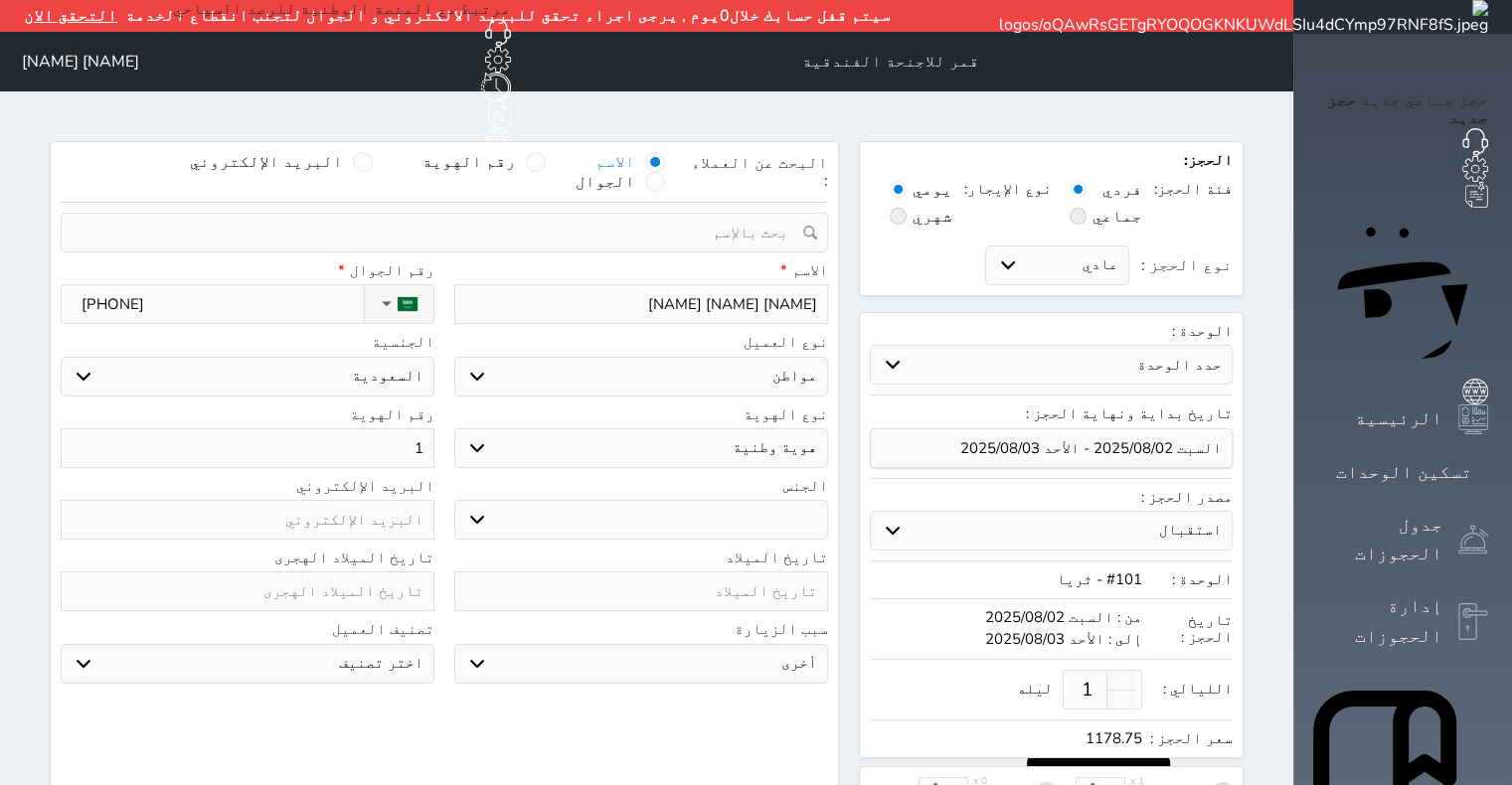 select 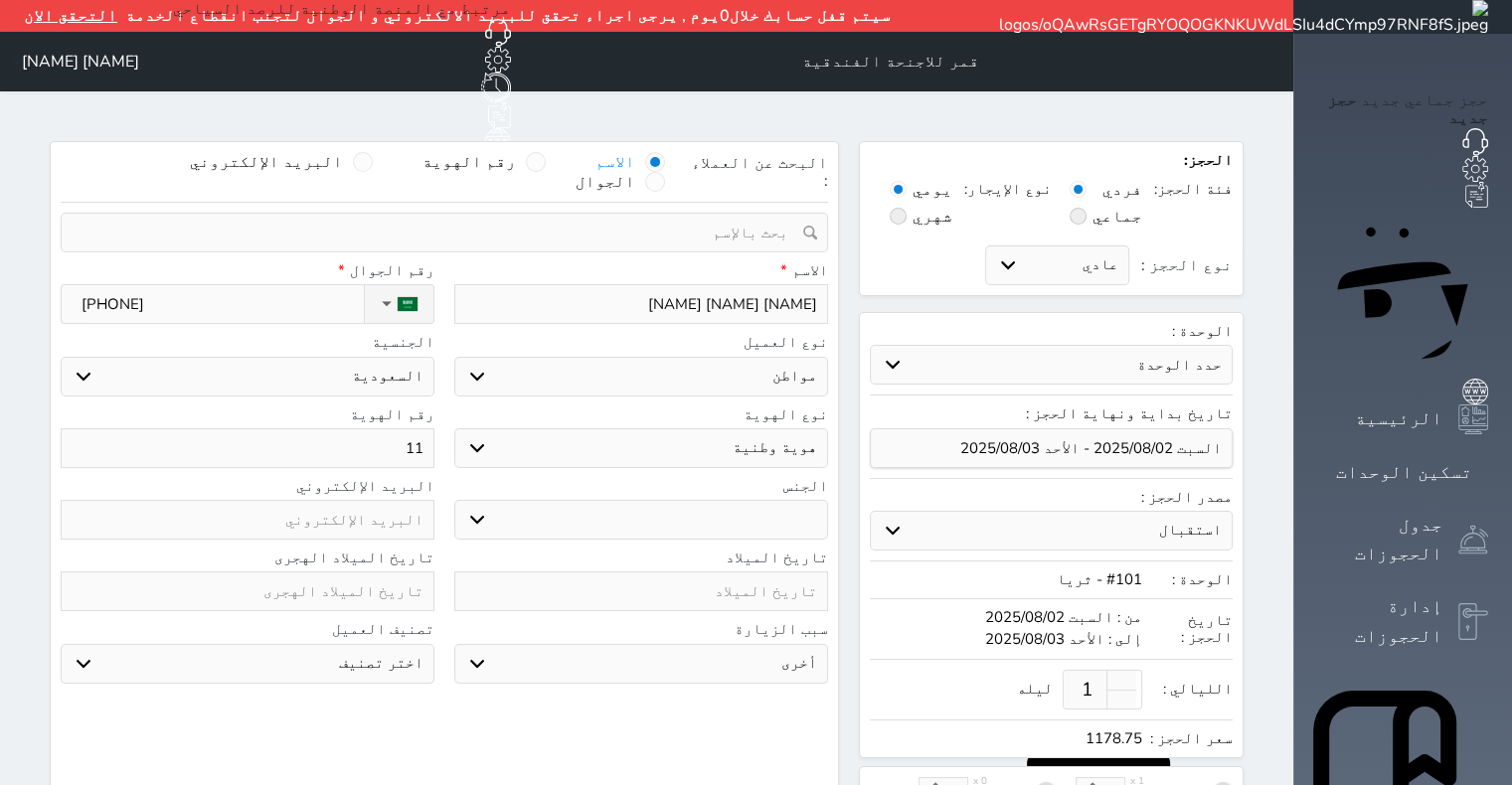 type on "110" 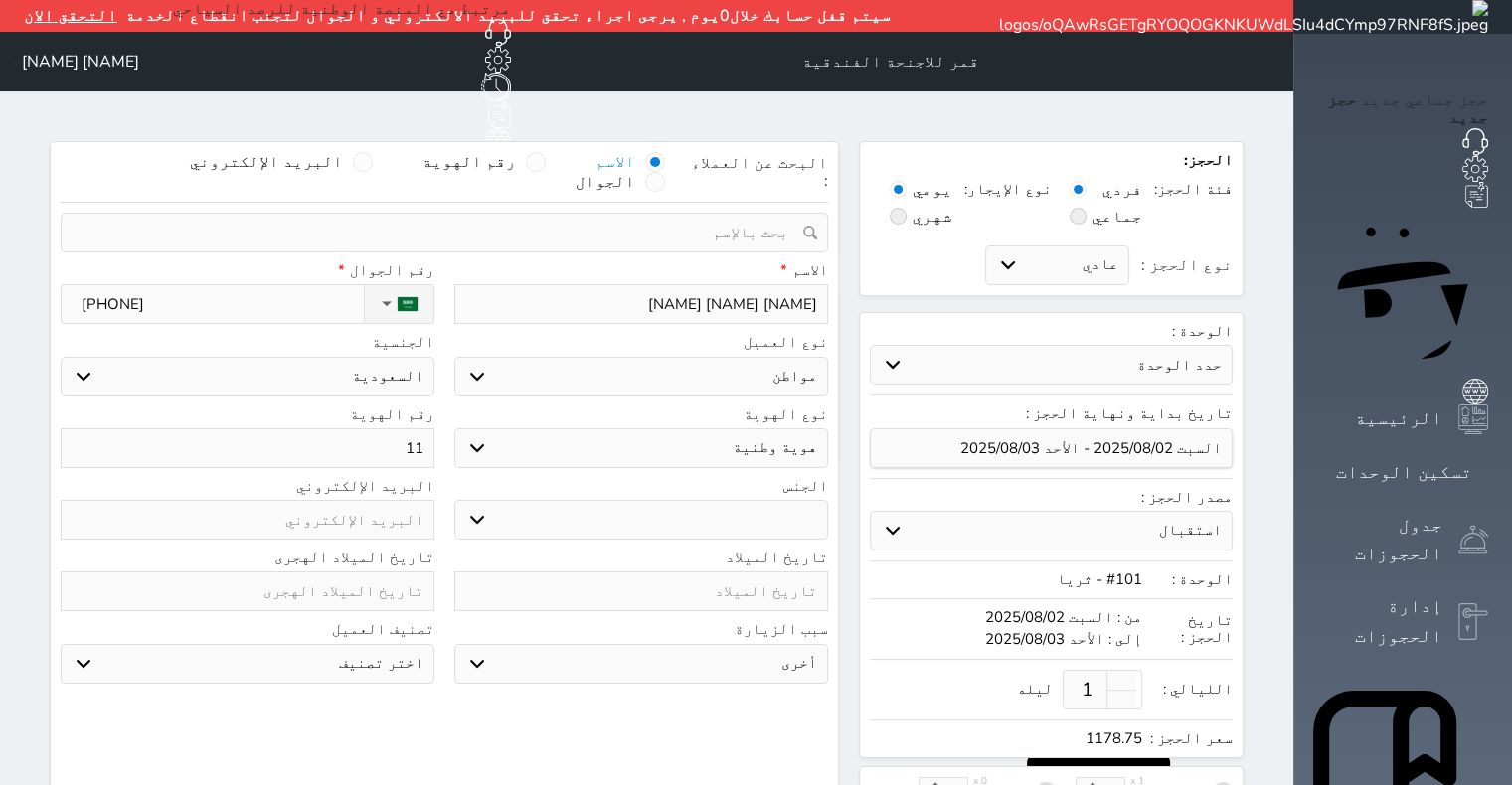 select 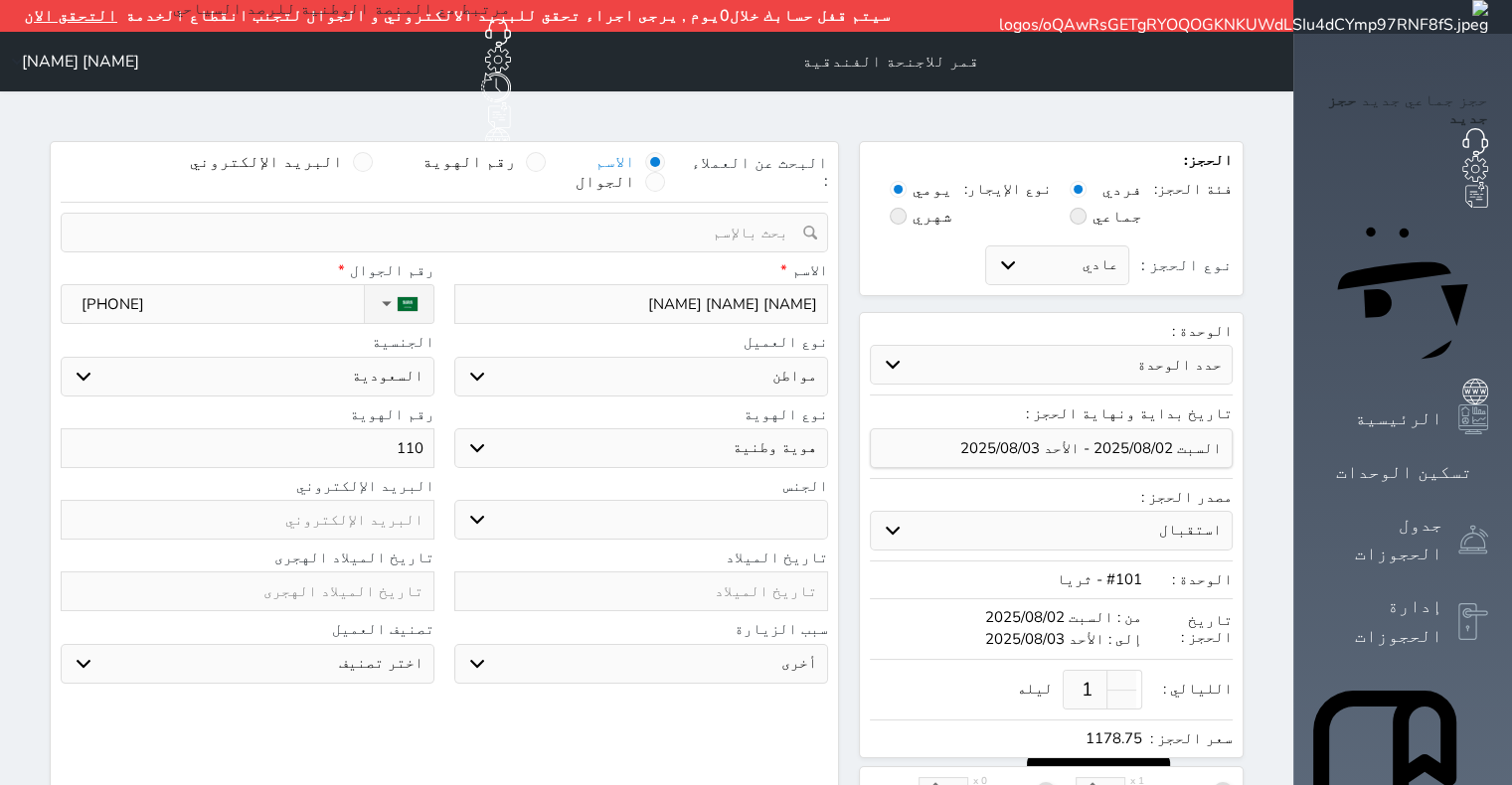 type on "1108" 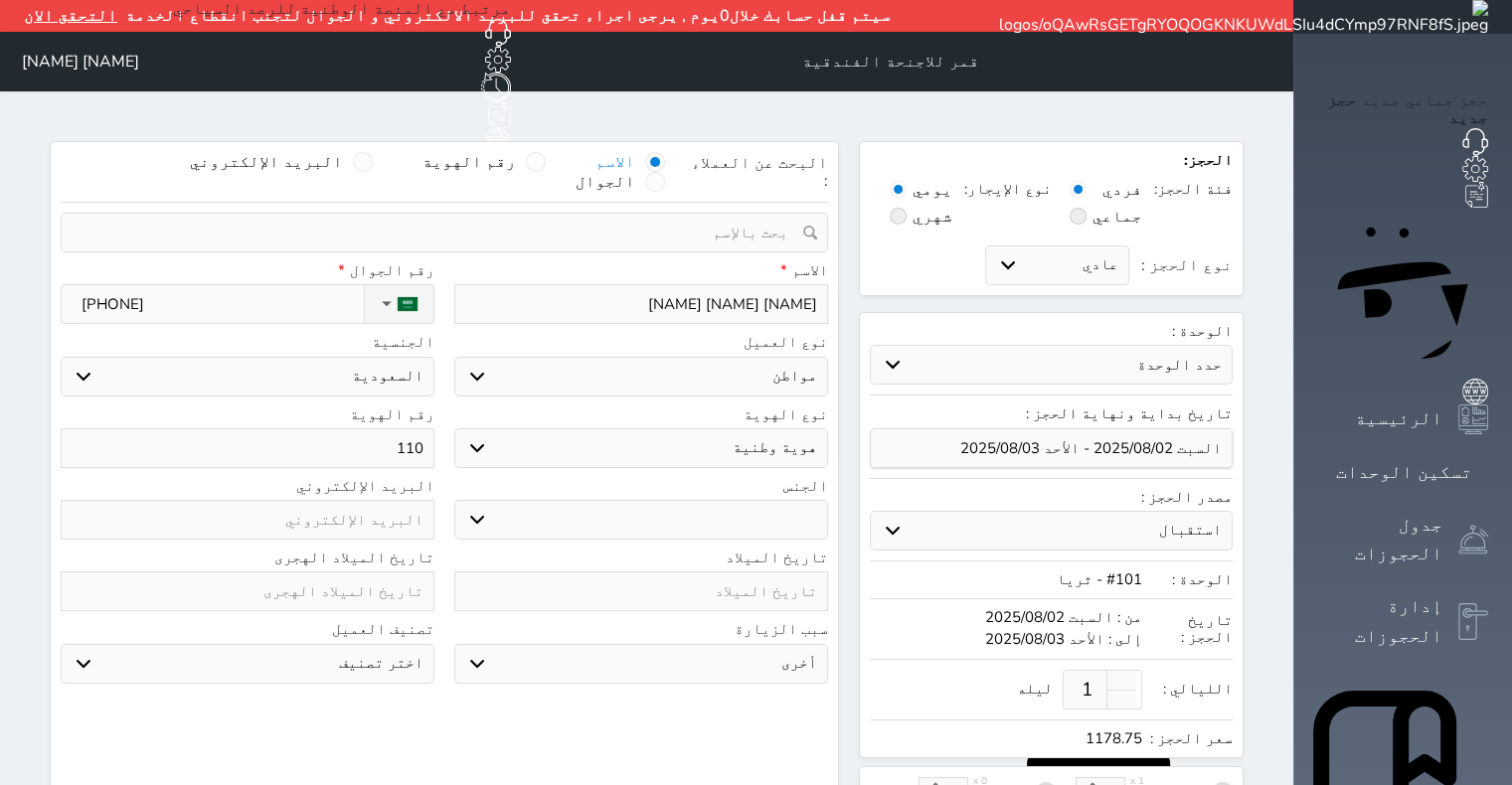 select 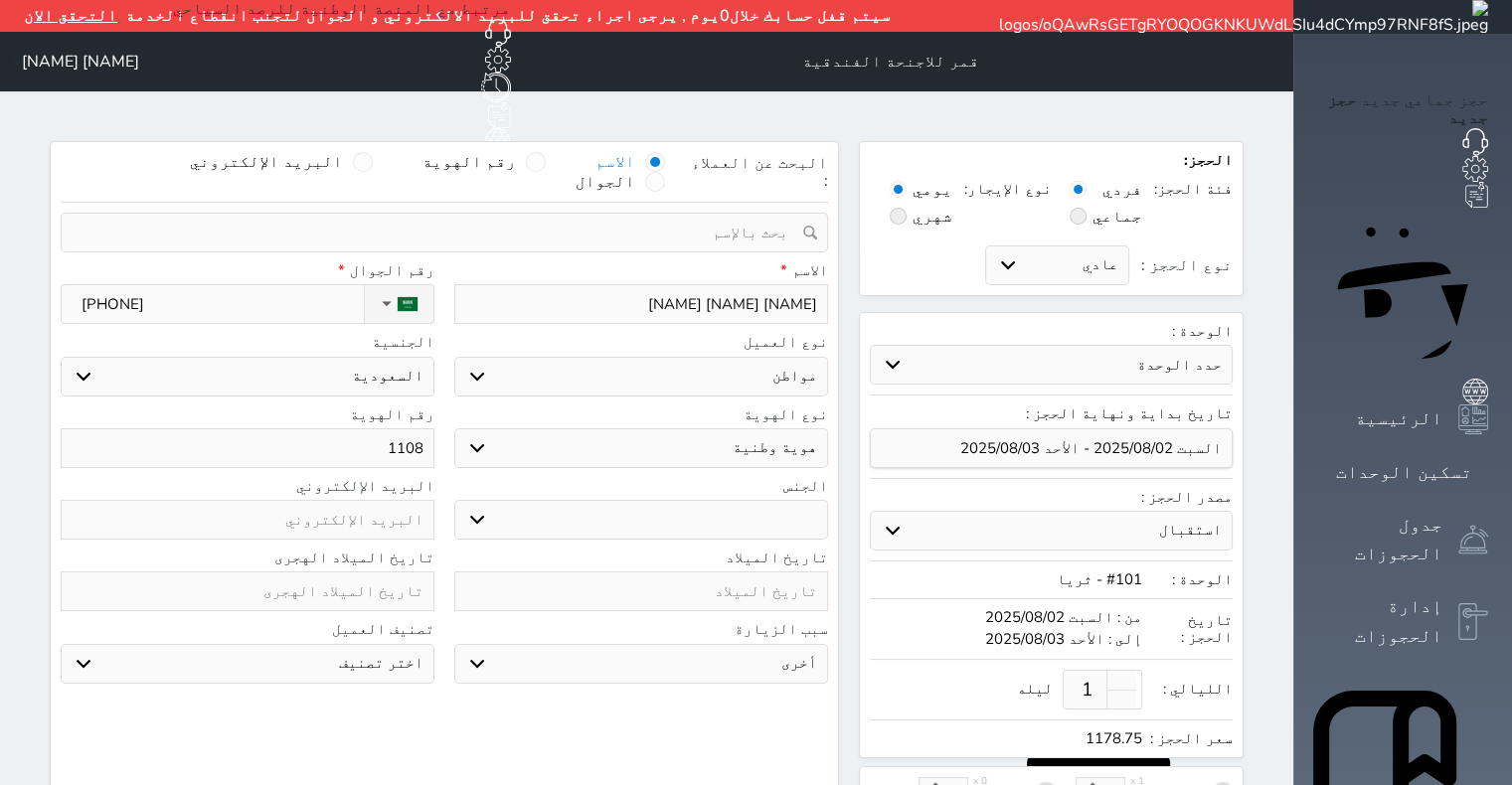 type on "11082" 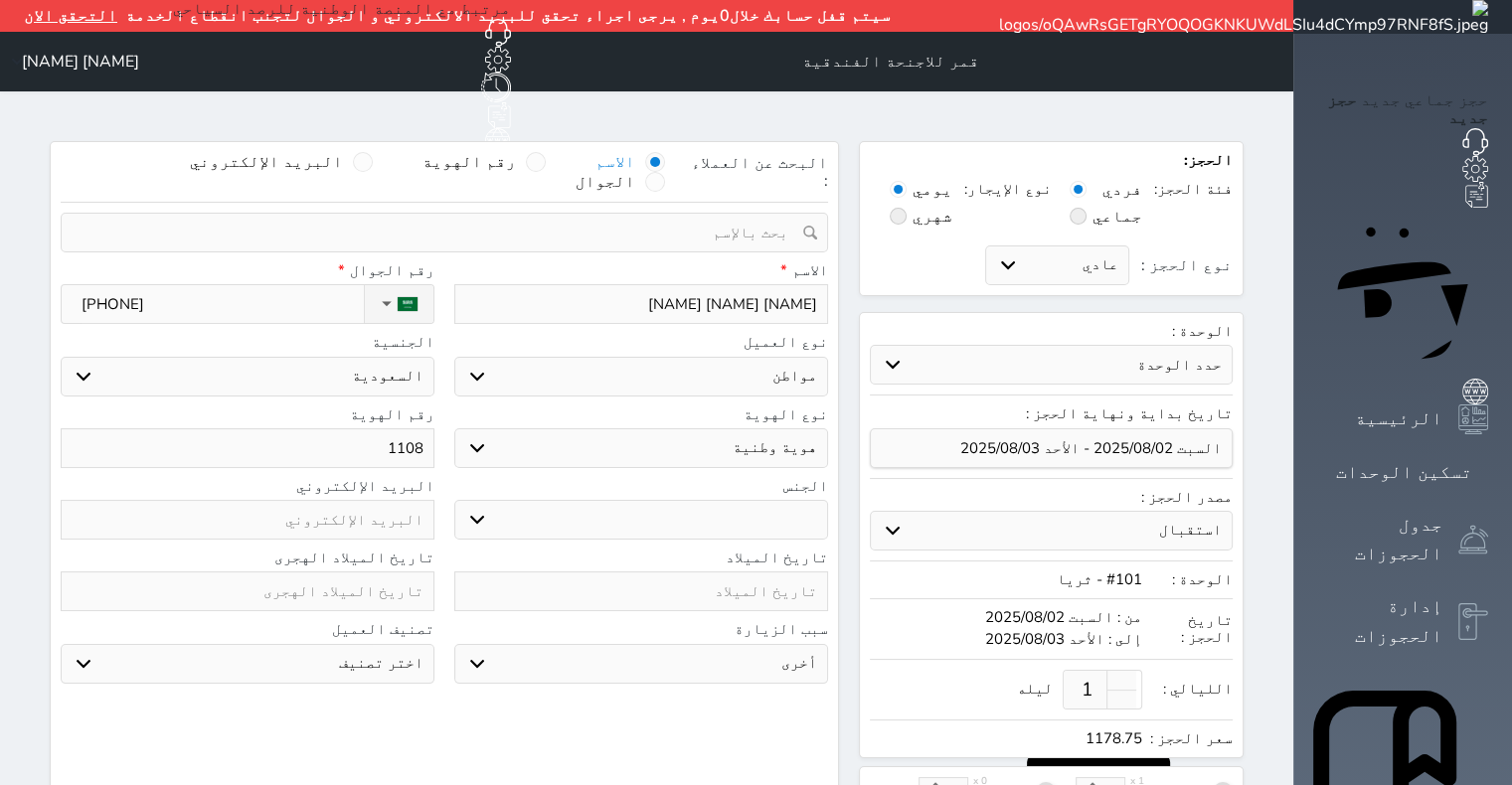 select 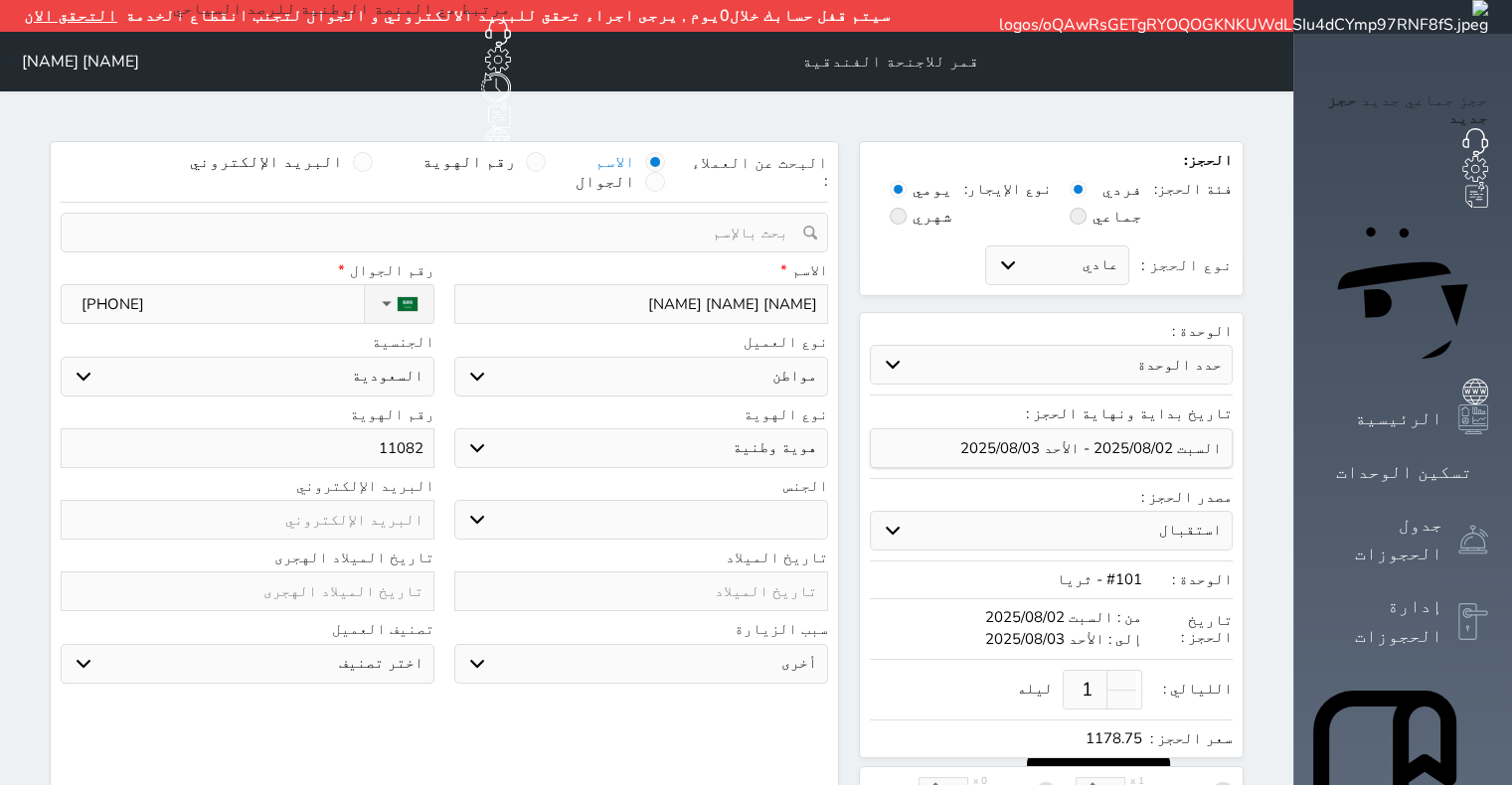 type on "110821" 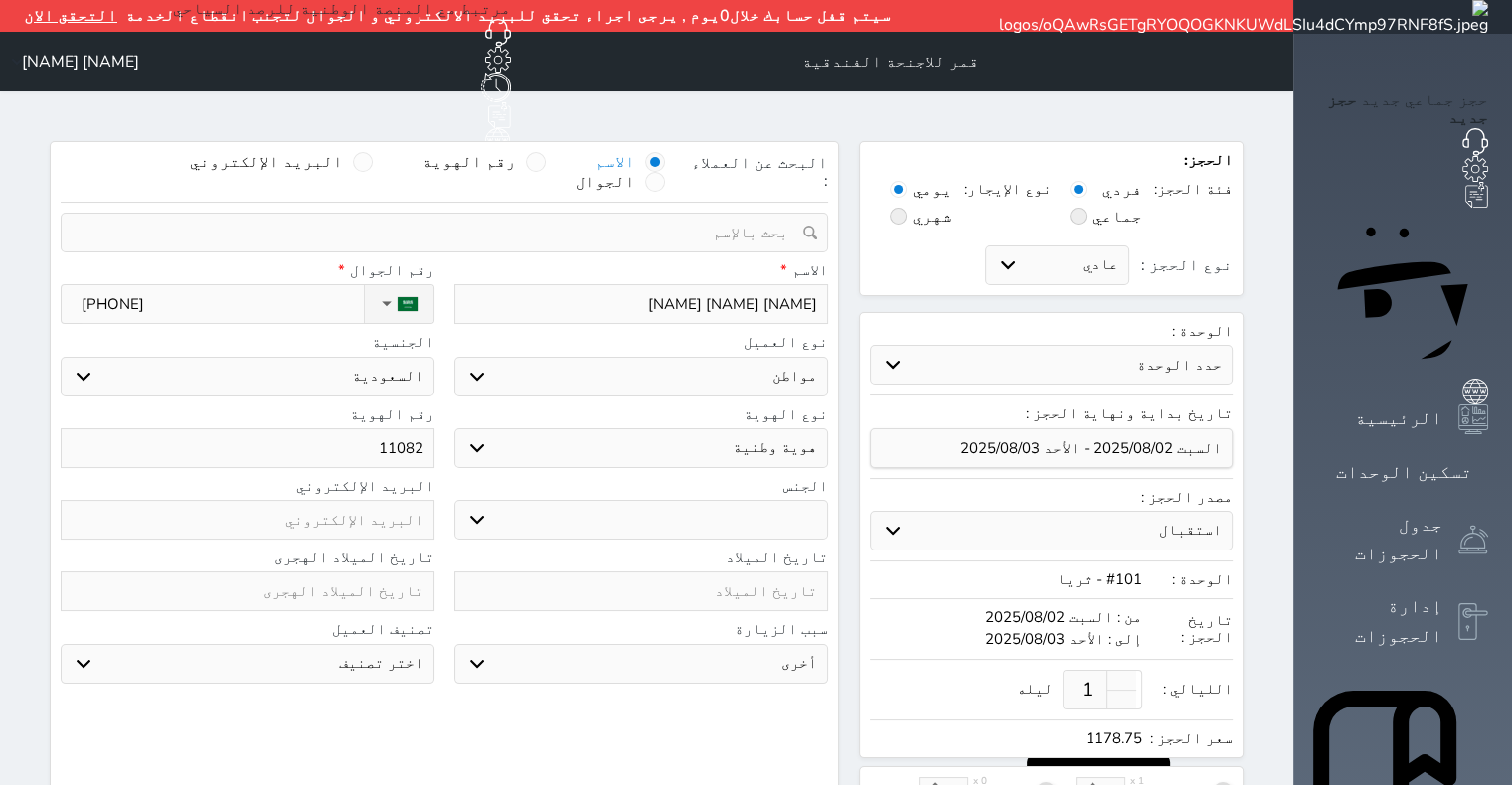 select 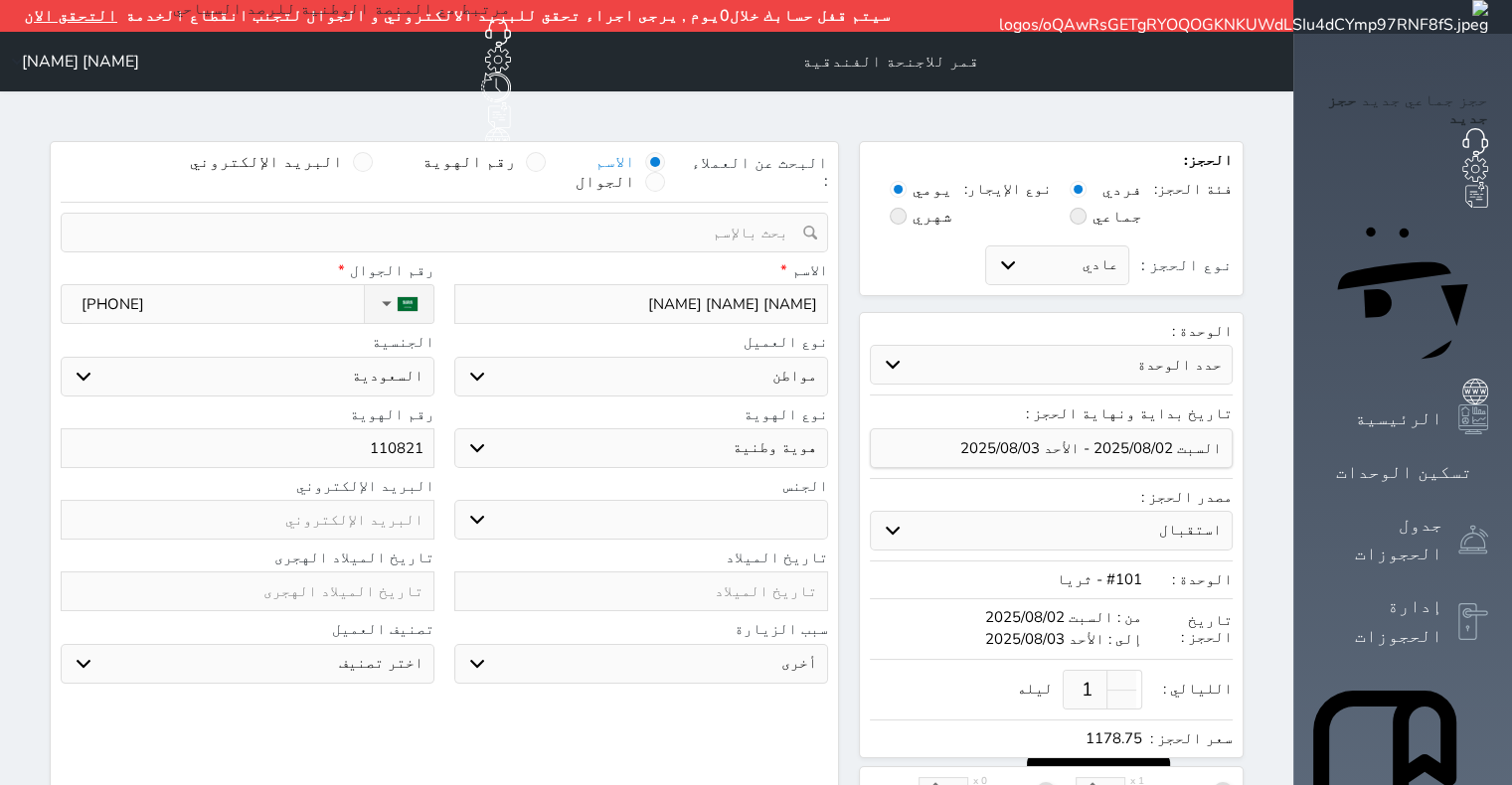 type on "1108213" 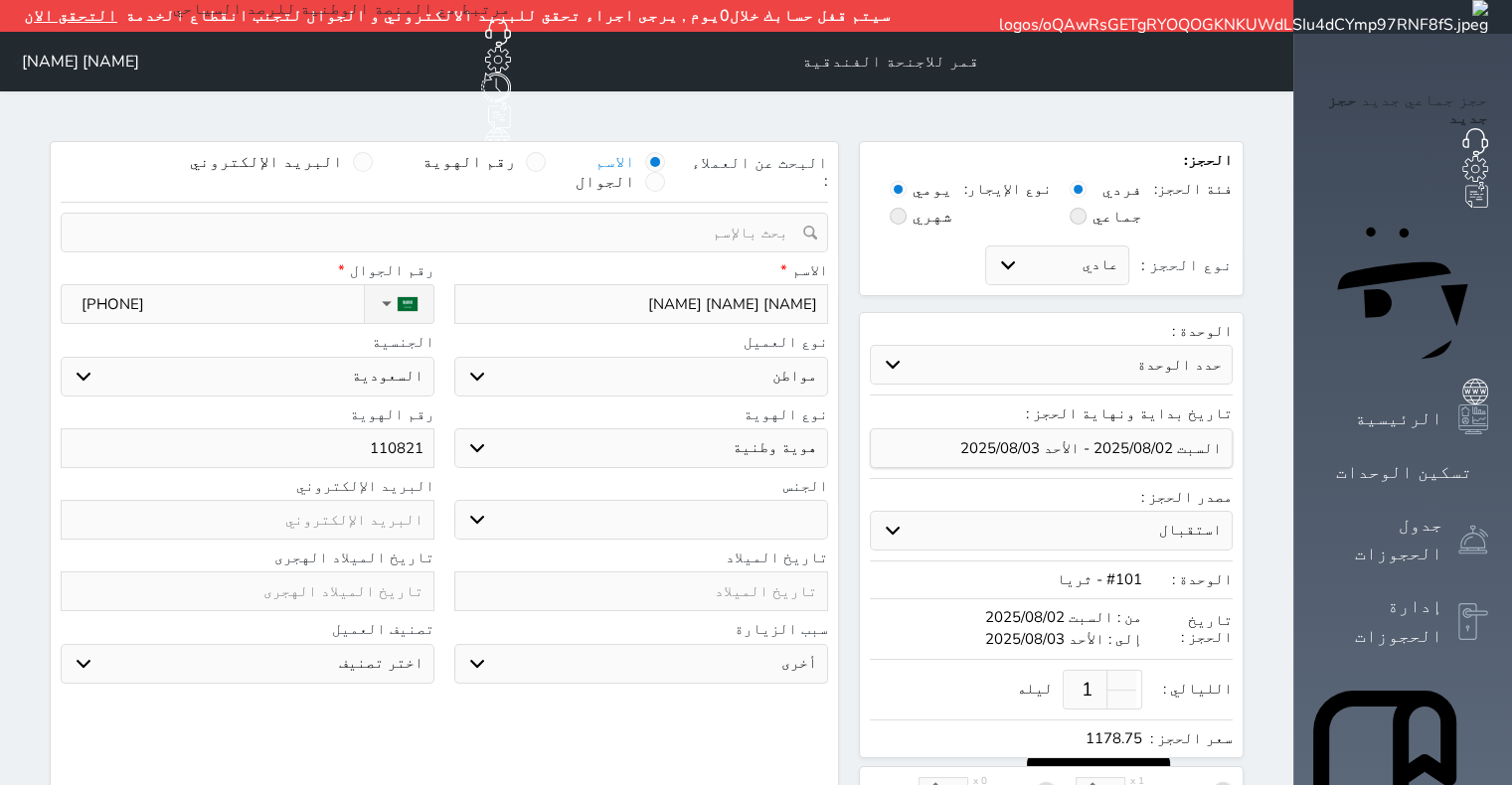 select 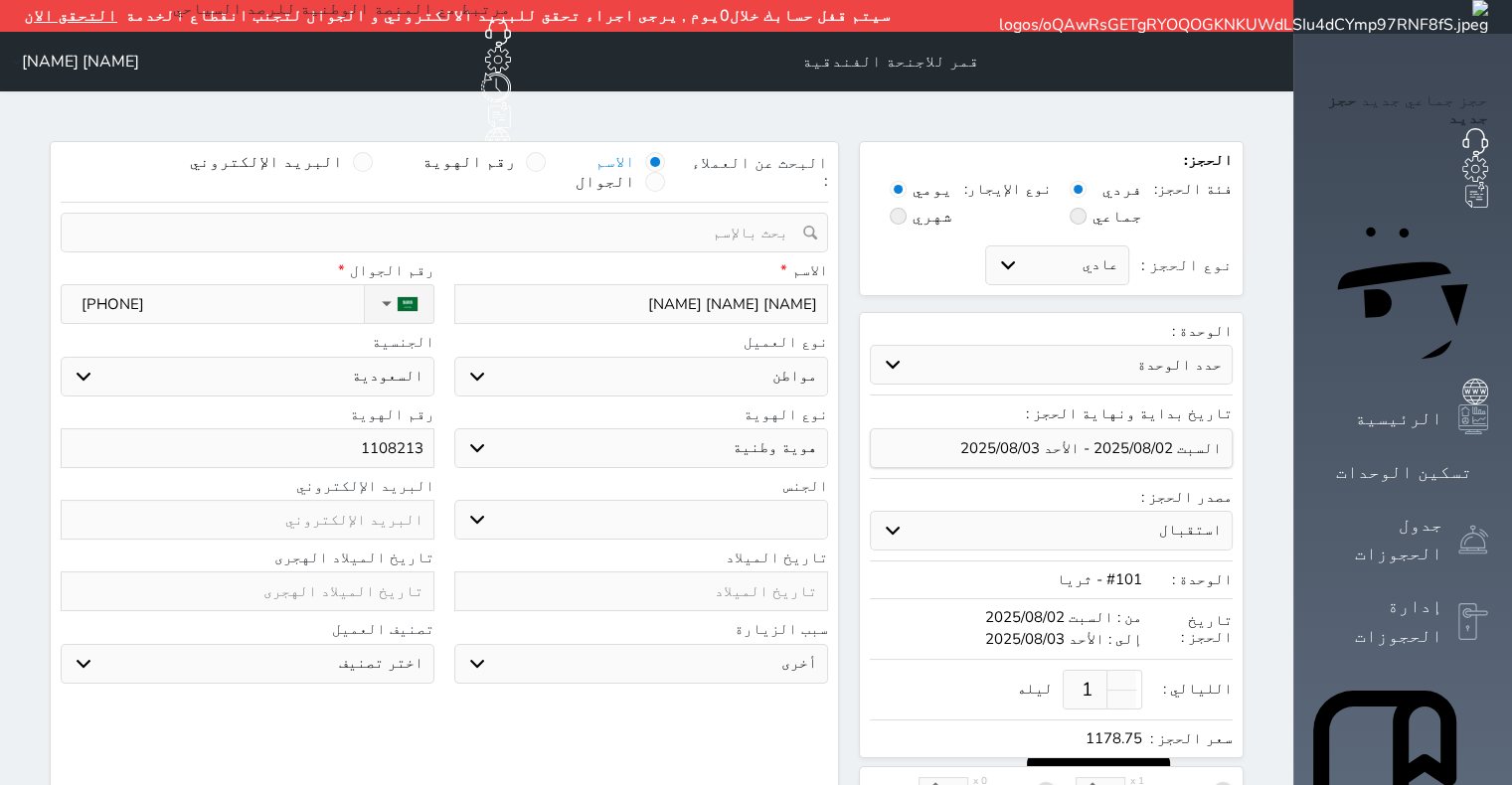 type on "11082136" 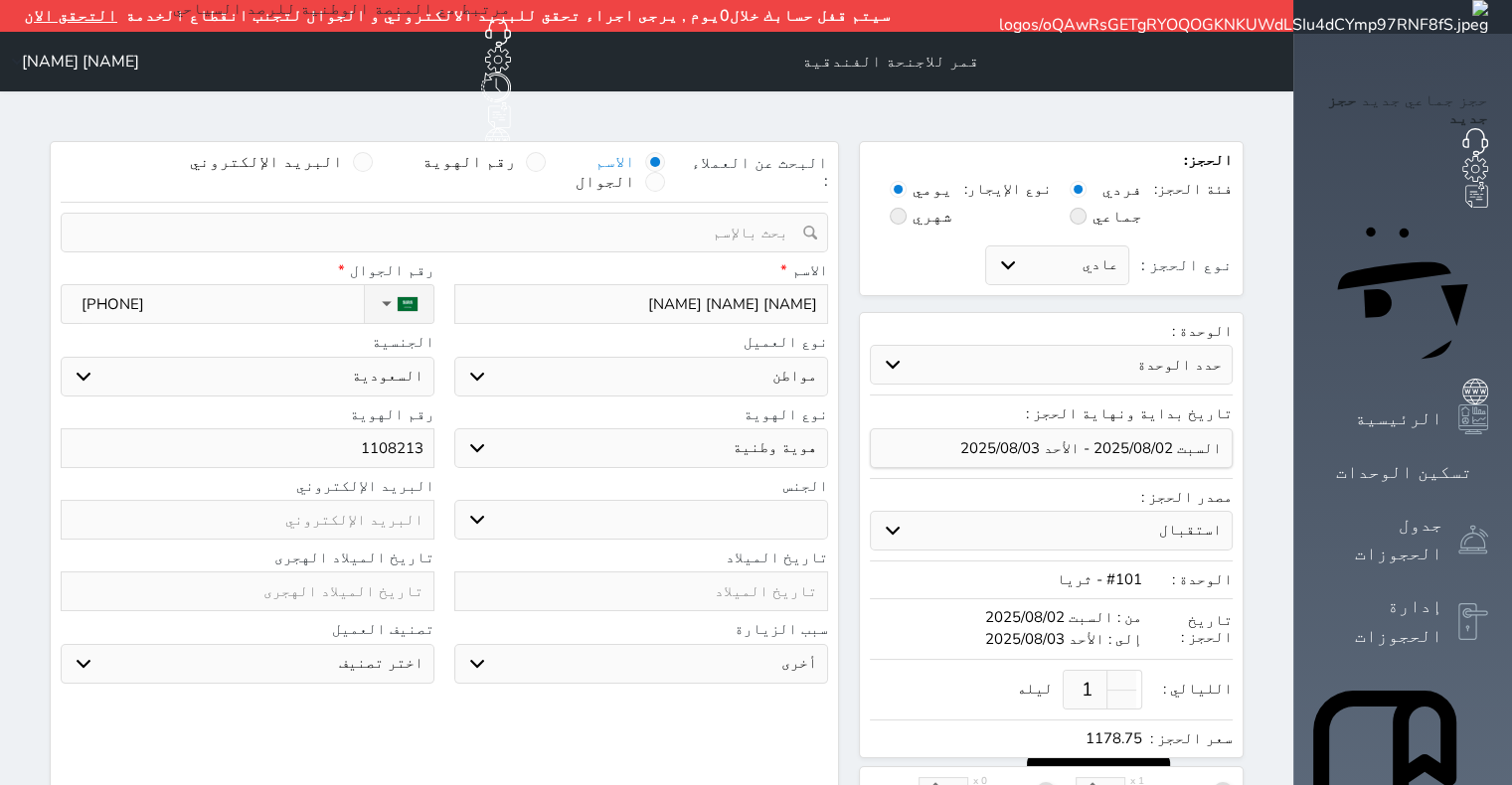 select 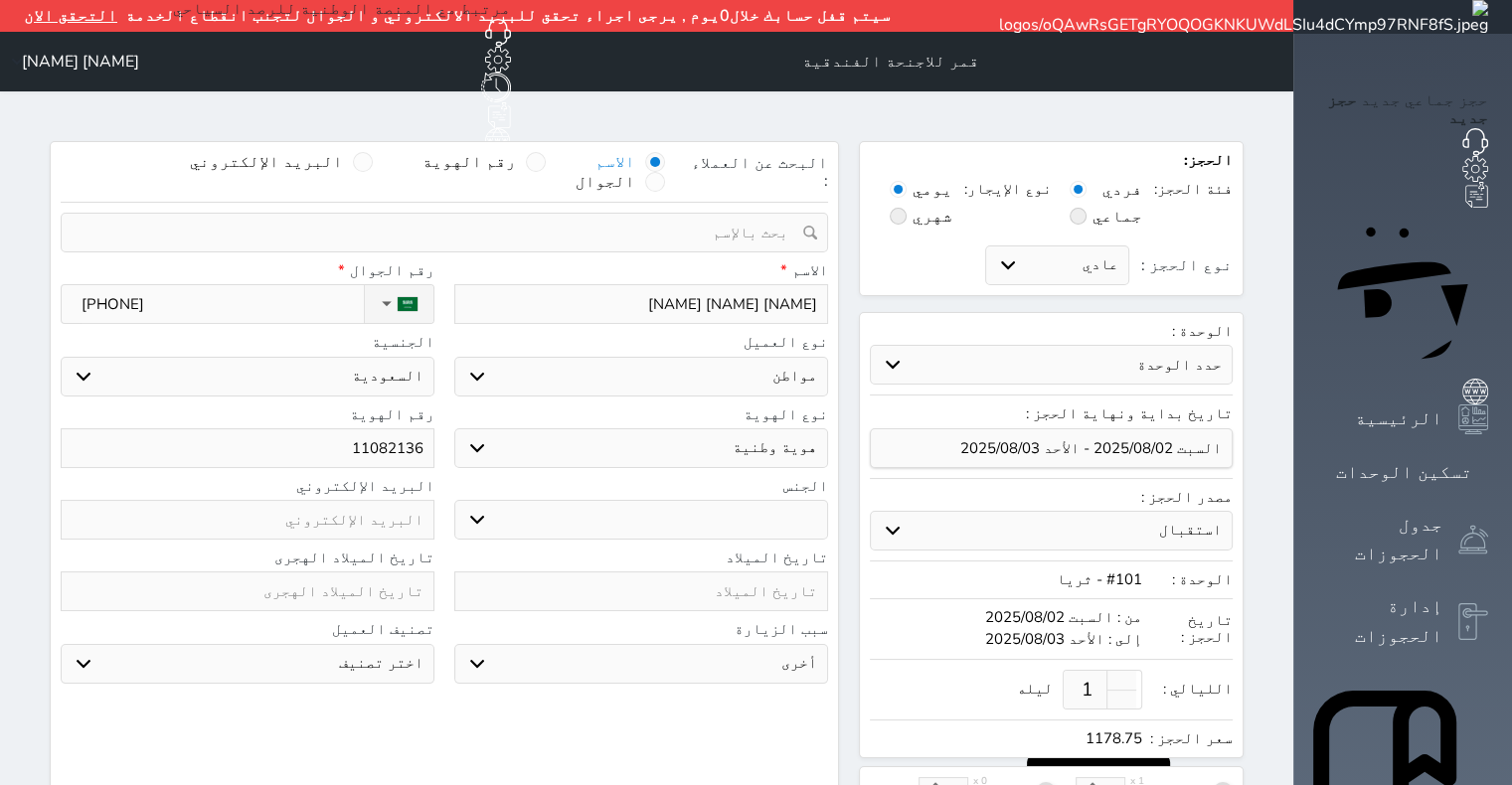 type on "110821363" 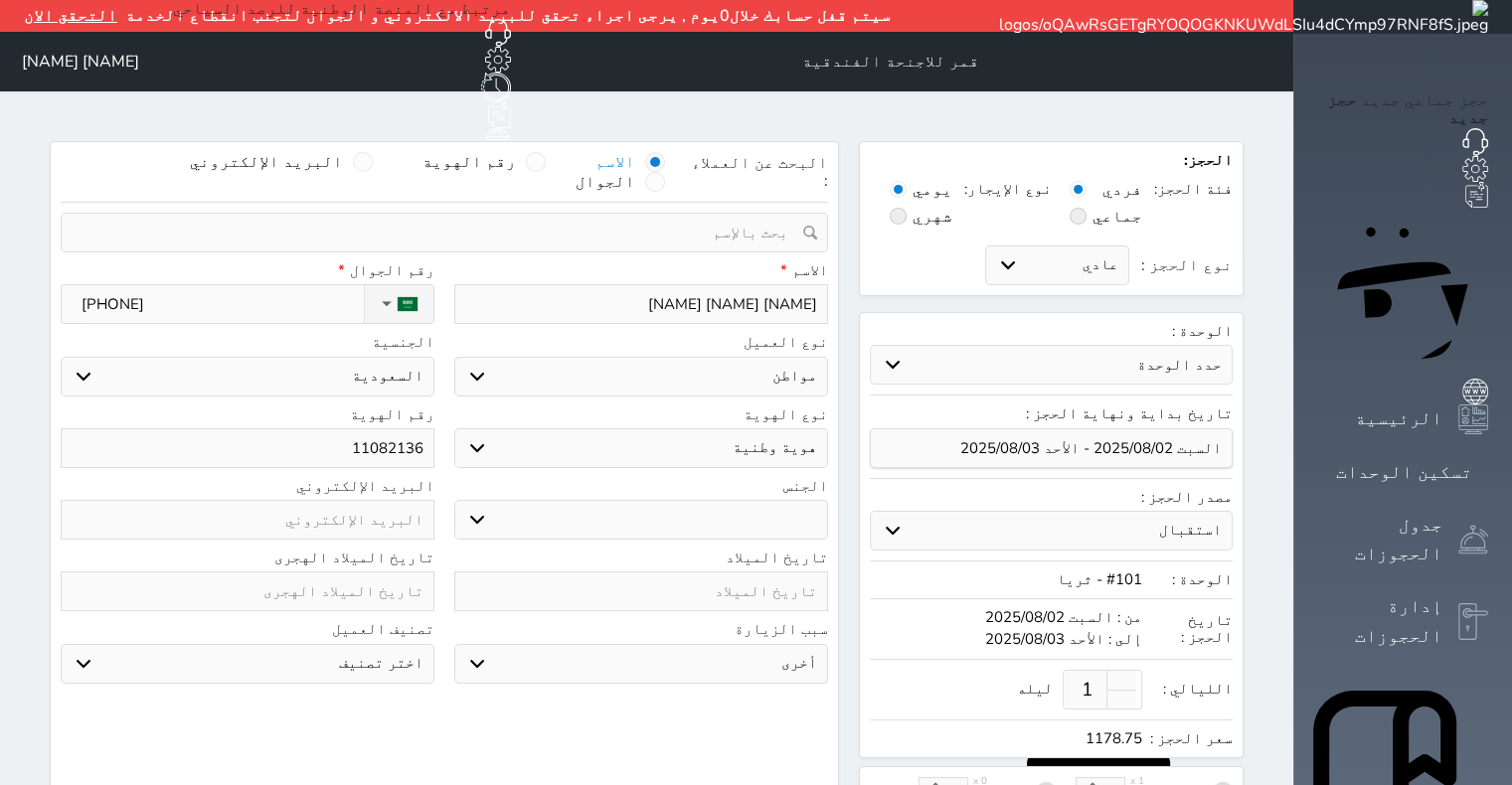 select 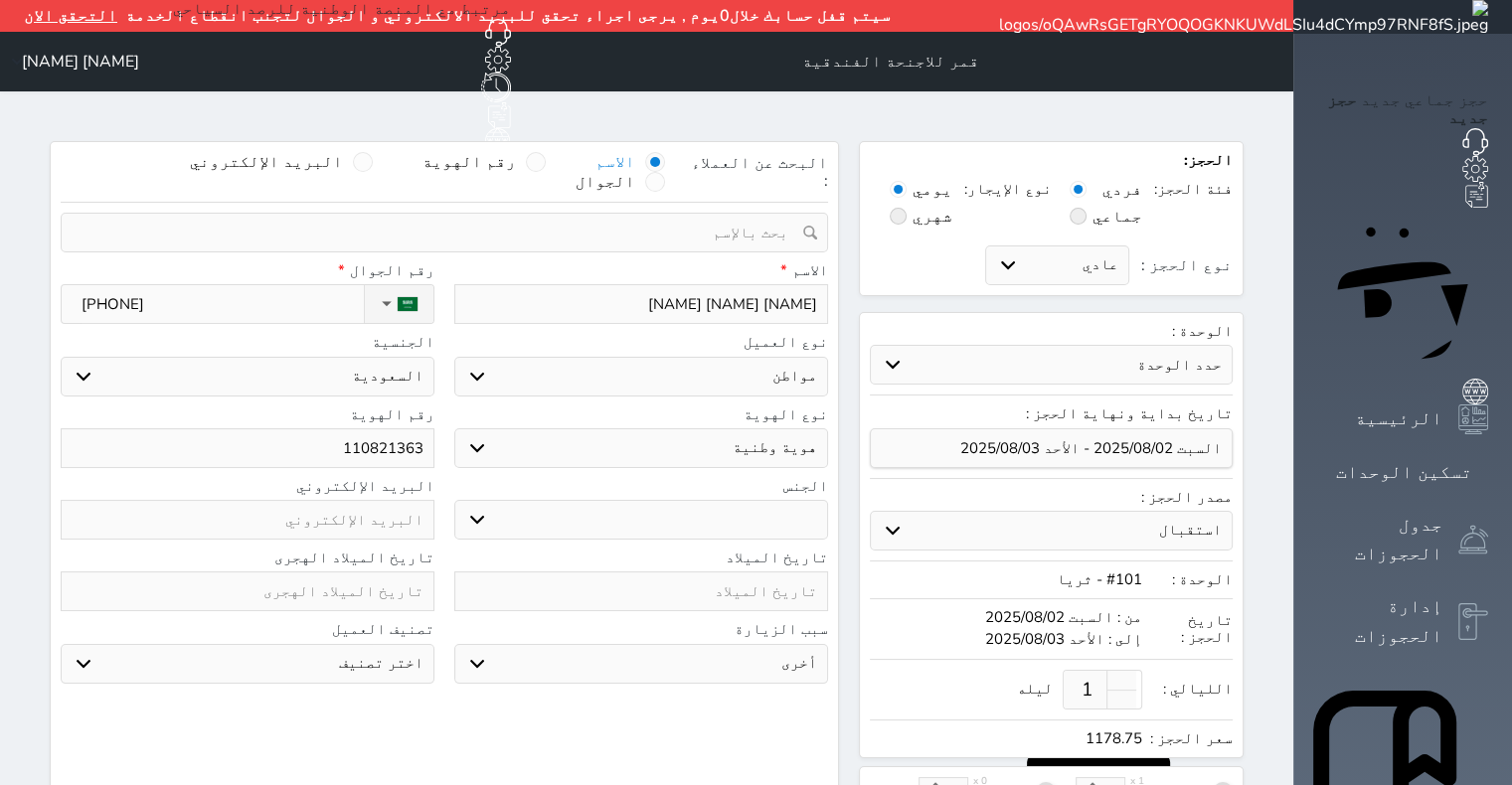 type on "[NUMBER]" 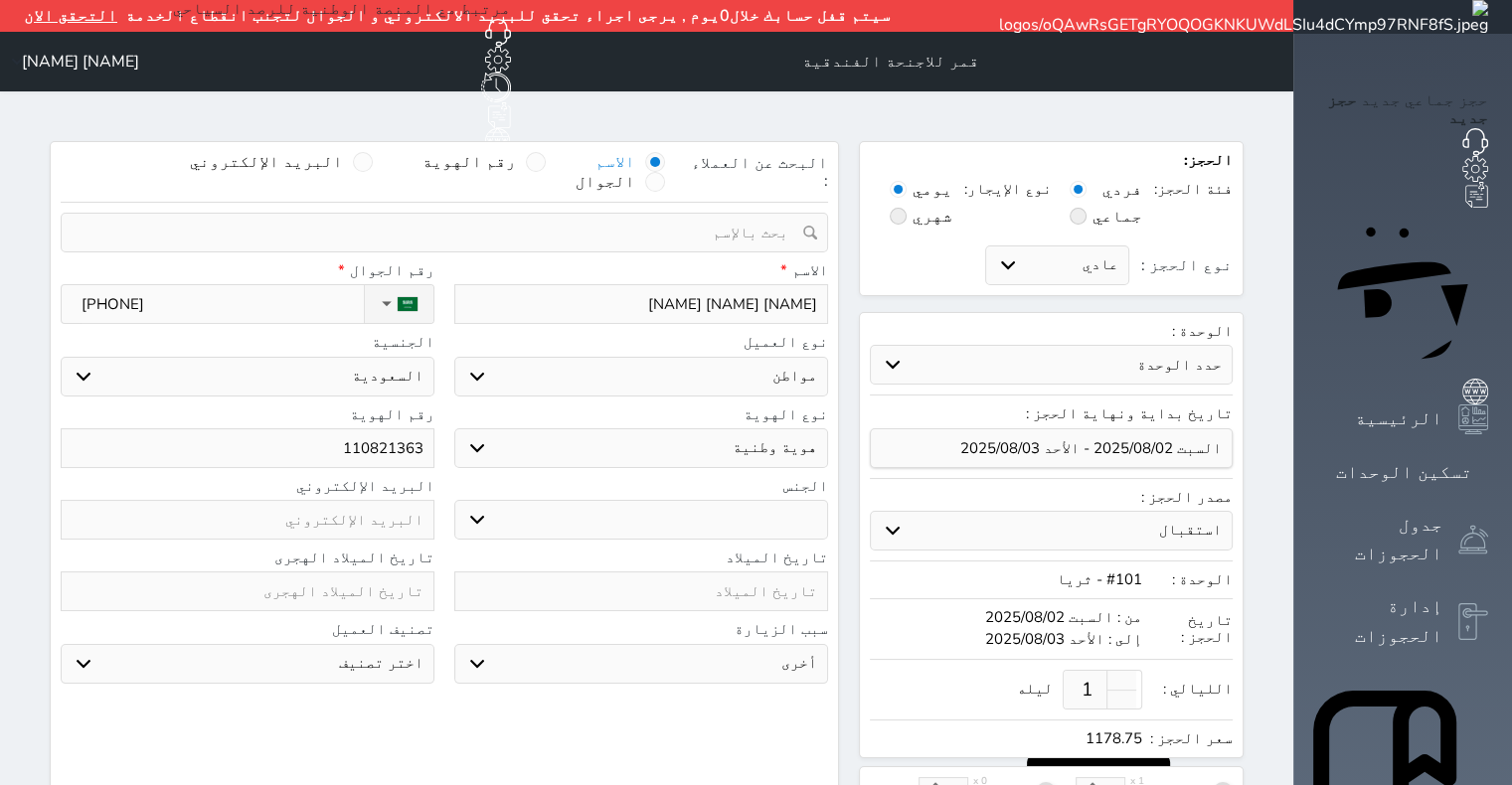 select 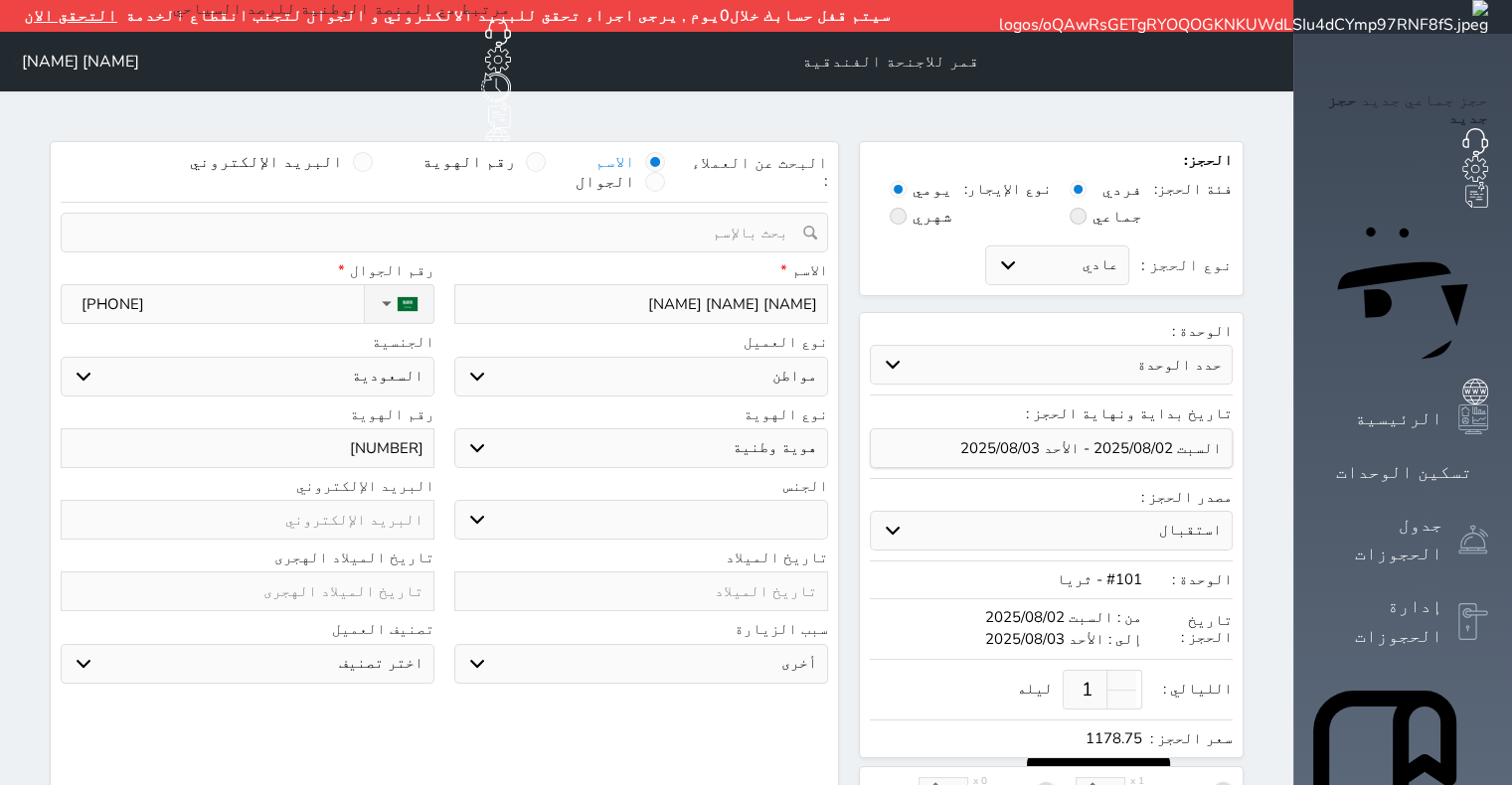 type on "[NUMBER]" 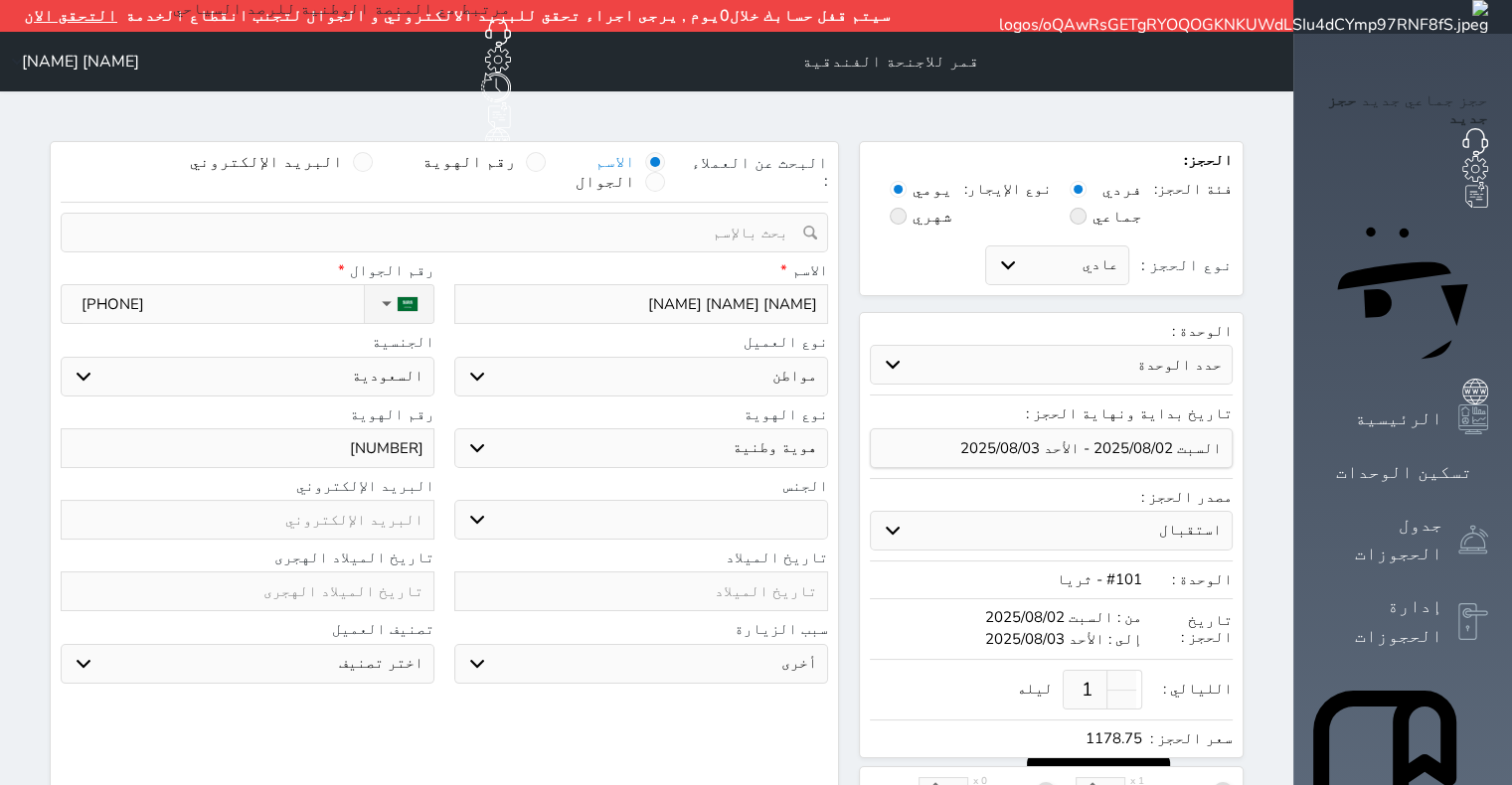 click on "ذكر   انثى" at bounding box center (641, 520) 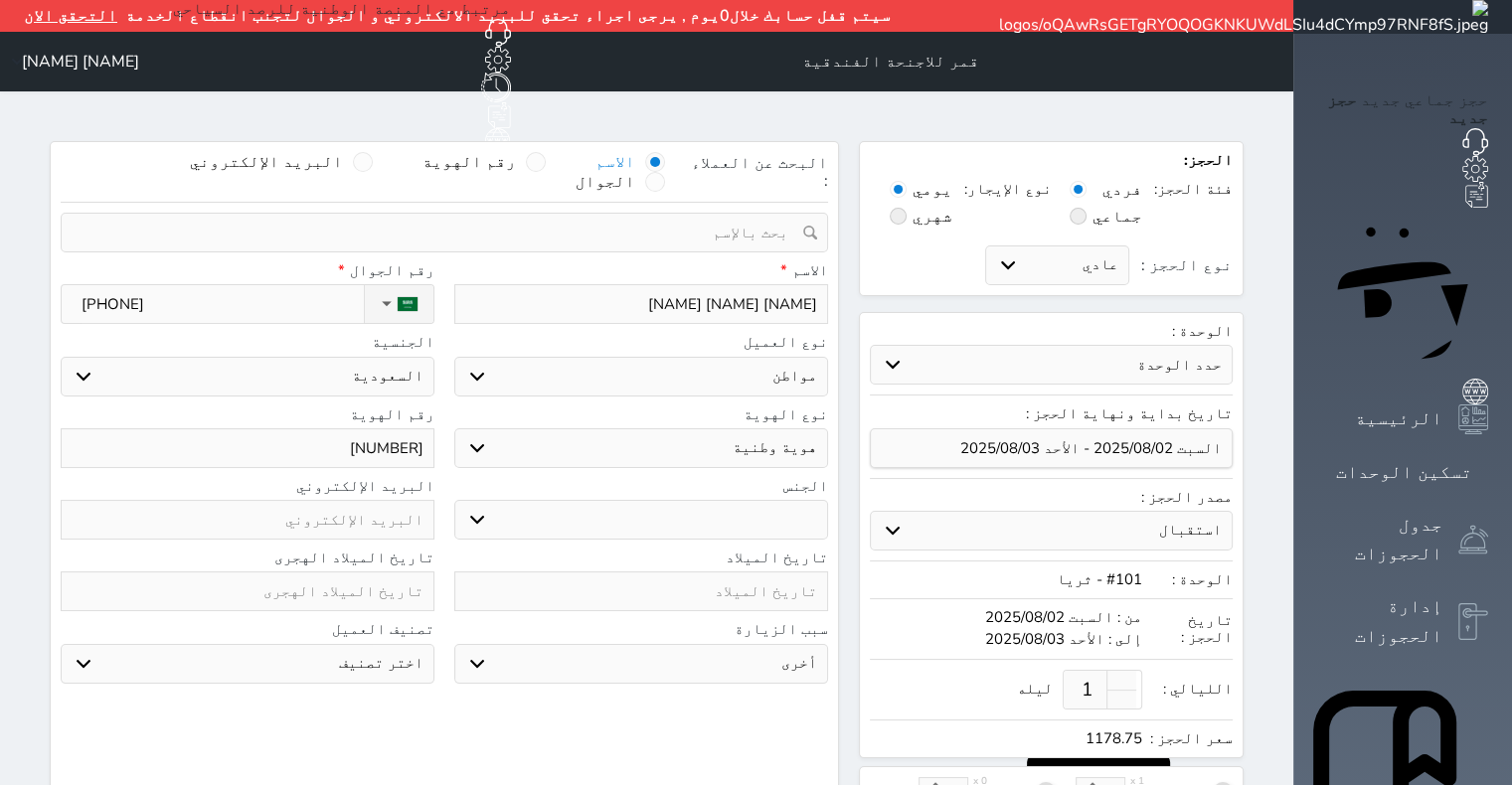 select on "male" 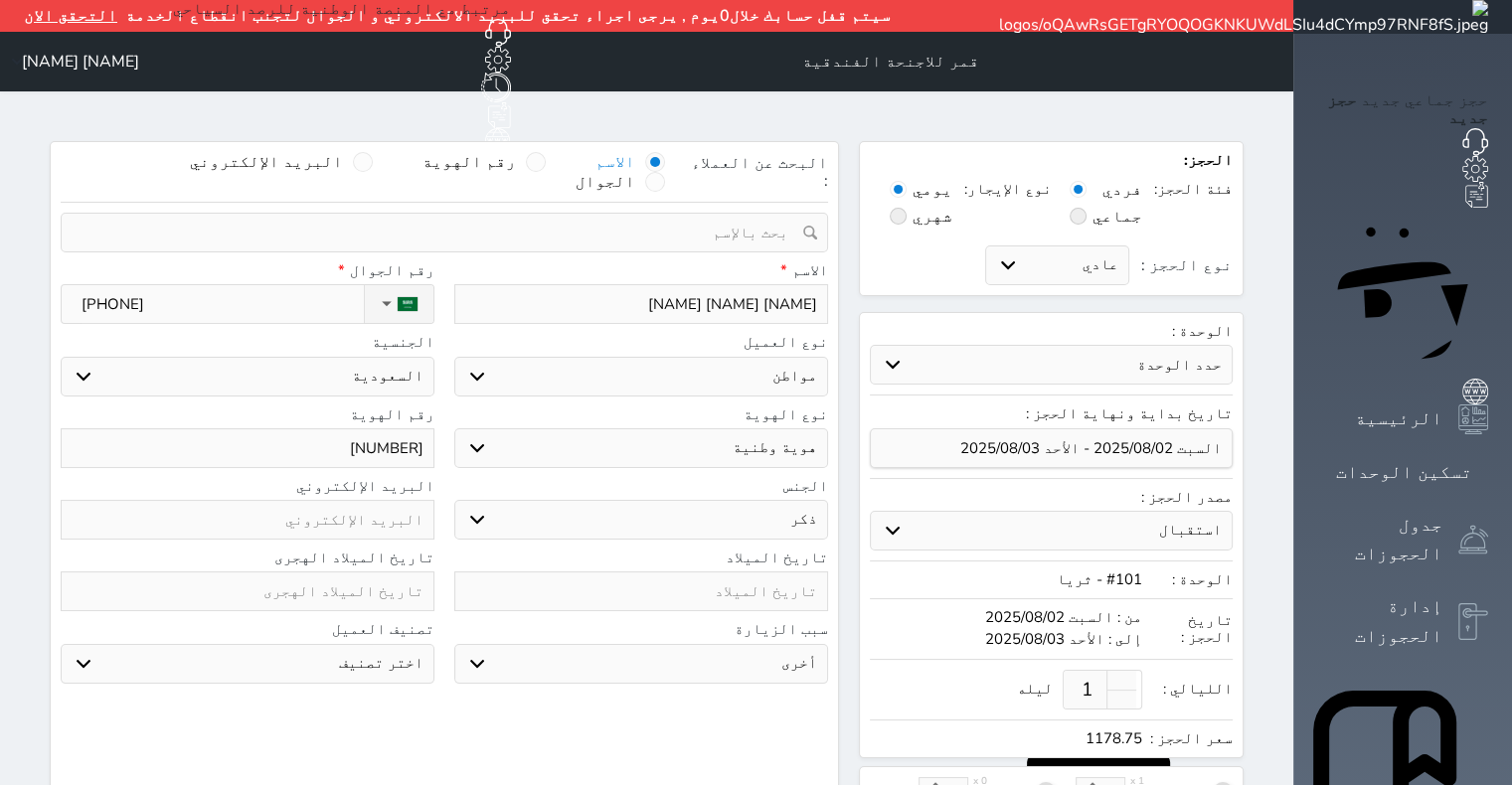 click on "ذكر   انثى" at bounding box center (641, 520) 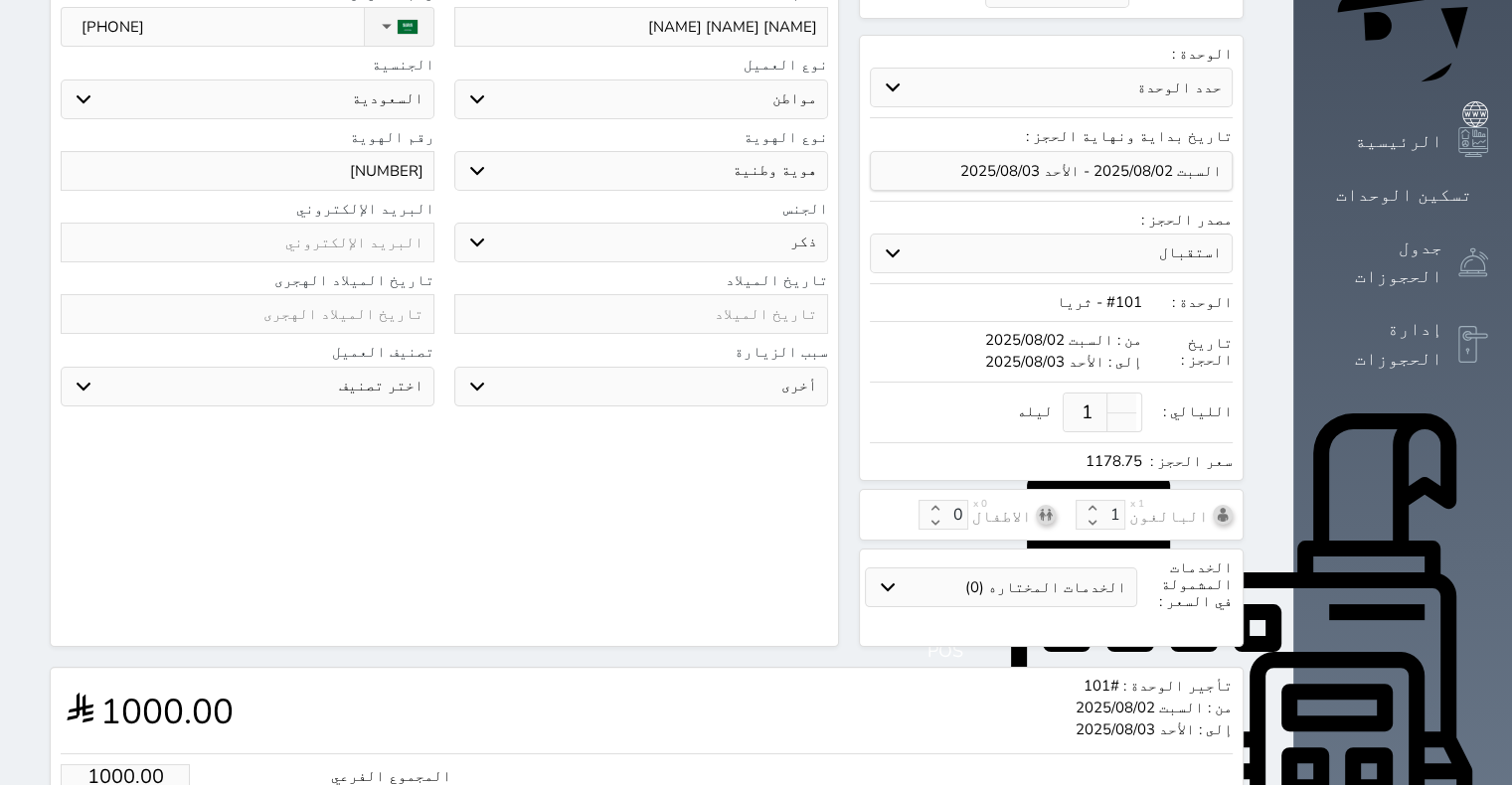 scroll, scrollTop: 298, scrollLeft: 0, axis: vertical 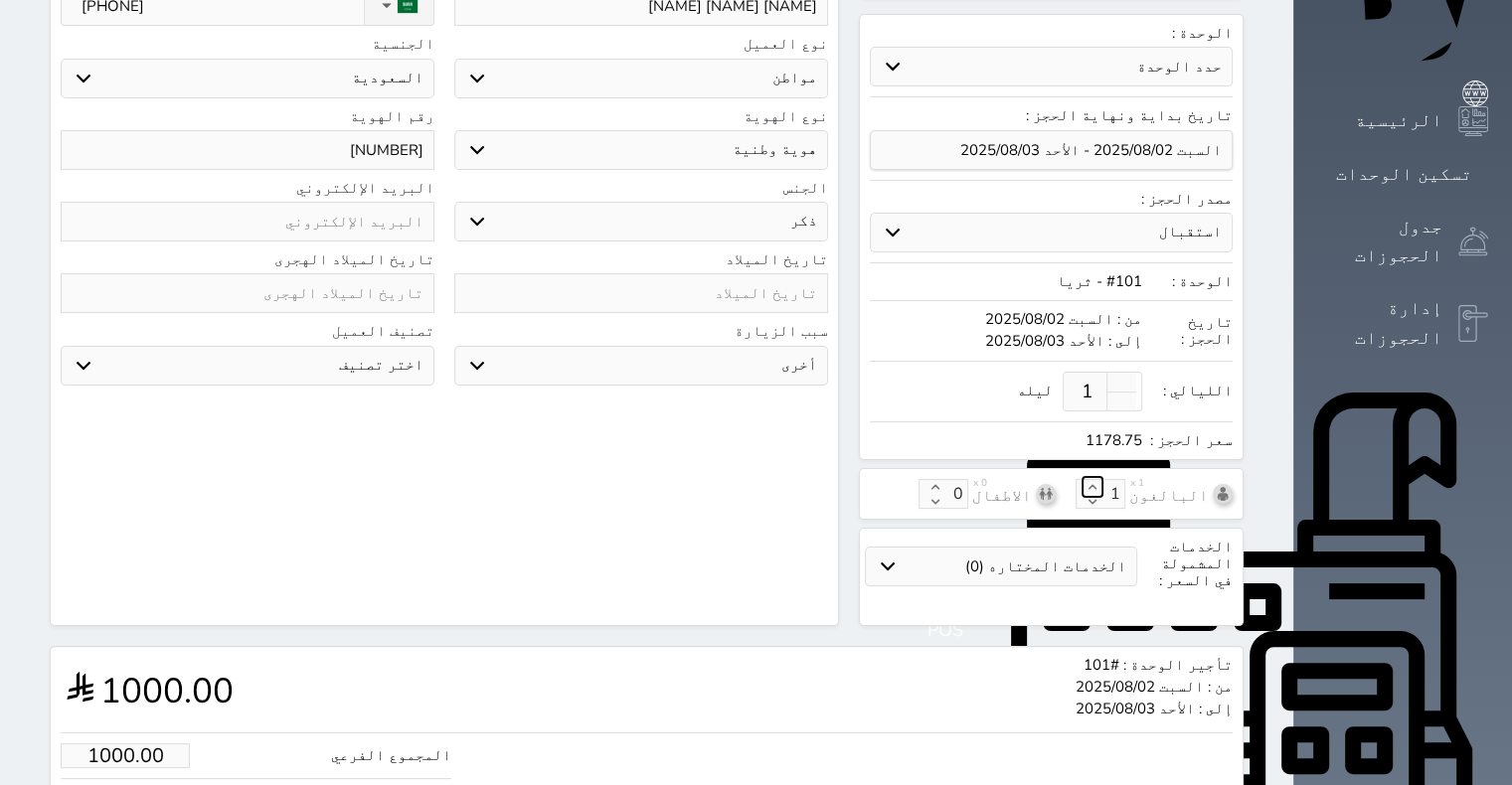 click 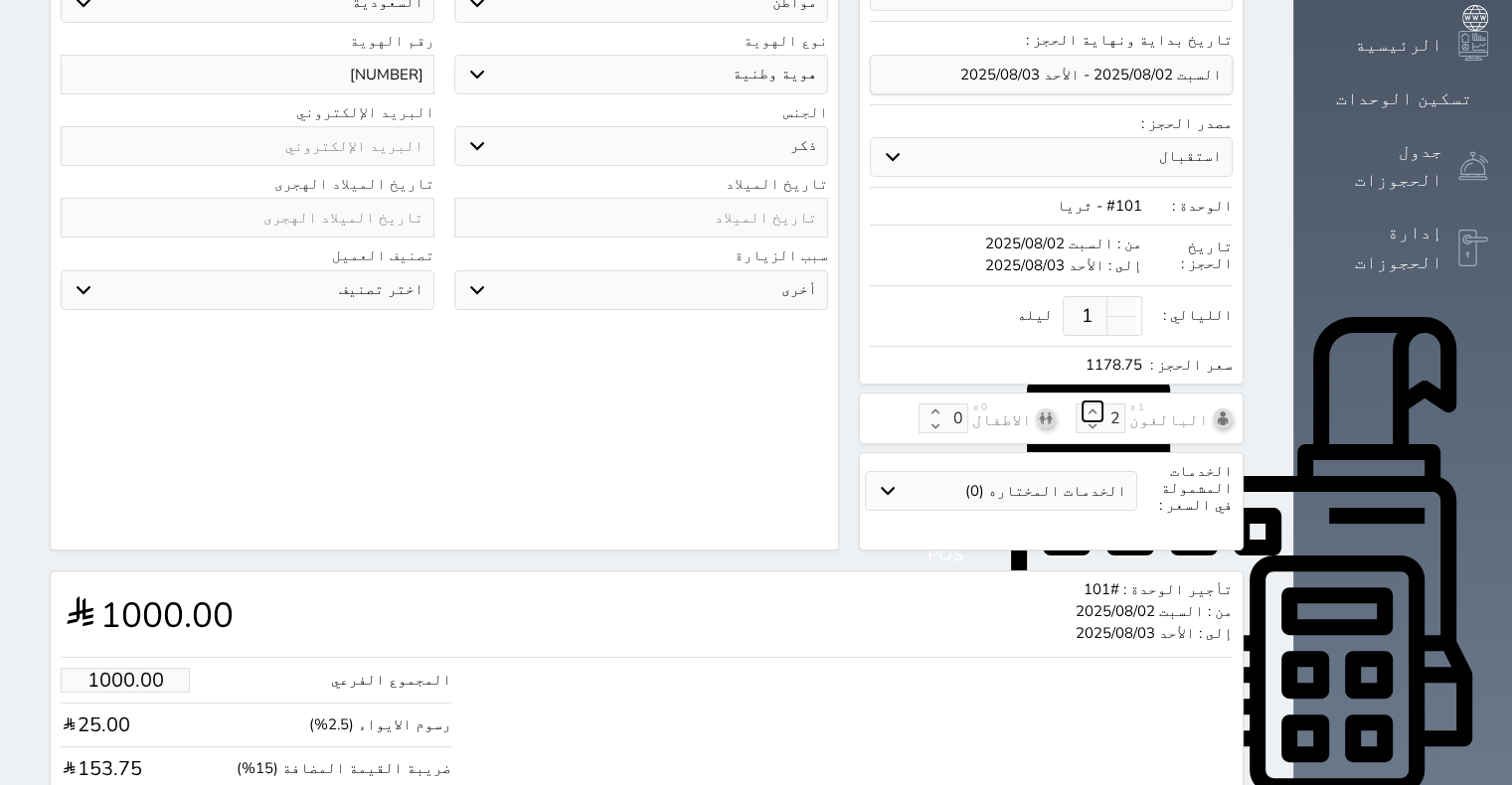 scroll, scrollTop: 461, scrollLeft: 0, axis: vertical 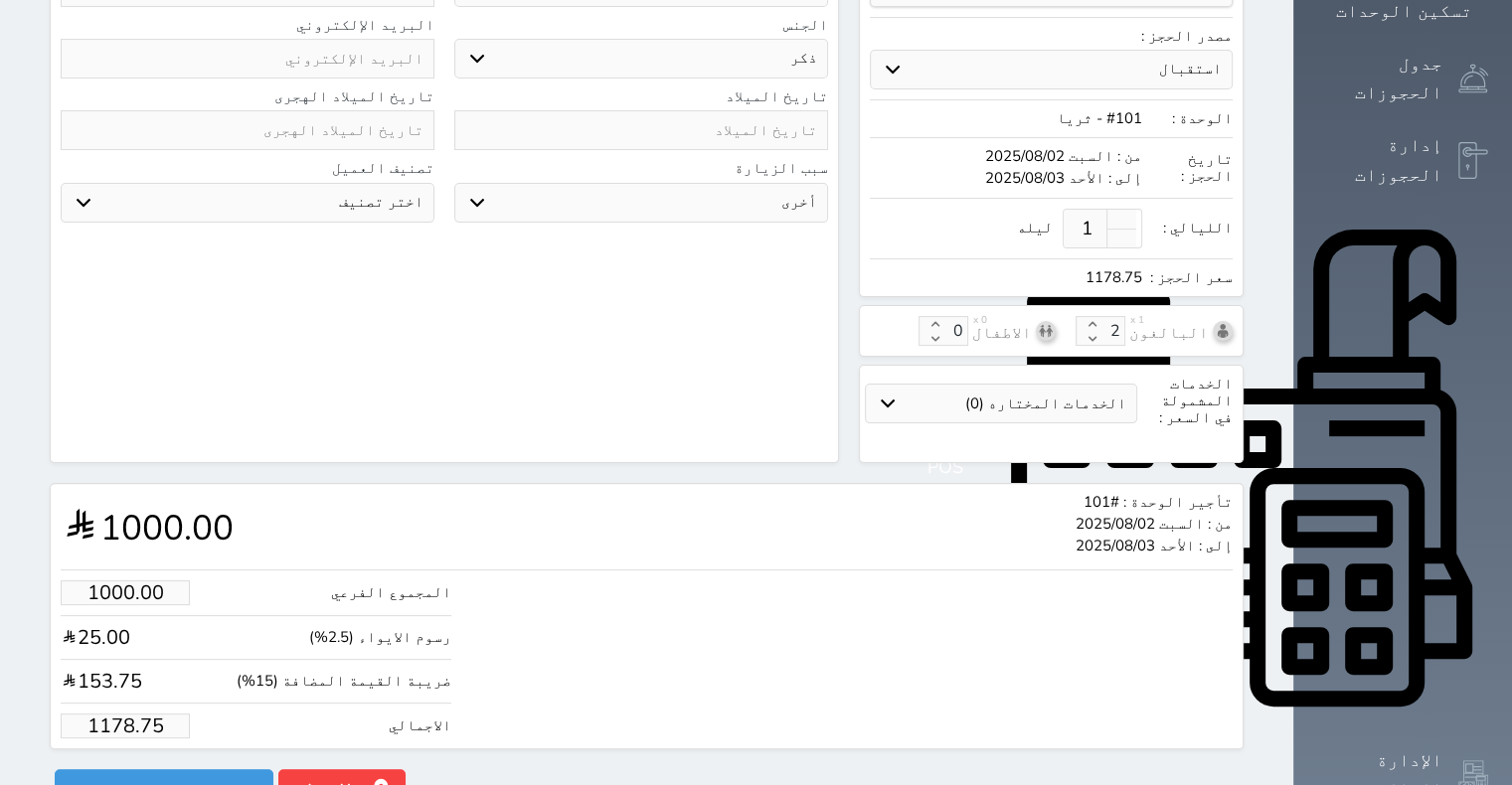 drag, startPoint x: 58, startPoint y: 700, endPoint x: 143, endPoint y: 692, distance: 85.37564 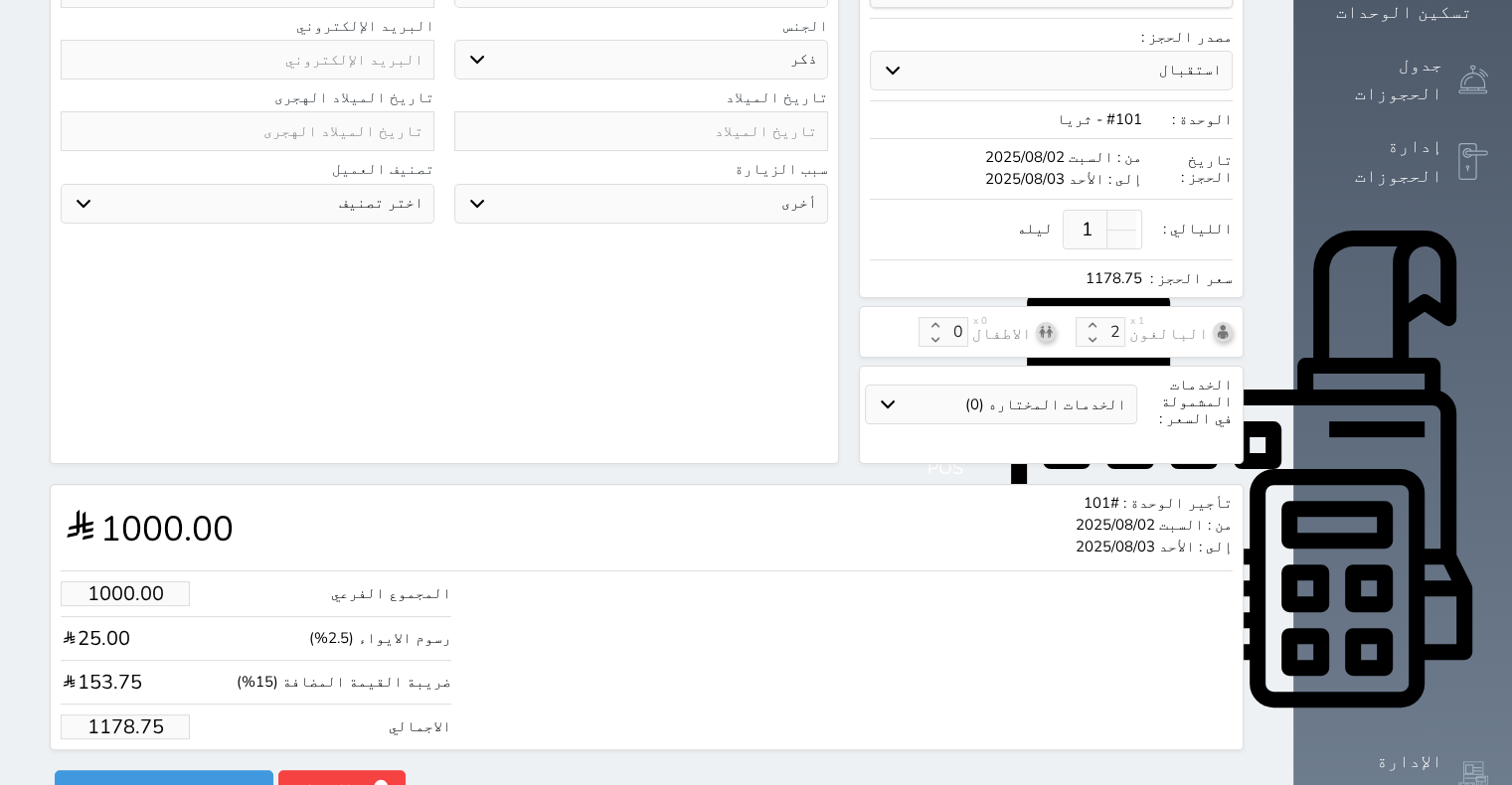 scroll, scrollTop: 461, scrollLeft: 0, axis: vertical 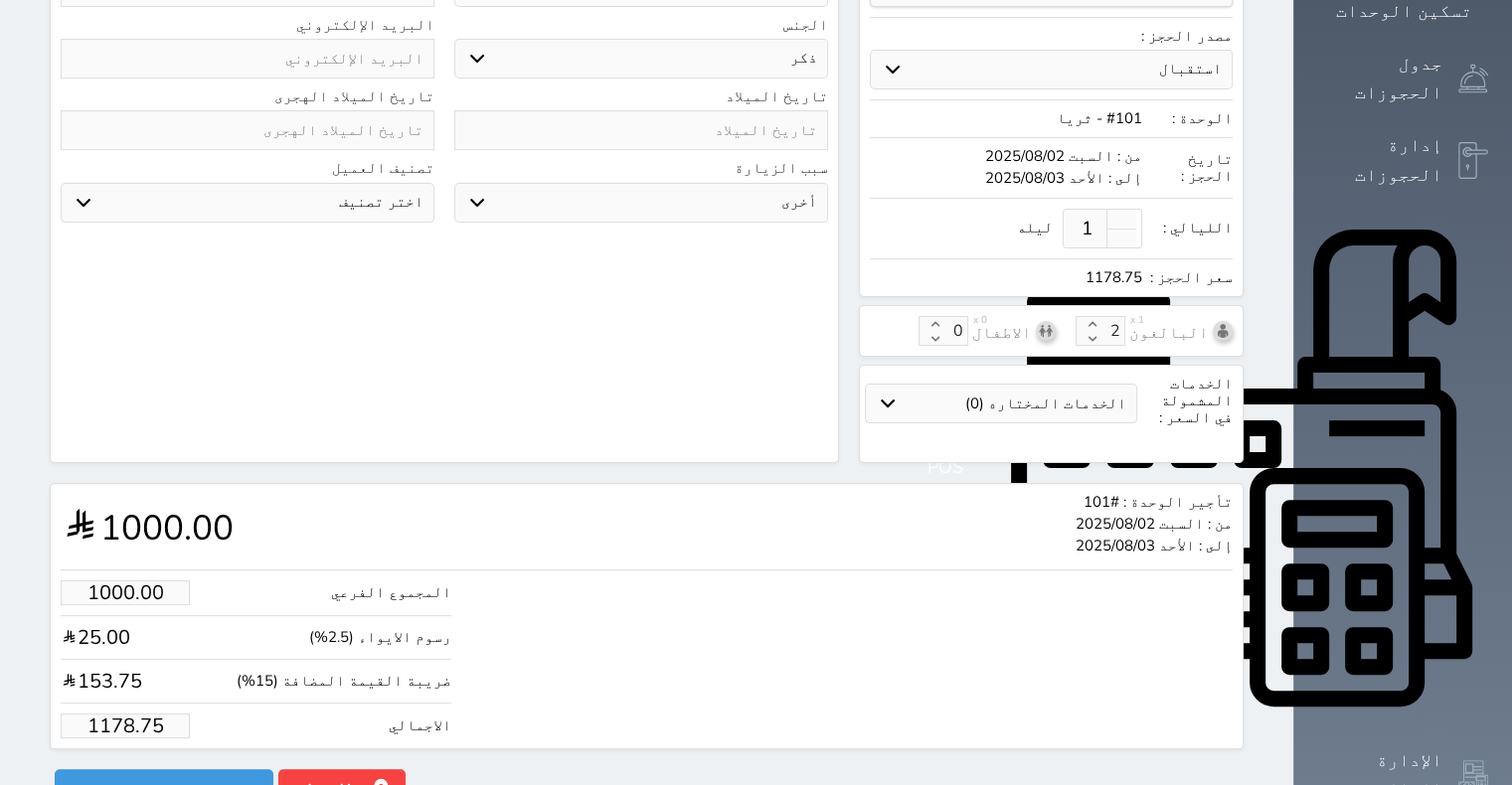 type on "5.09" 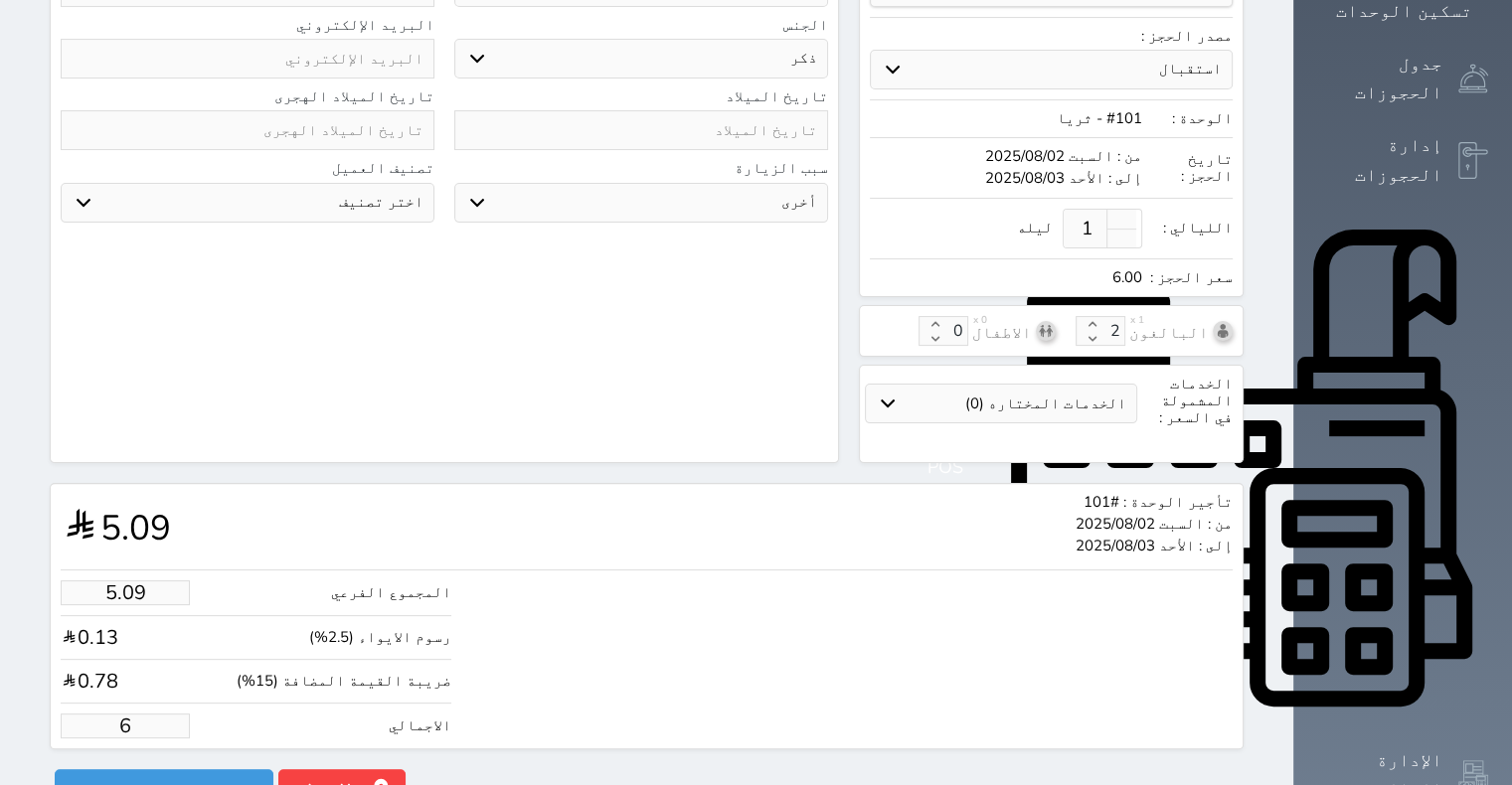 type on "50.90" 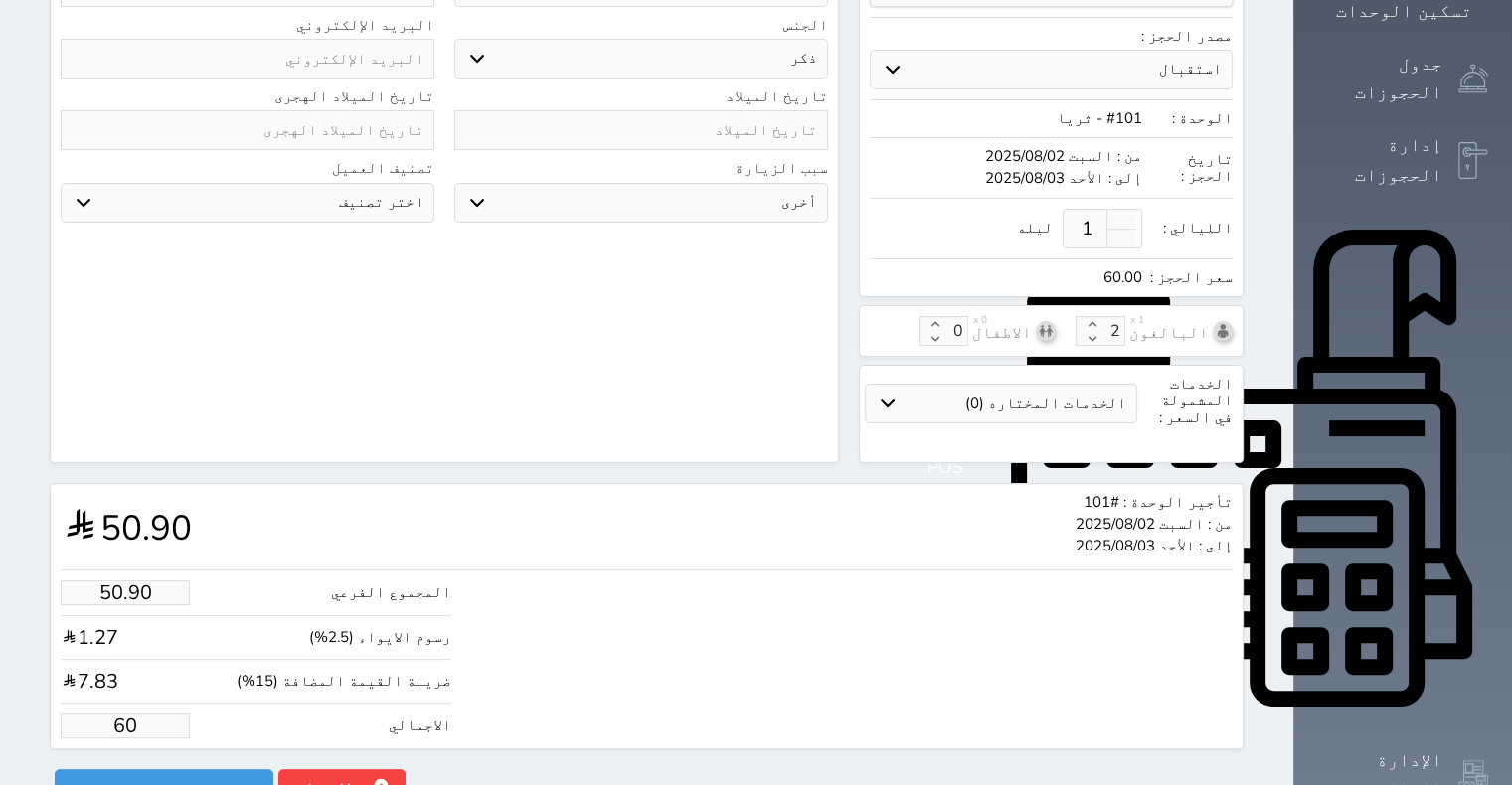 type on "509.01" 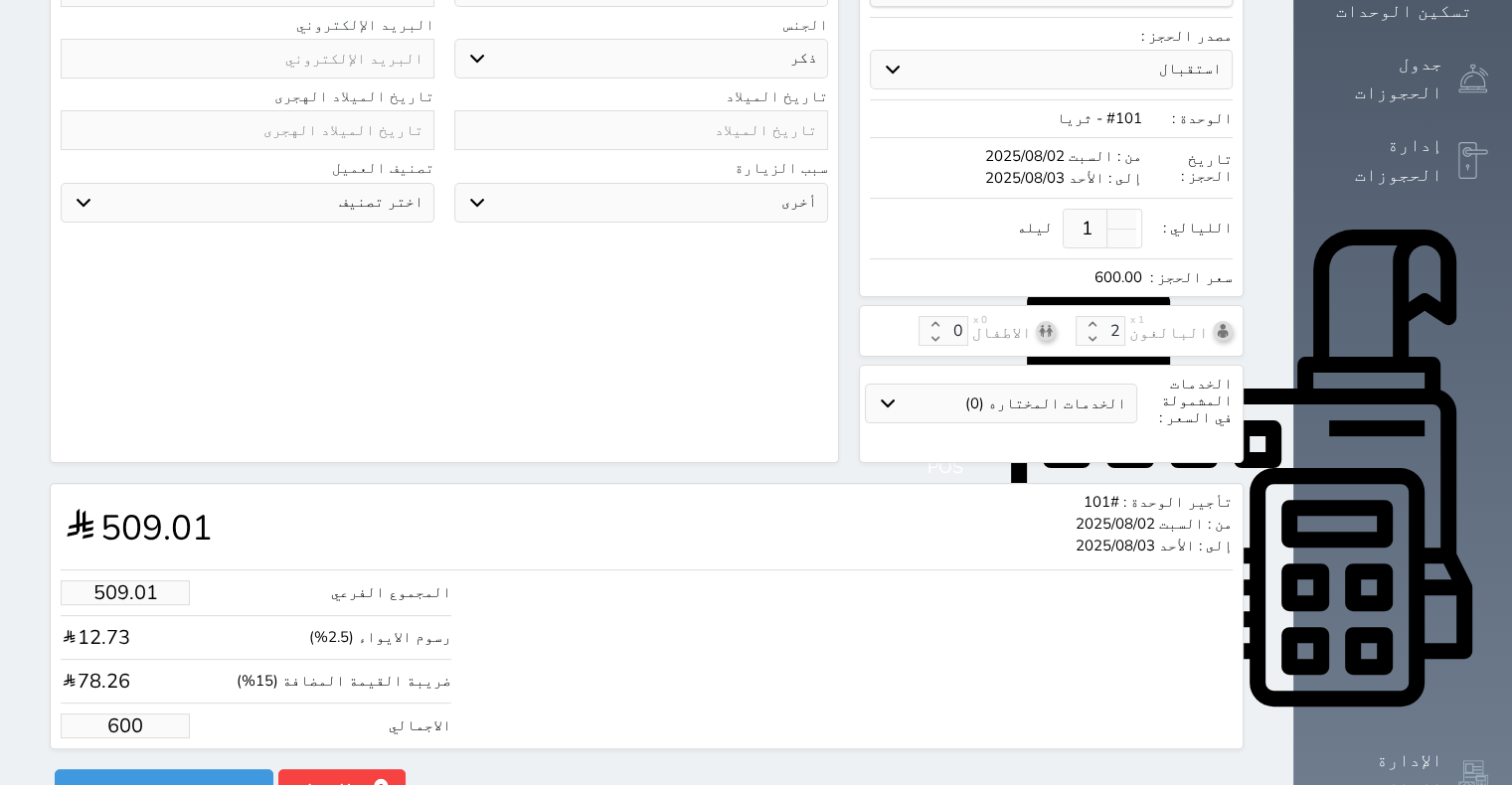 type on "600.00" 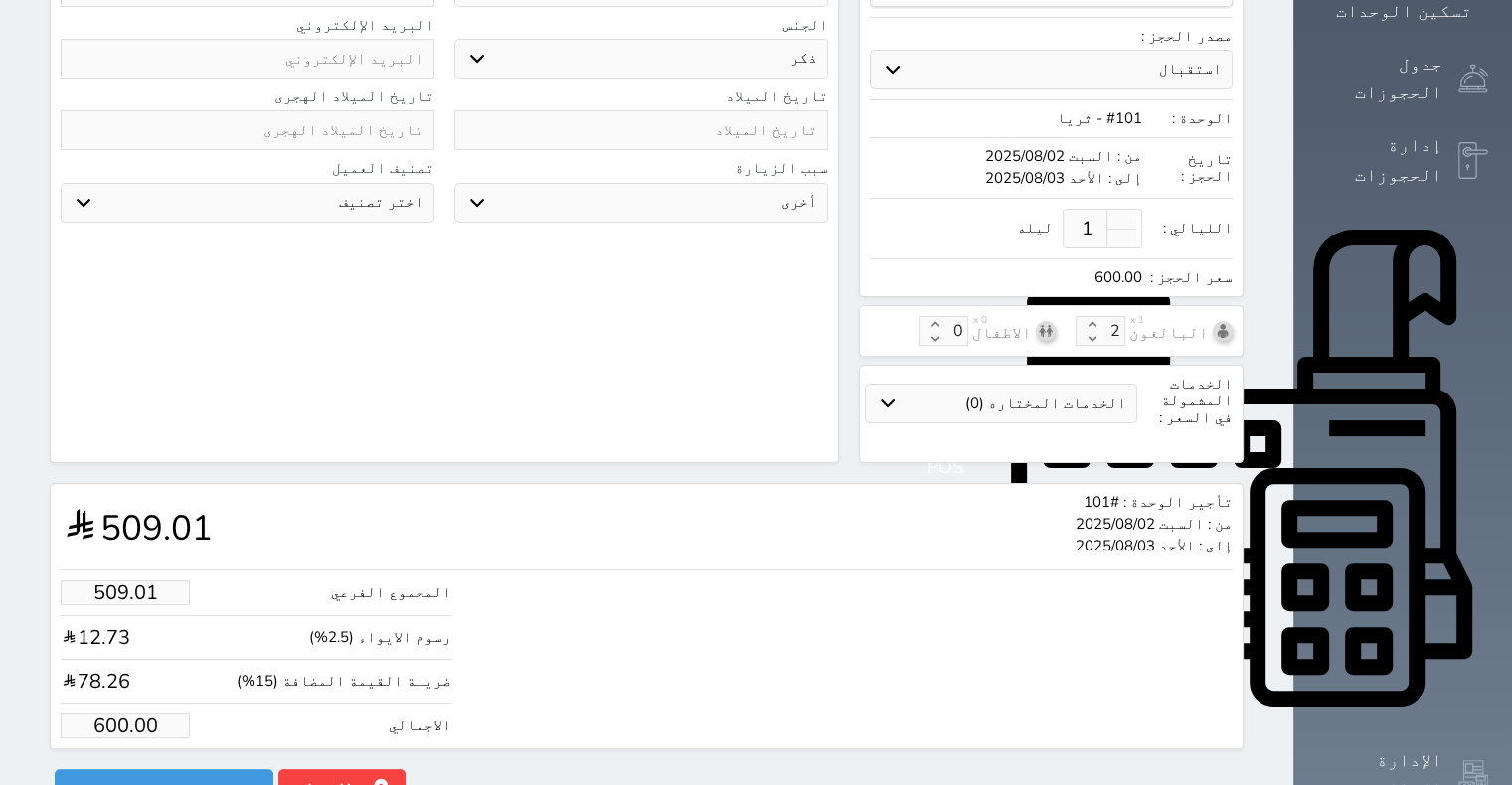 click on "تأجير الوحدة : #101   من : [DATE]   إلى : [DATE]    509.01       المجموع الفرعي   509.01   رسوم الايواء (2.5%)    12.73    ضريبة القيمة المضافة (15%)    78.26      الاجمالي   600.00         رفض حجز                 التاريخ:     قسم الوحدة:     أسباب رفض الحجز:     الوصف:
حفظ
رفض حجز
حجز" at bounding box center [646, 644] 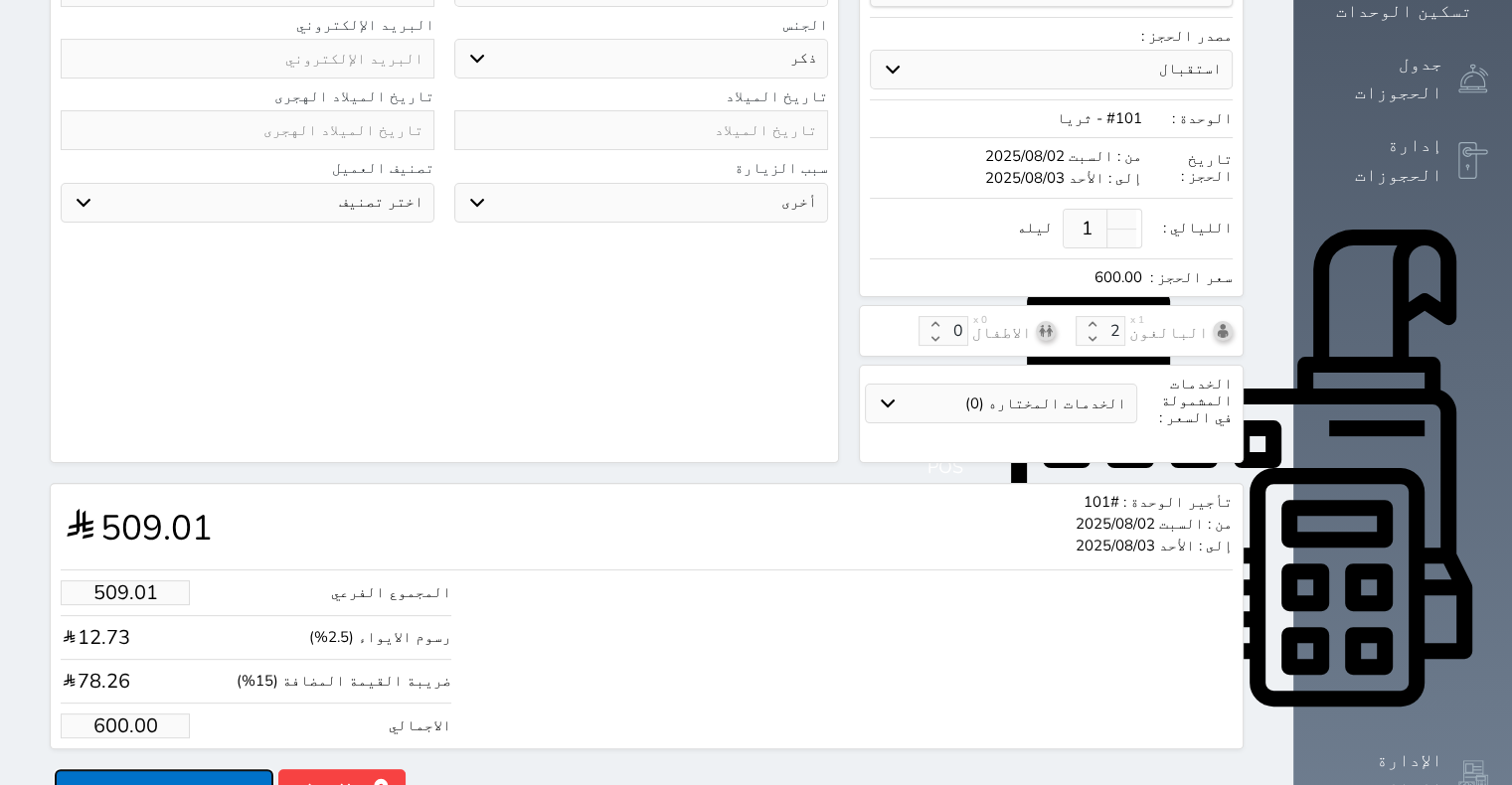 click on "حجز" at bounding box center [164, 786] 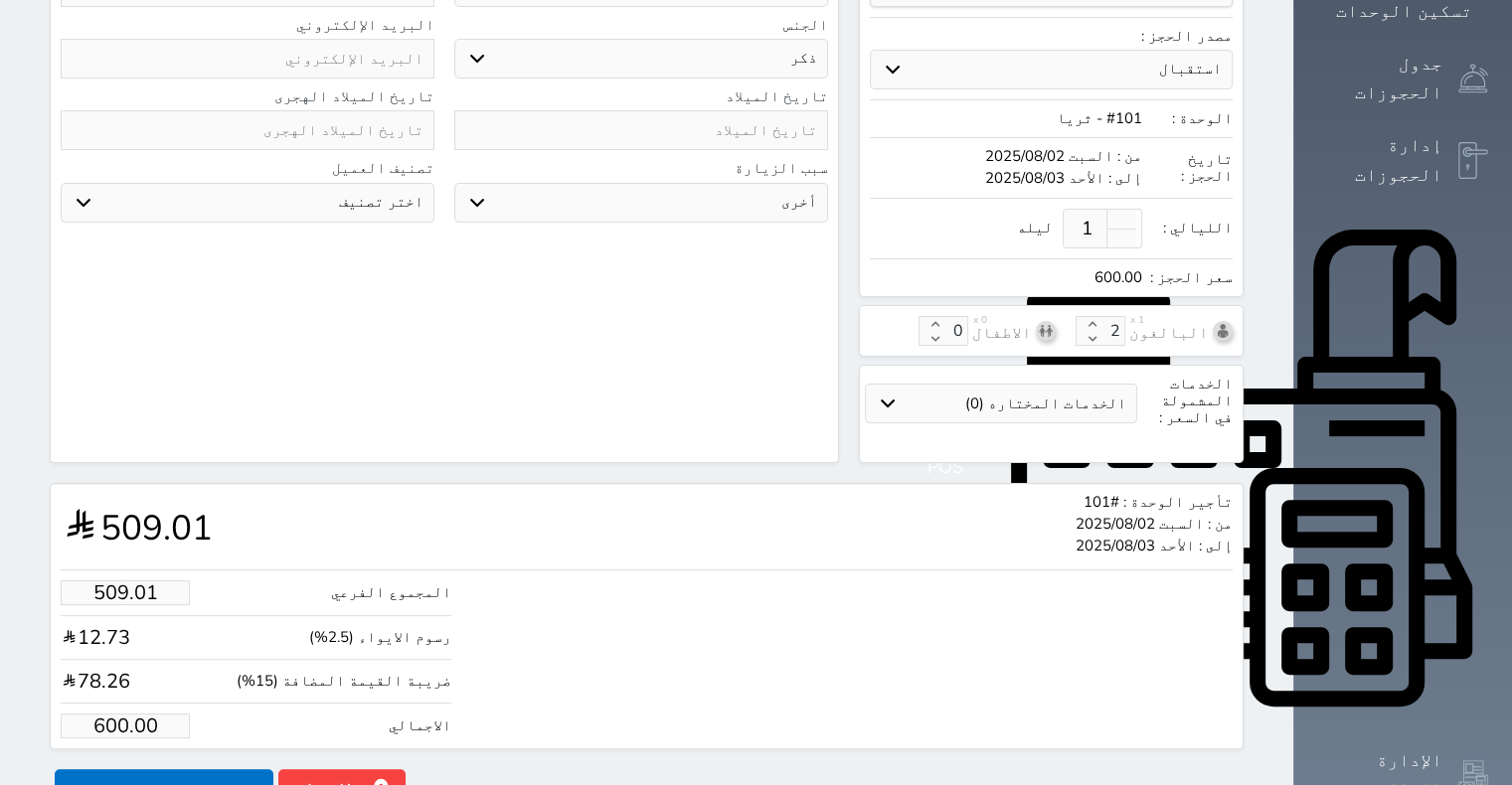 scroll, scrollTop: 393, scrollLeft: 0, axis: vertical 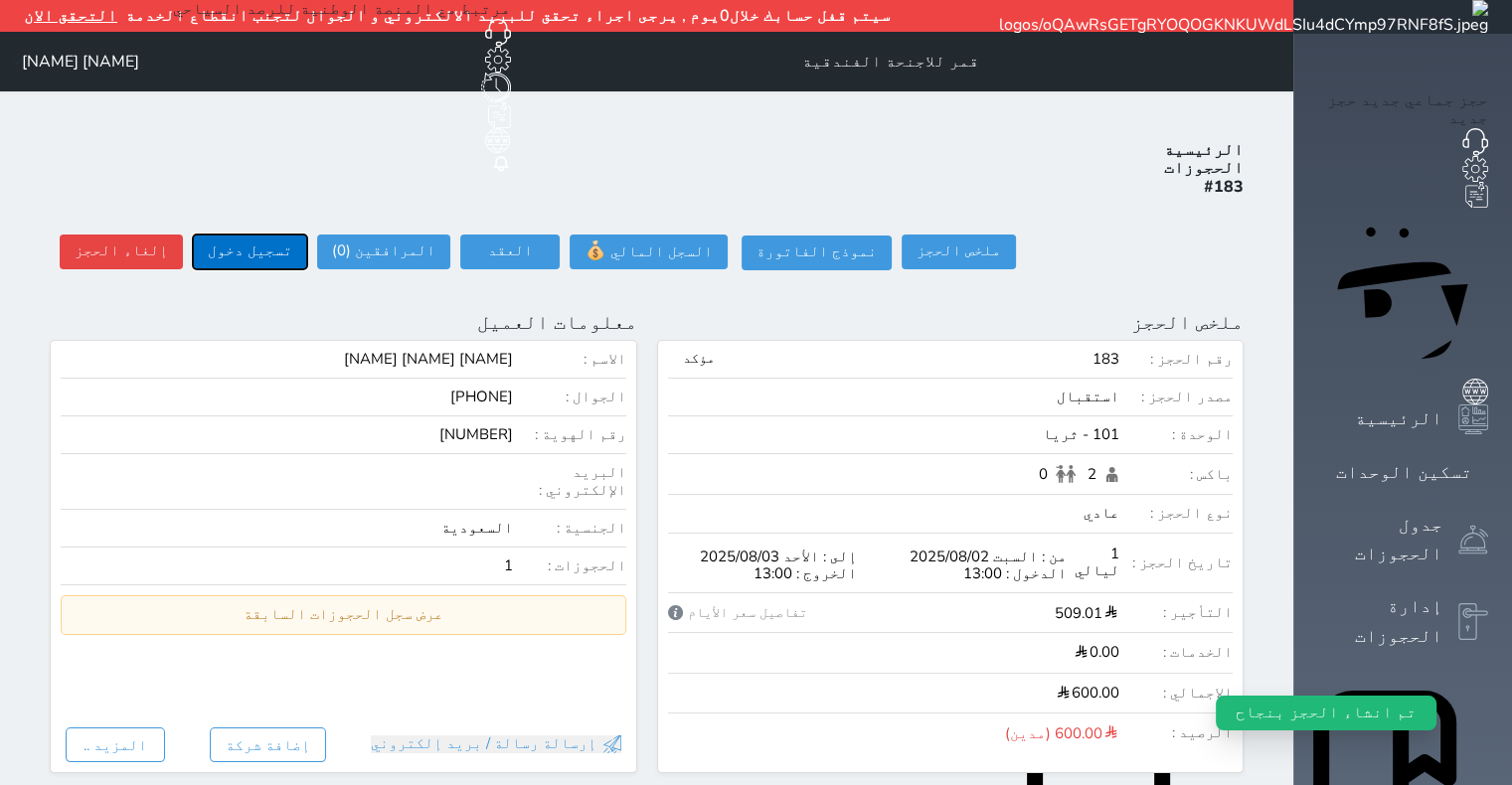 click on "تسجيل دخول" at bounding box center [250, 251] 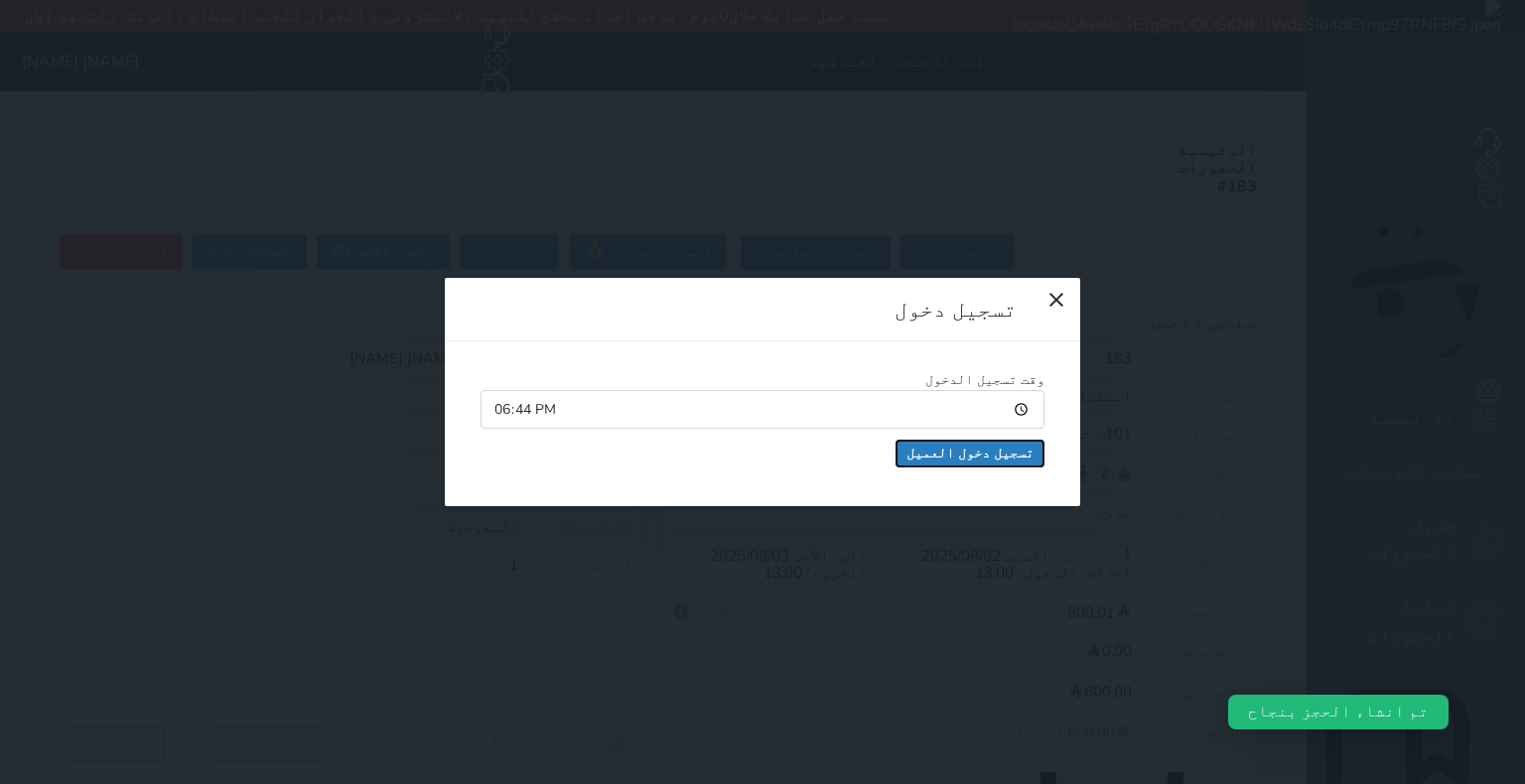 click on "تسجيل دخول العميل" at bounding box center [970, 454] 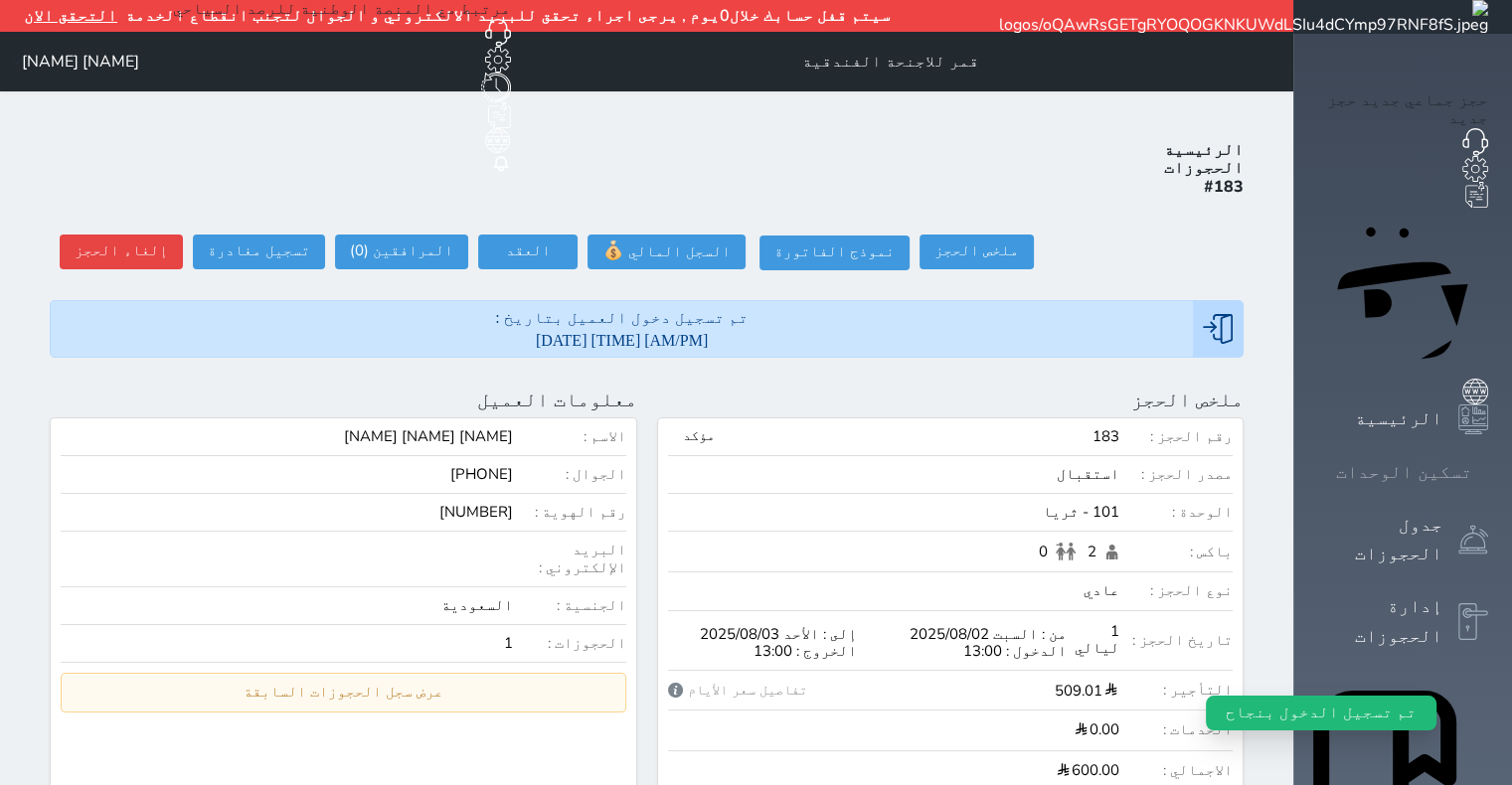 click on "تسكين الوحدات" at bounding box center (1404, 472) 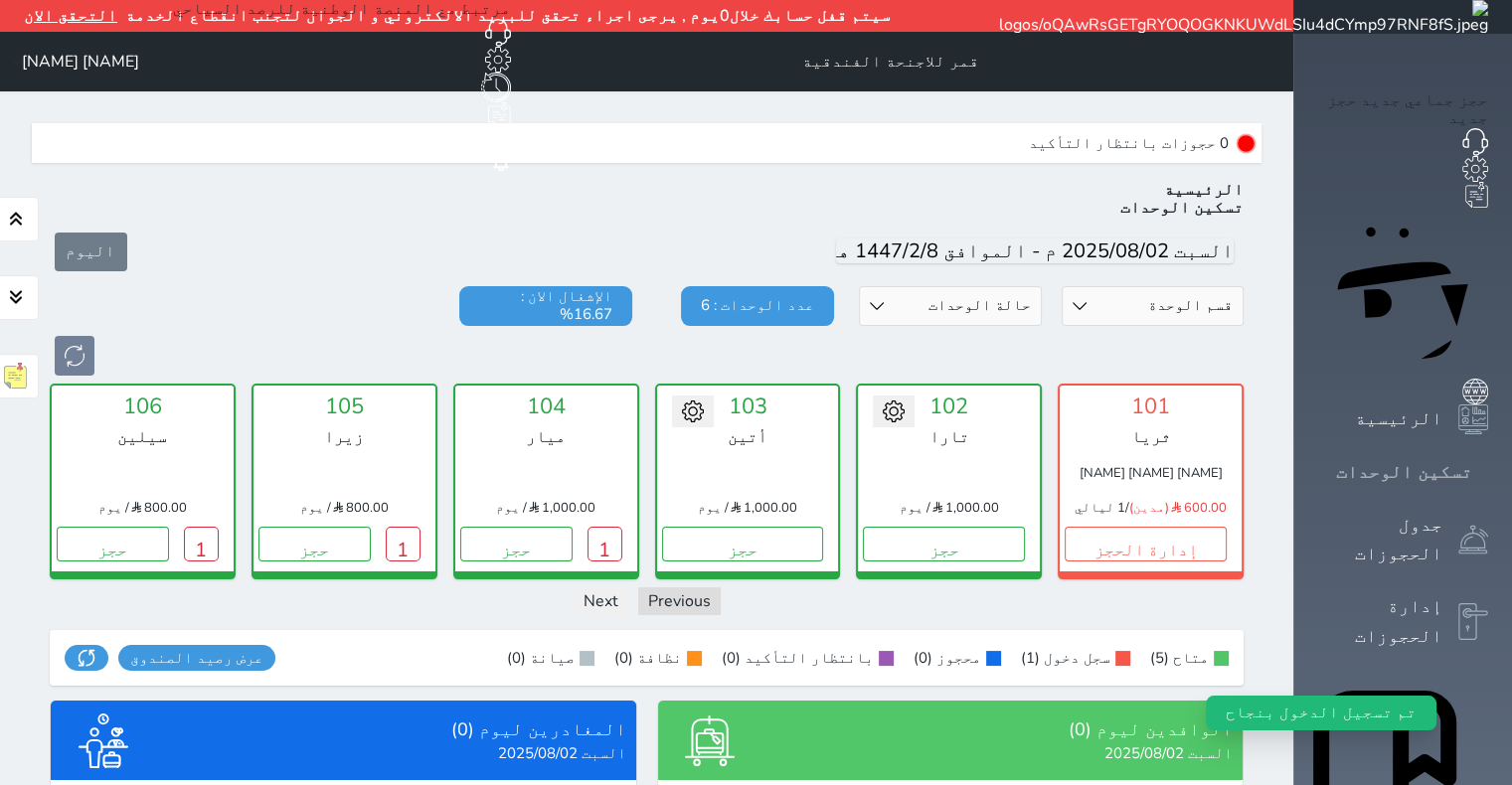 scroll, scrollTop: 91, scrollLeft: 0, axis: vertical 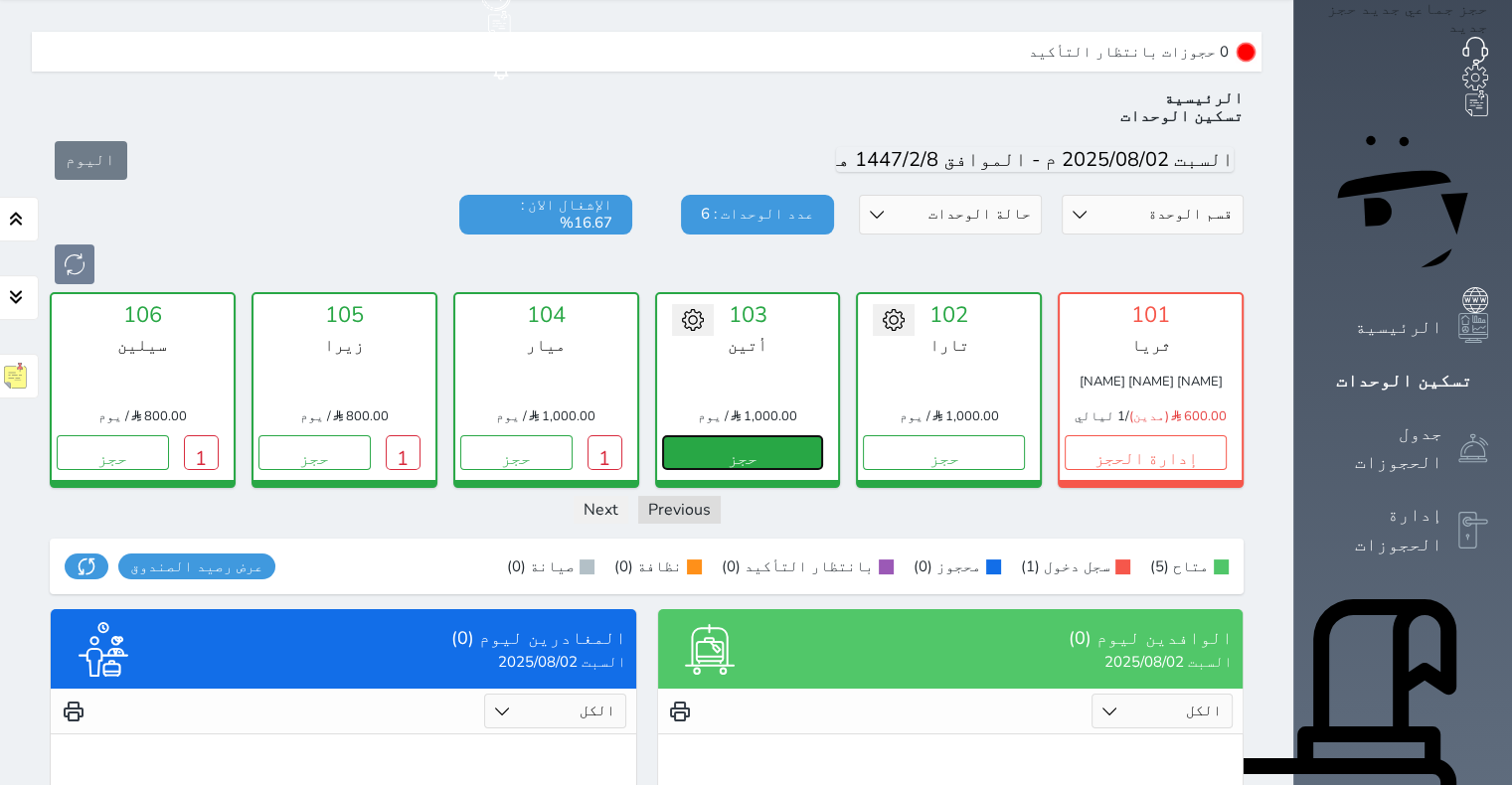 click on "حجز" at bounding box center [743, 452] 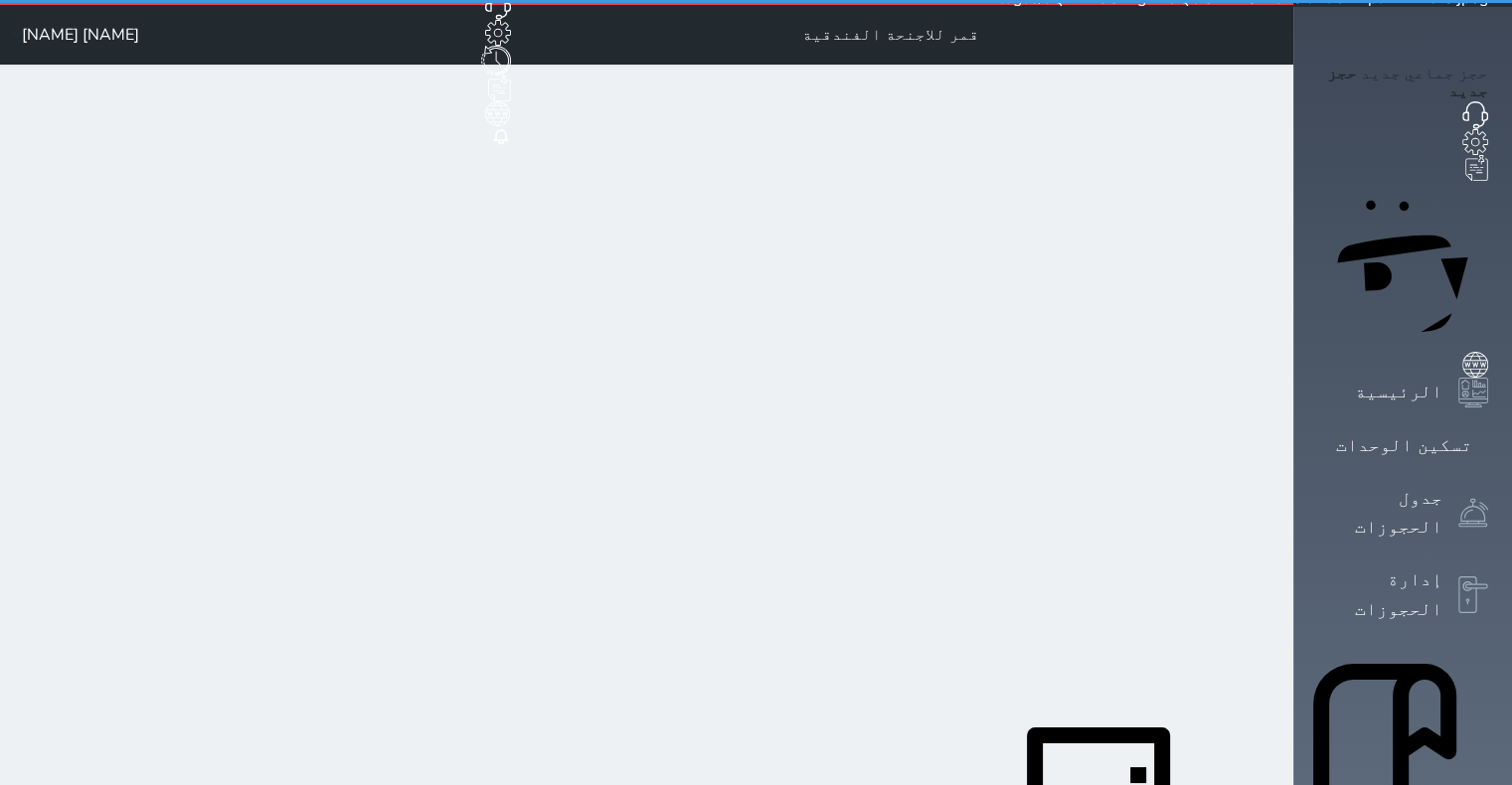 scroll, scrollTop: 0, scrollLeft: 0, axis: both 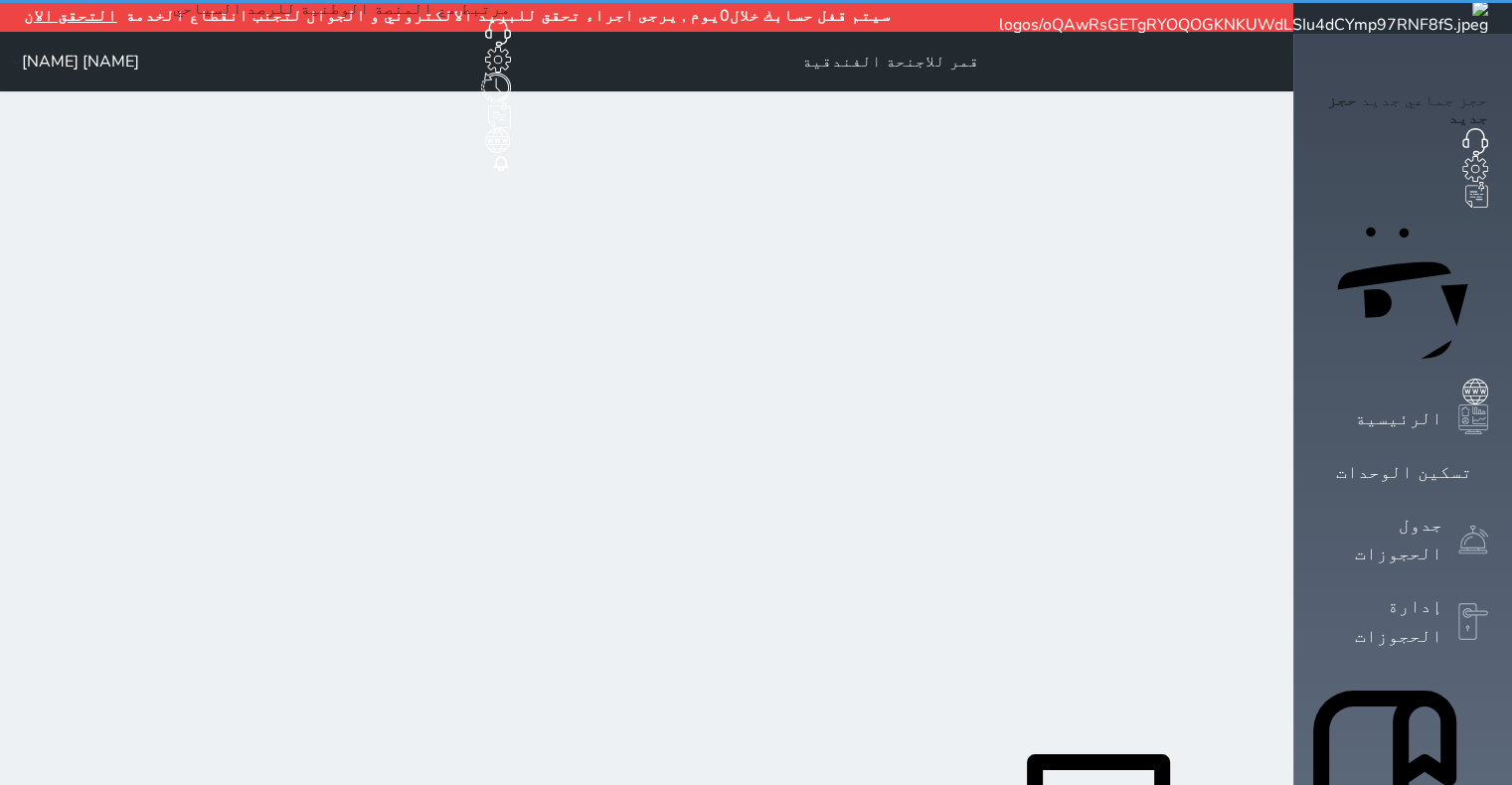 select on "1" 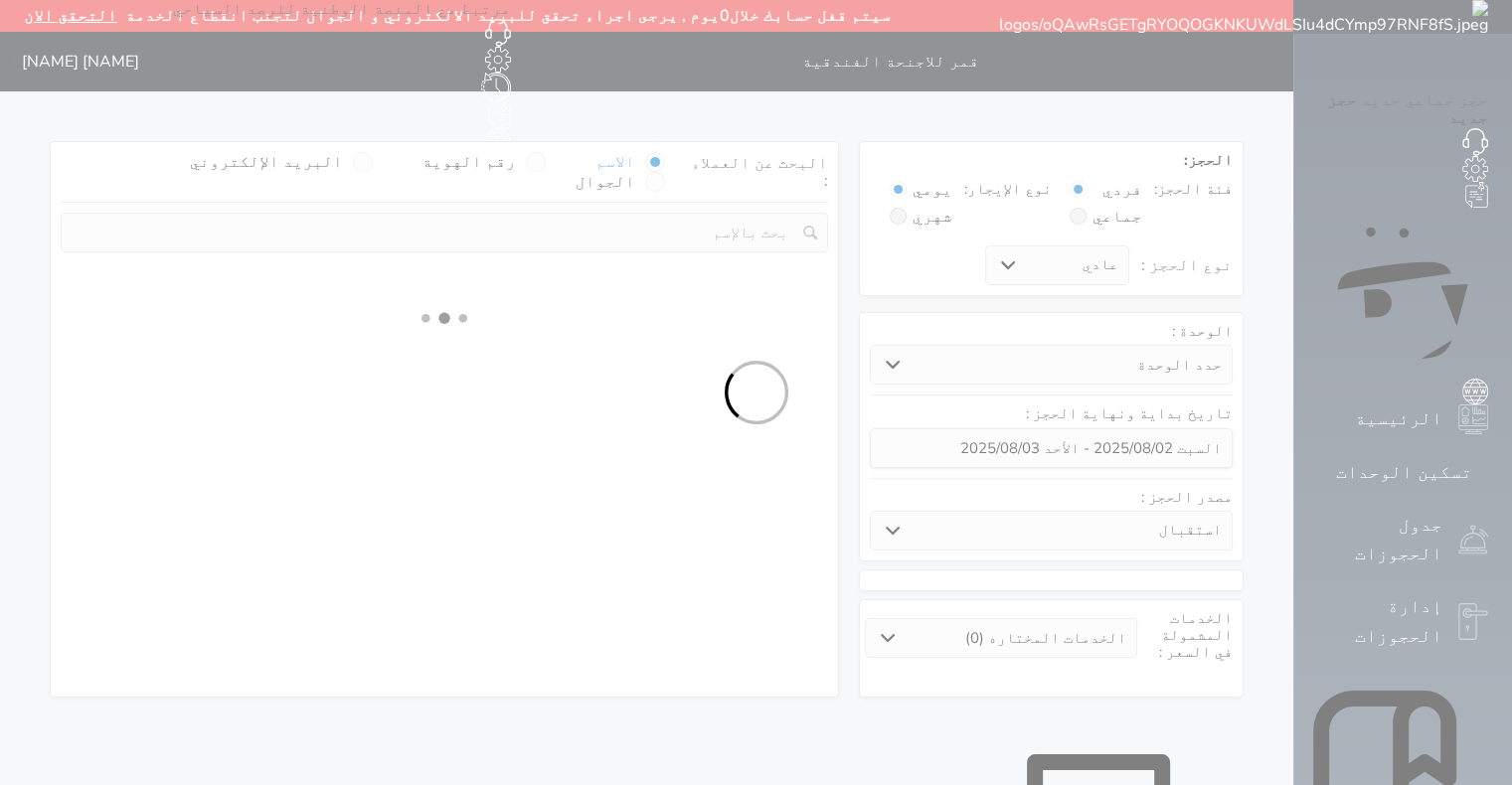 select on "74056" 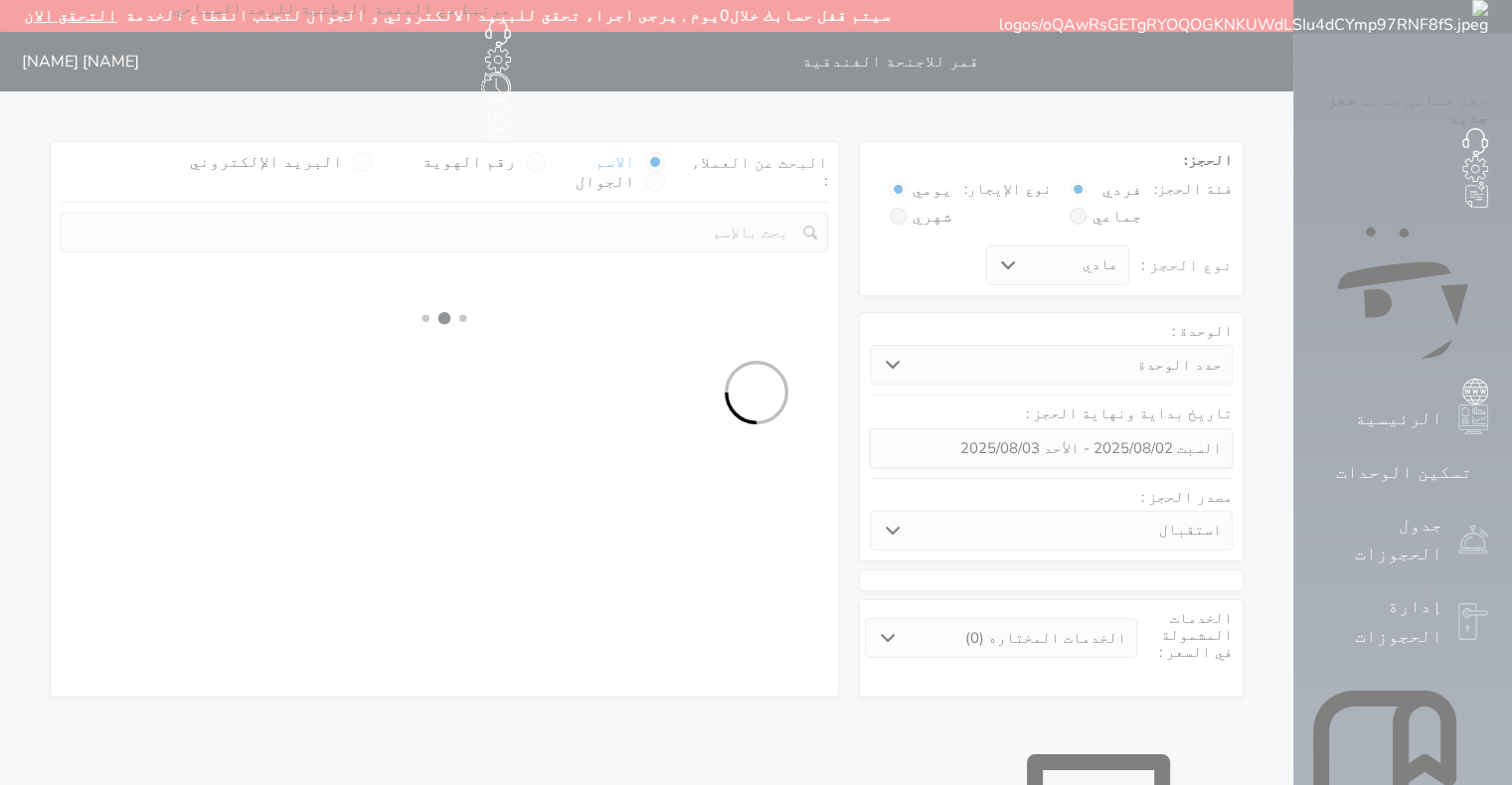 select on "1" 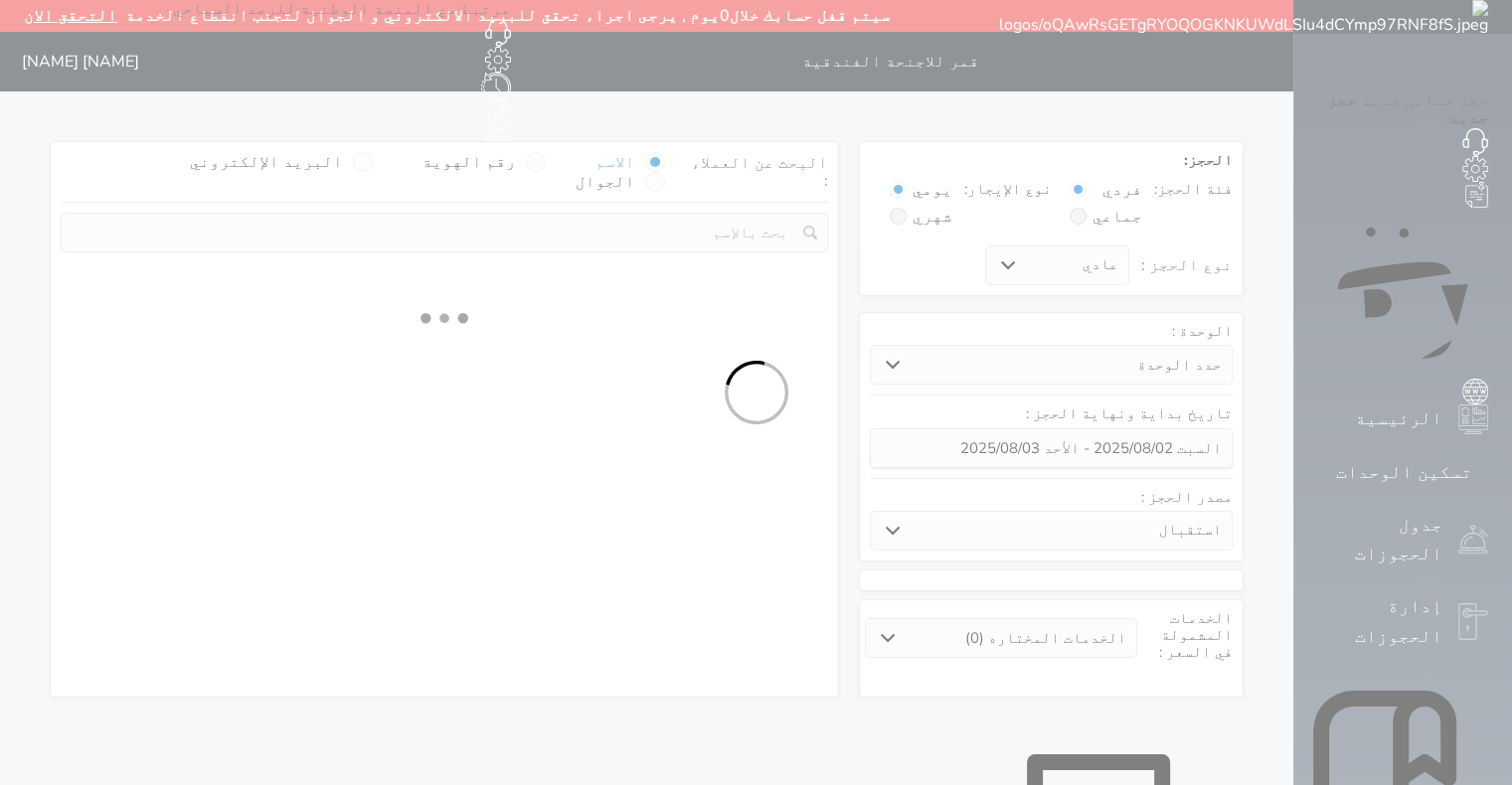 select on "113" 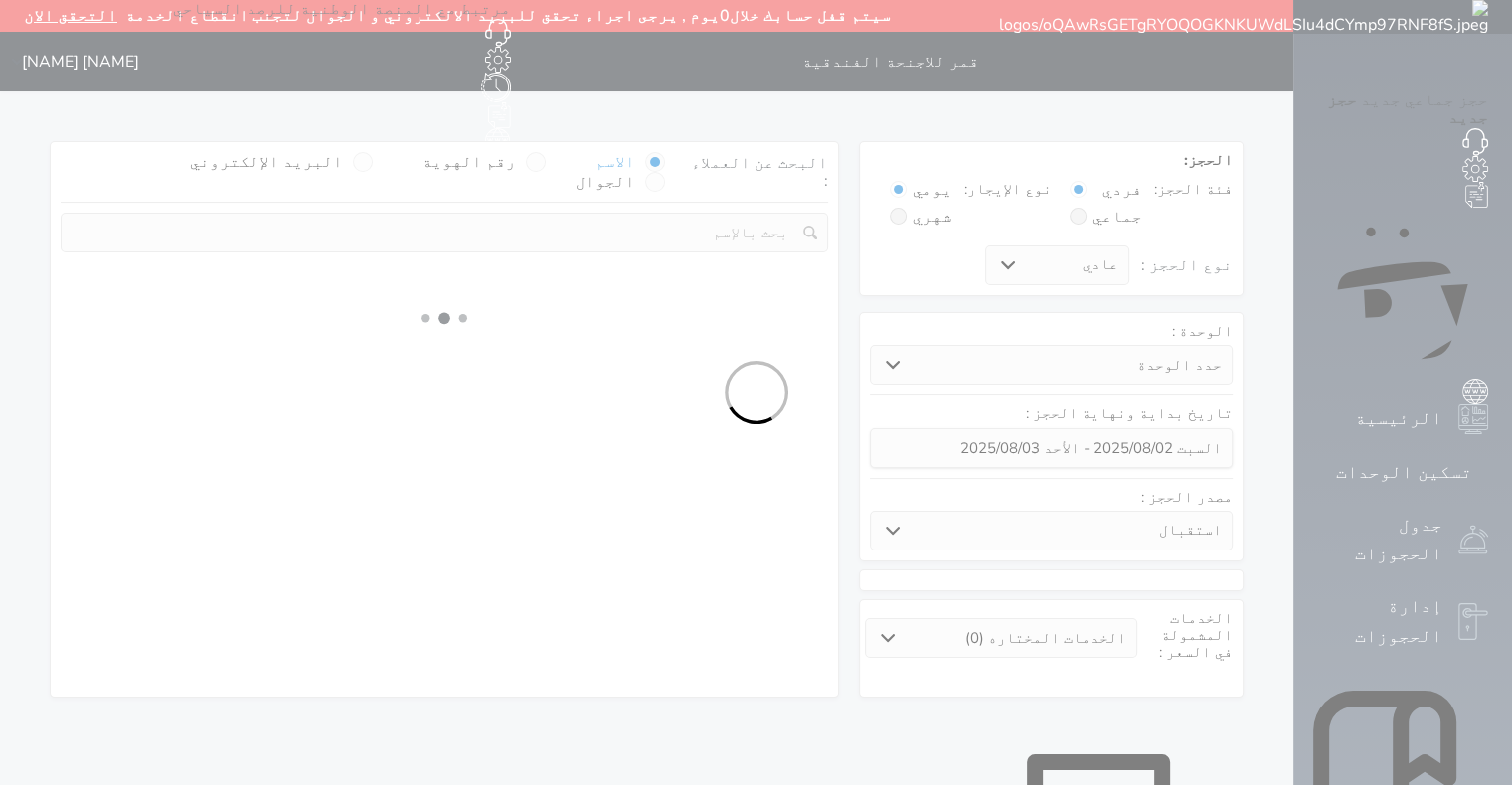 select on "1" 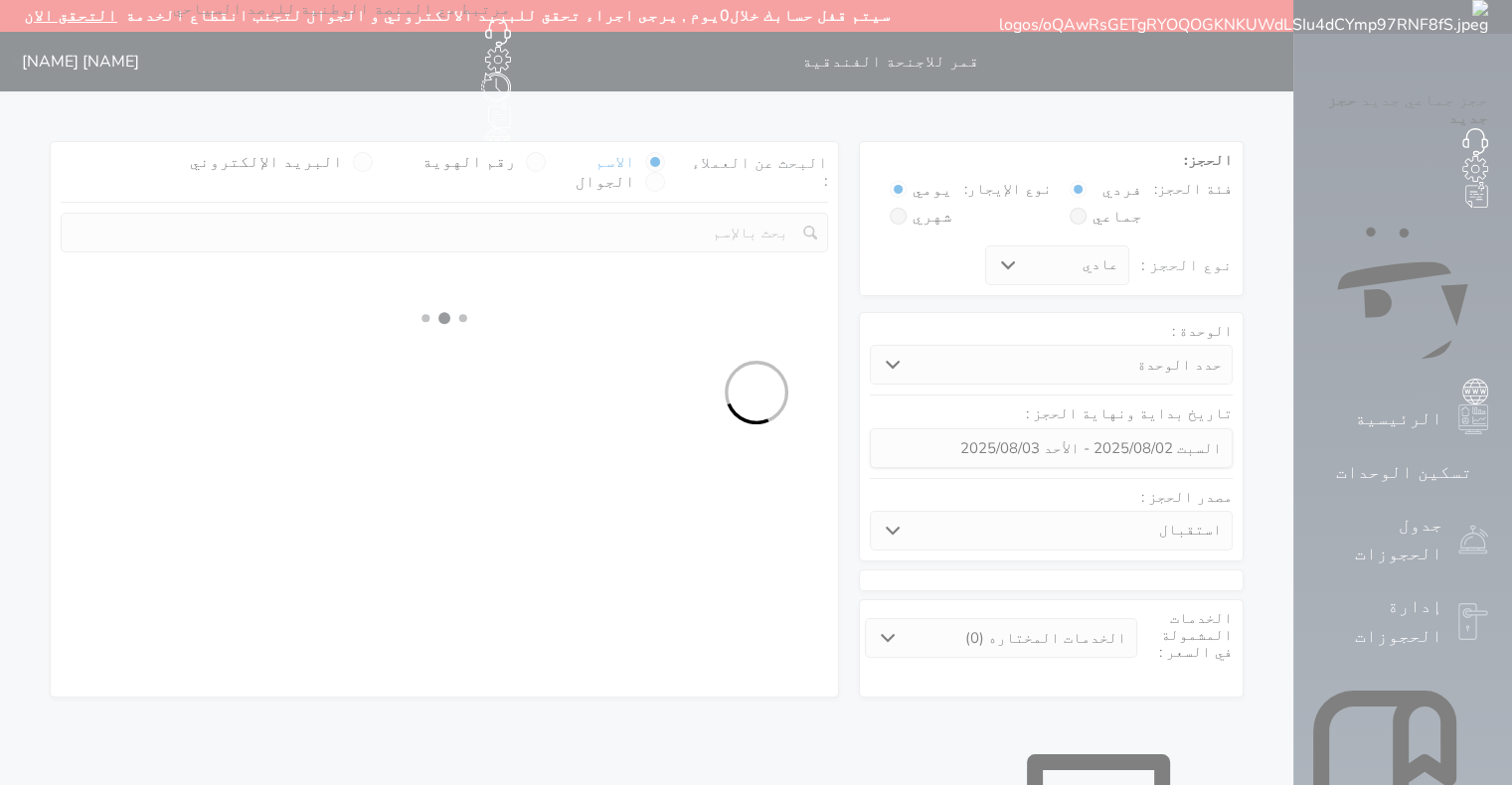 select 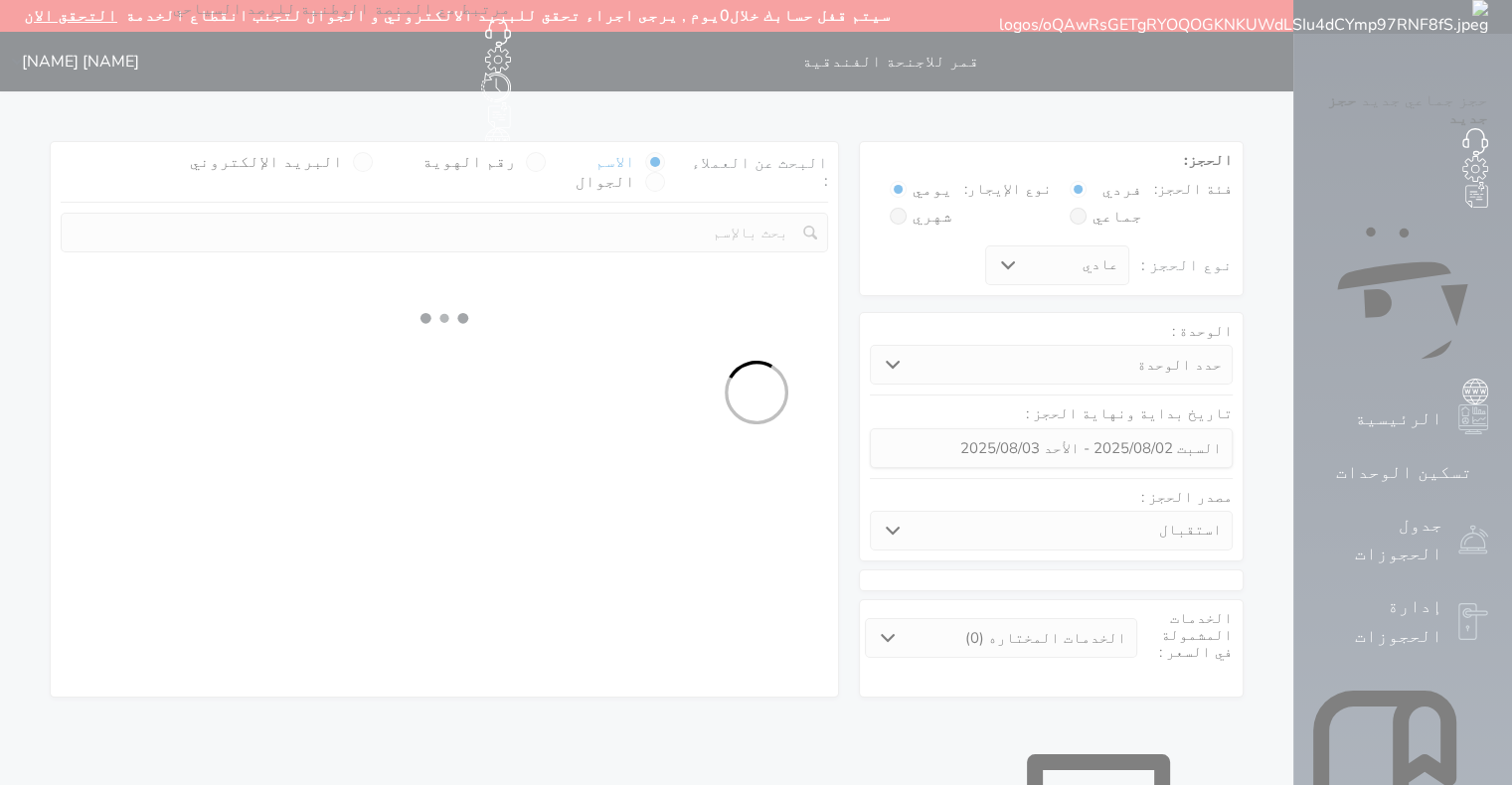 select on "7" 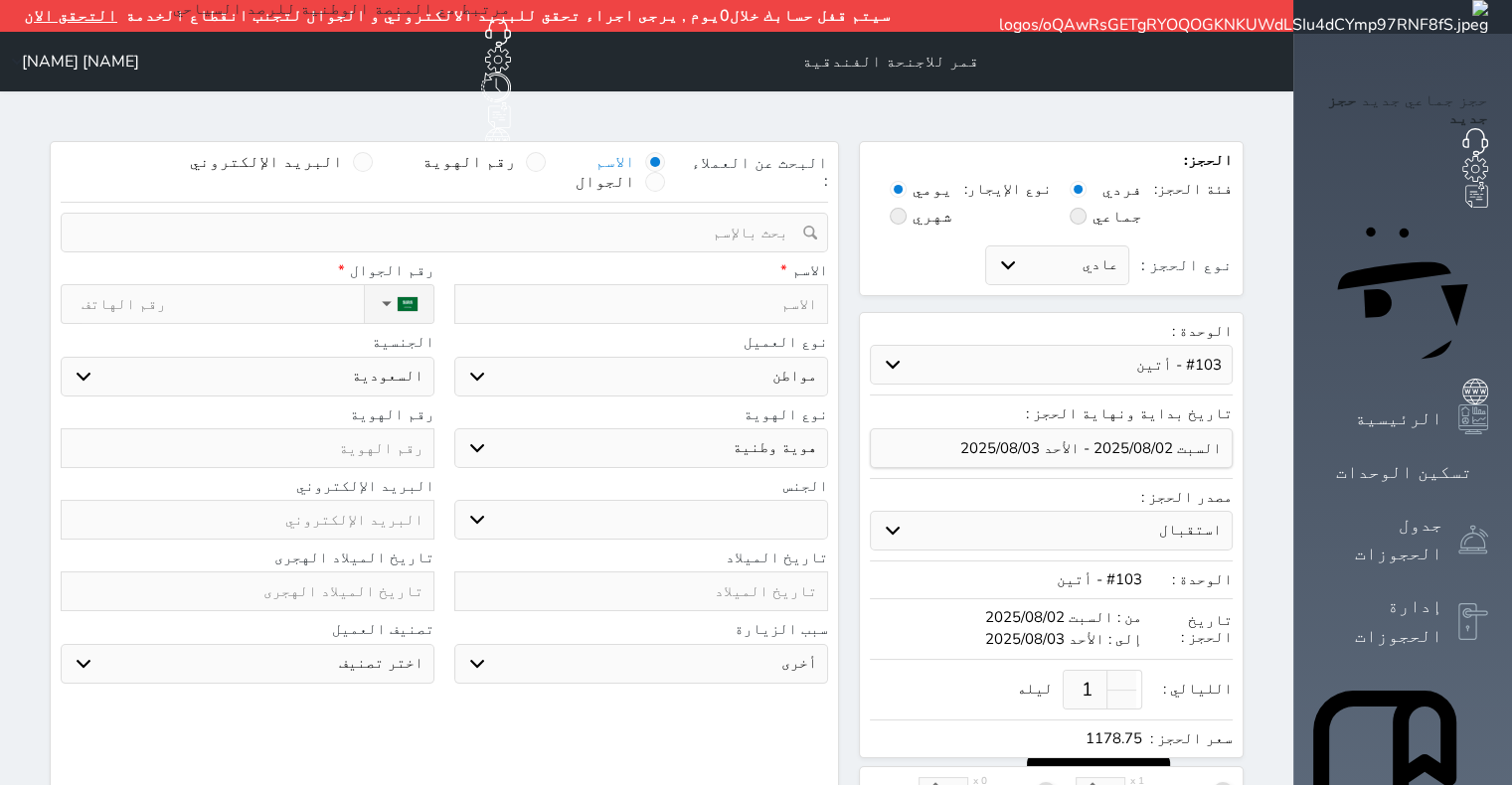 select 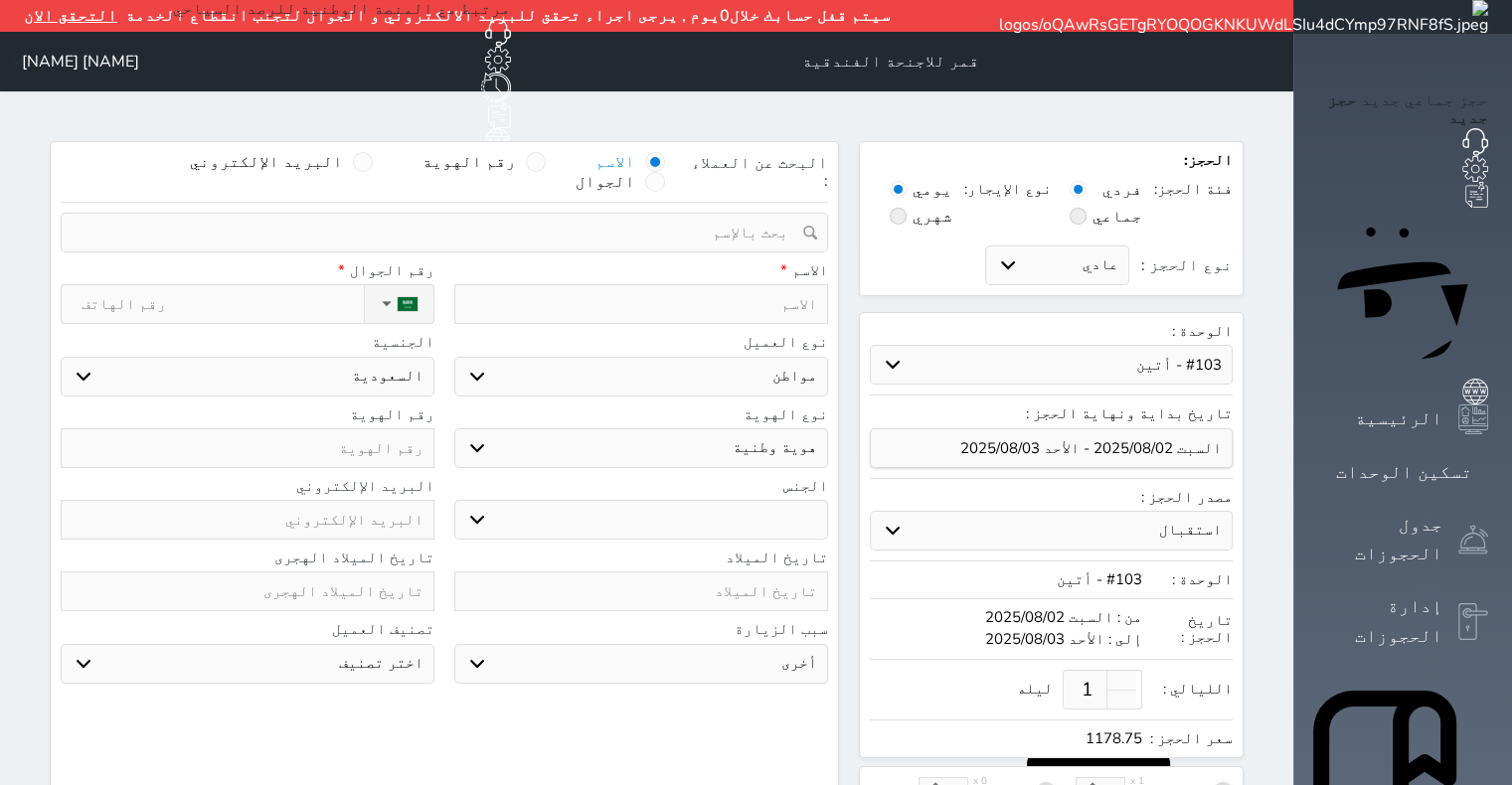 click at bounding box center (641, 304) 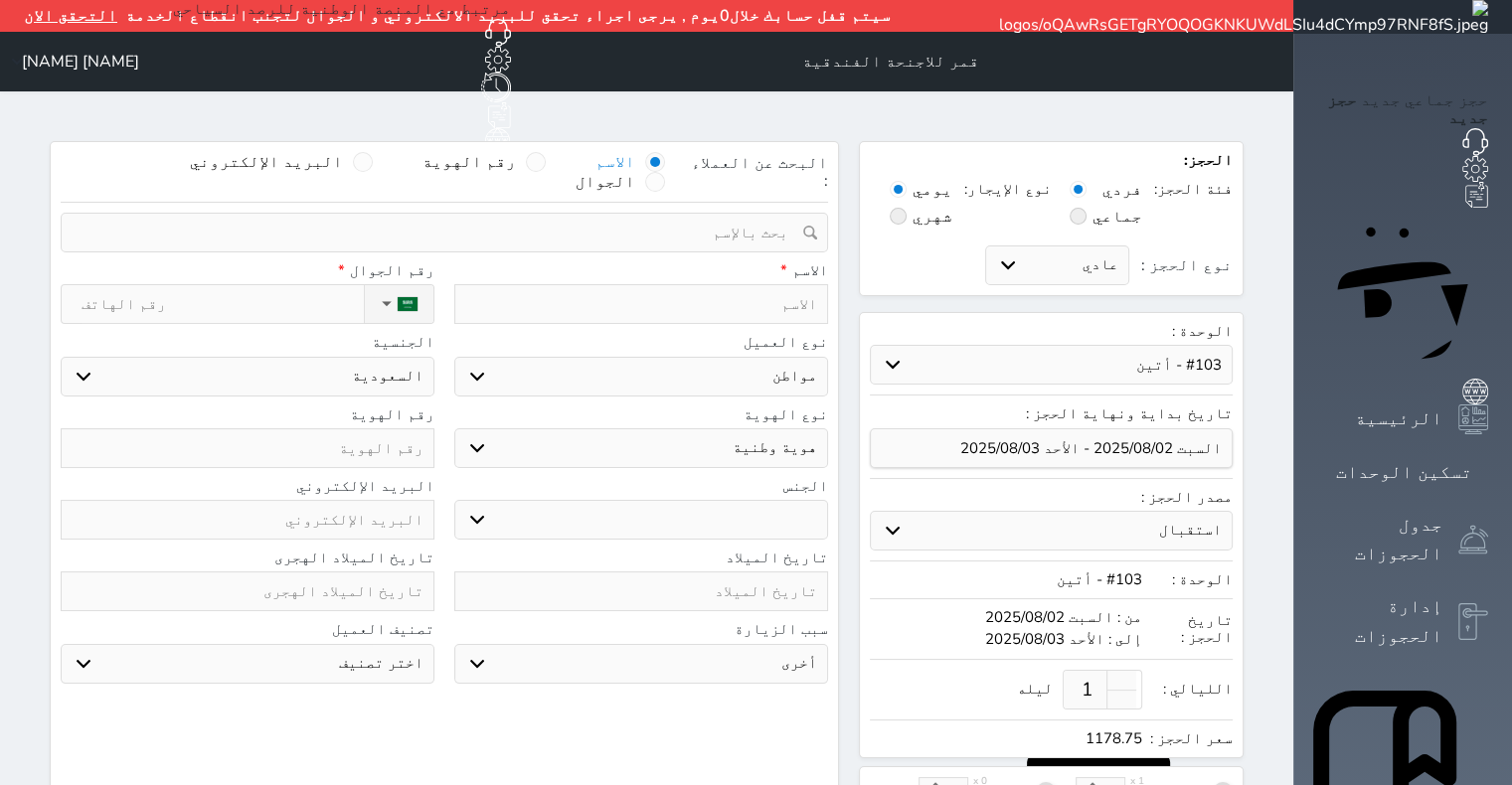 type on "ر" 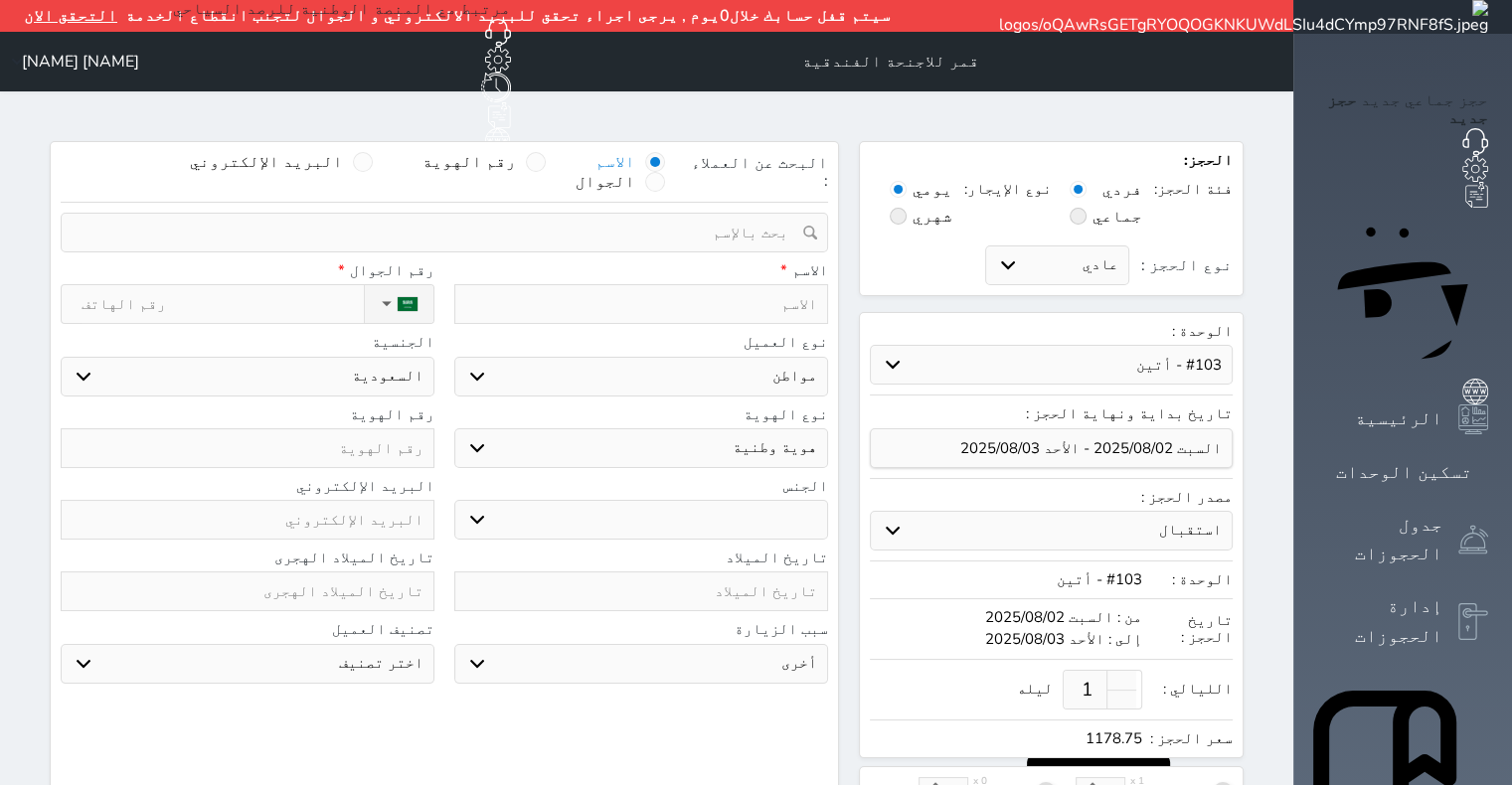 select 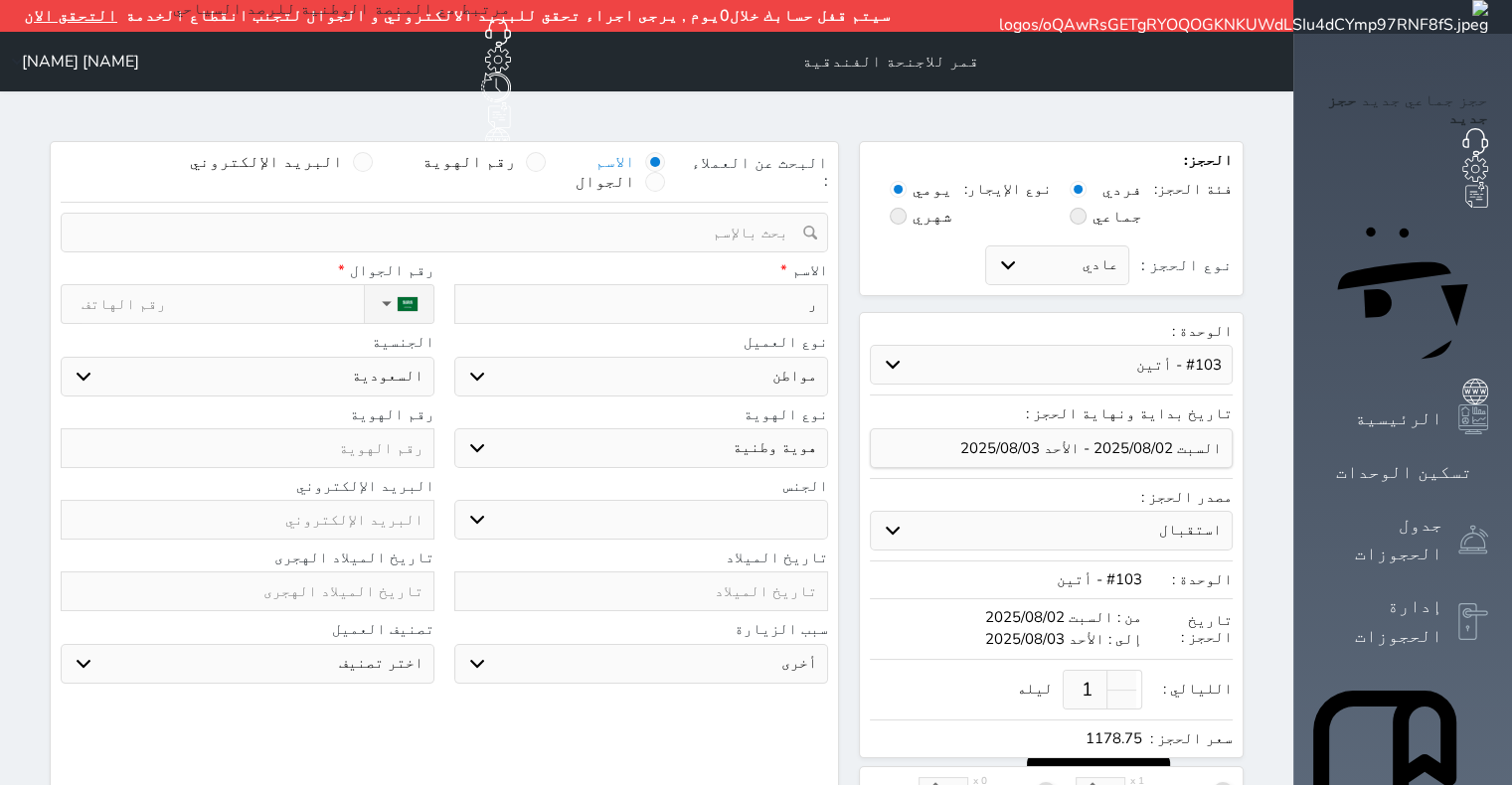 type on "را" 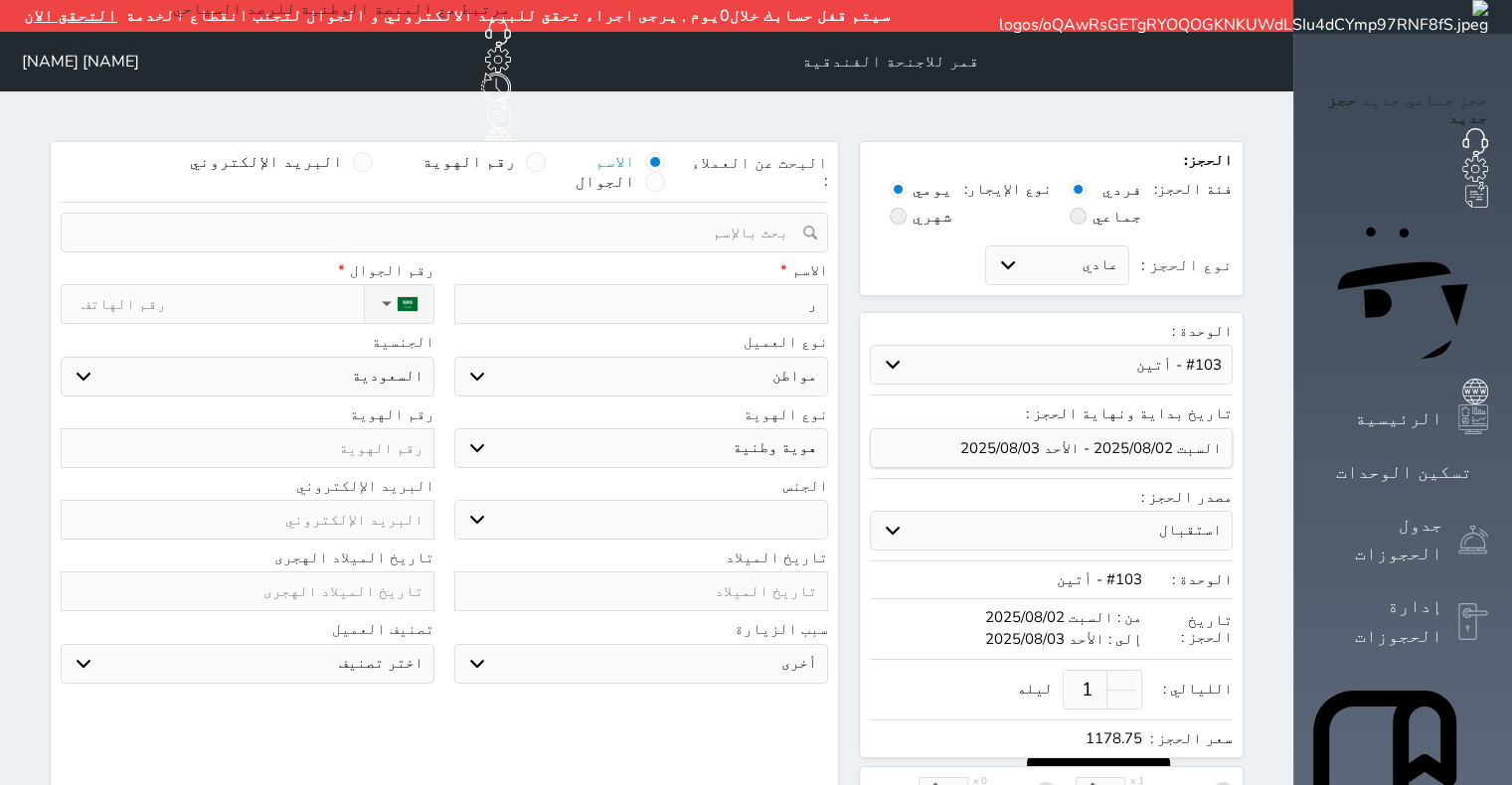 select 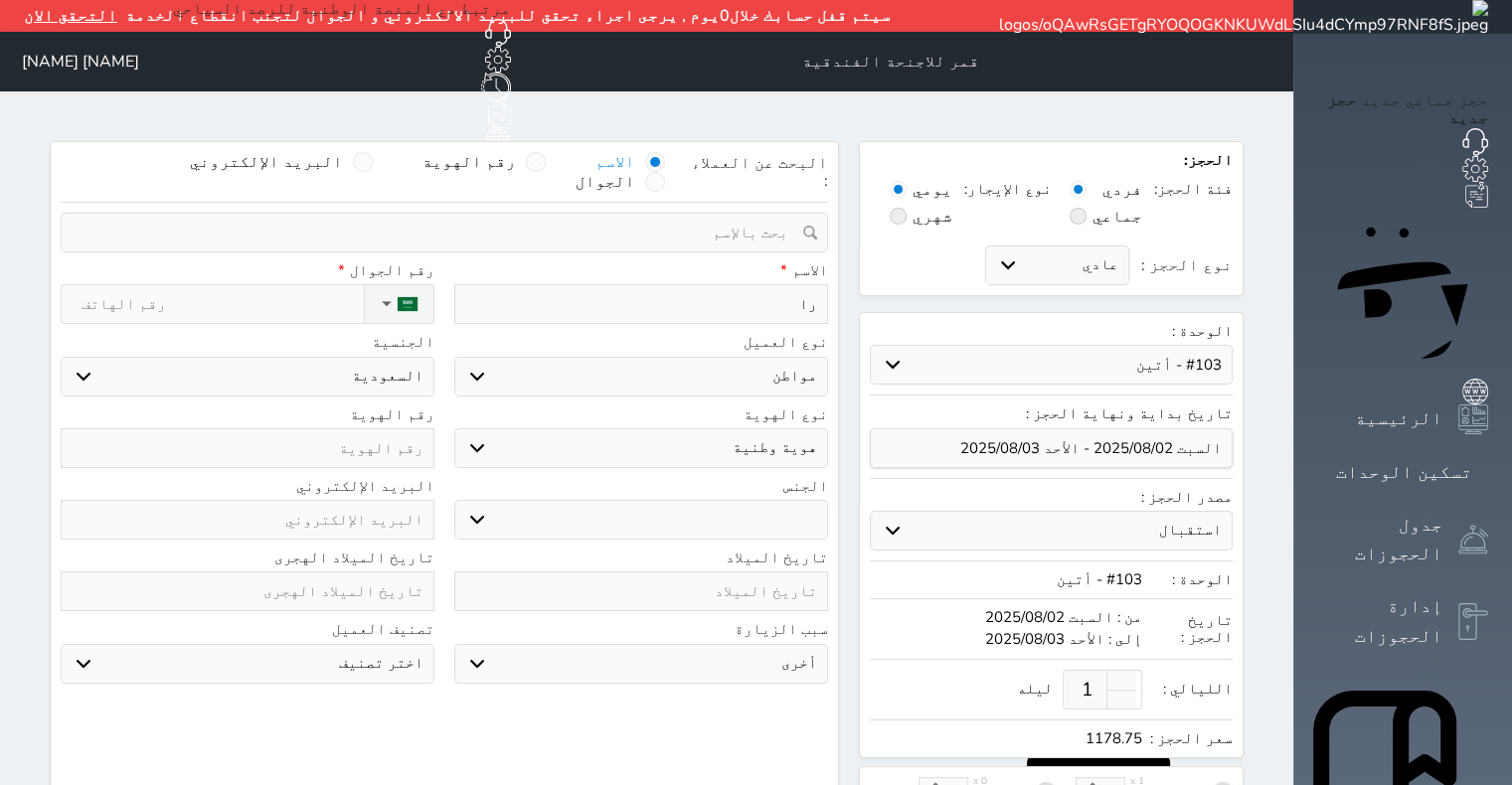 type on "[NAME]" 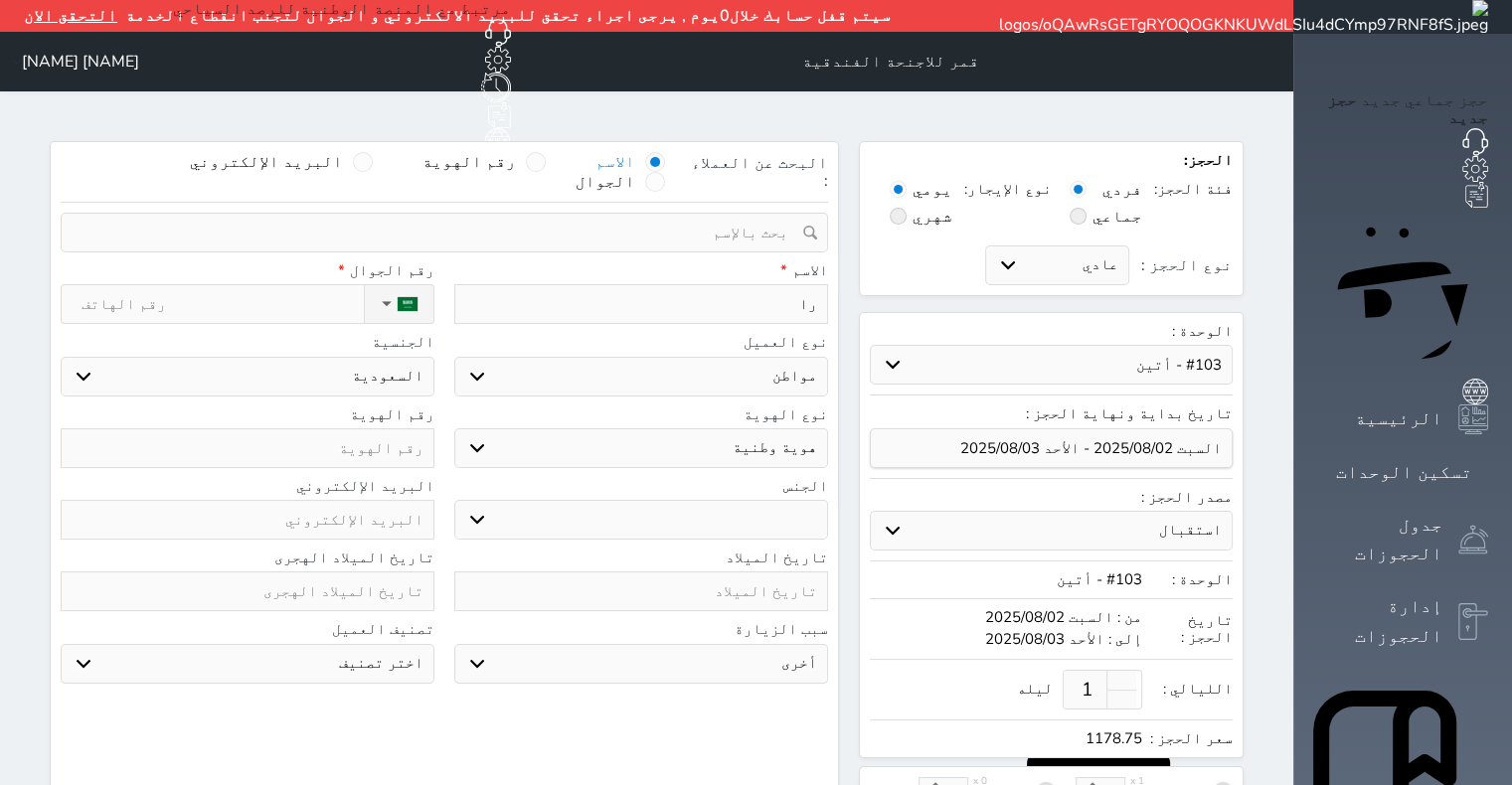 select 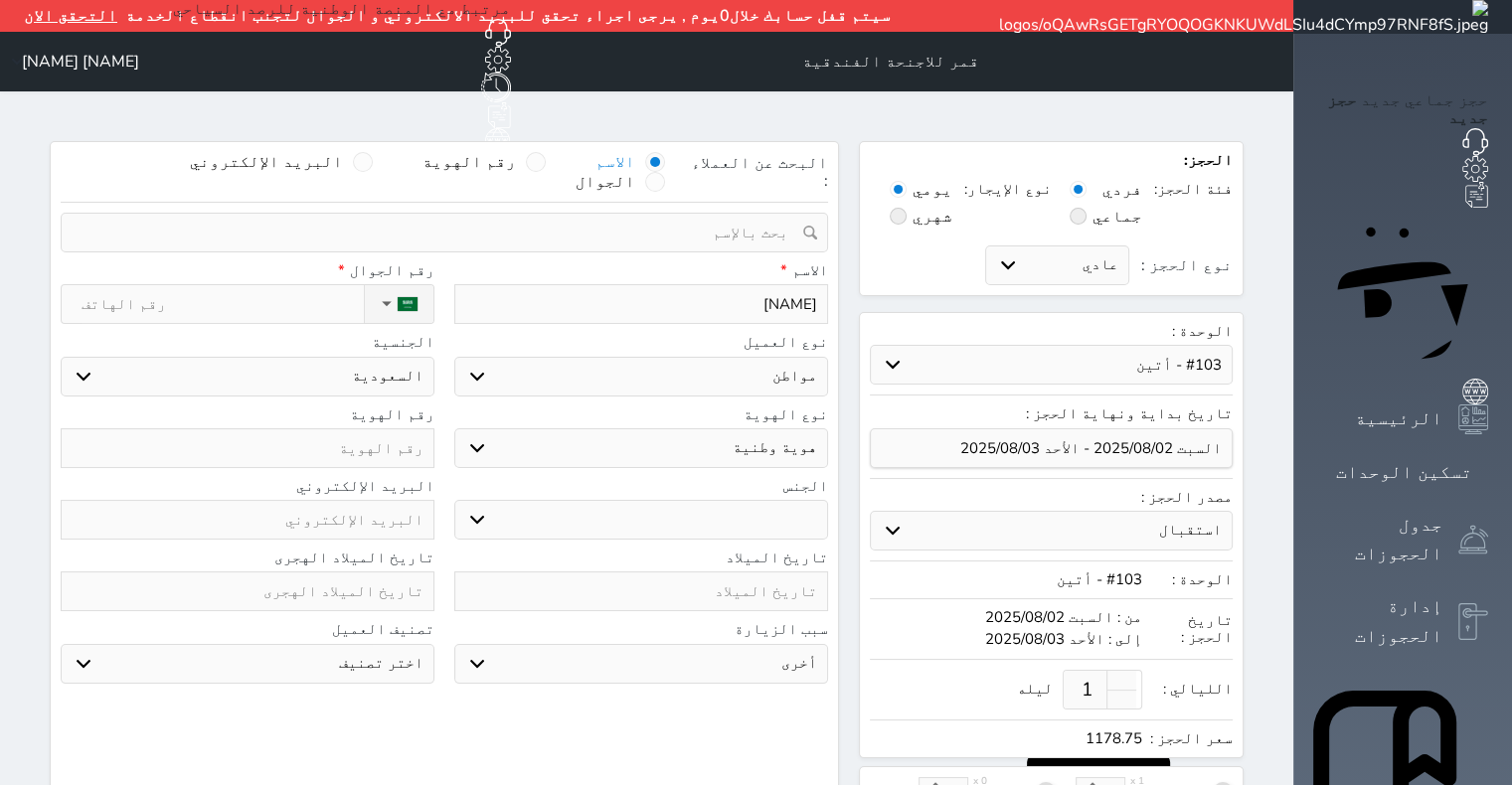 type on "[NAME]" 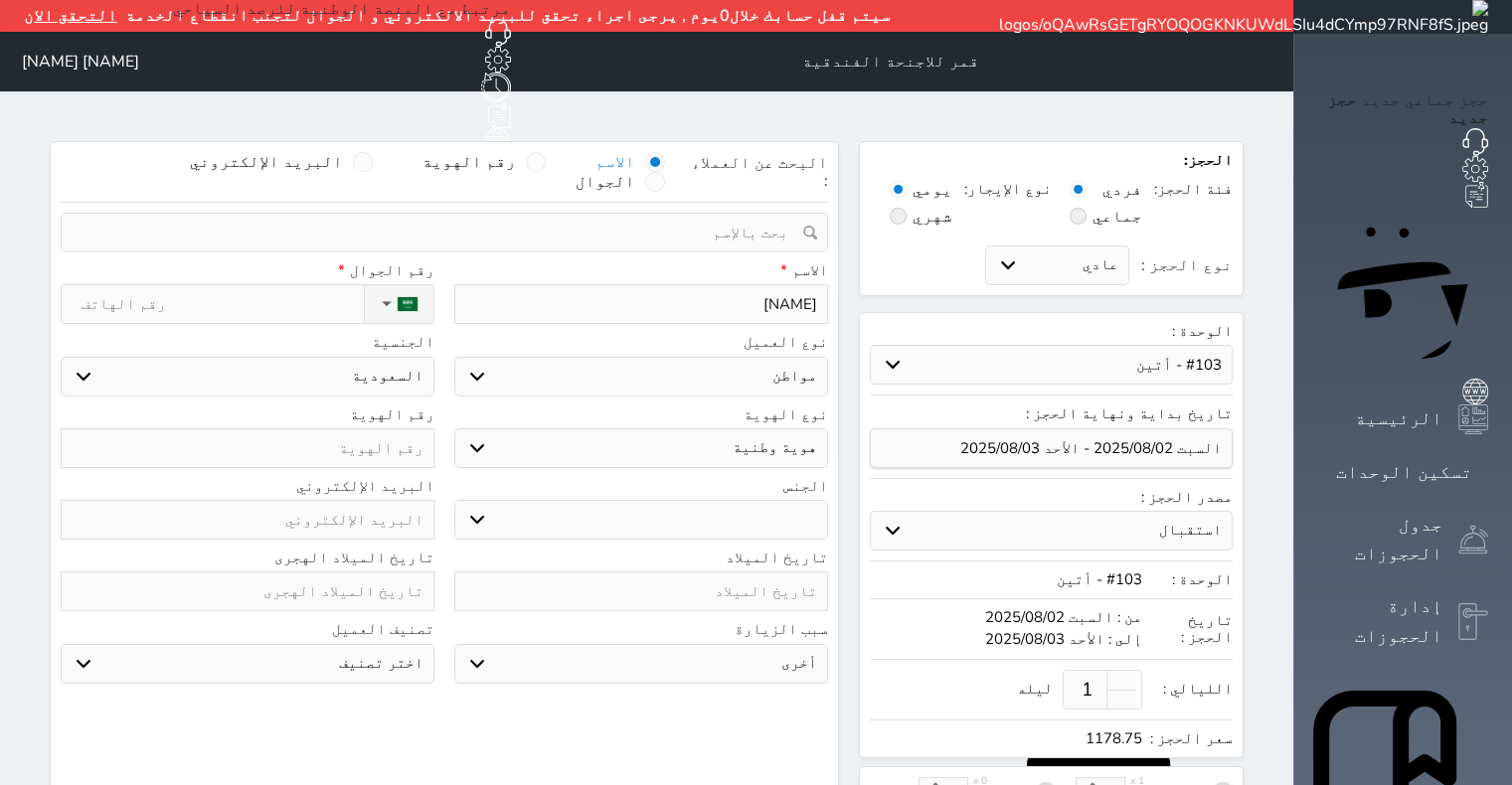 select 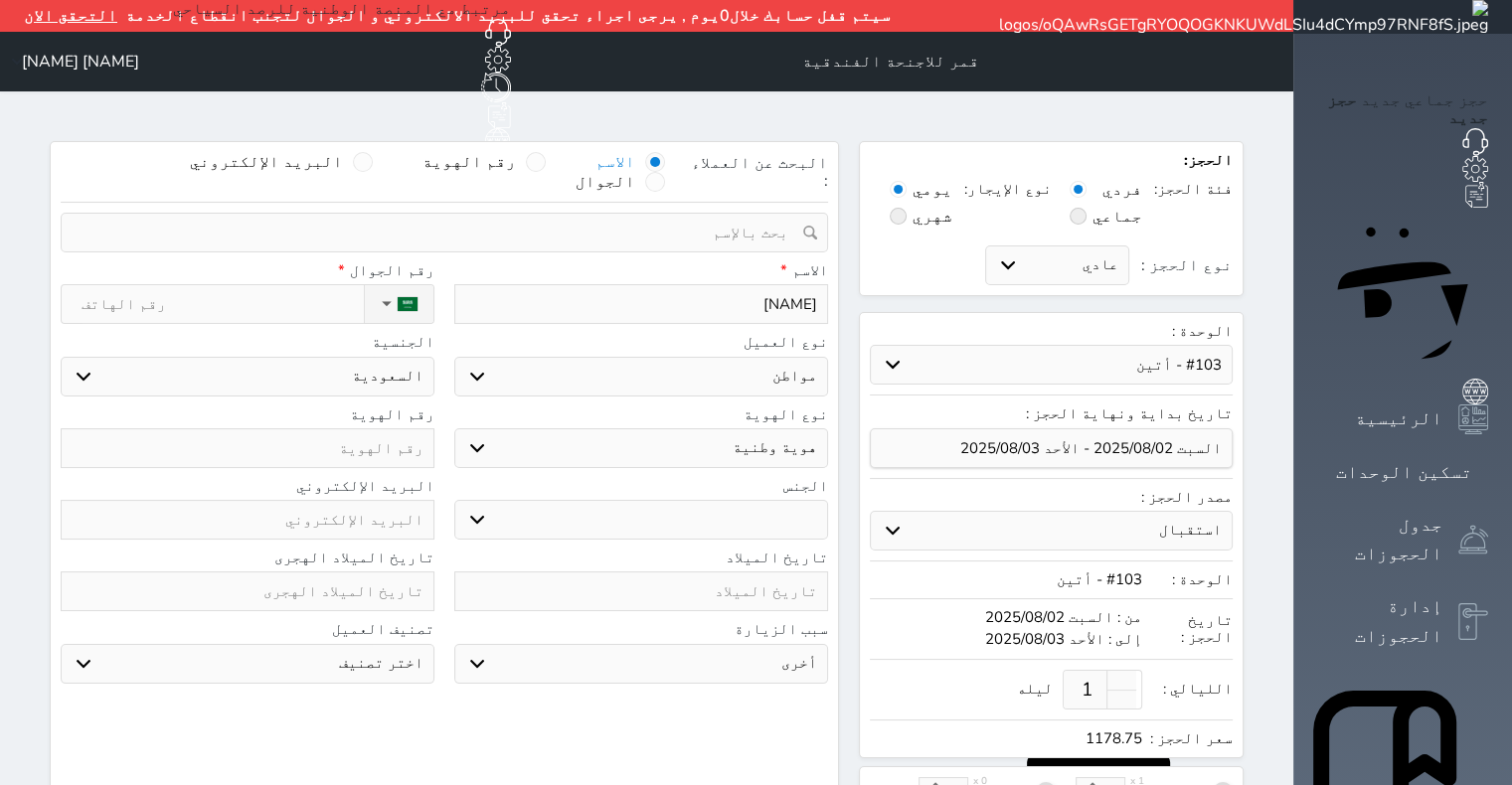 type on "[NAME]" 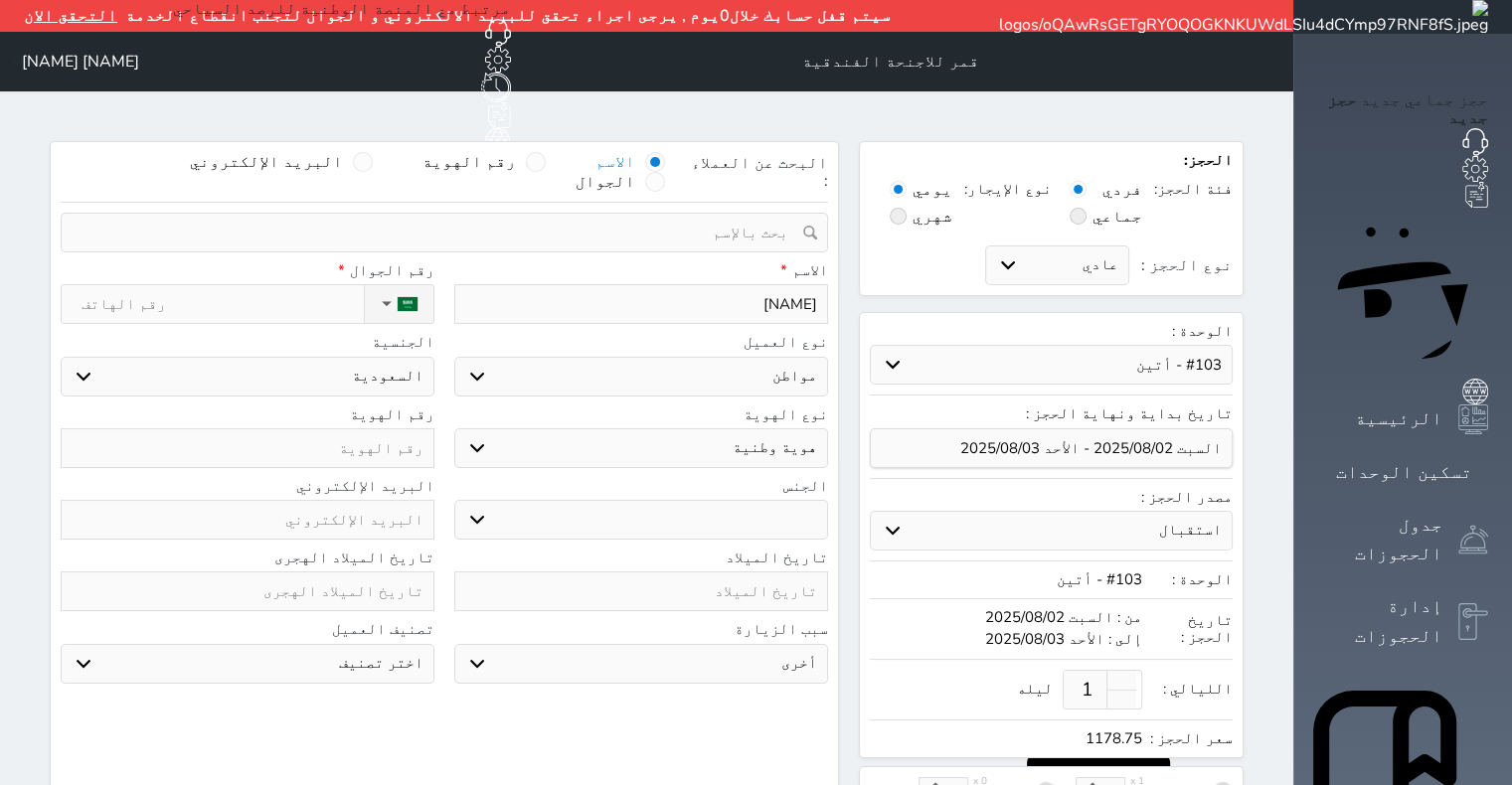 select 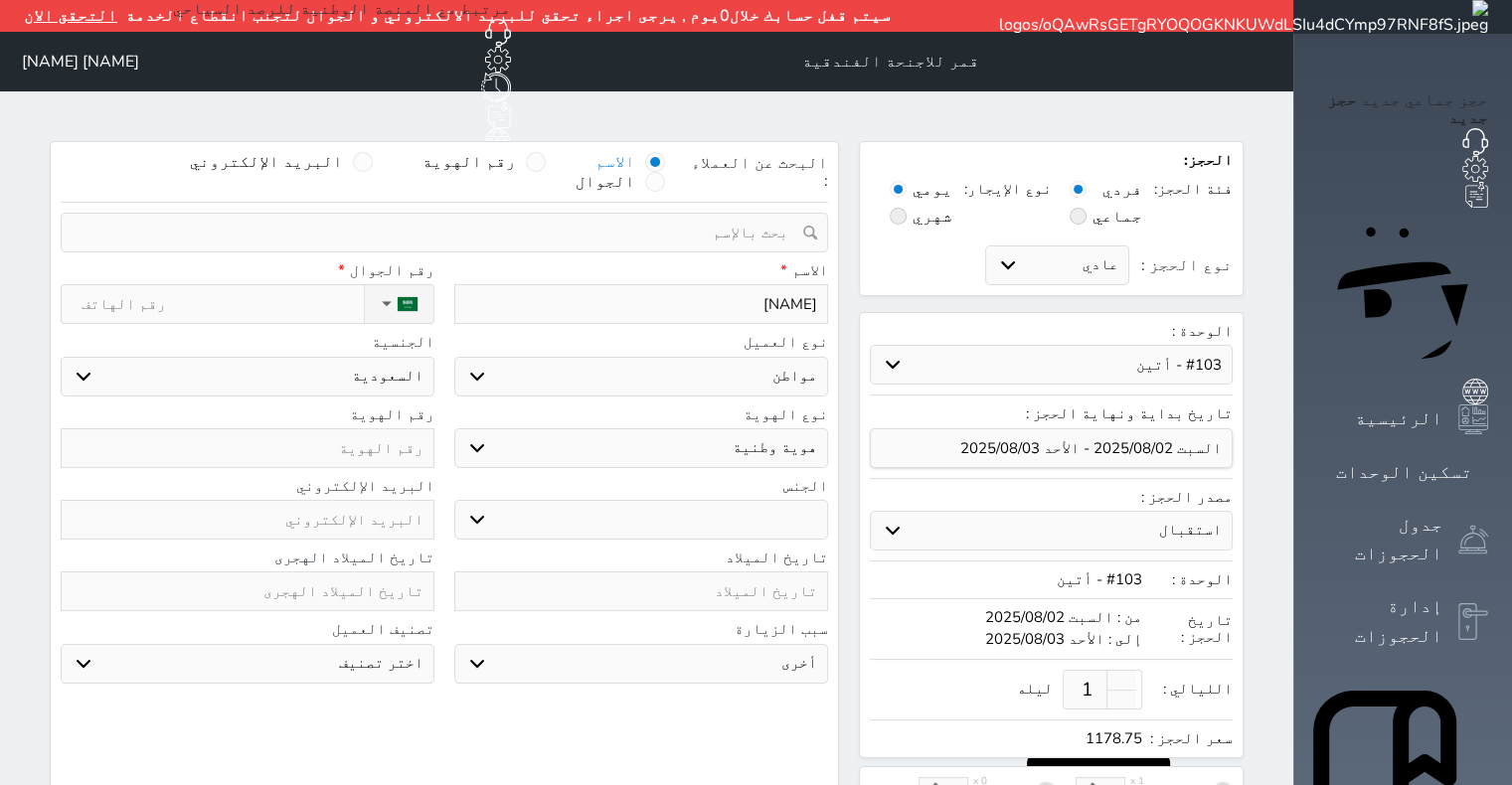 type on "[NAME] [NAME]" 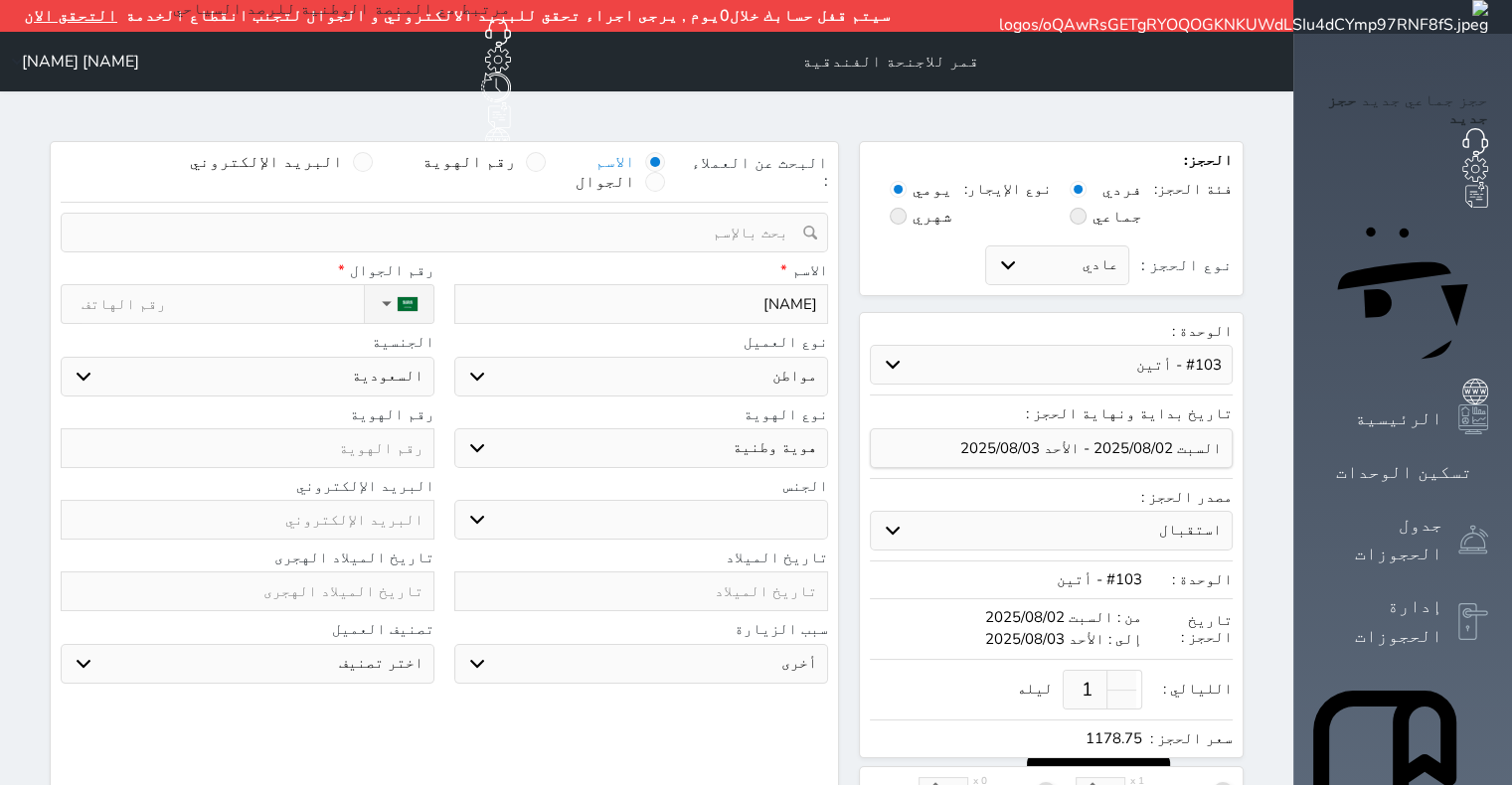 select 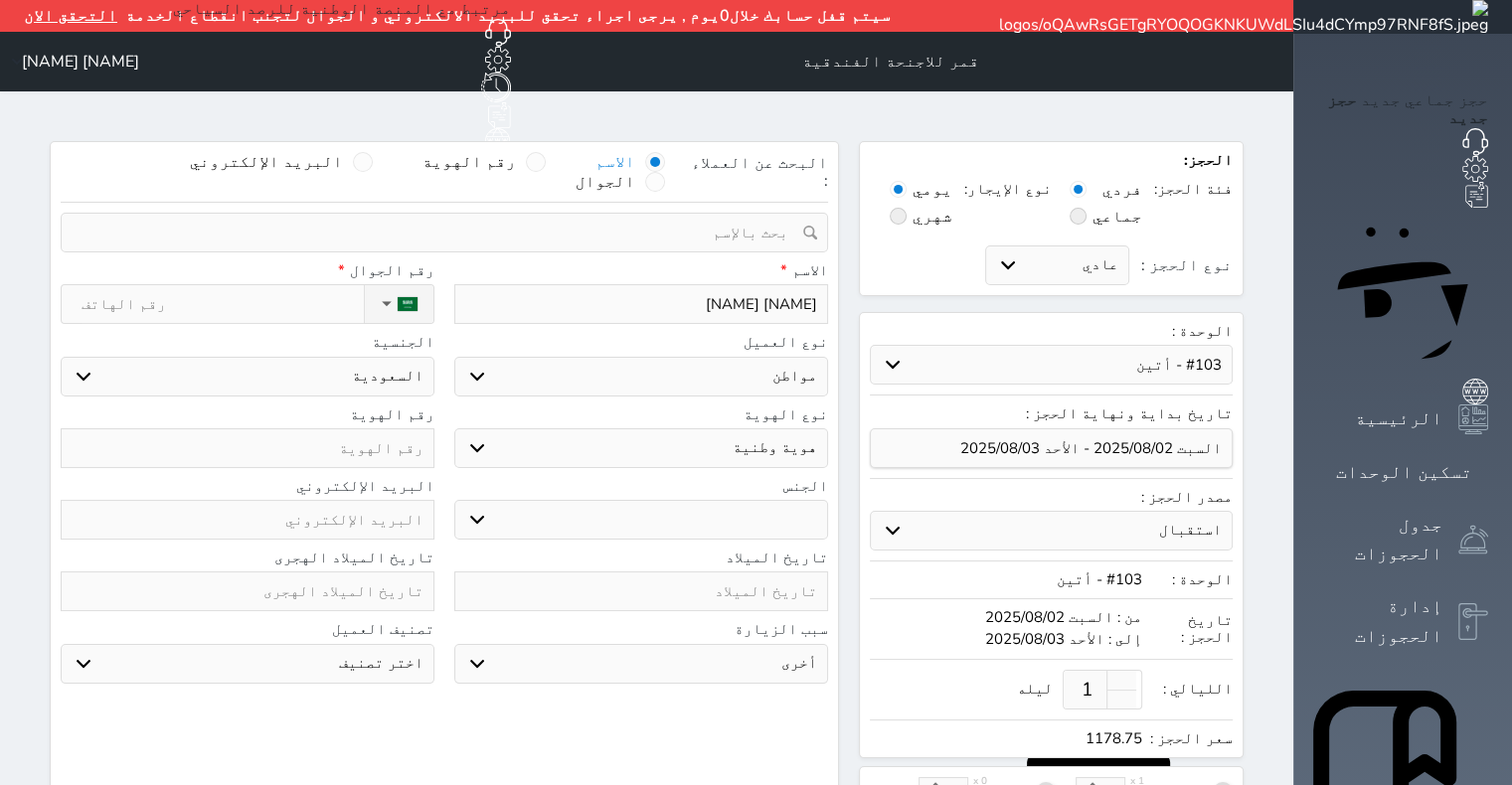 type on "[FIRST] [LAST]" 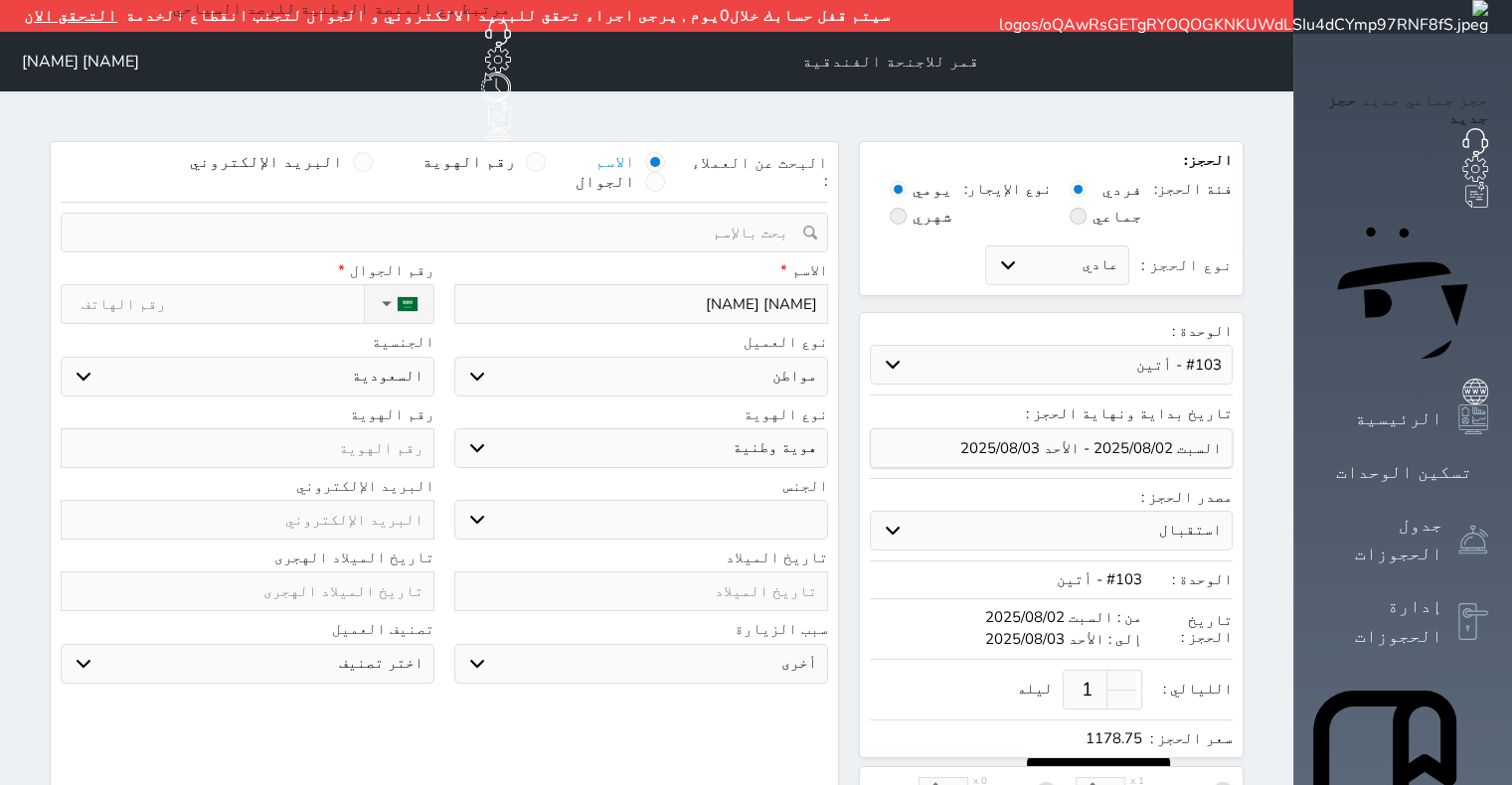 select 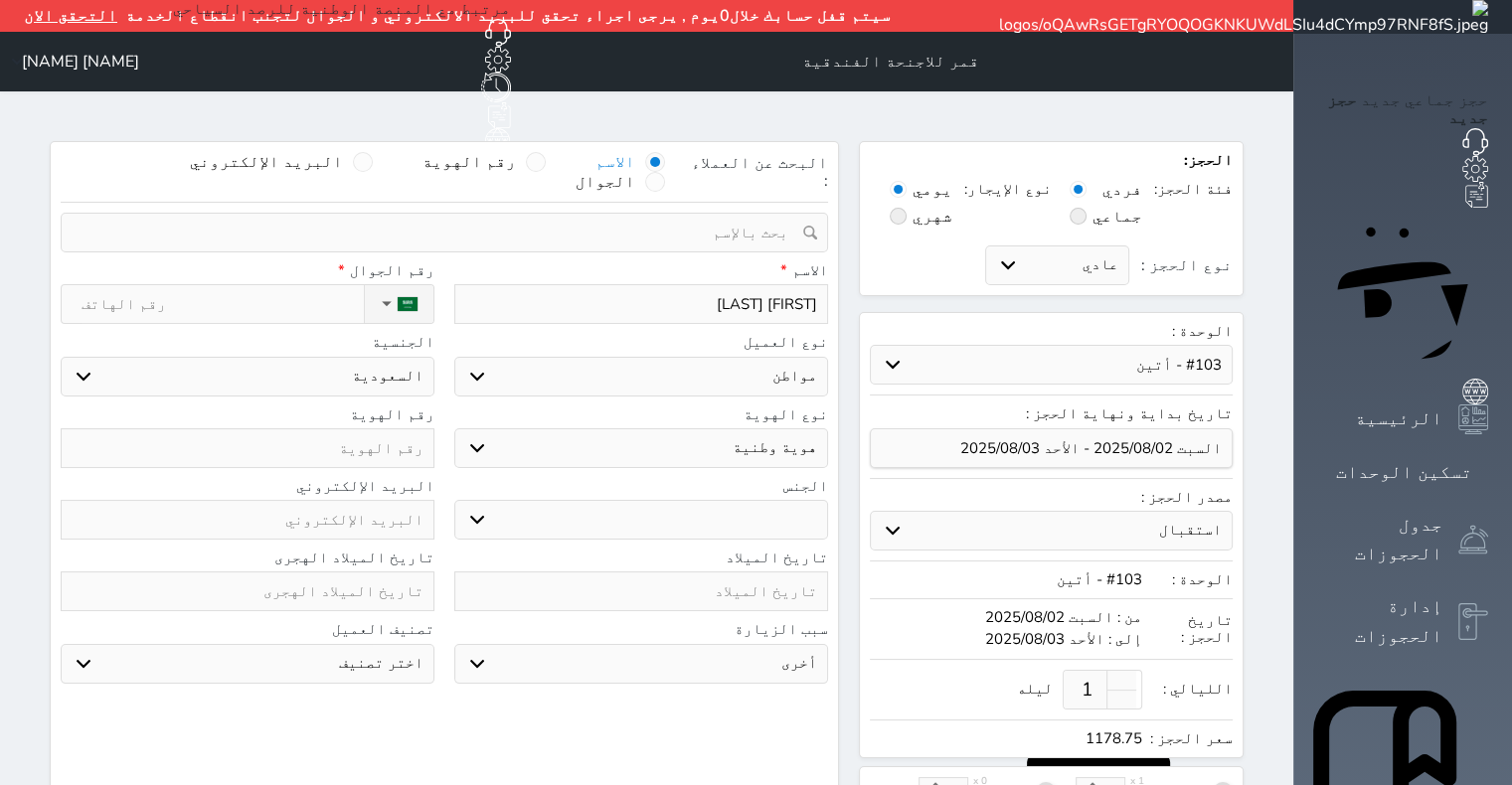 type on "[NAME] [NAME]" 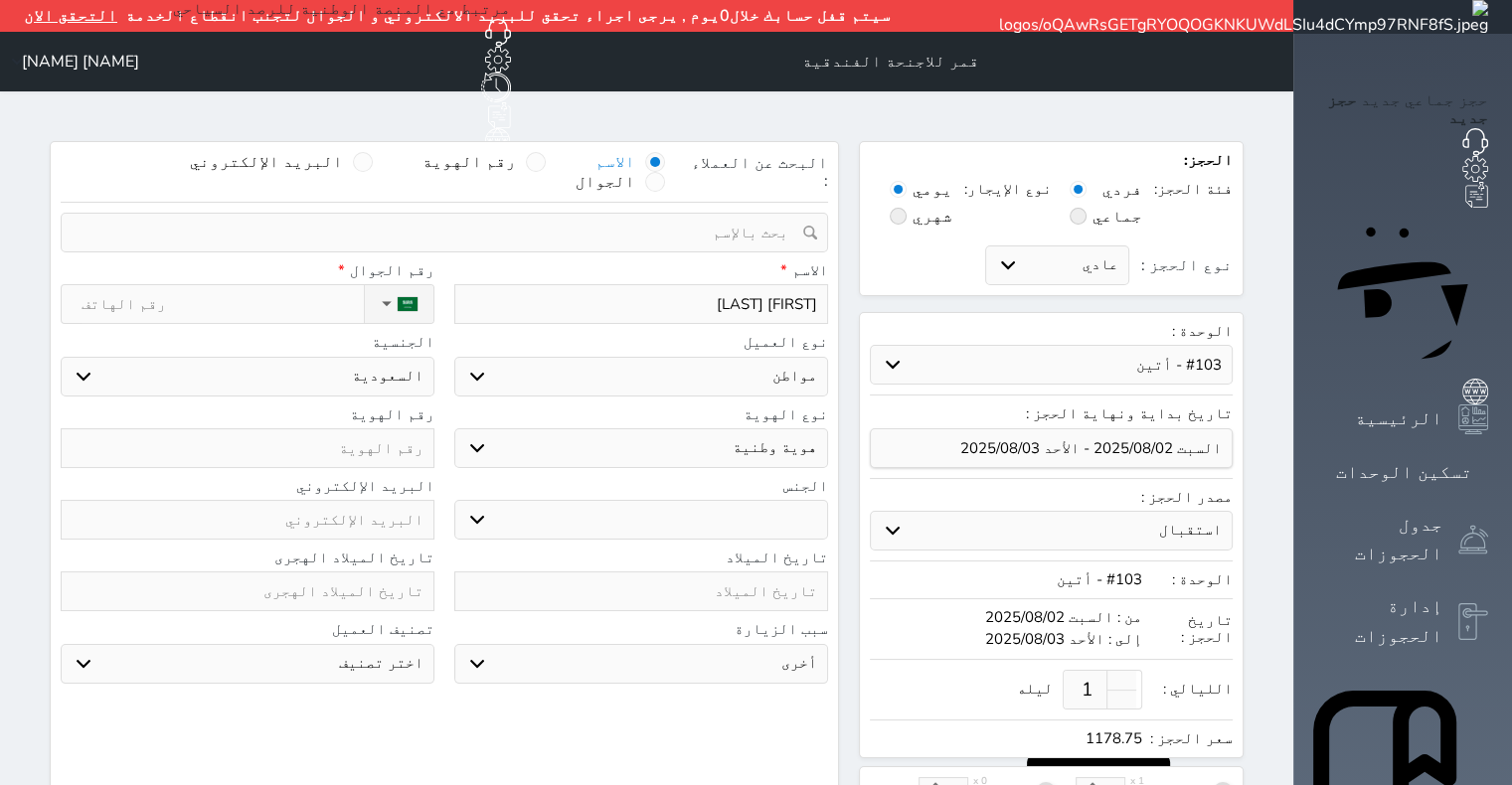 select 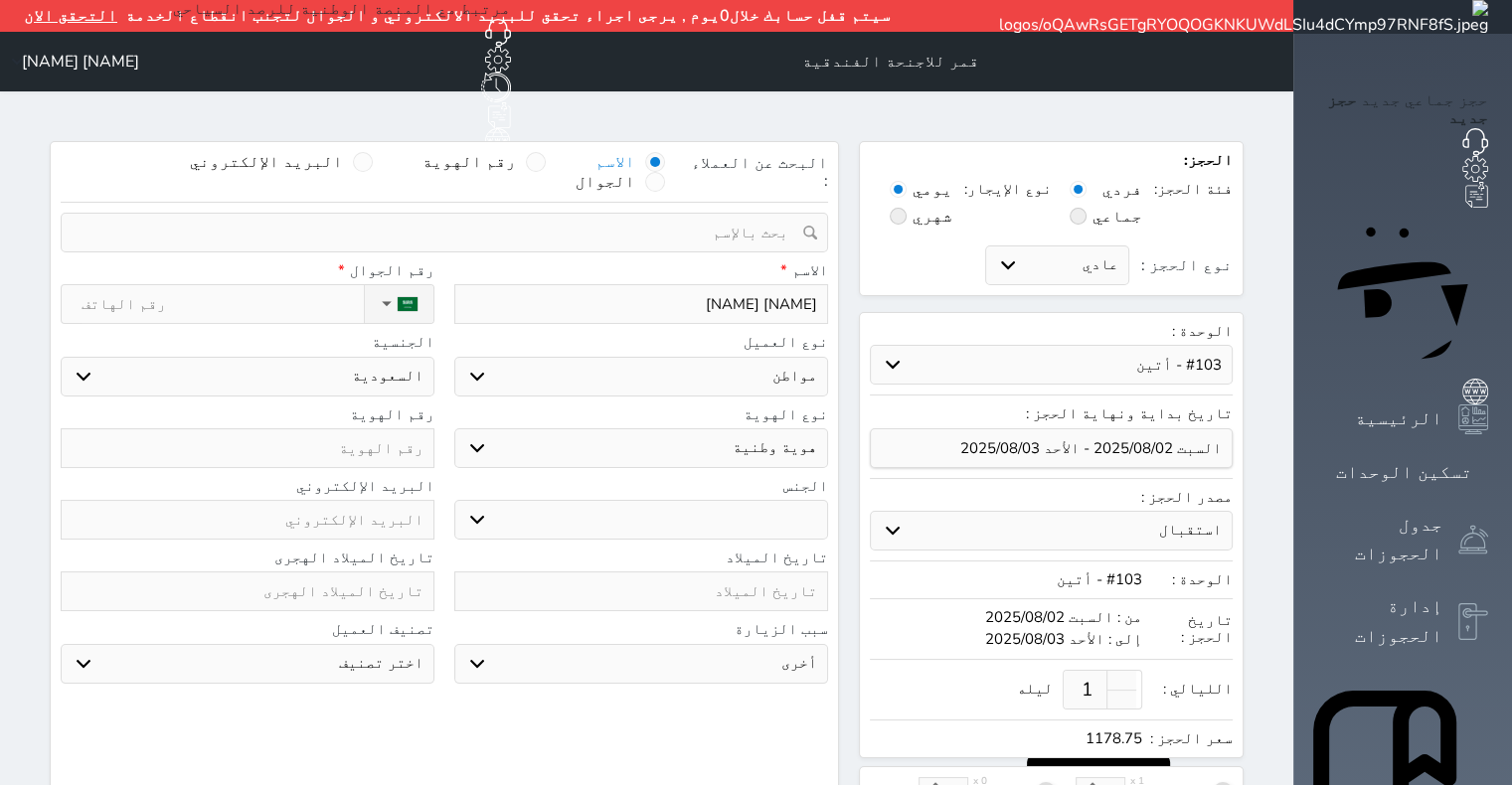type on "[NAME] [NAME]" 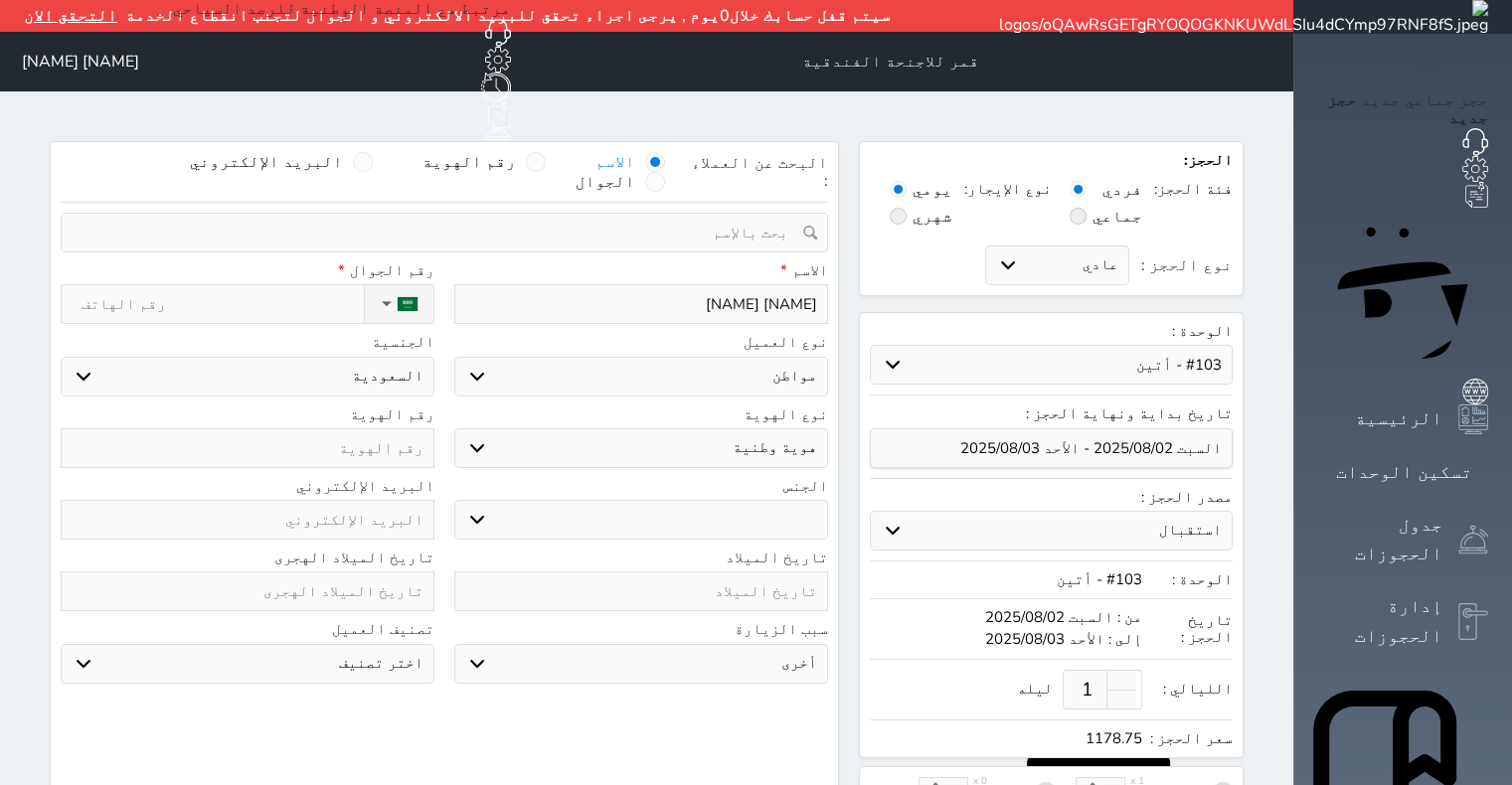 select 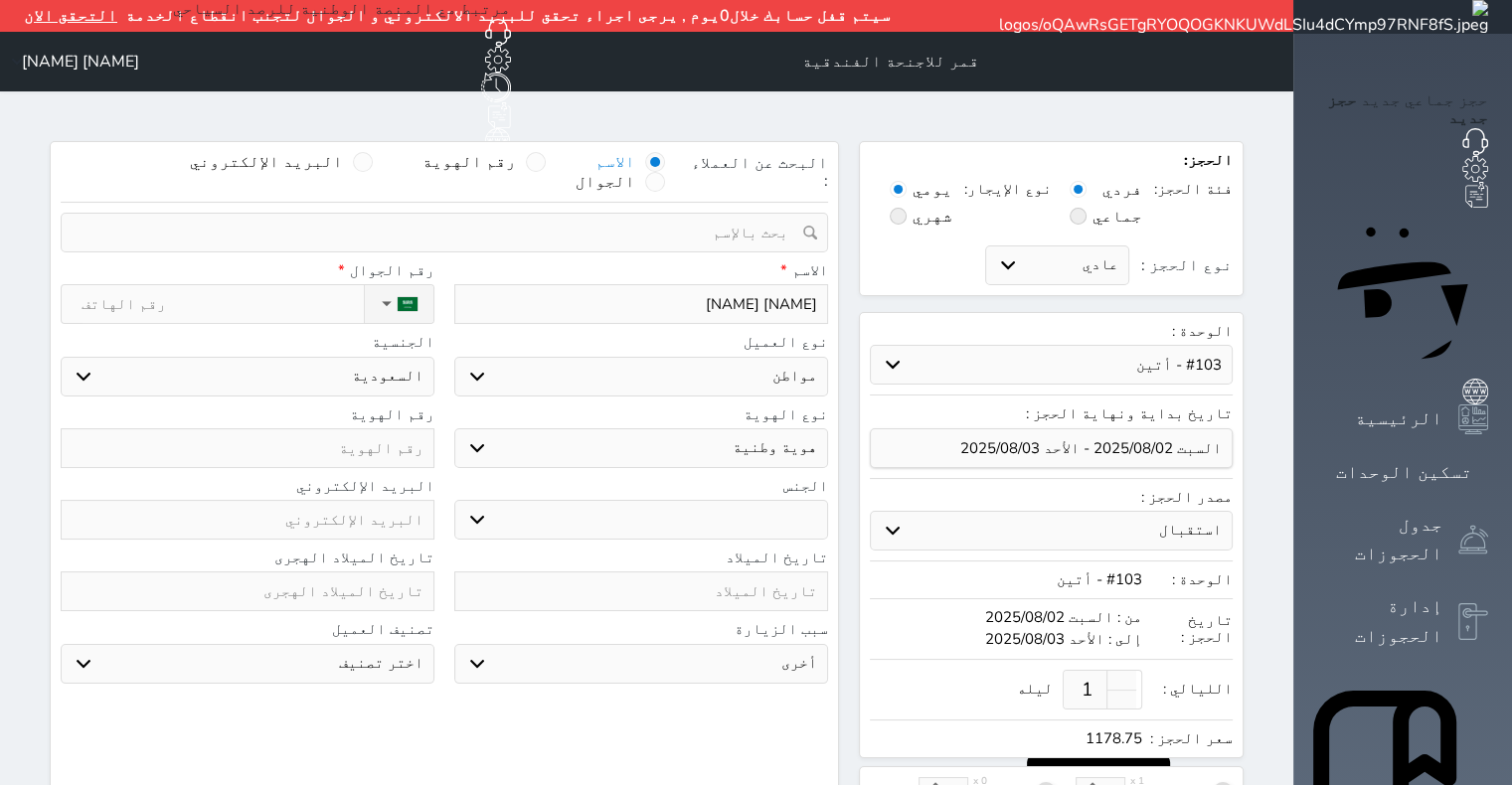 type on "[NAME] [NAME]" 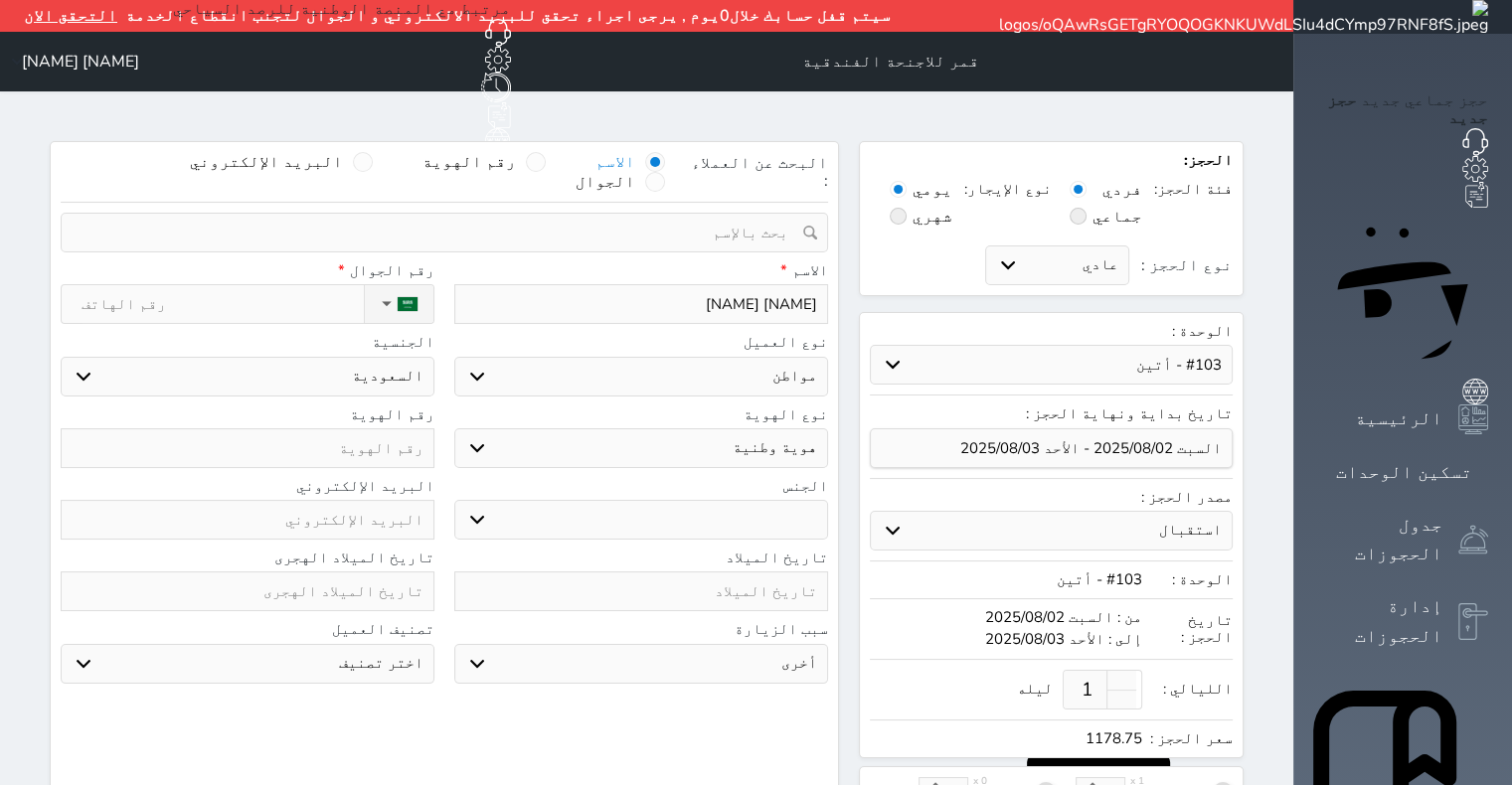 select 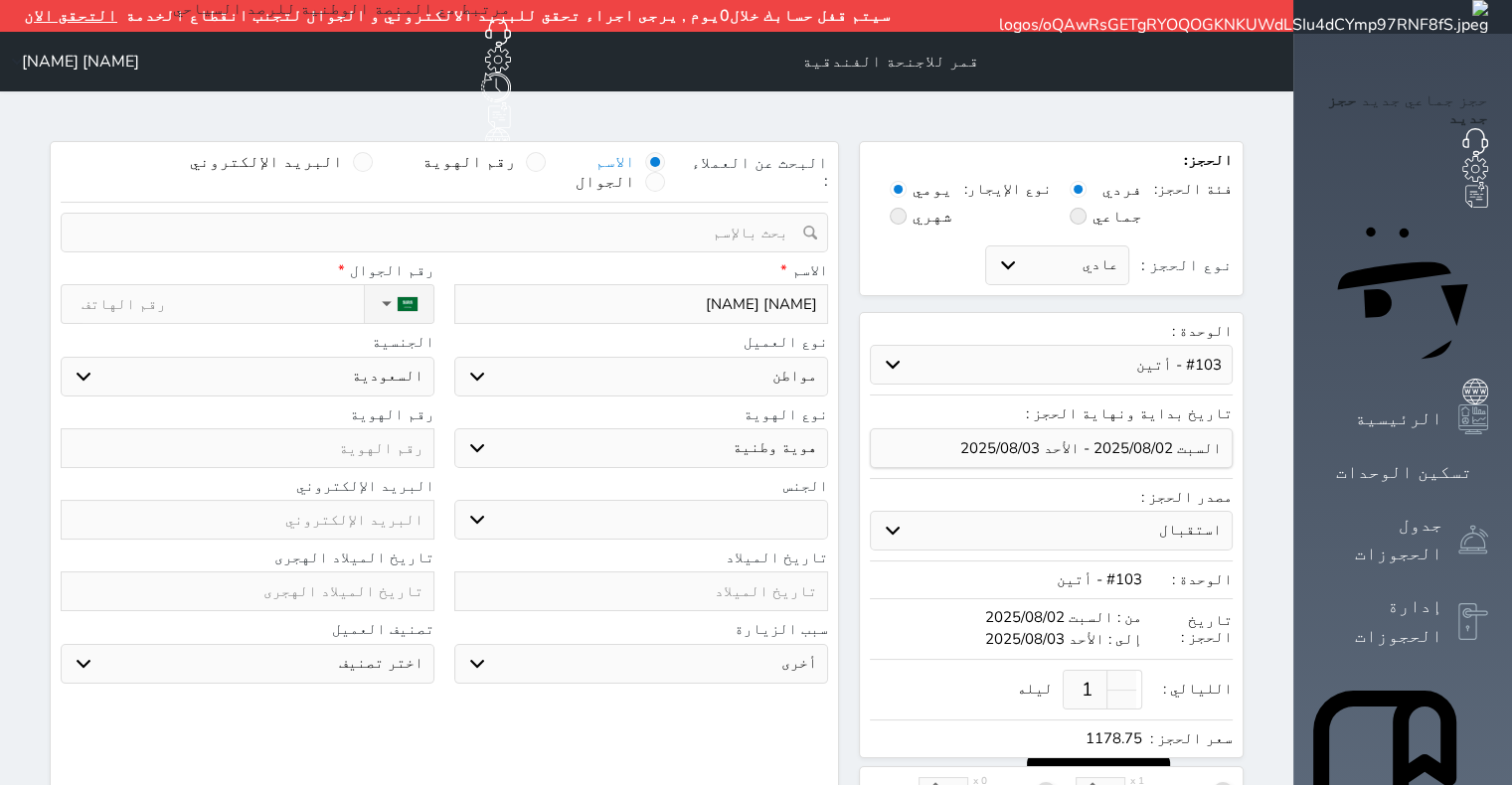 type on "[NAME] [NAME]" 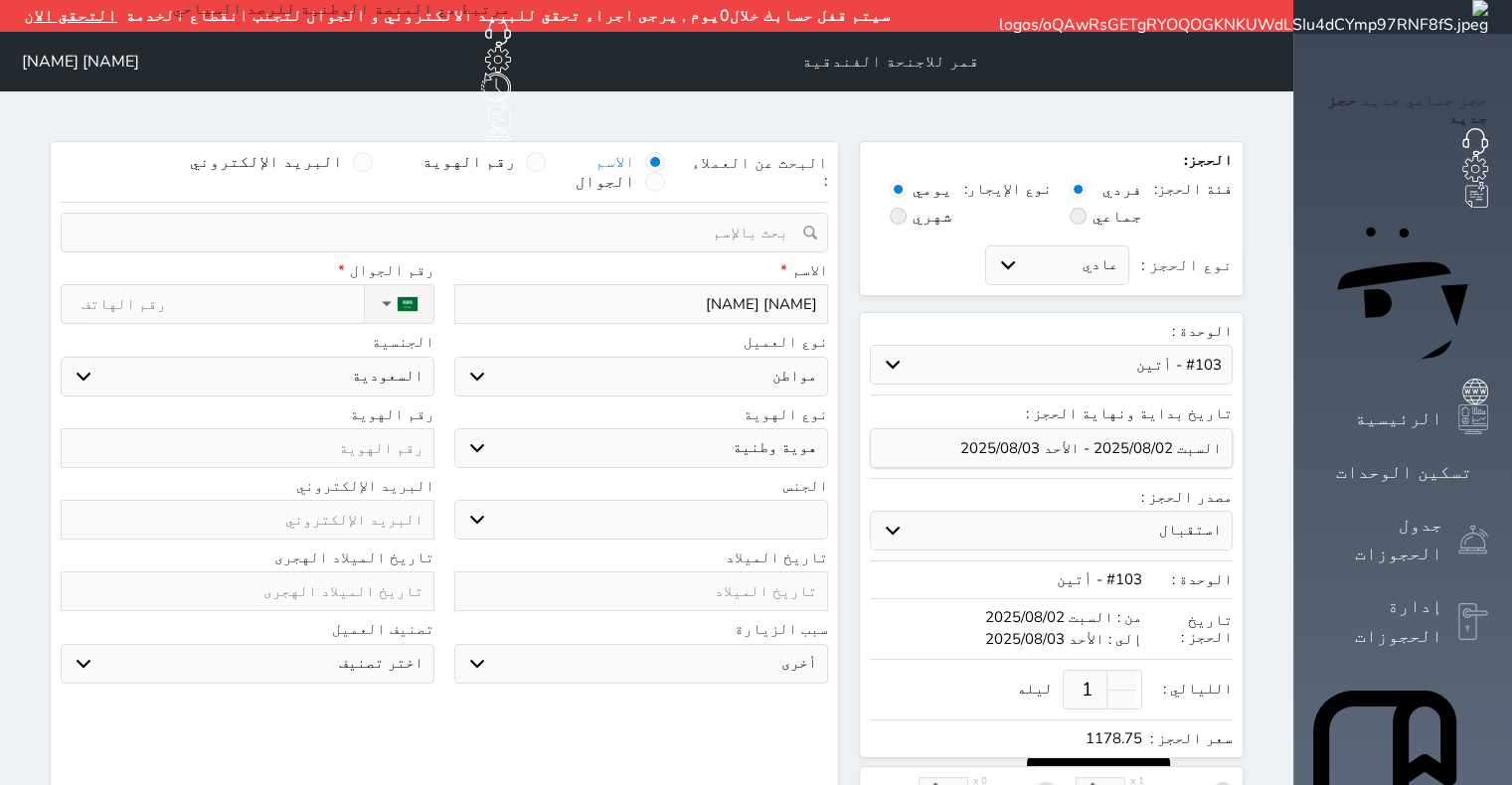 select 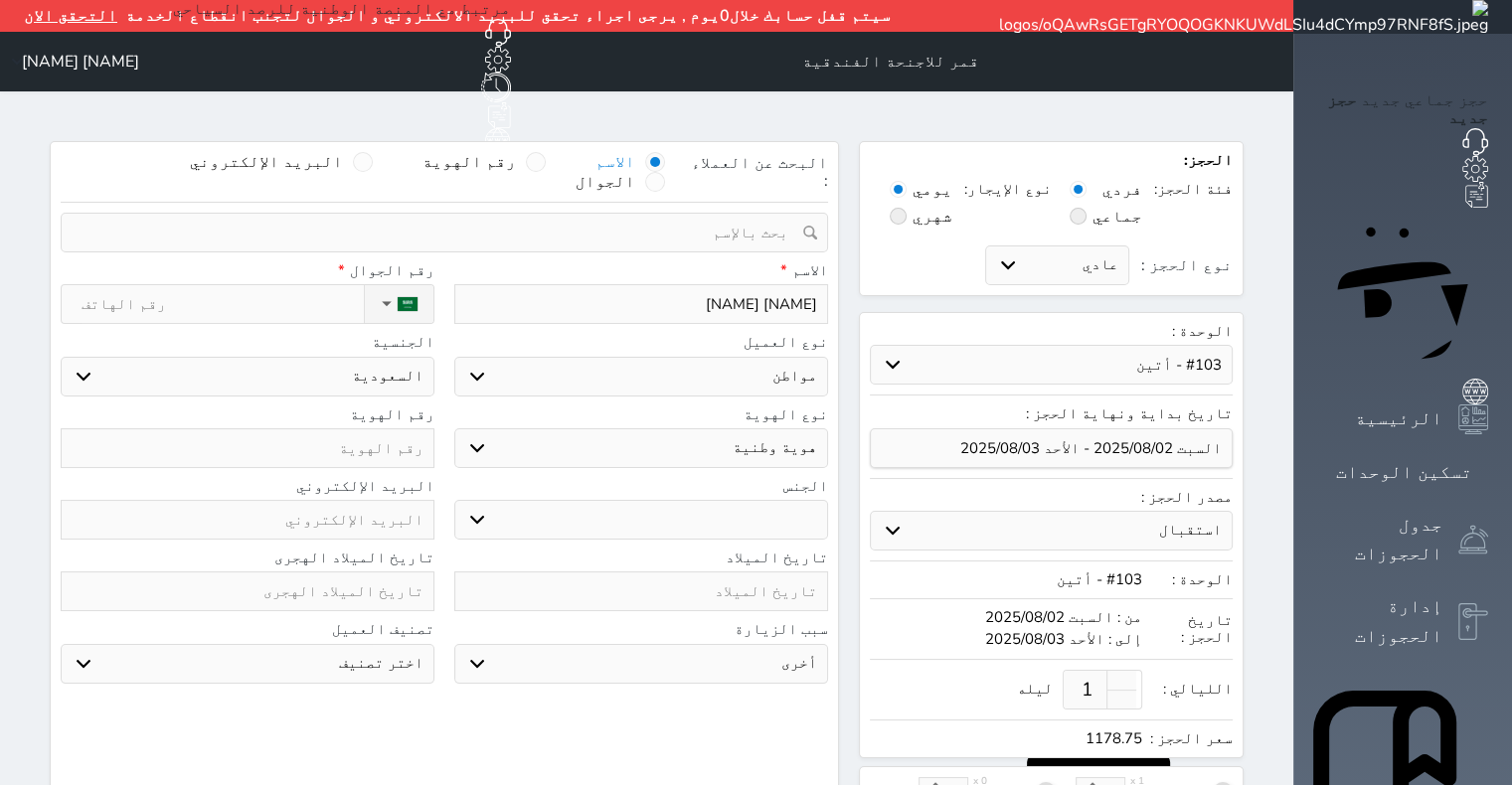 type on "[NAME] [NAME] [NAME]" 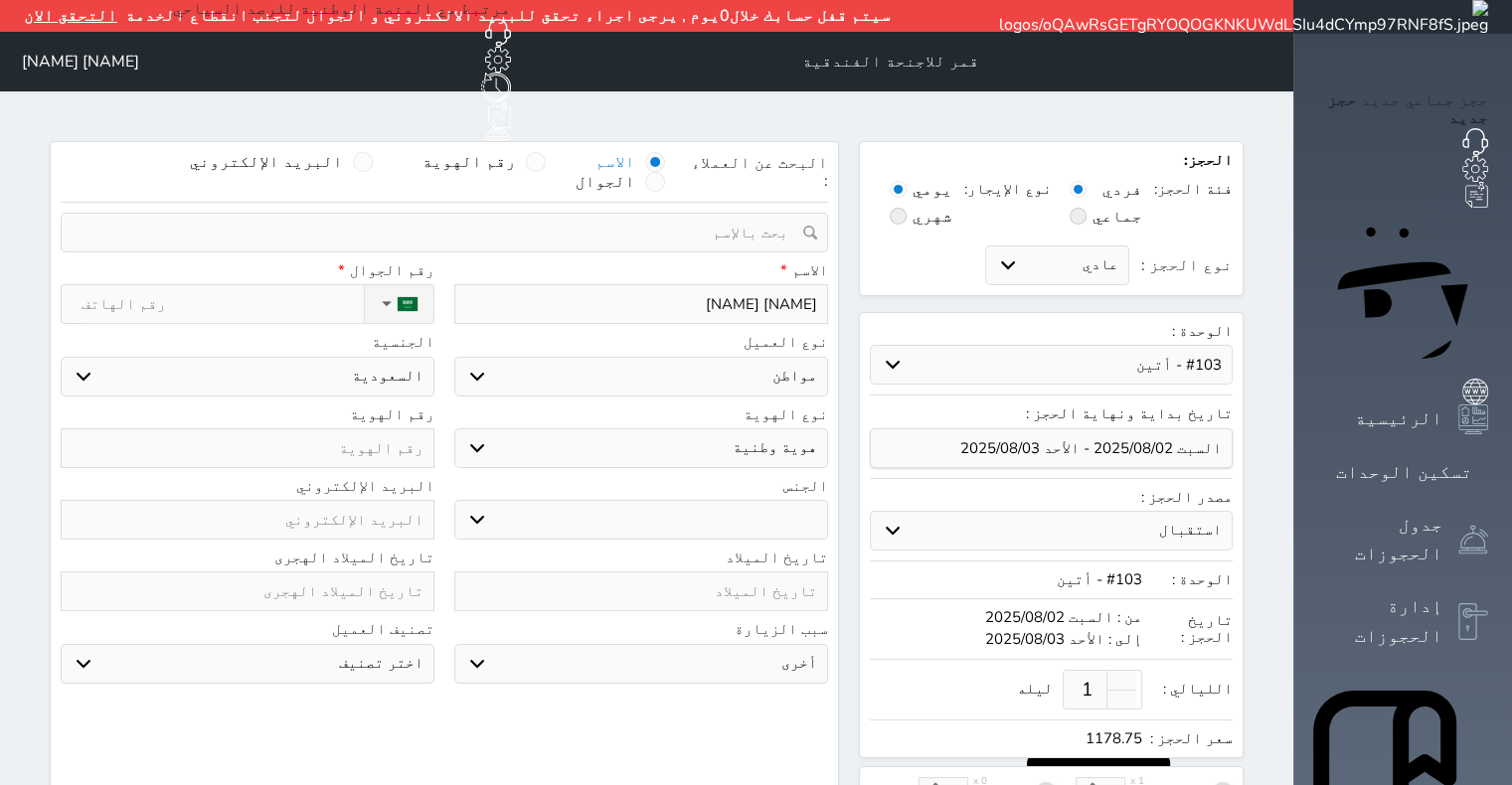 select 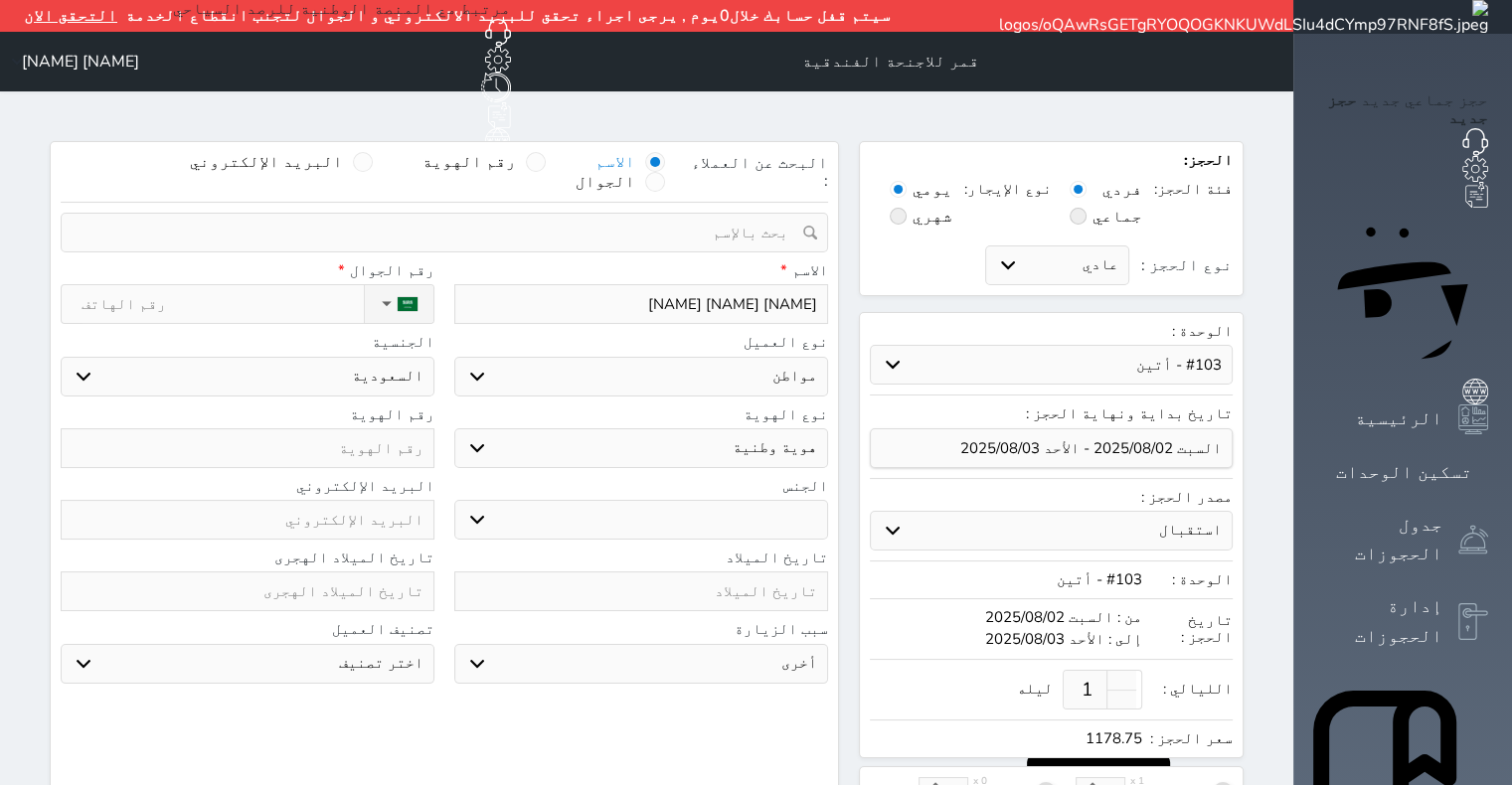 type on "[NAME] [NAME] [NAME]" 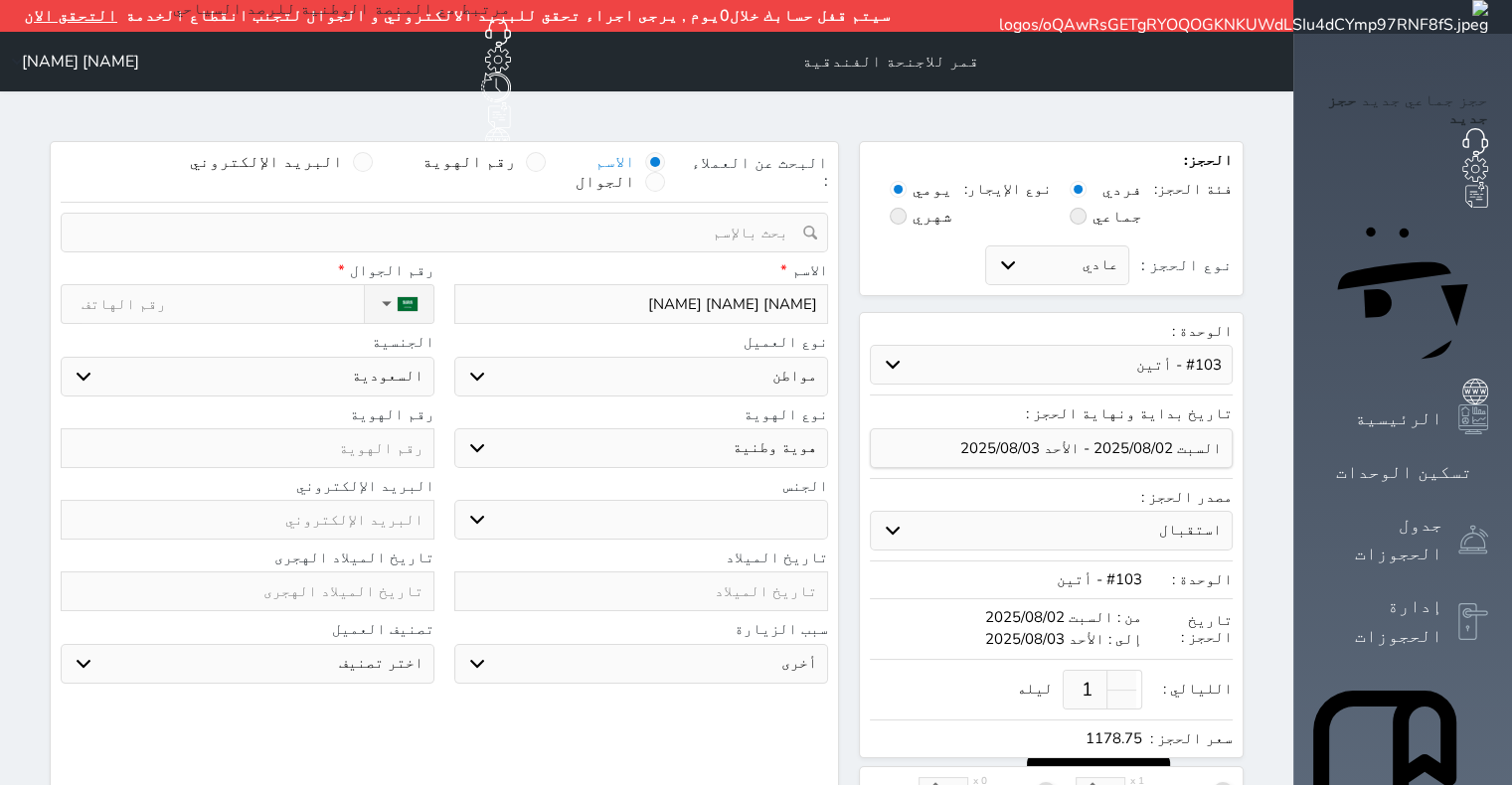 select 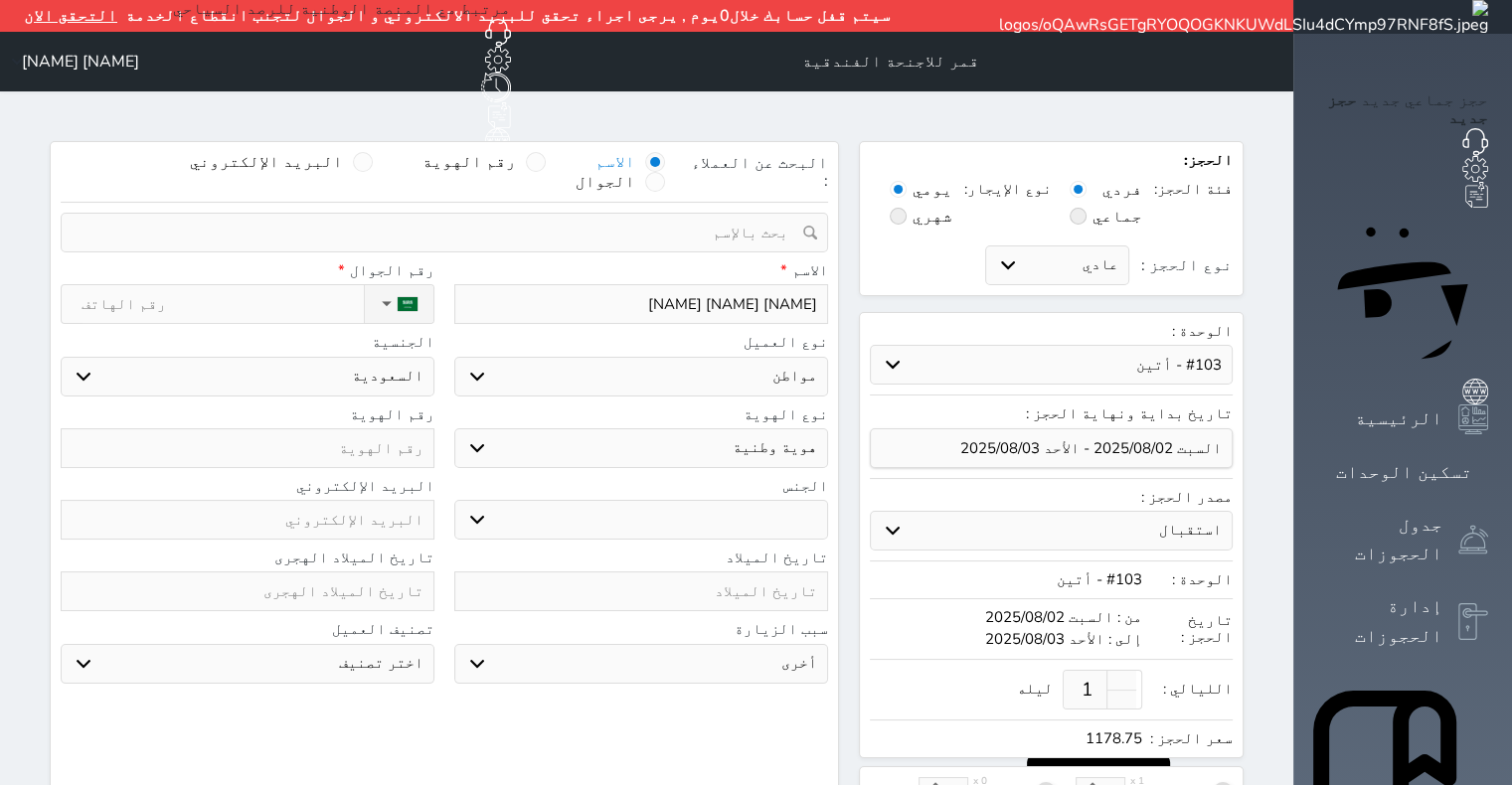 type on "[NAME] [NAME] [NAME]" 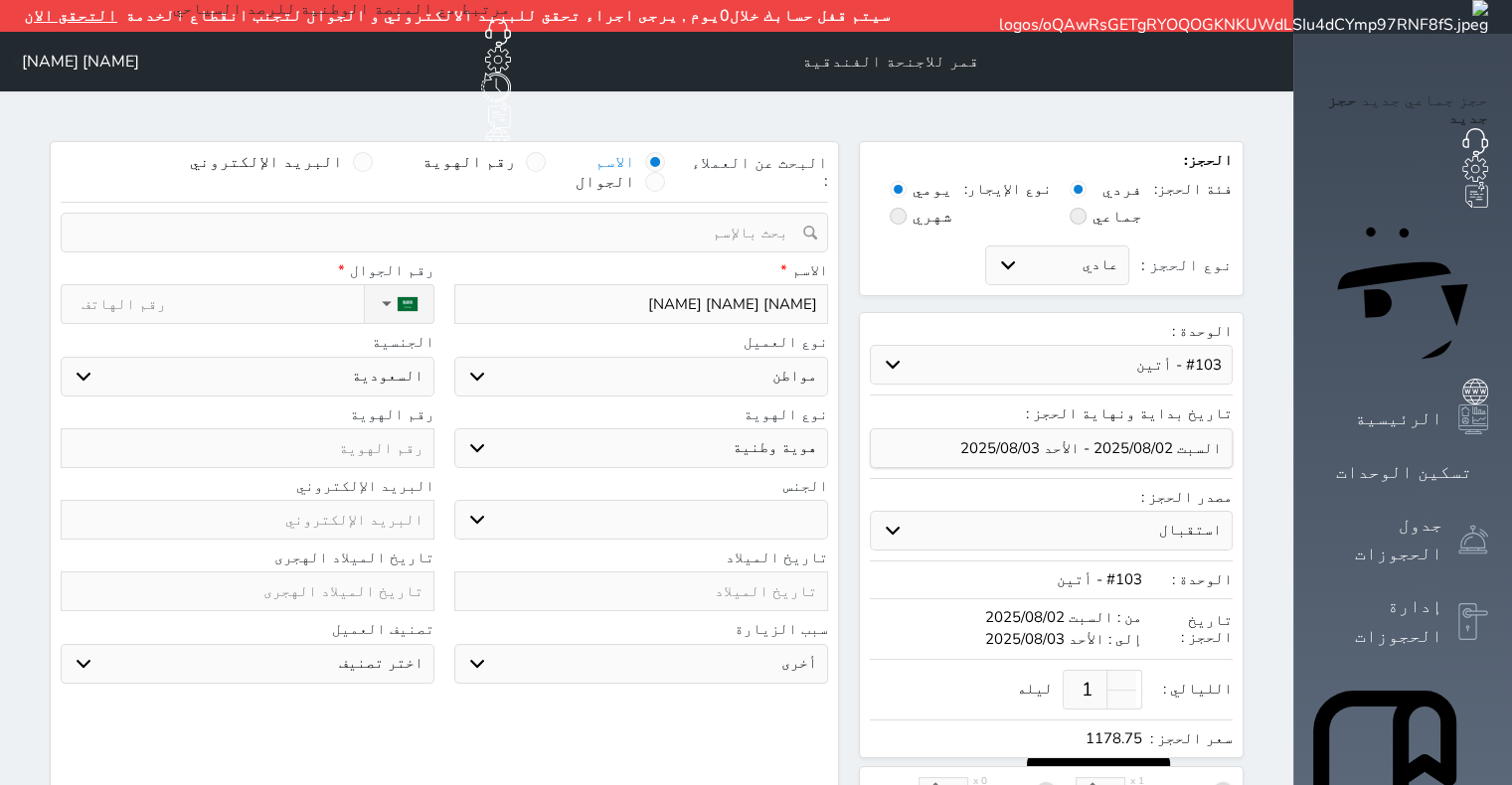 select 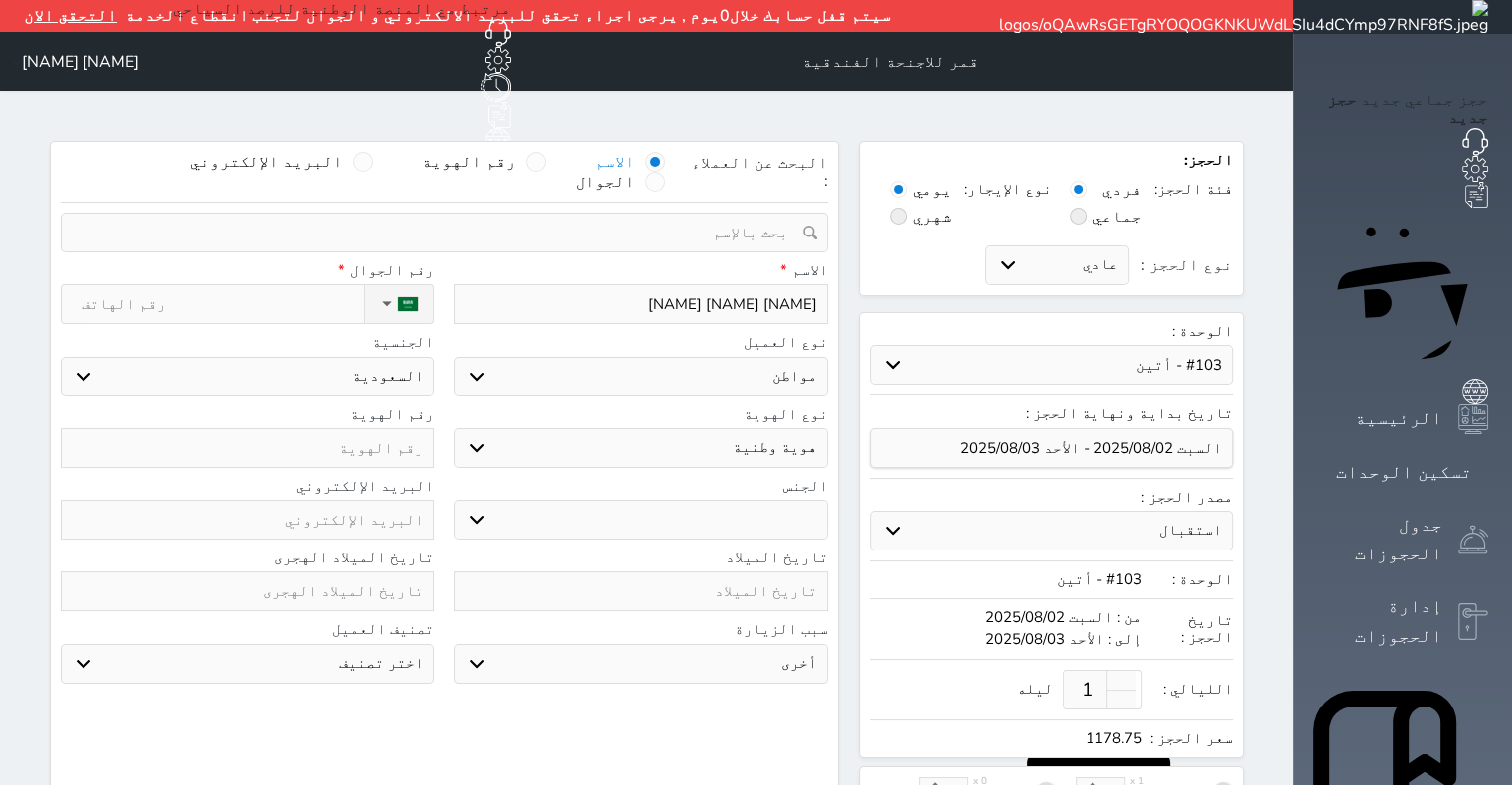 type on "[NAME] [NAME] [NAME]" 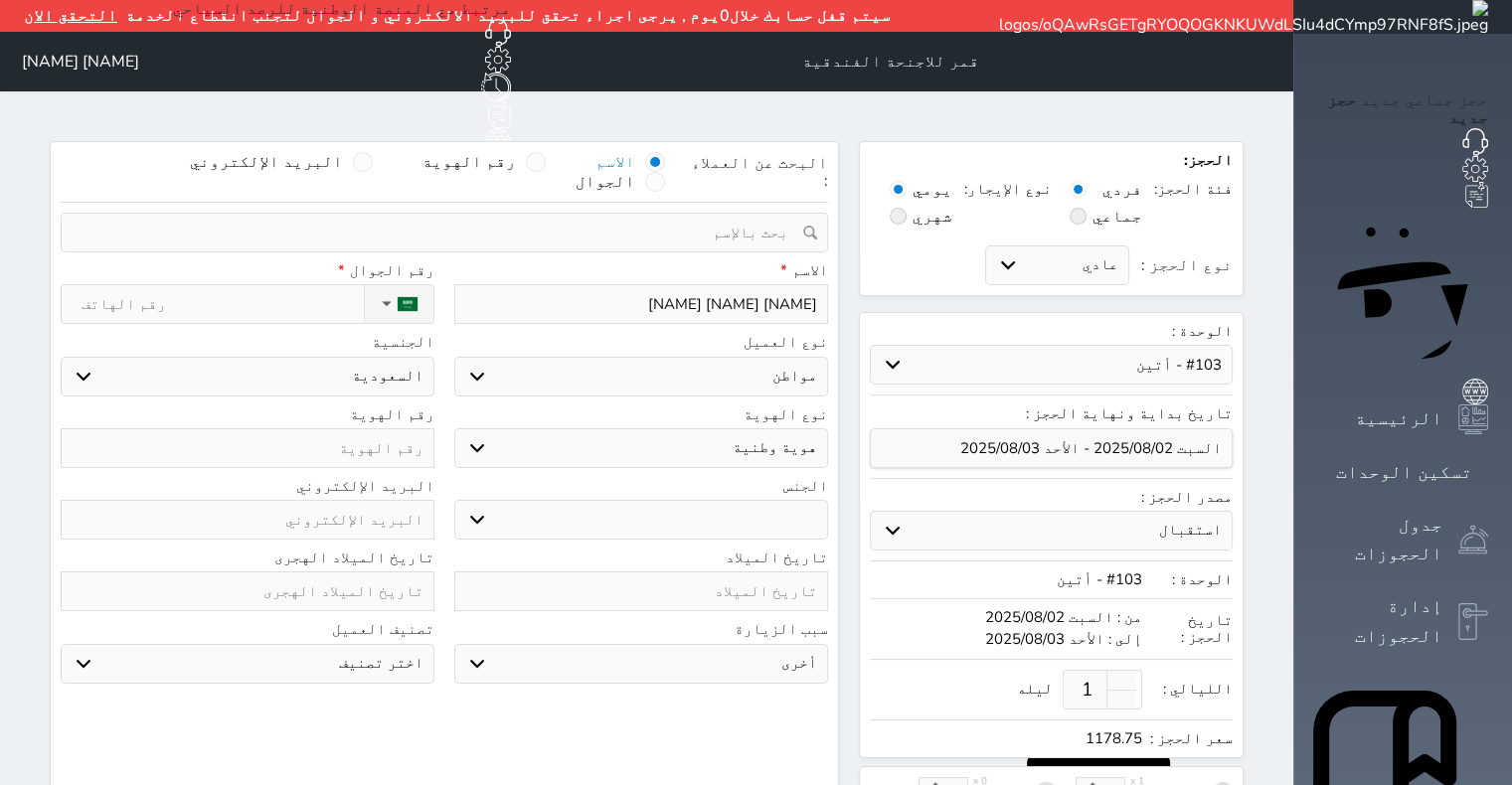 select 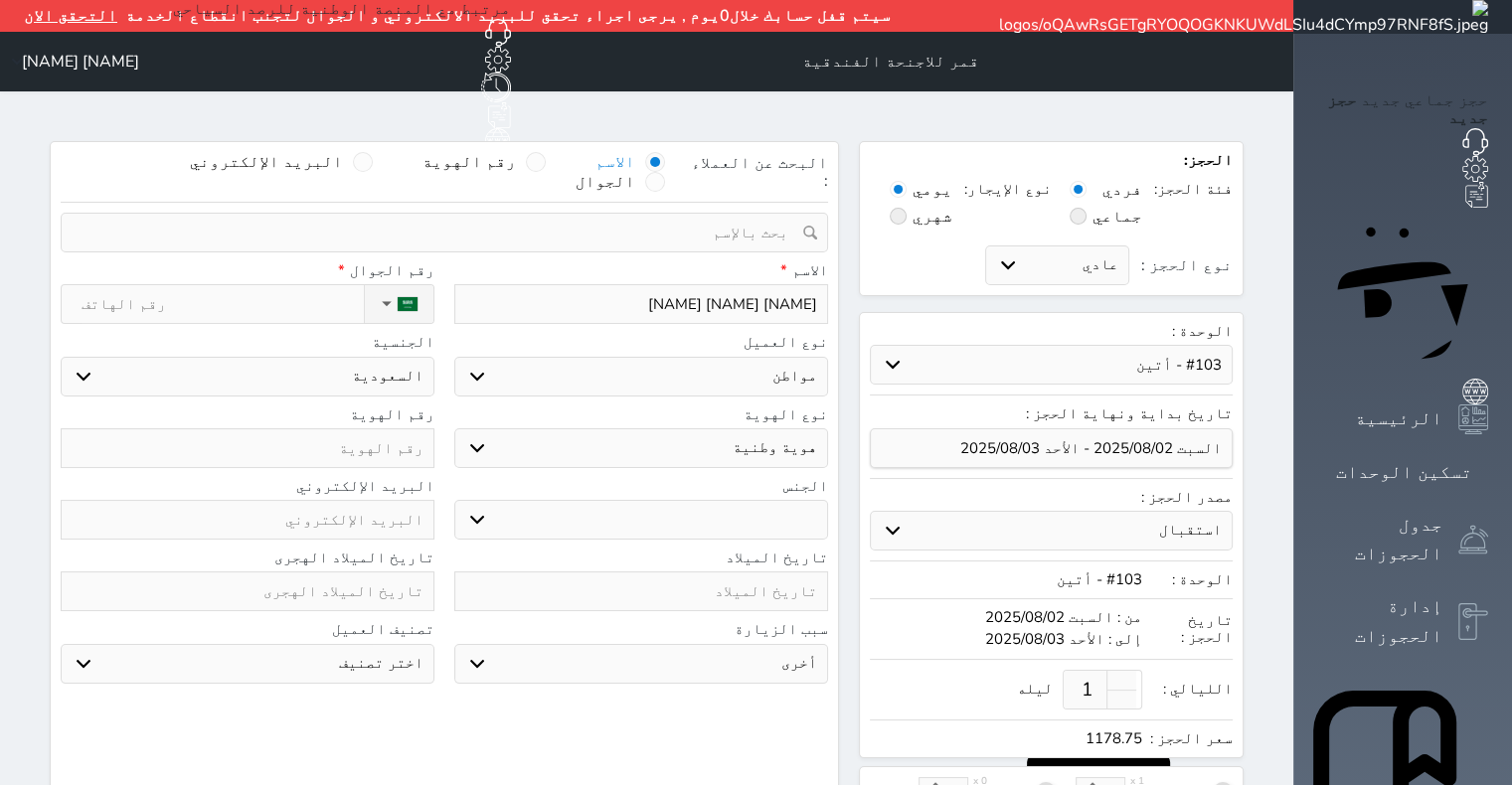 type on "[NAME] [NAME] [NAME]" 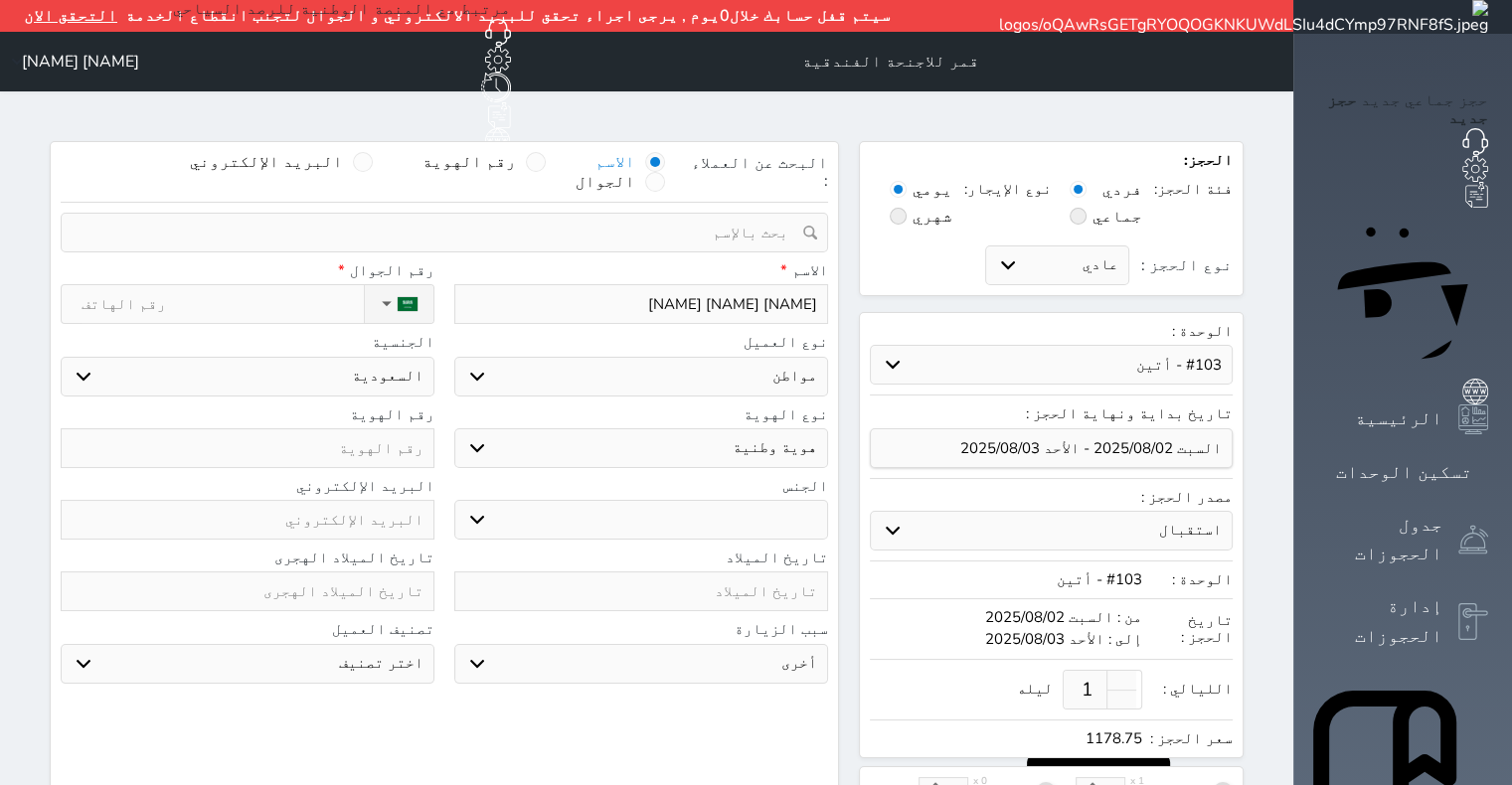 select 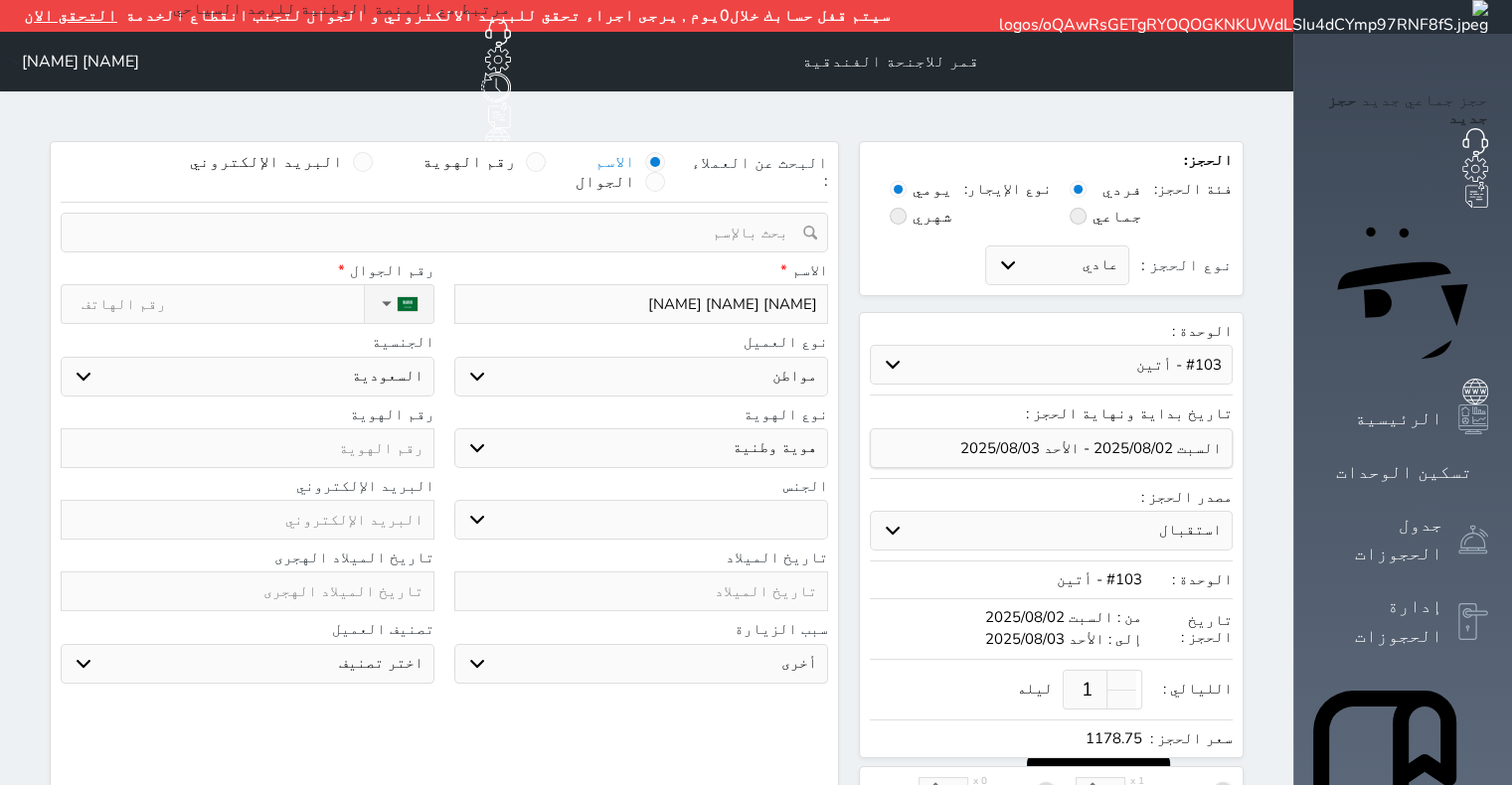 type on "5" 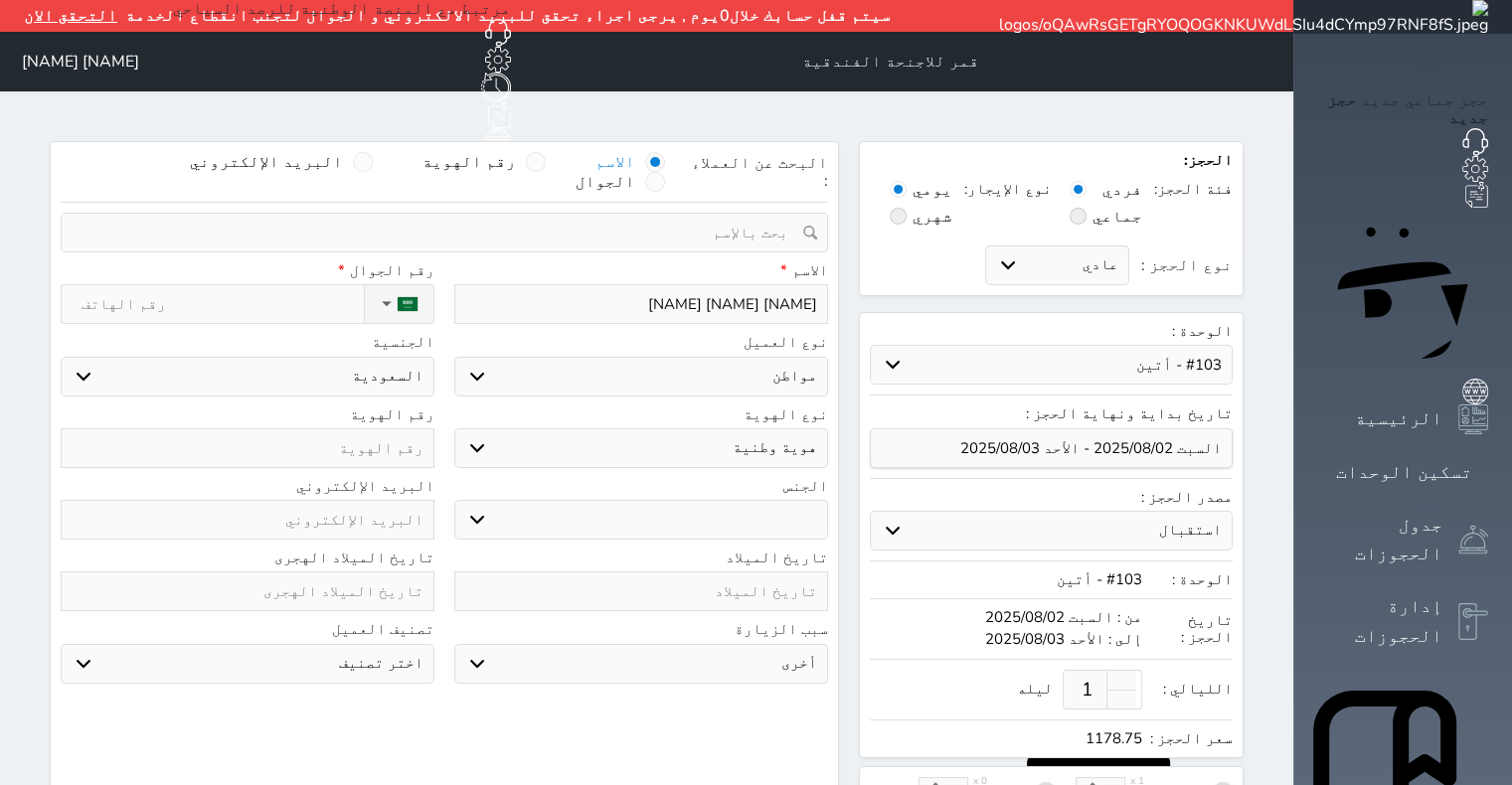 select 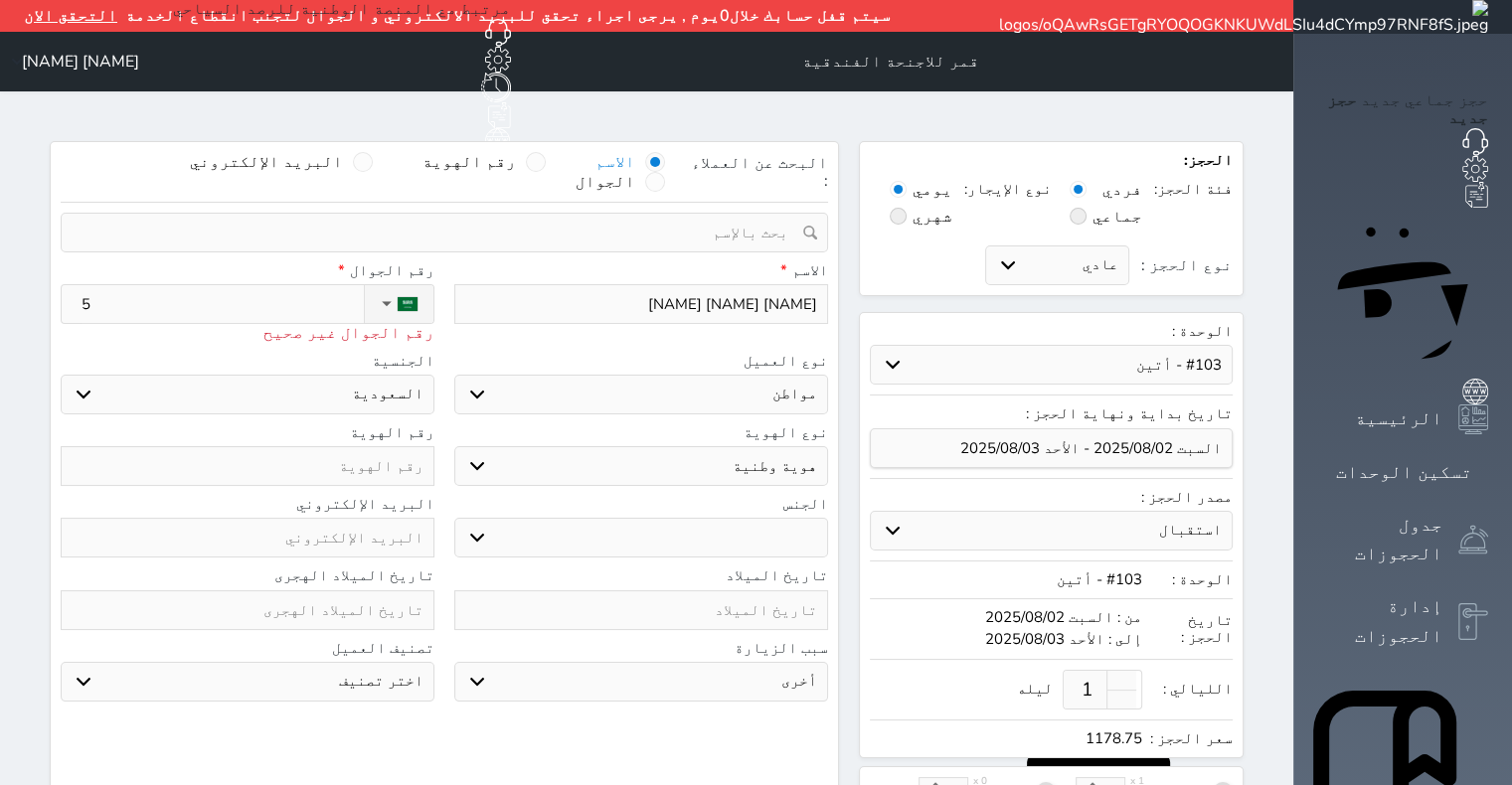 type on "50" 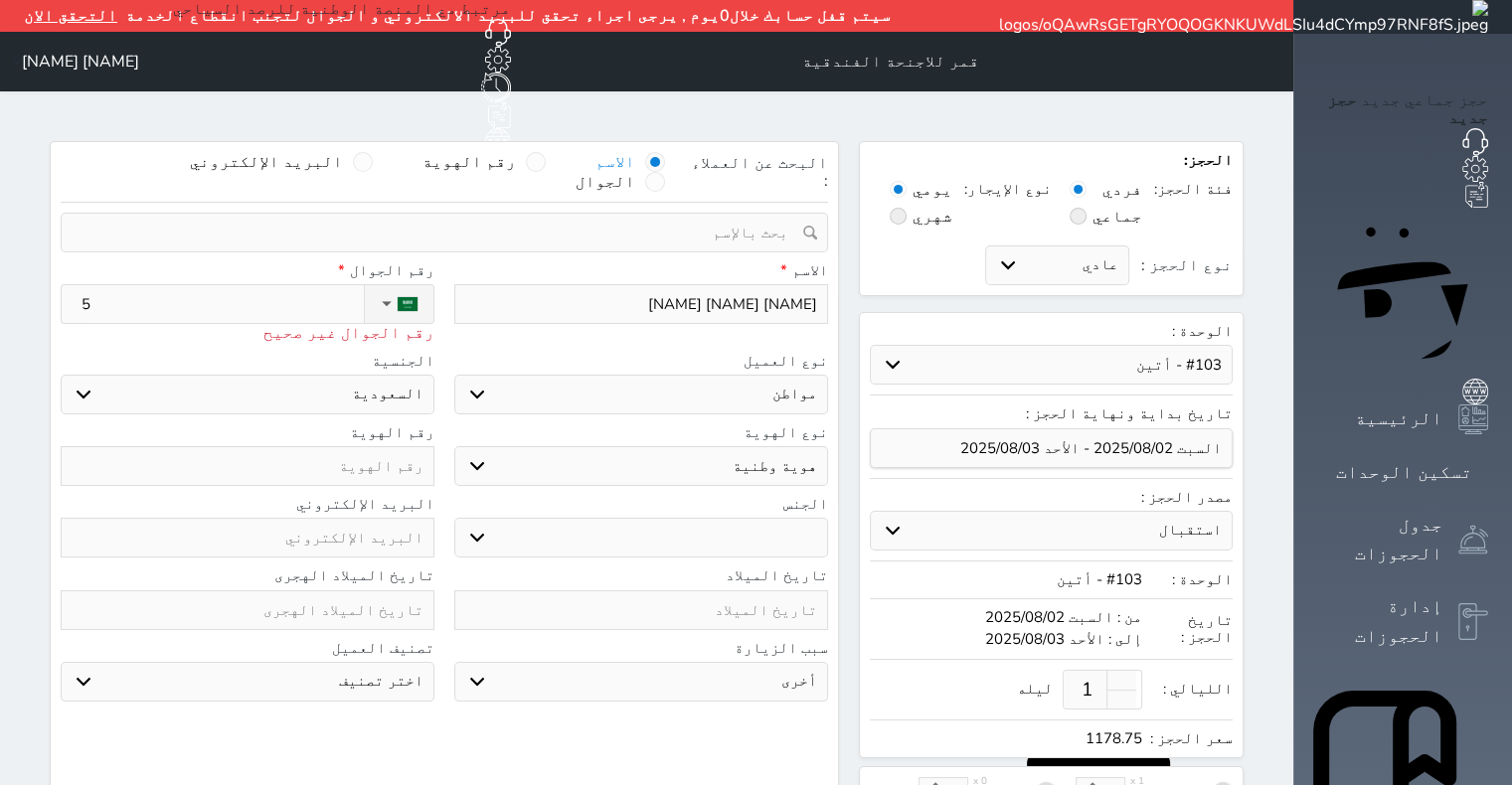 select 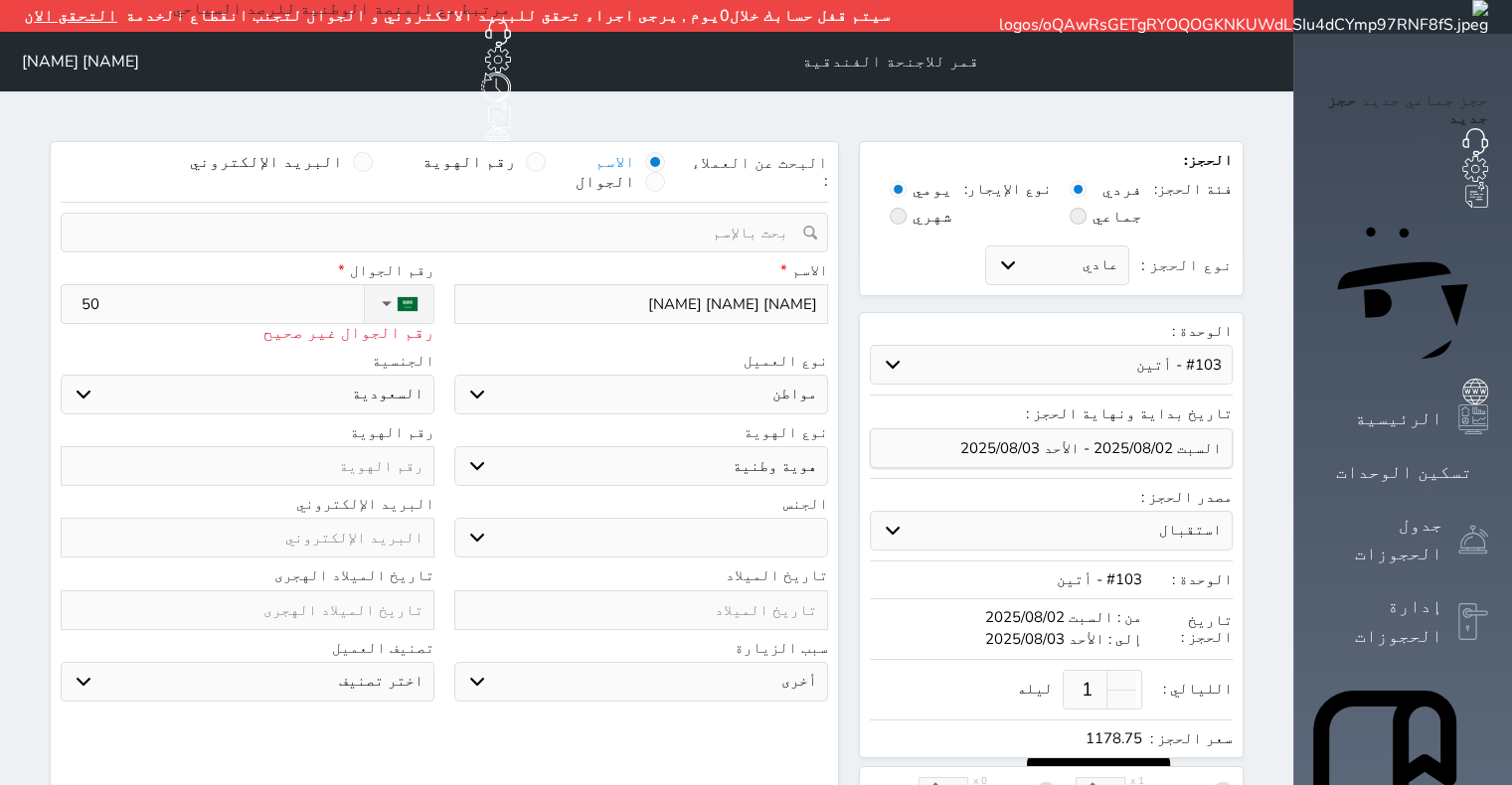type on "502" 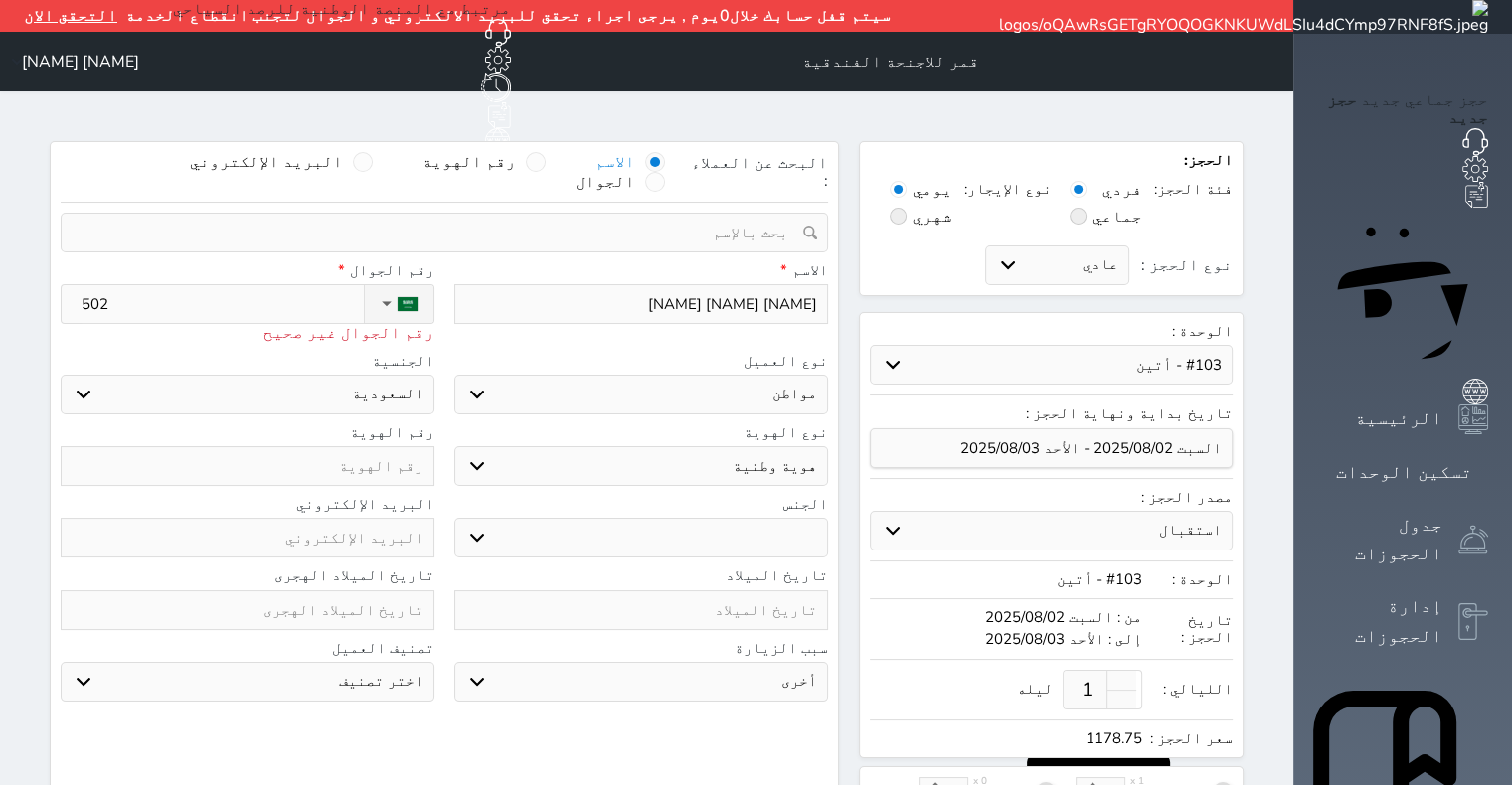 type on "5021" 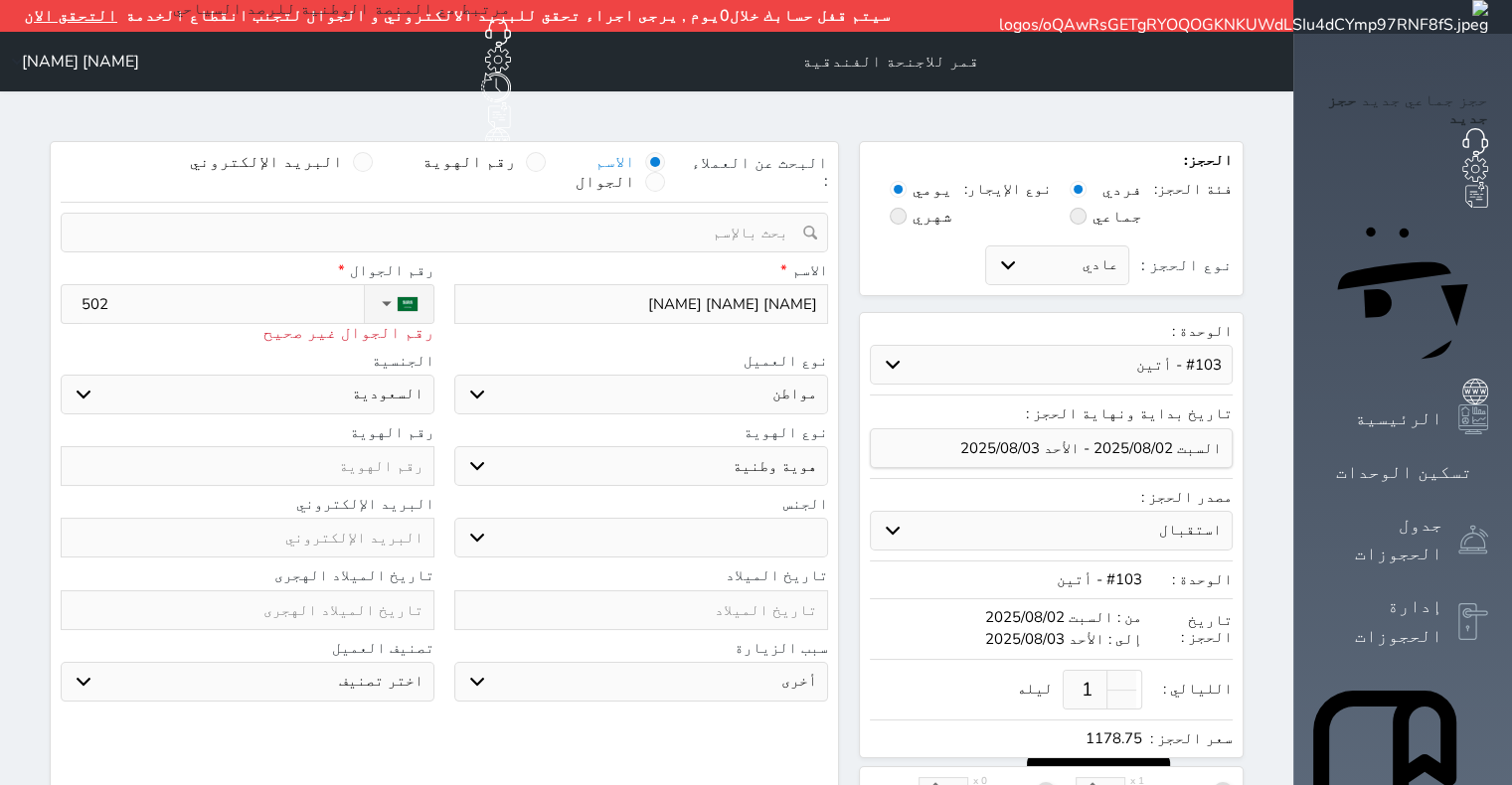 select 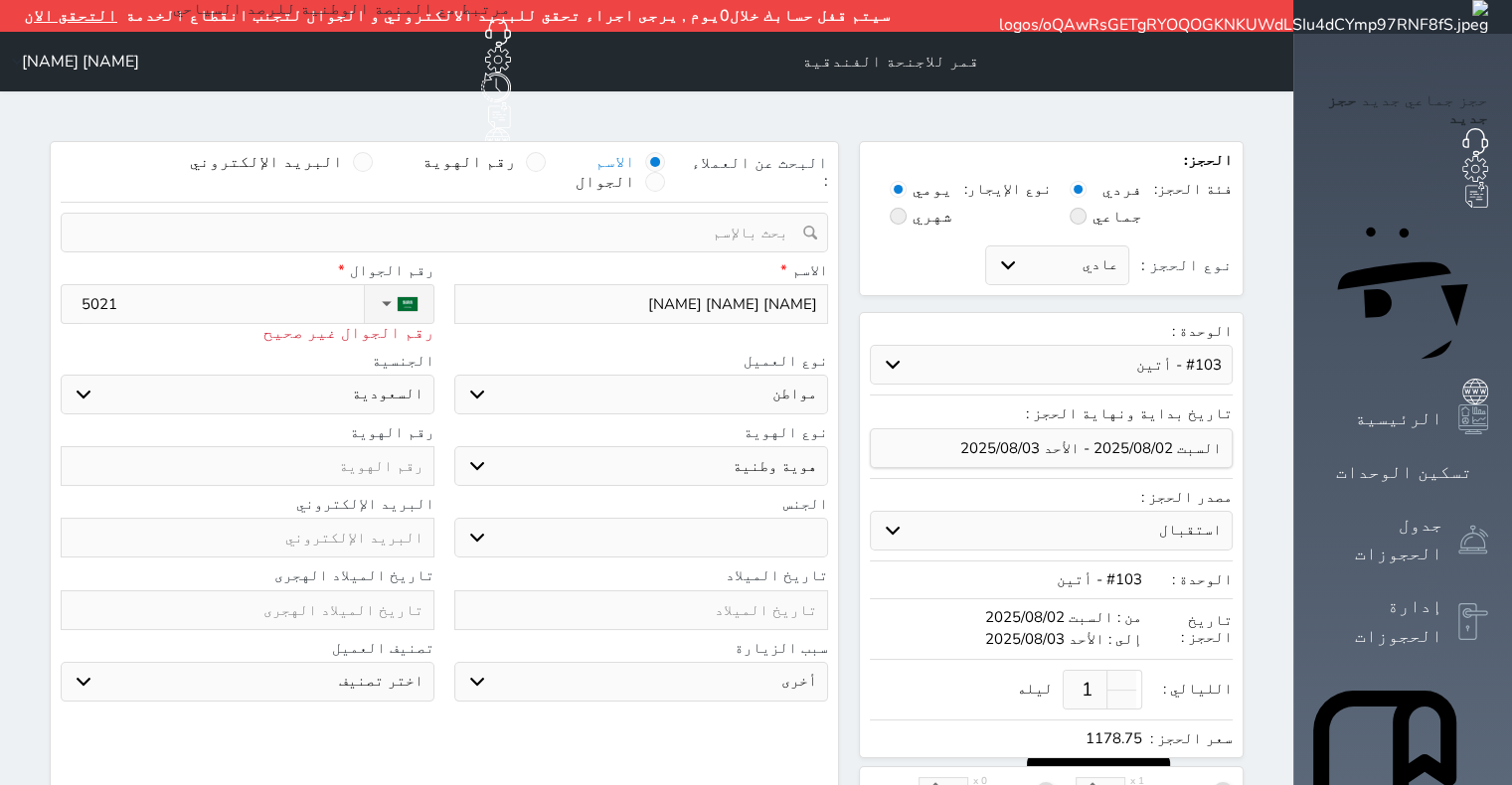 type on "50212" 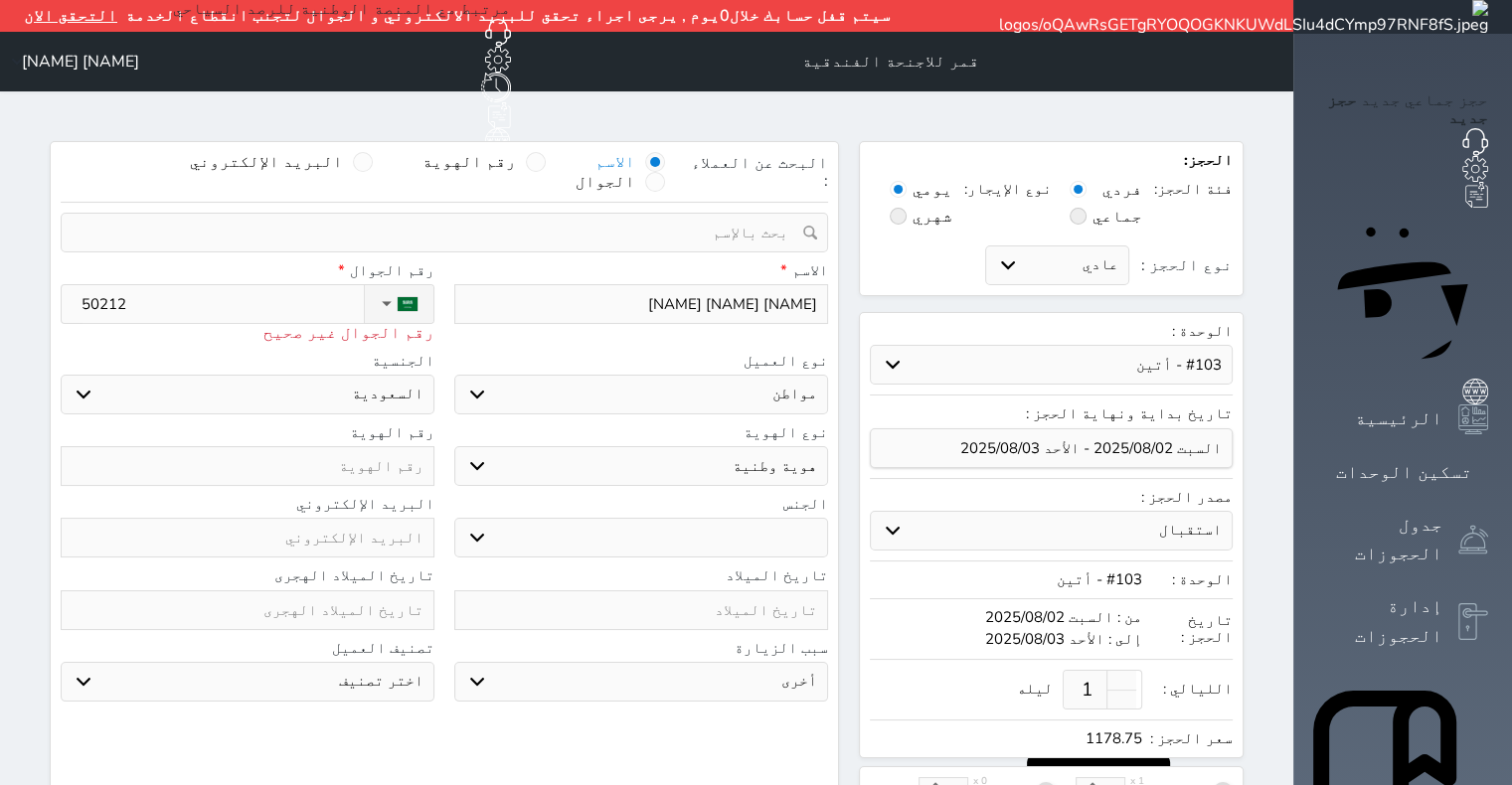 type on "502125" 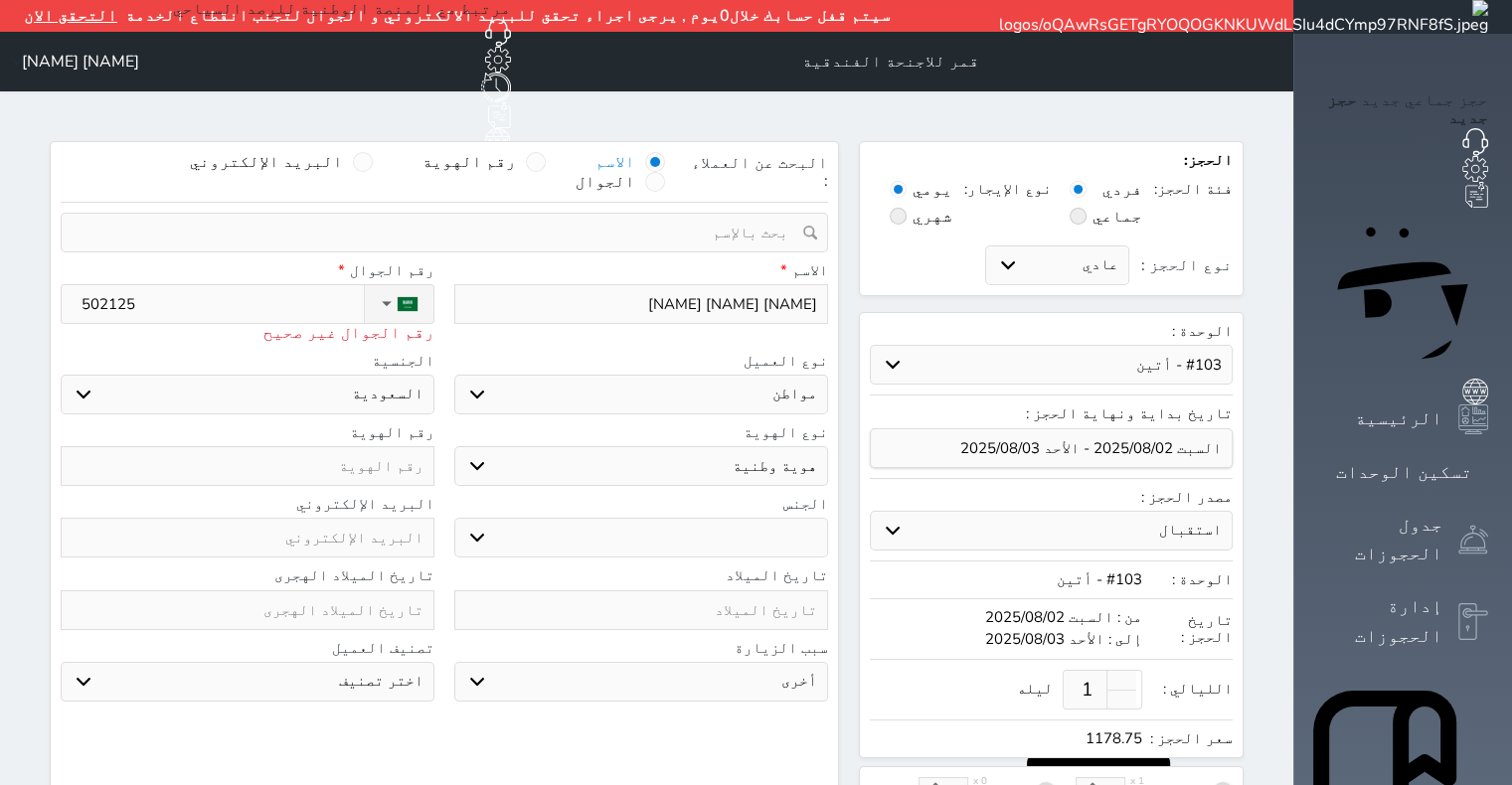 type on "[NUMBER]" 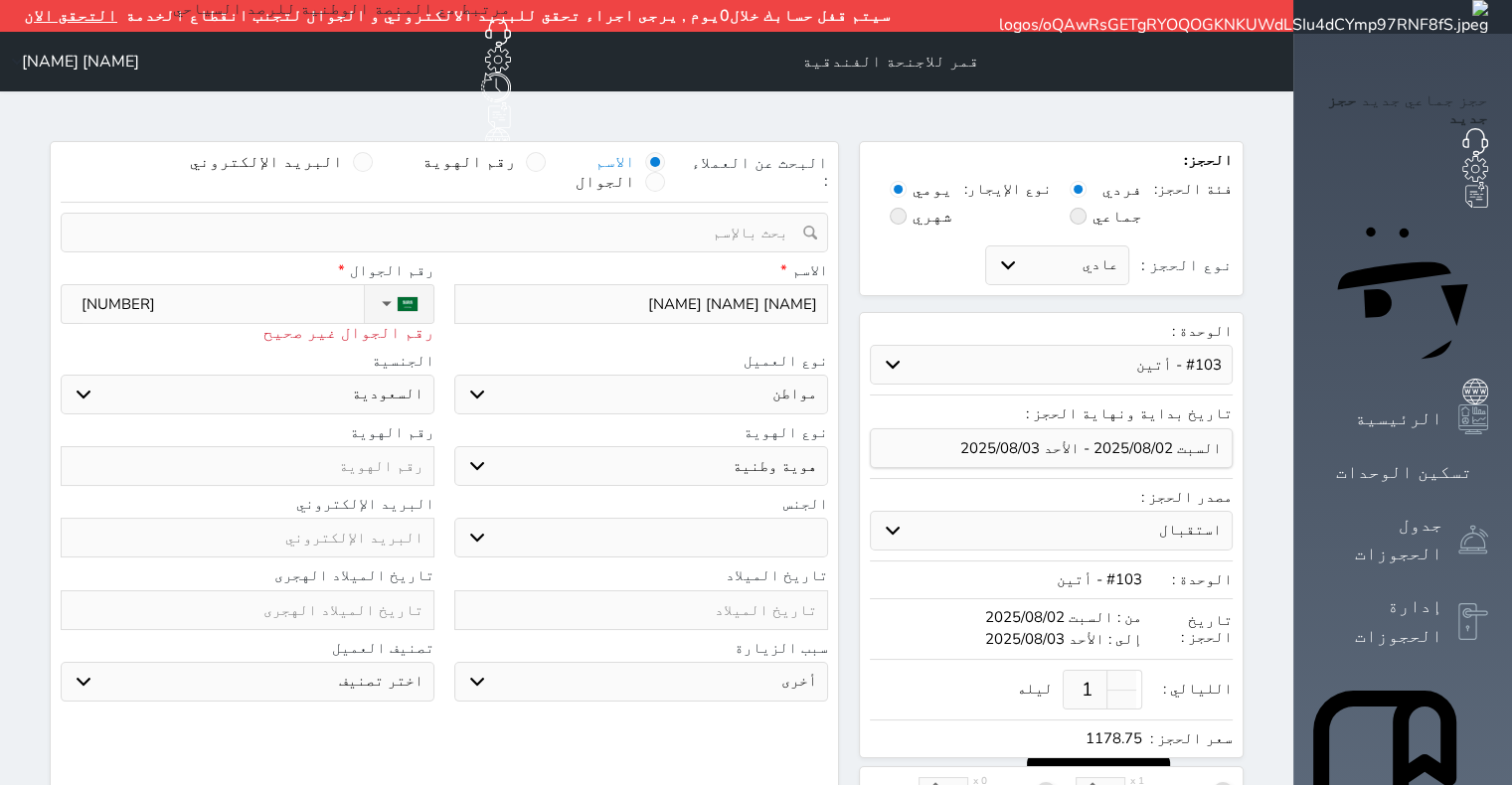 type on "[NUMBER]" 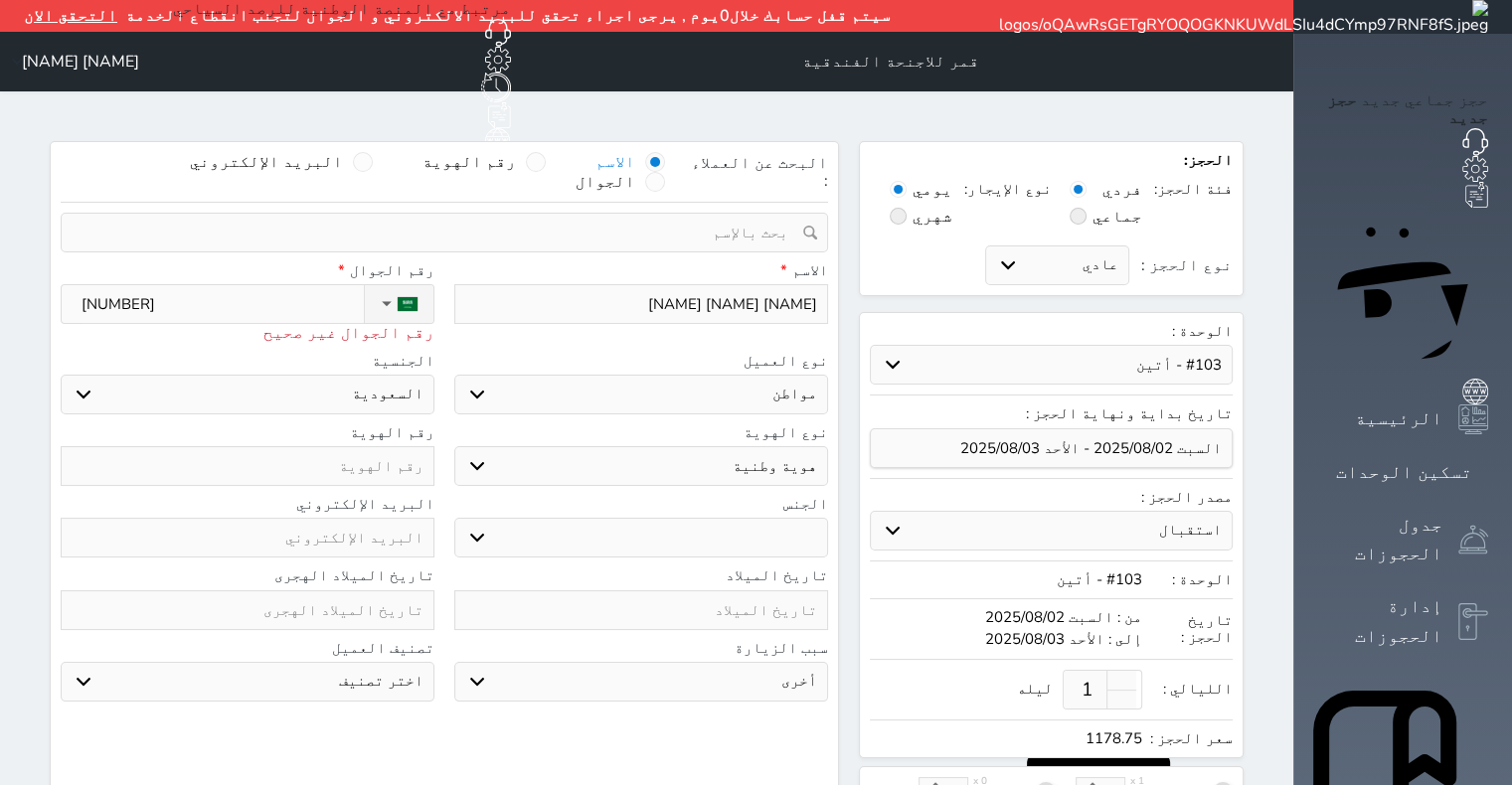 select 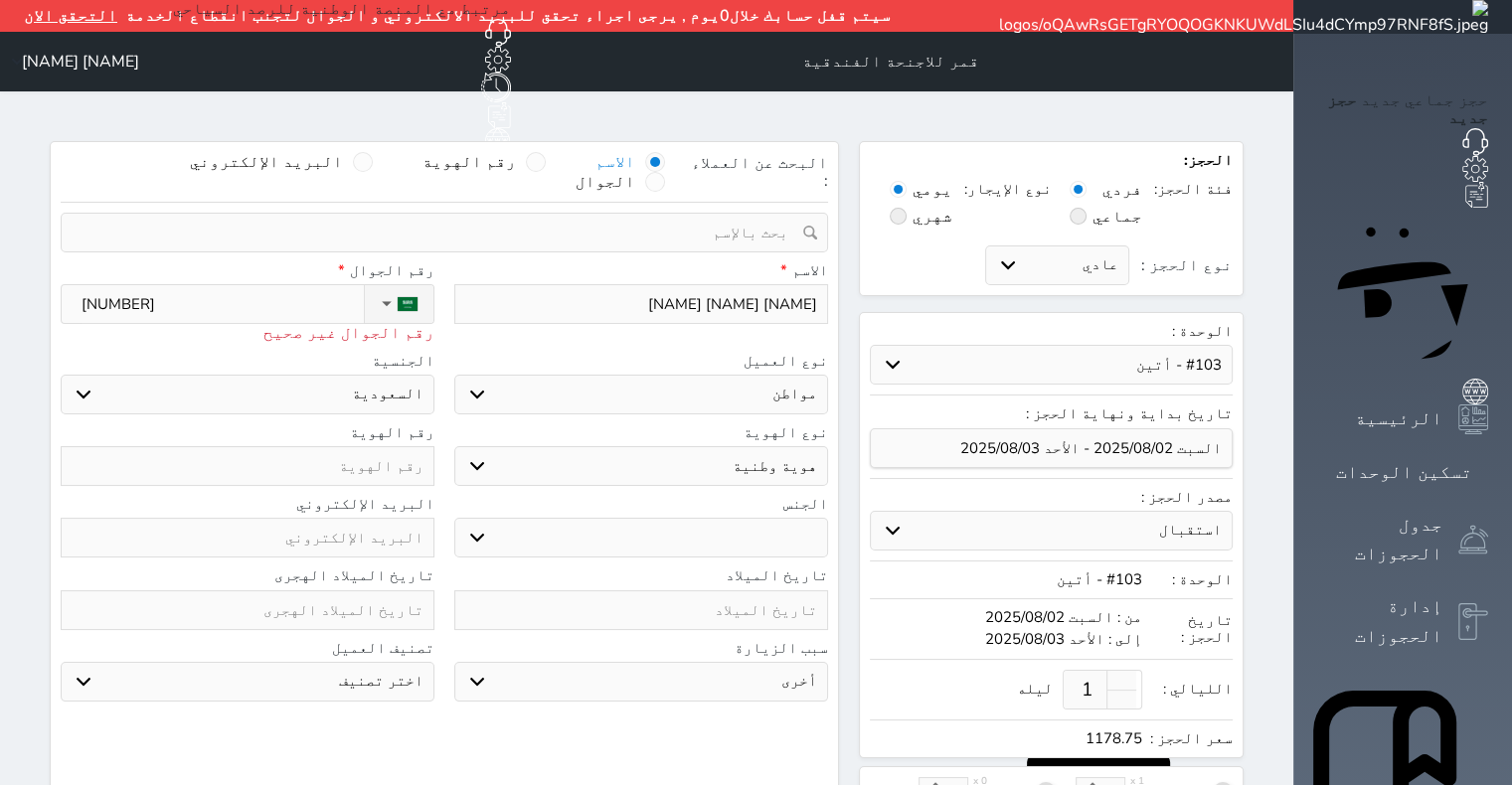 type on "[PHONE]" 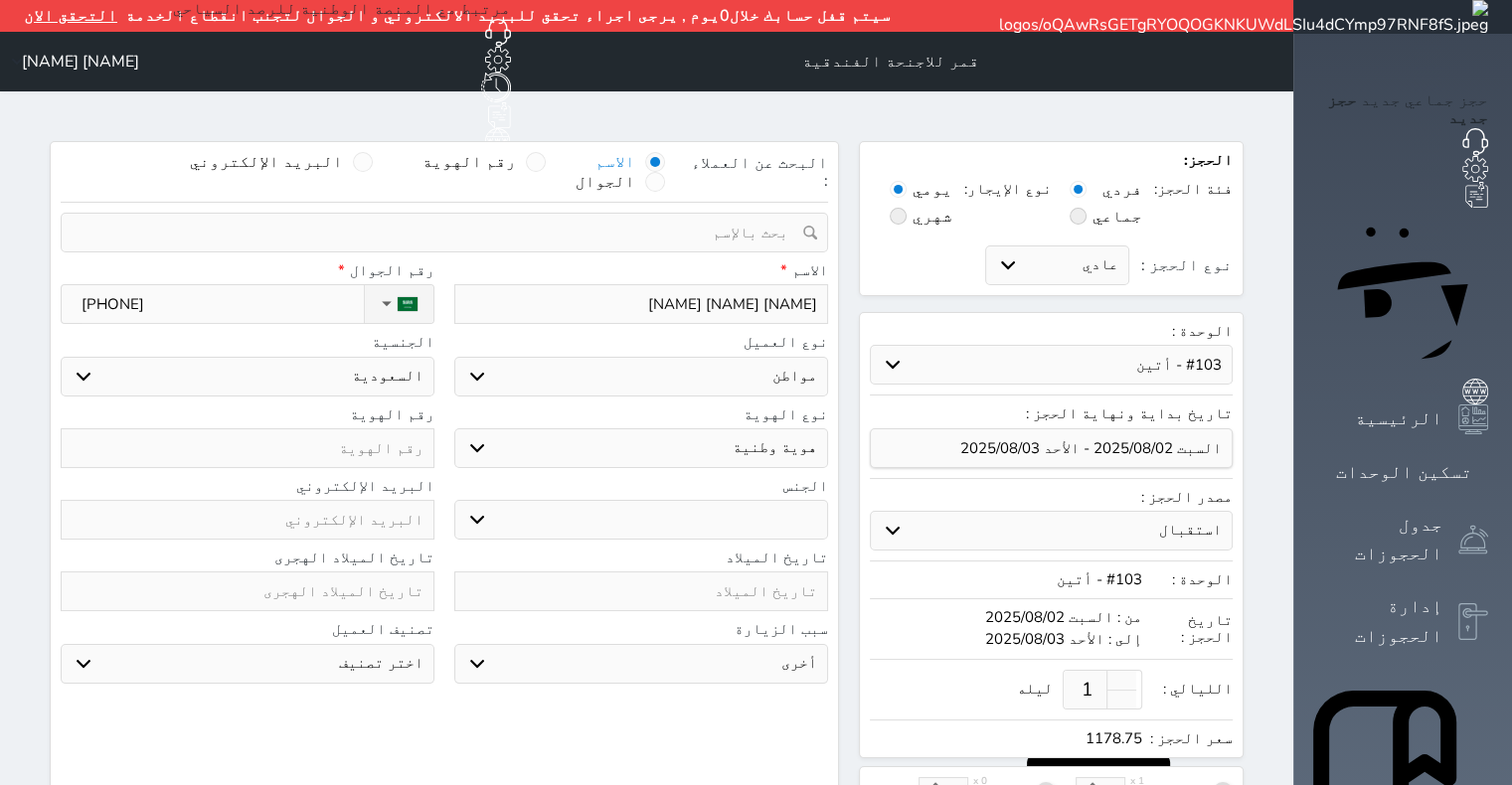 type on "[PHONE]" 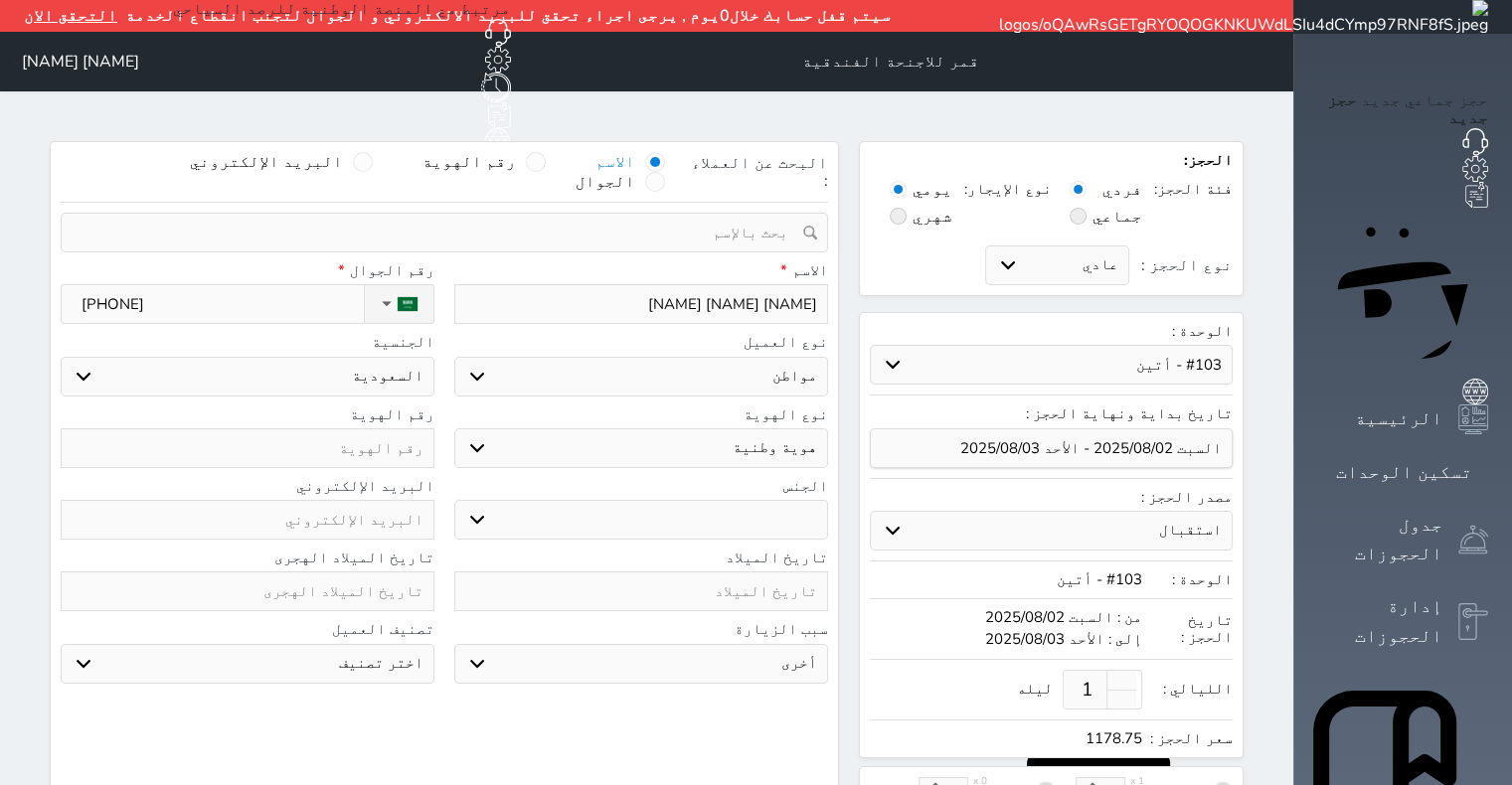 type on "1" 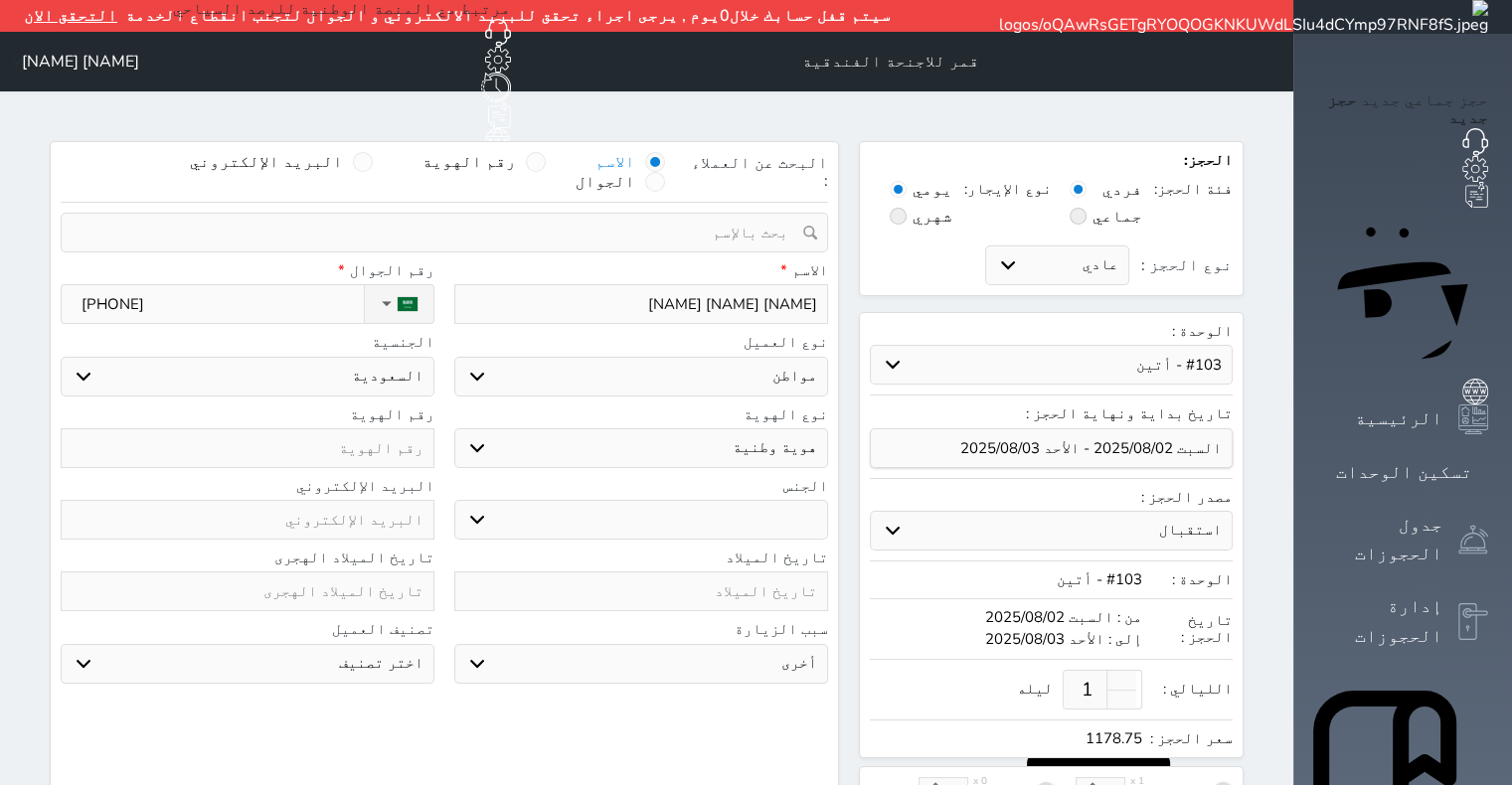 select 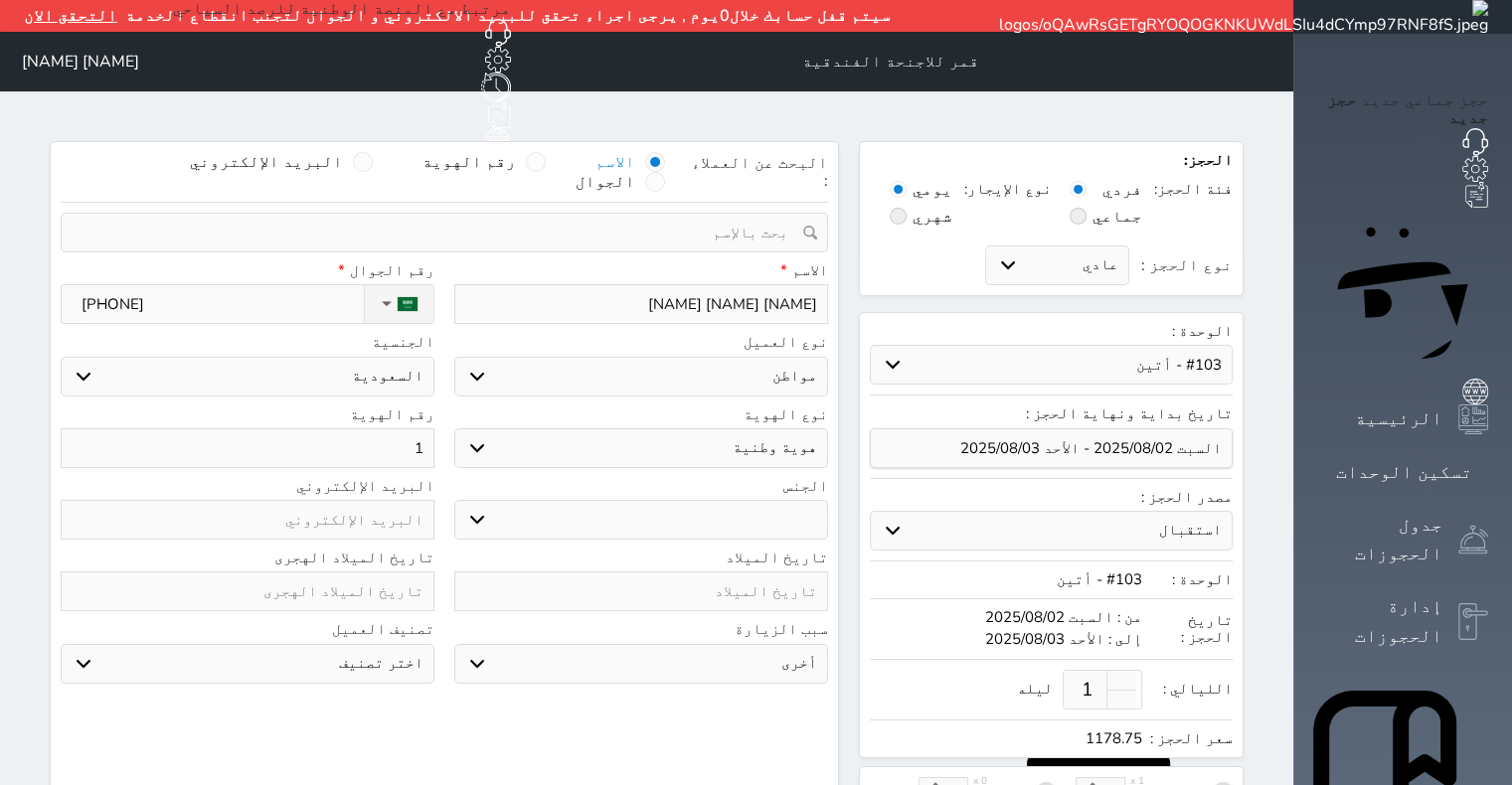 type on "10" 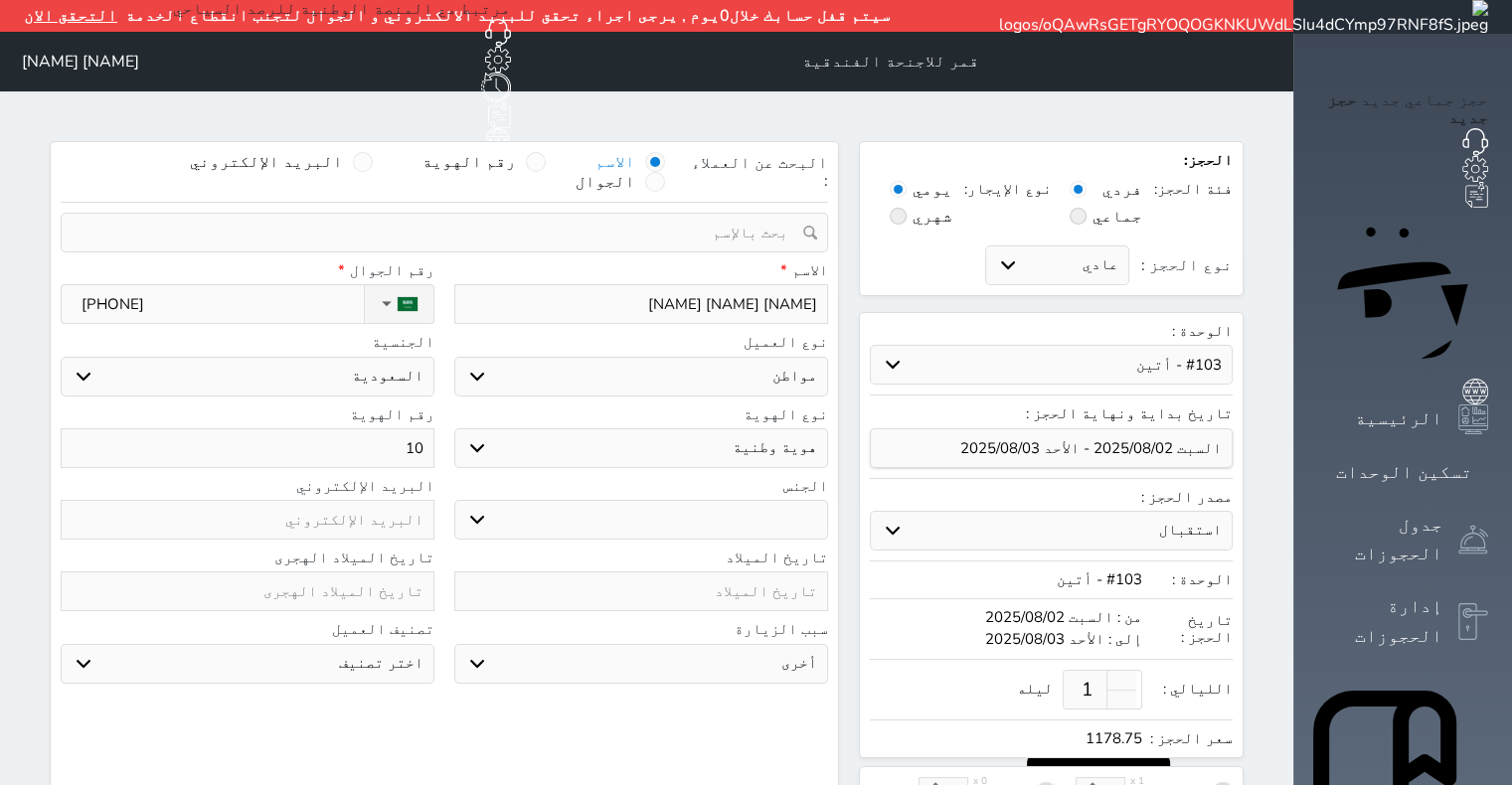select 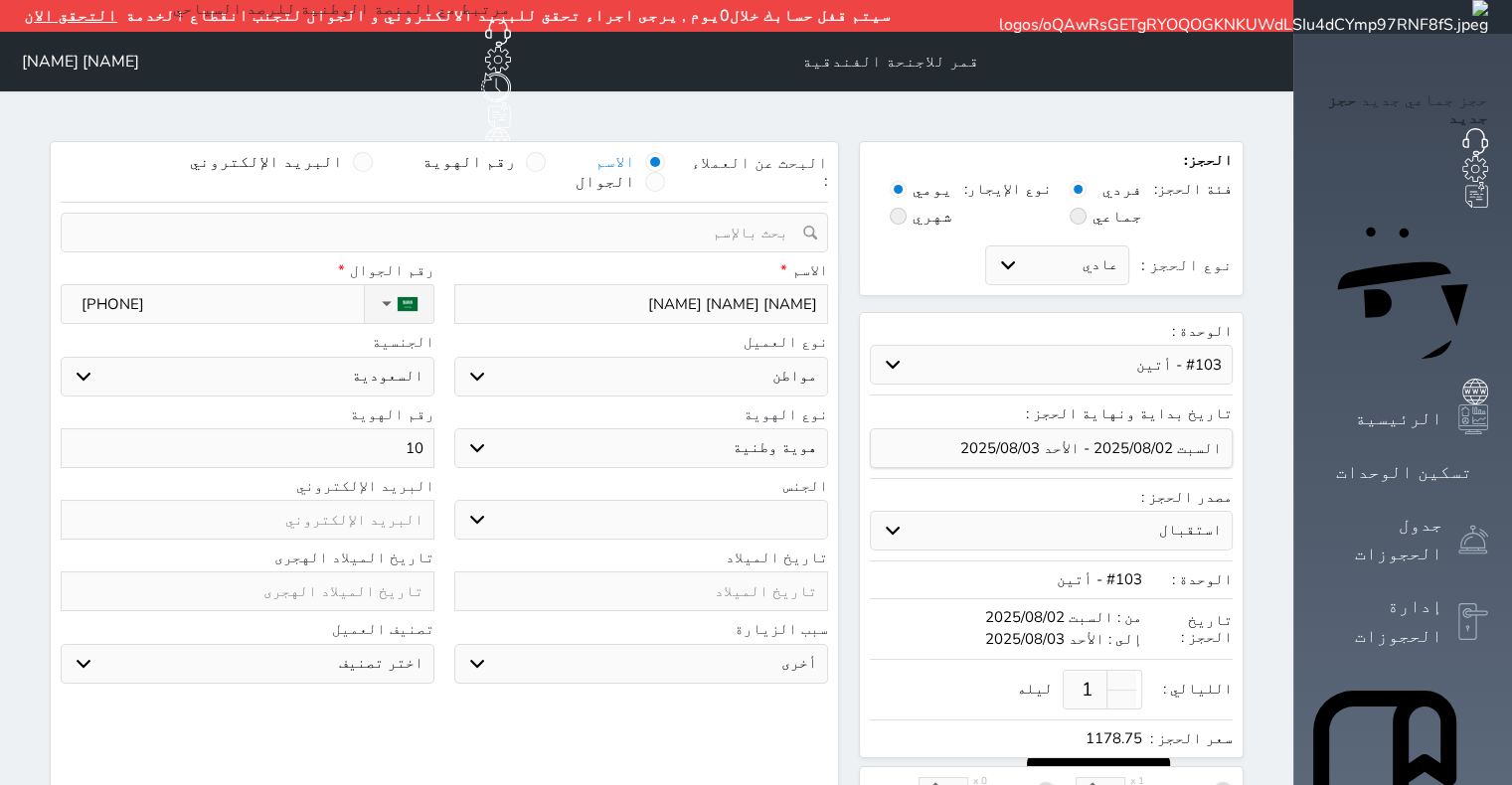 type on "105" 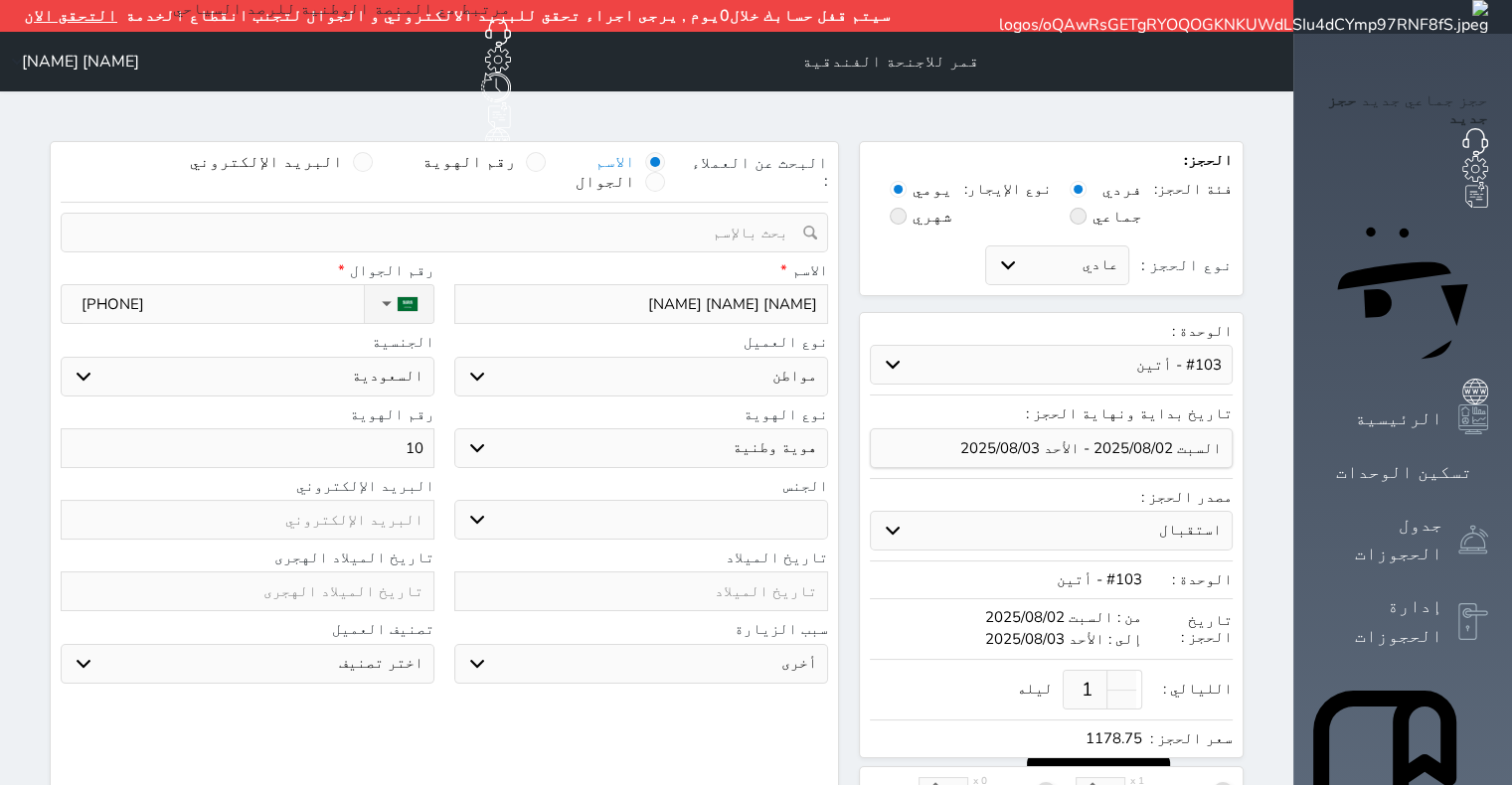 select 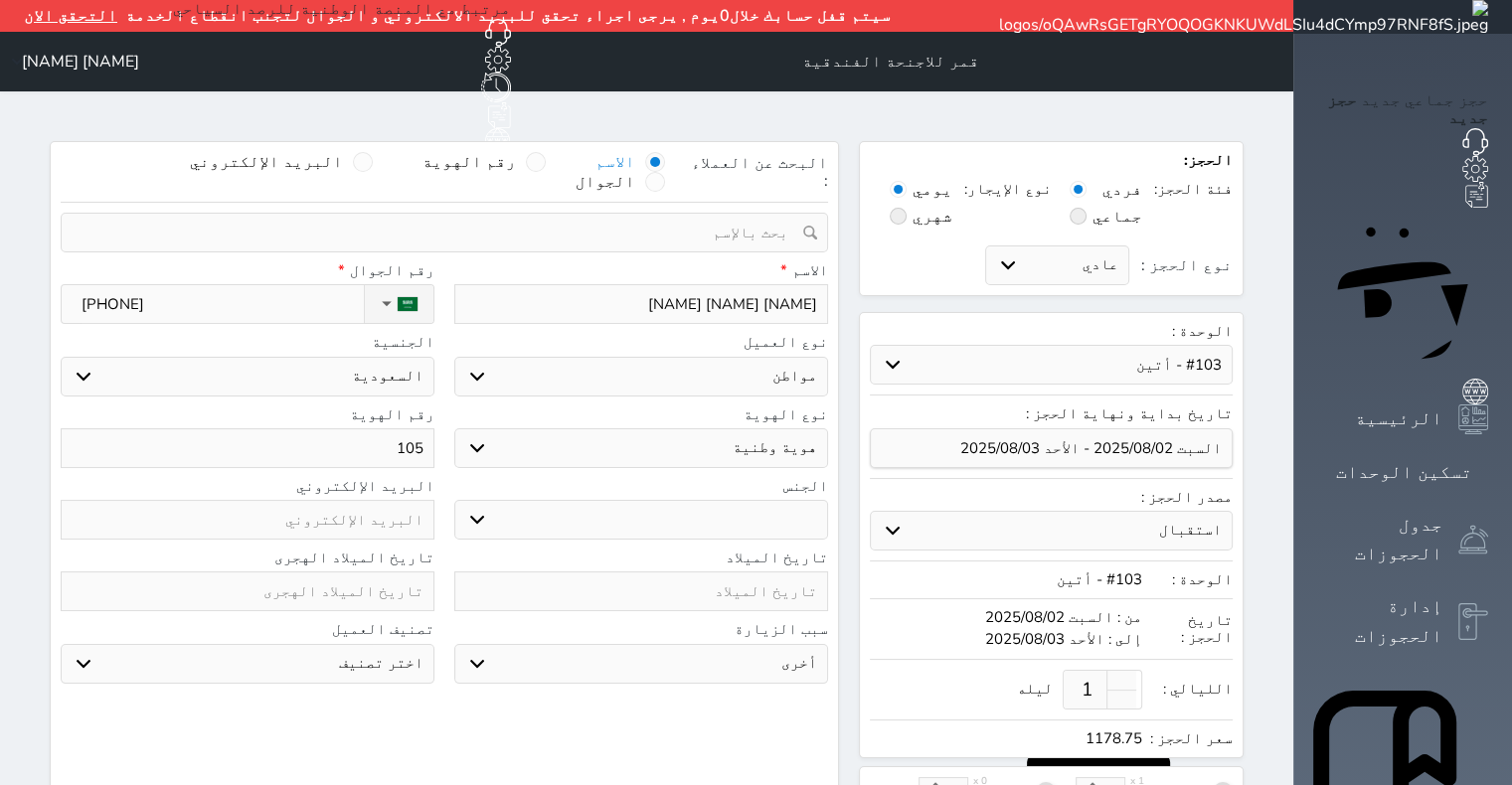 type on "1050" 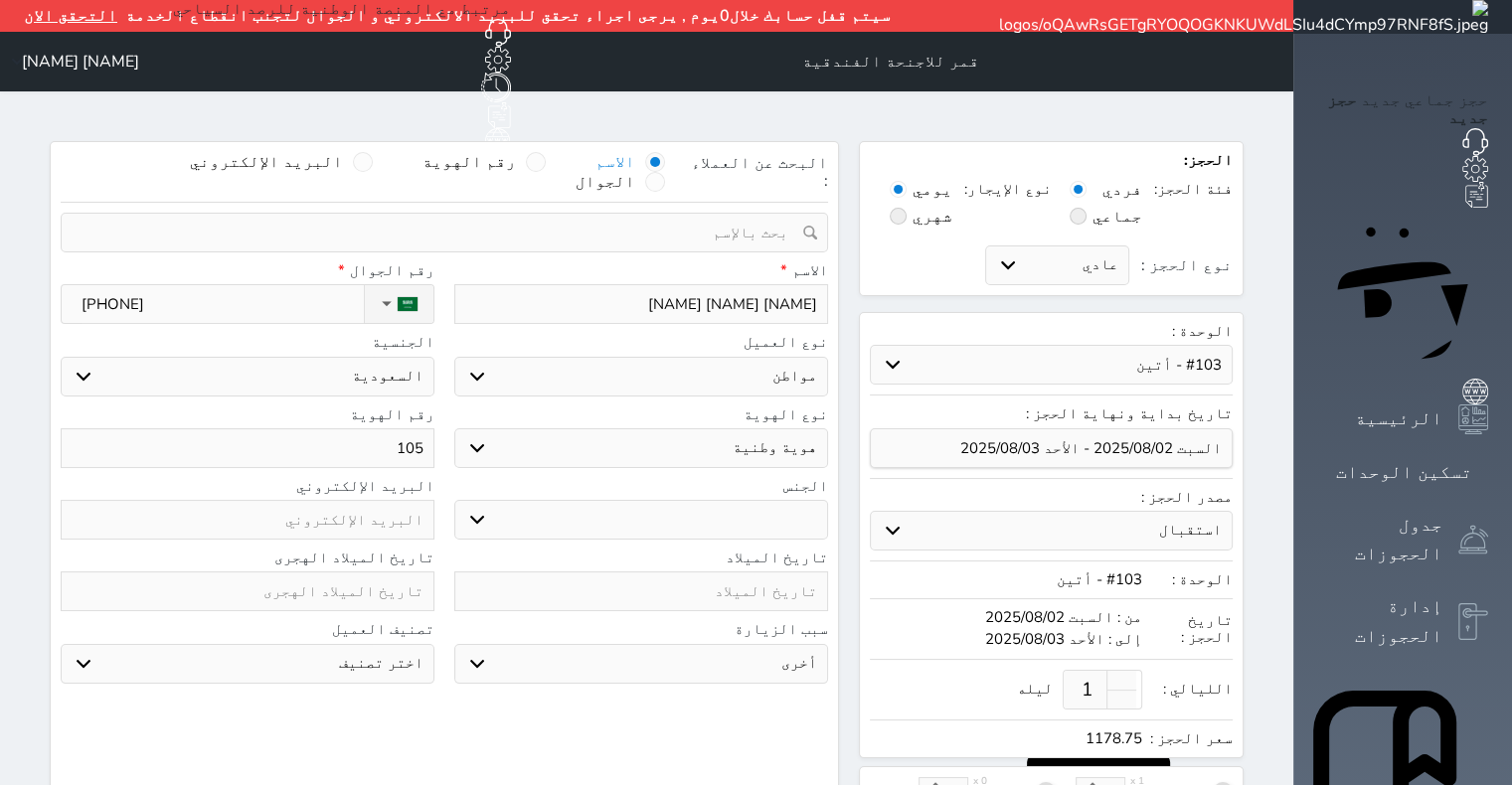 select 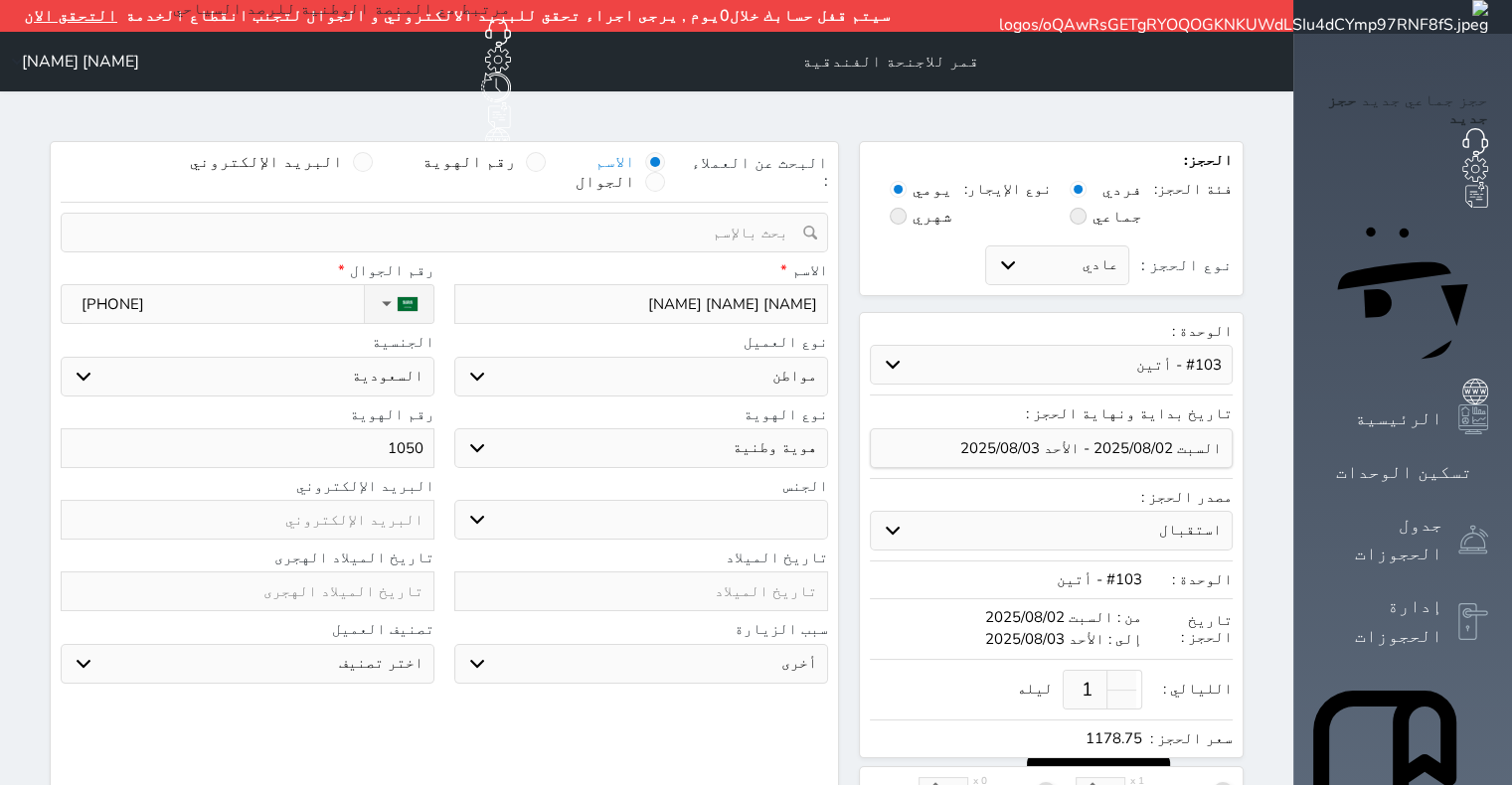 type on "10503" 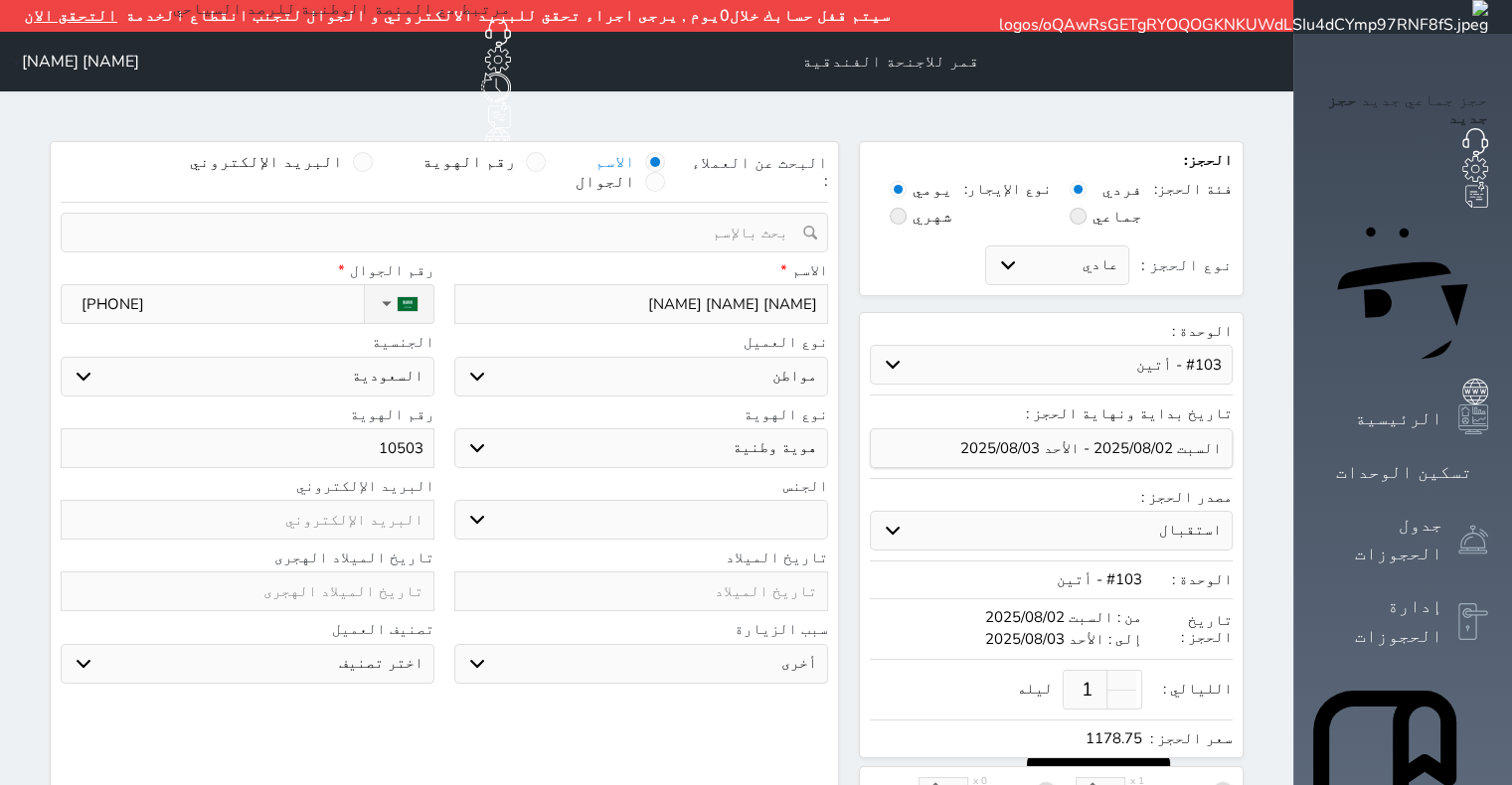select 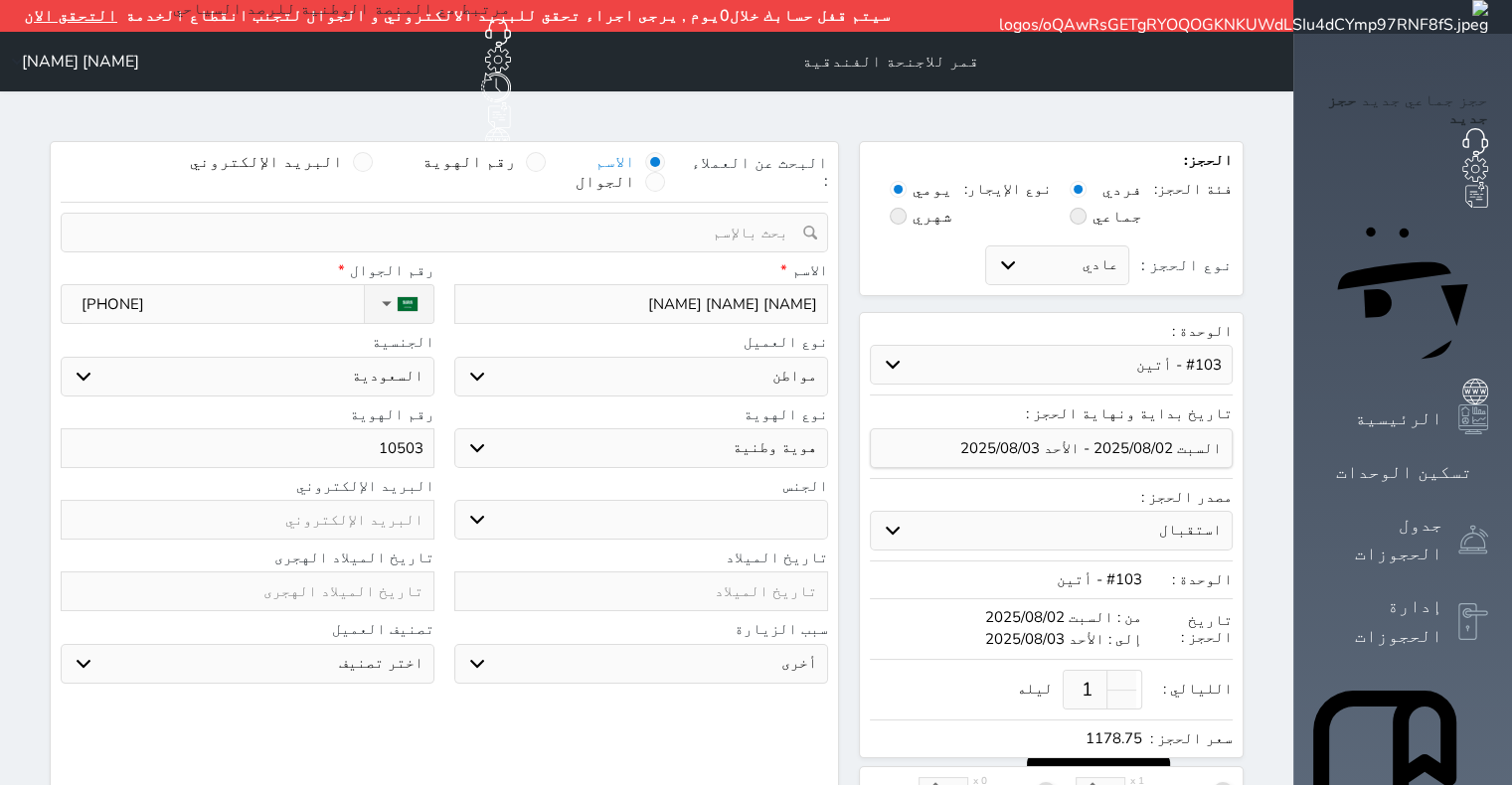 type on "[NUMBER]" 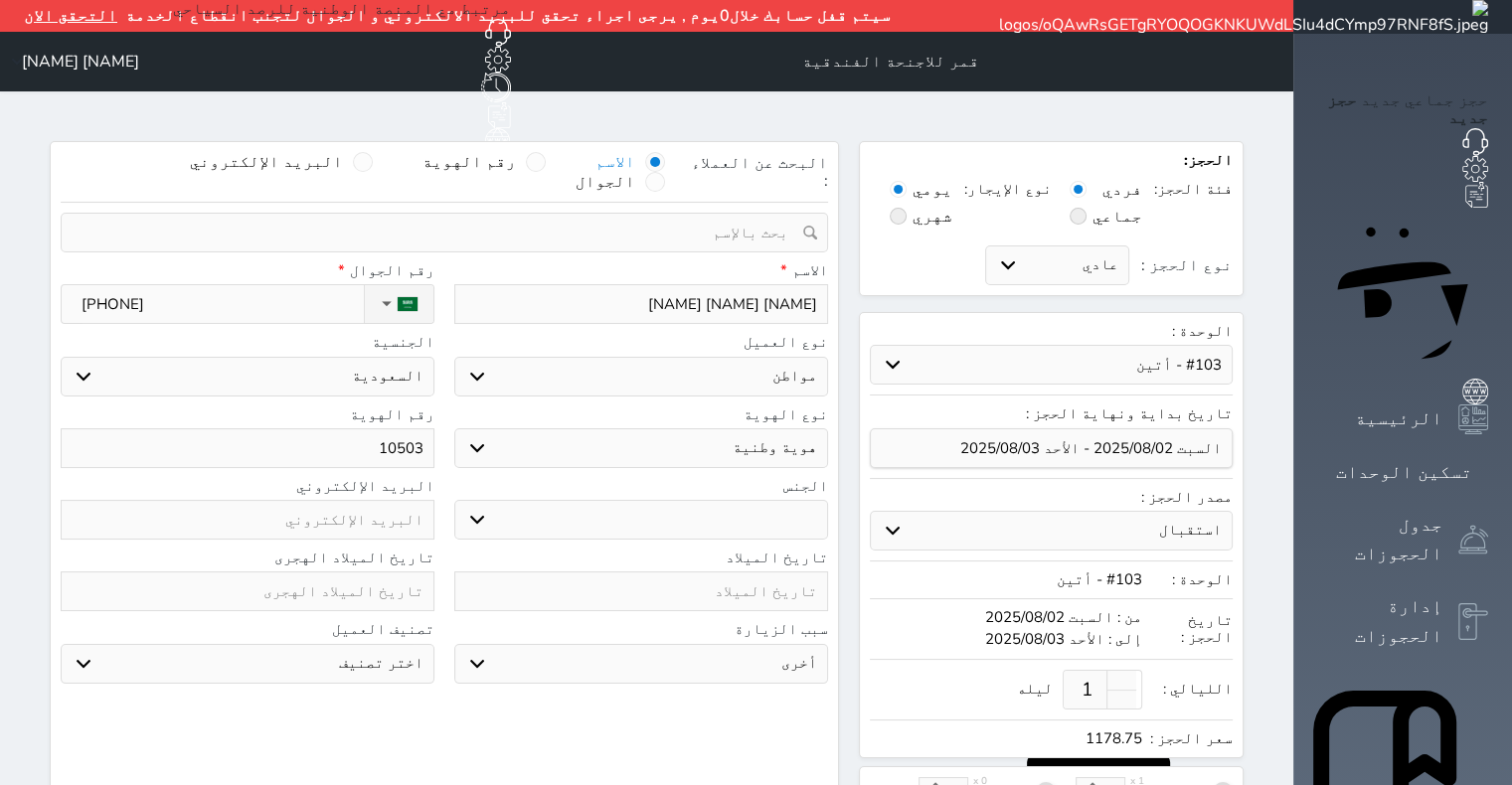 select 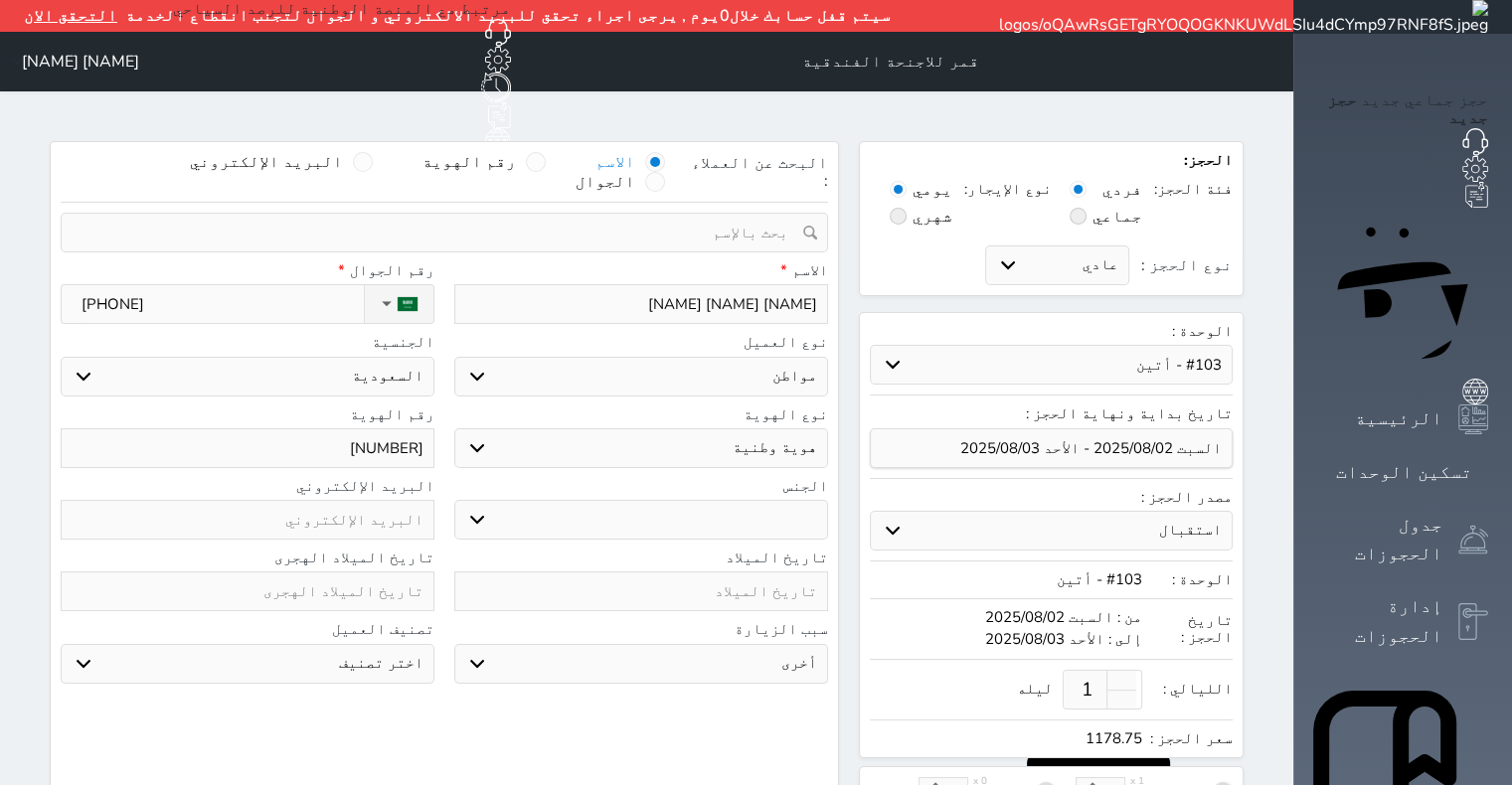 type on "1050359" 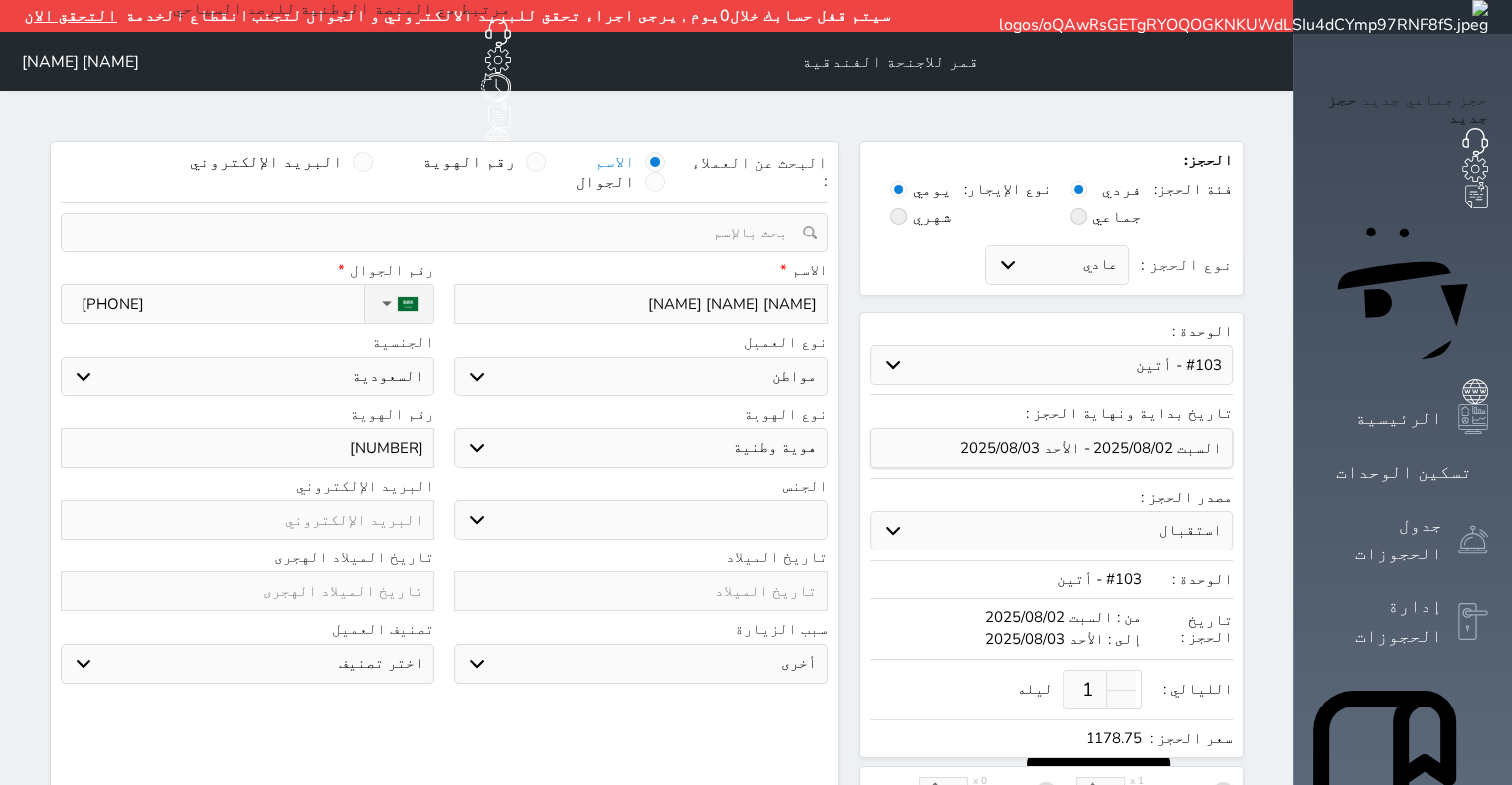 select 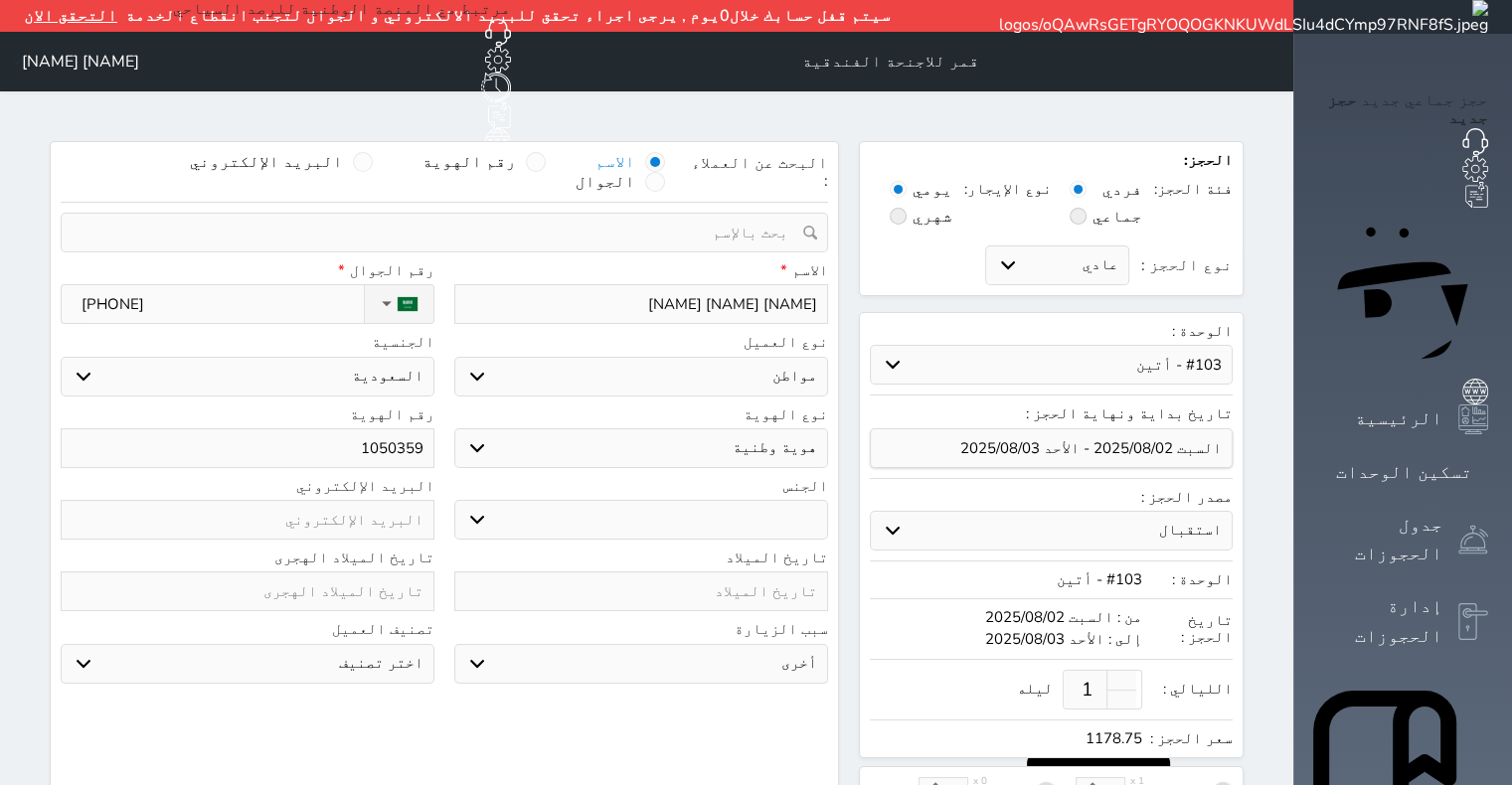 type on "10503596" 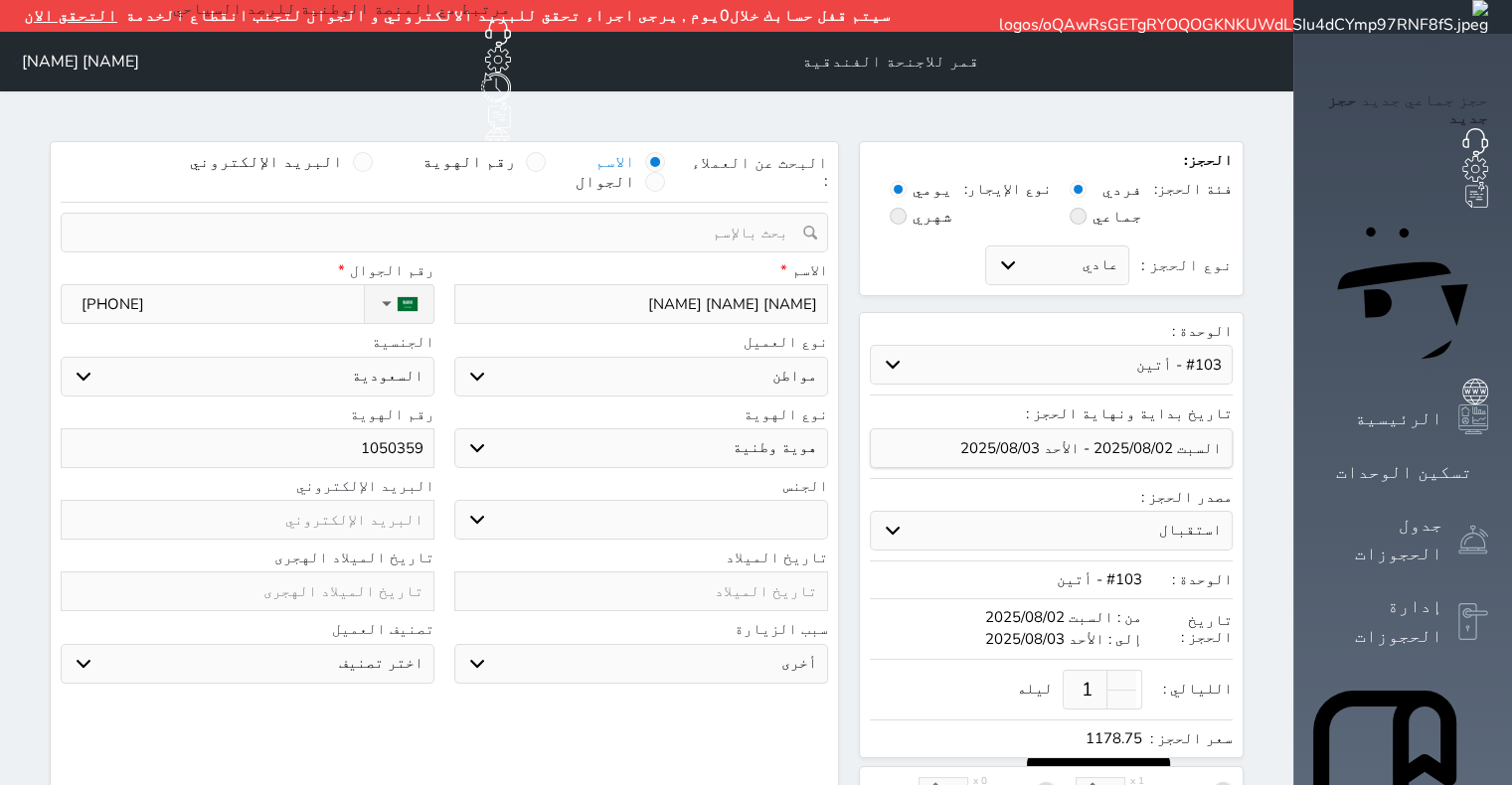 select 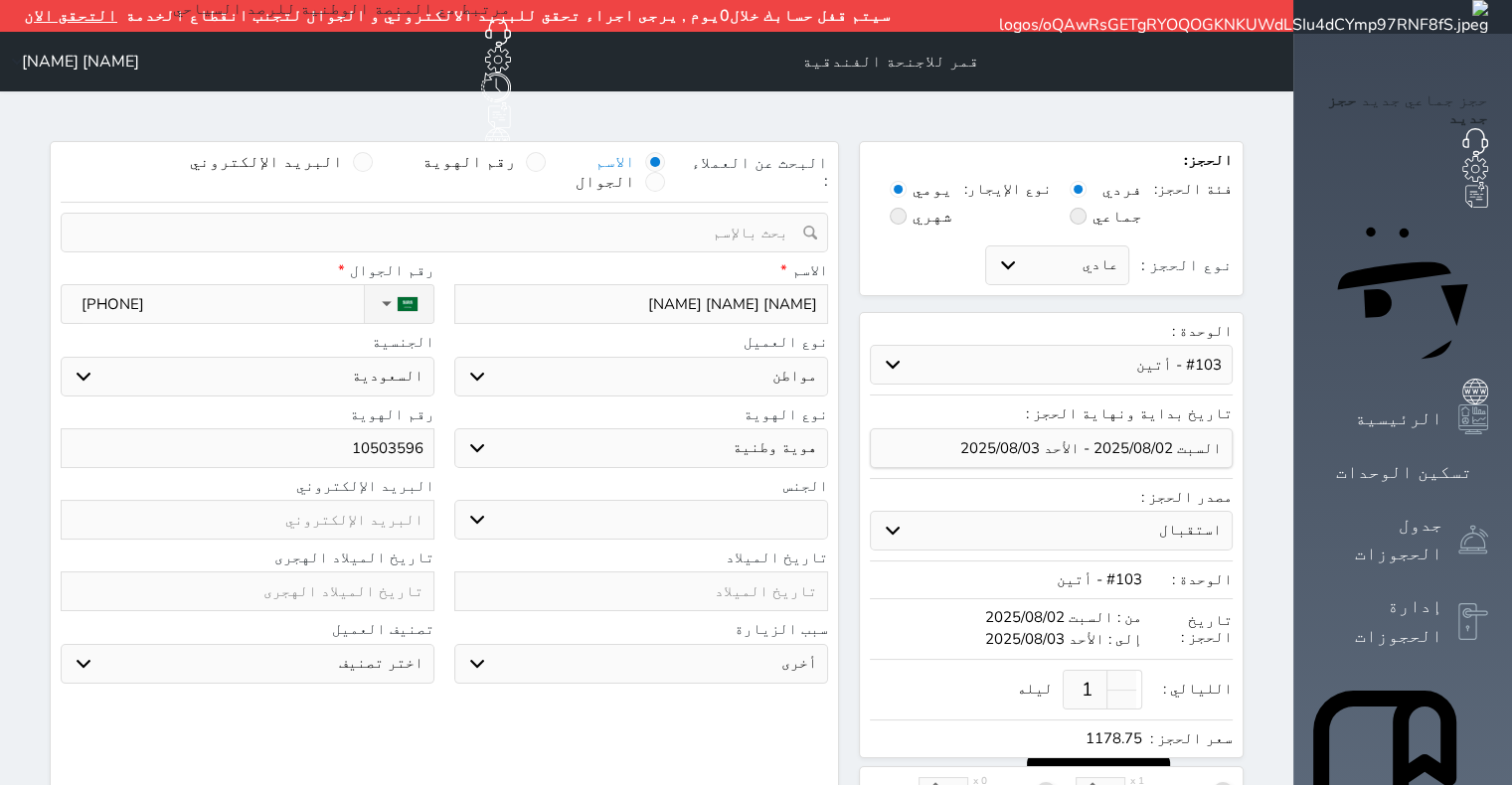 type on "105035964" 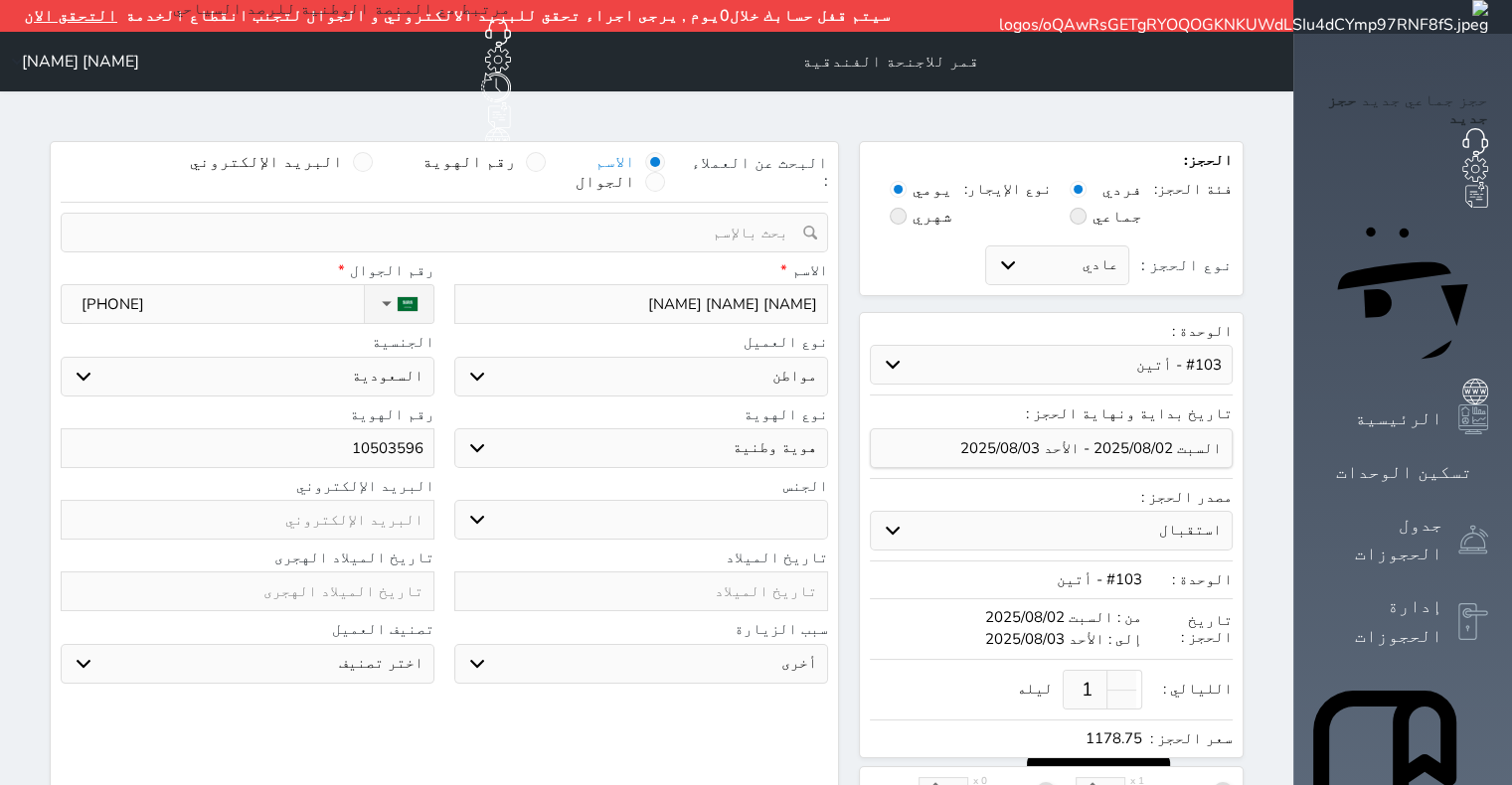 select 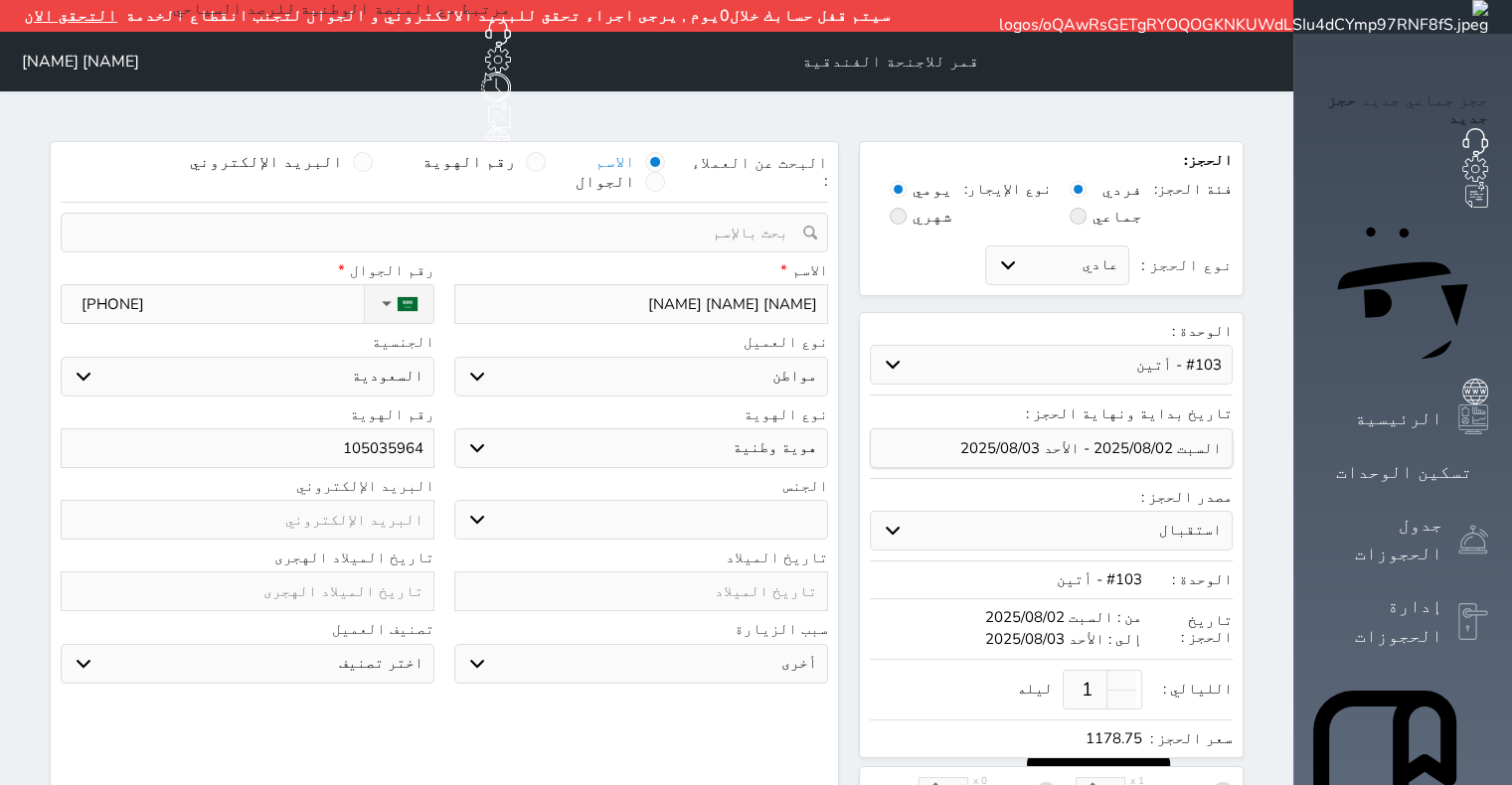 type on "[NUMBER]" 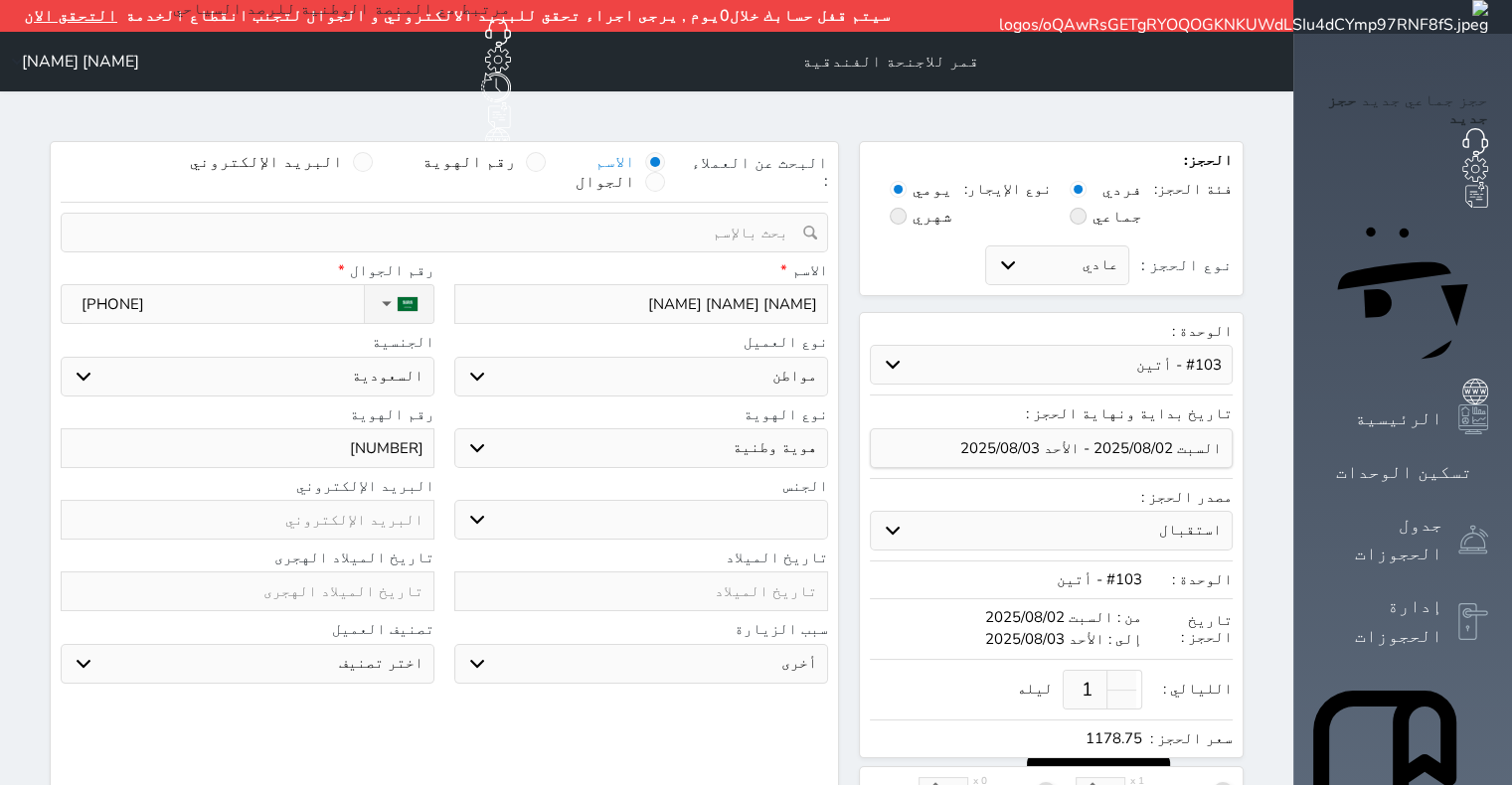 select 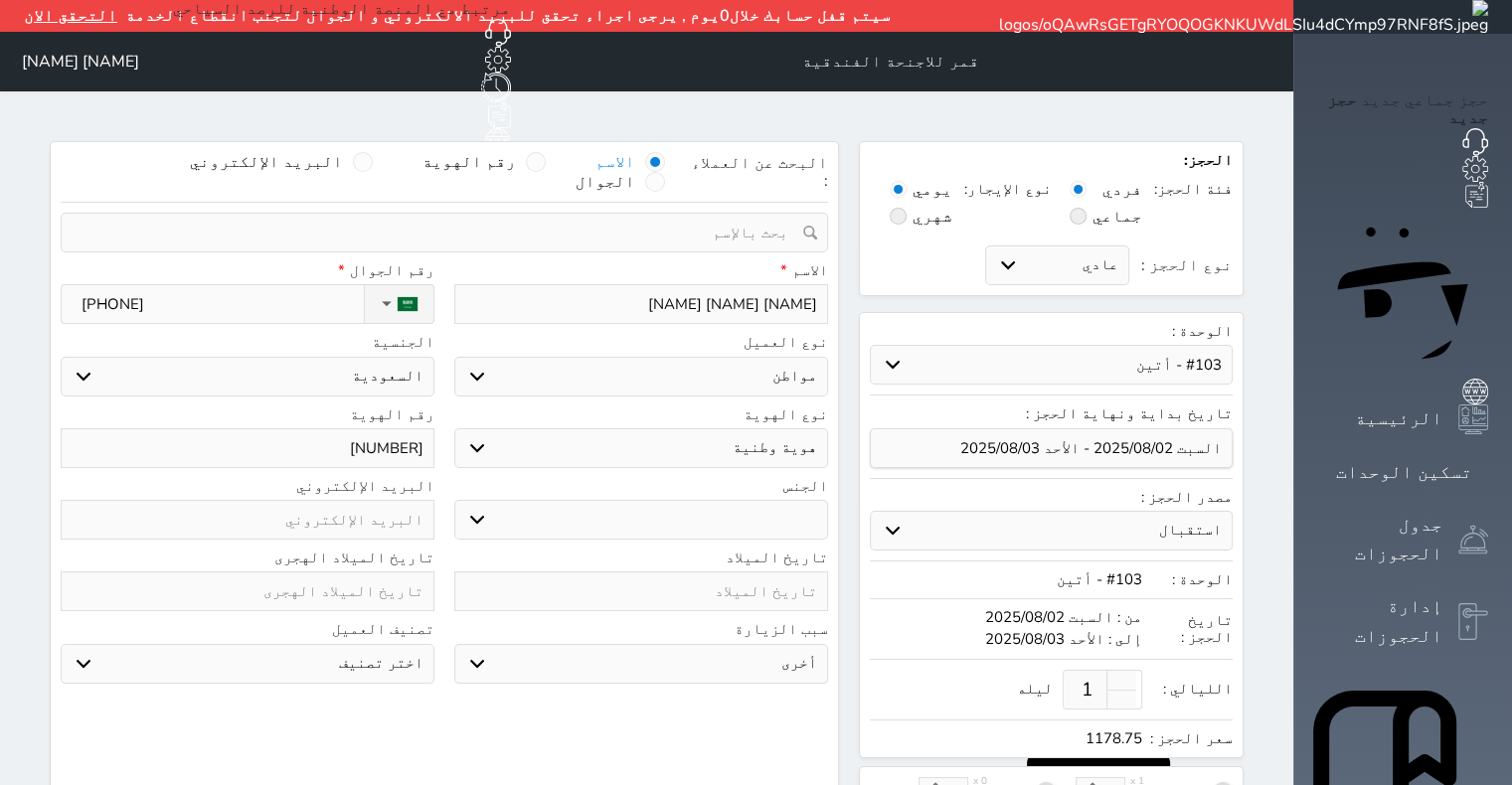 drag, startPoint x: 740, startPoint y: 471, endPoint x: 746, endPoint y: 485, distance: 15.231546 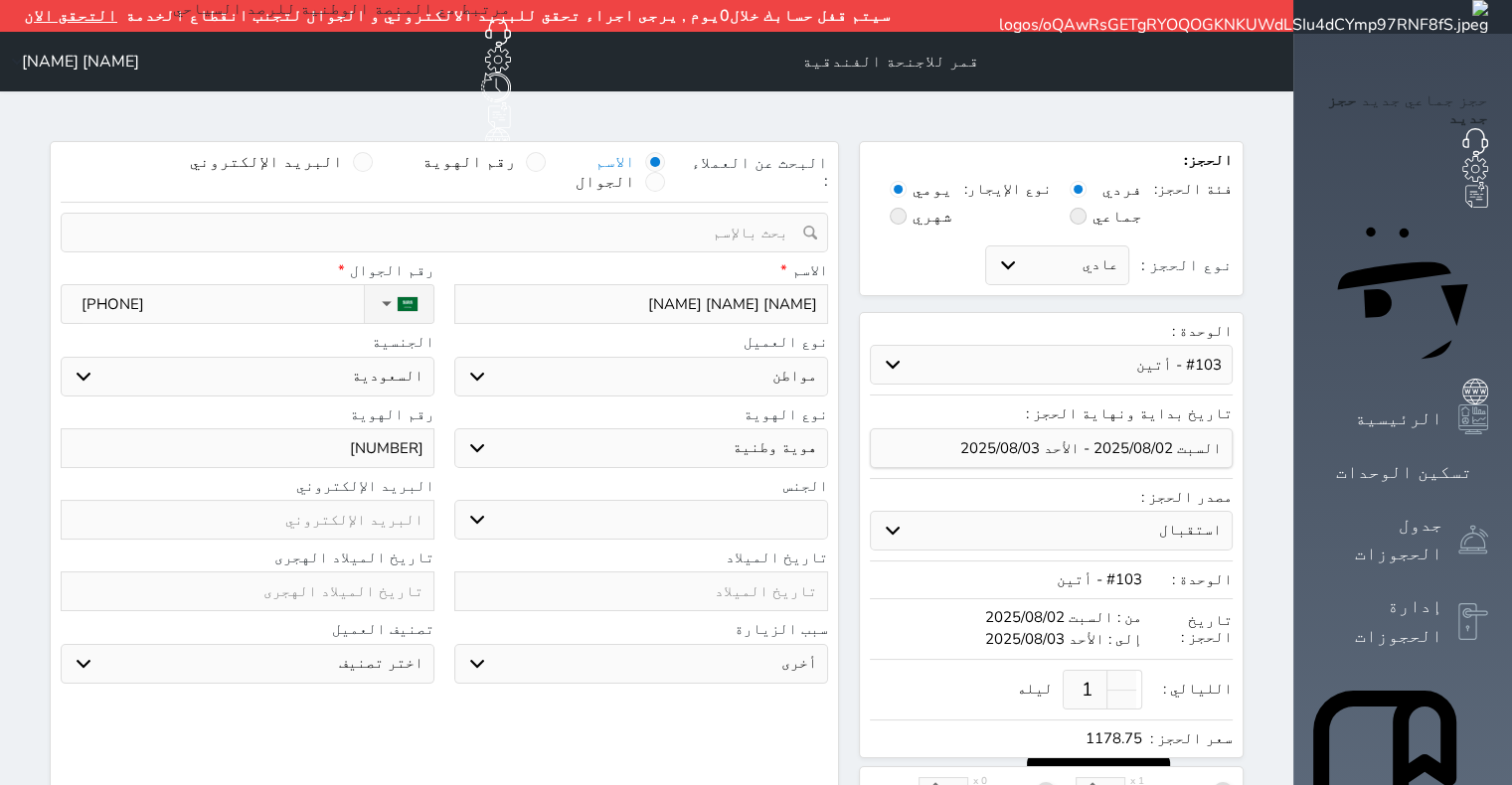 click on "ذكر   انثى" at bounding box center (641, 520) 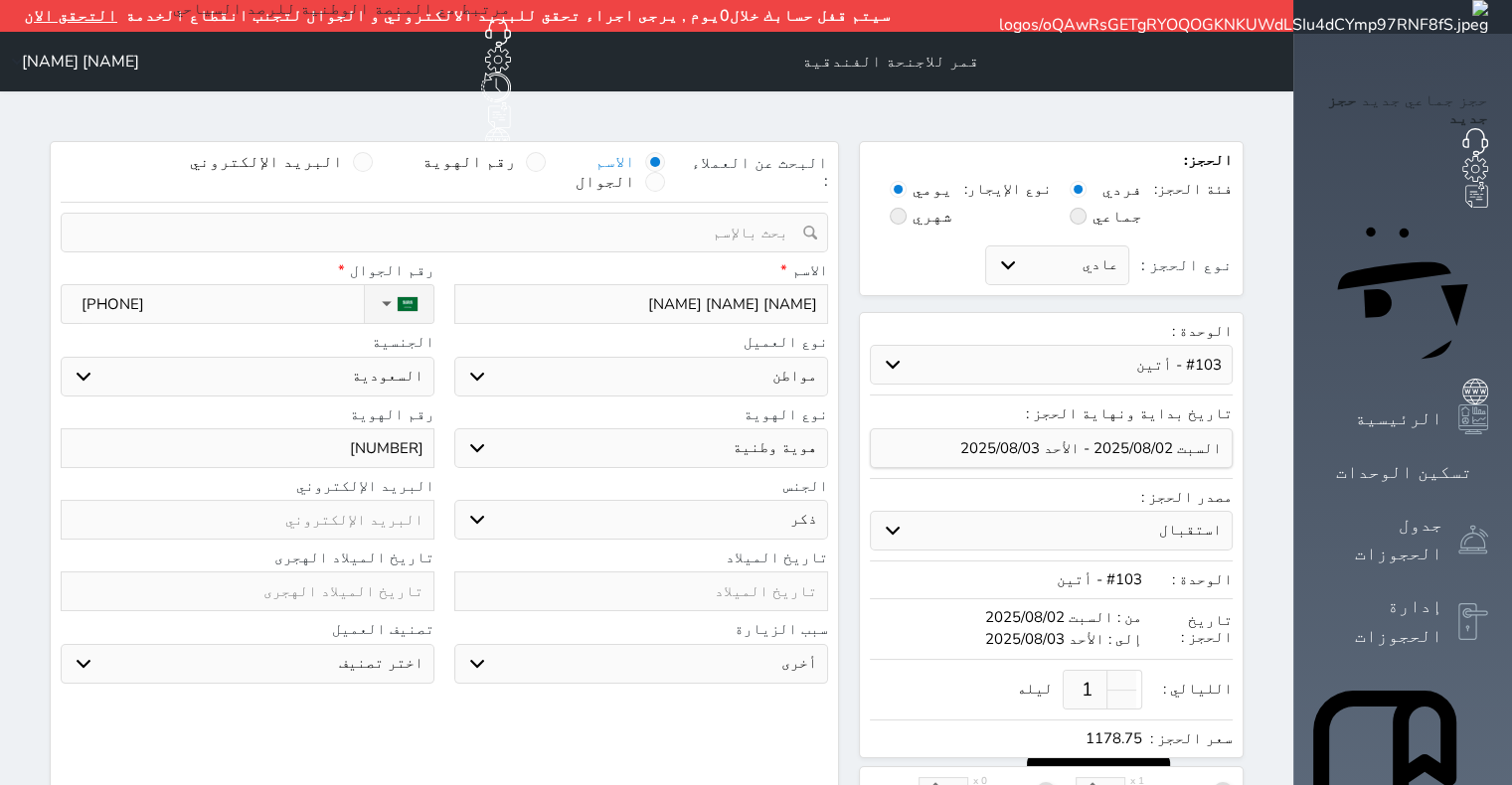click on "ذكر   انثى" at bounding box center (641, 520) 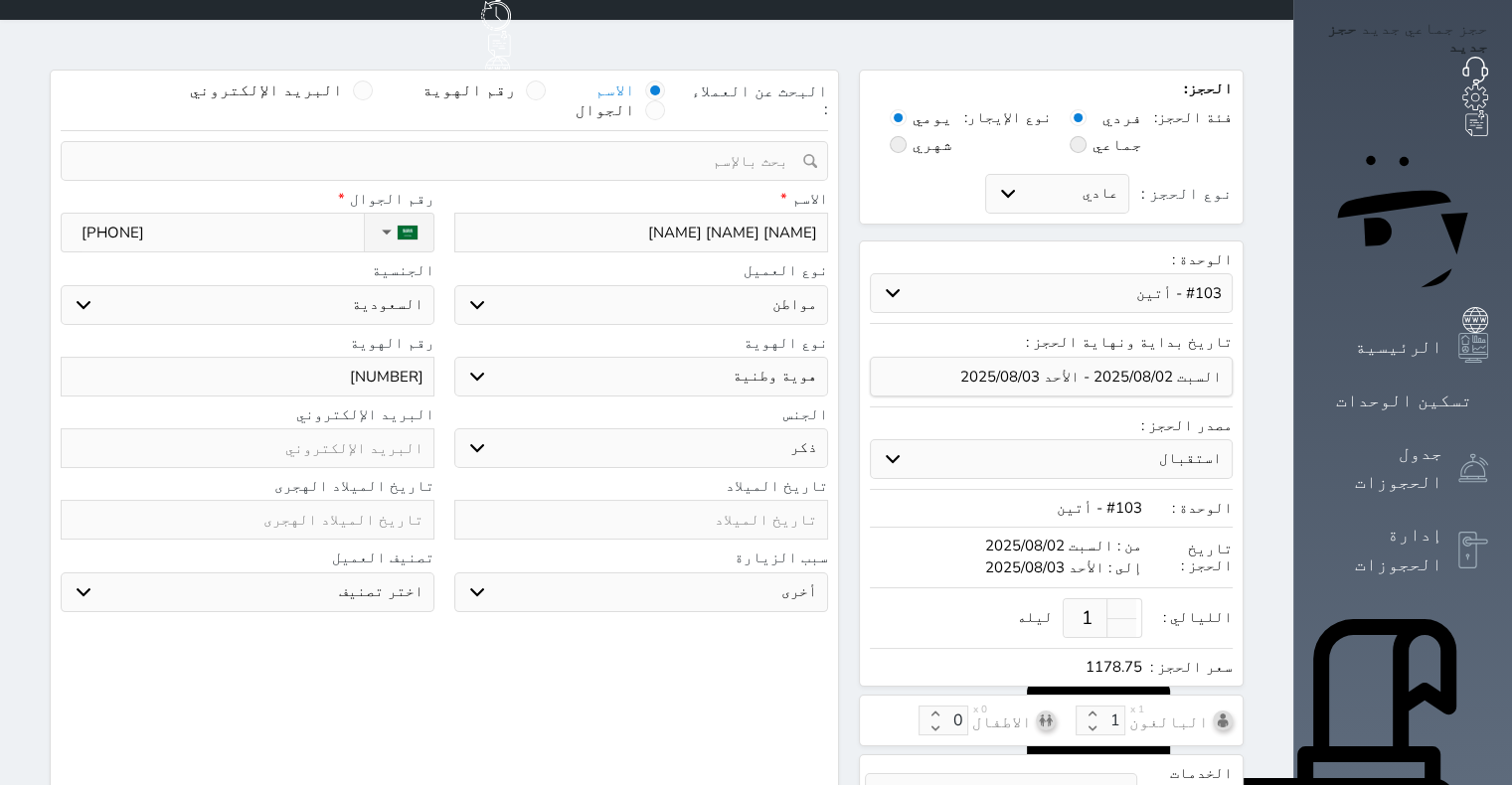 scroll, scrollTop: 99, scrollLeft: 0, axis: vertical 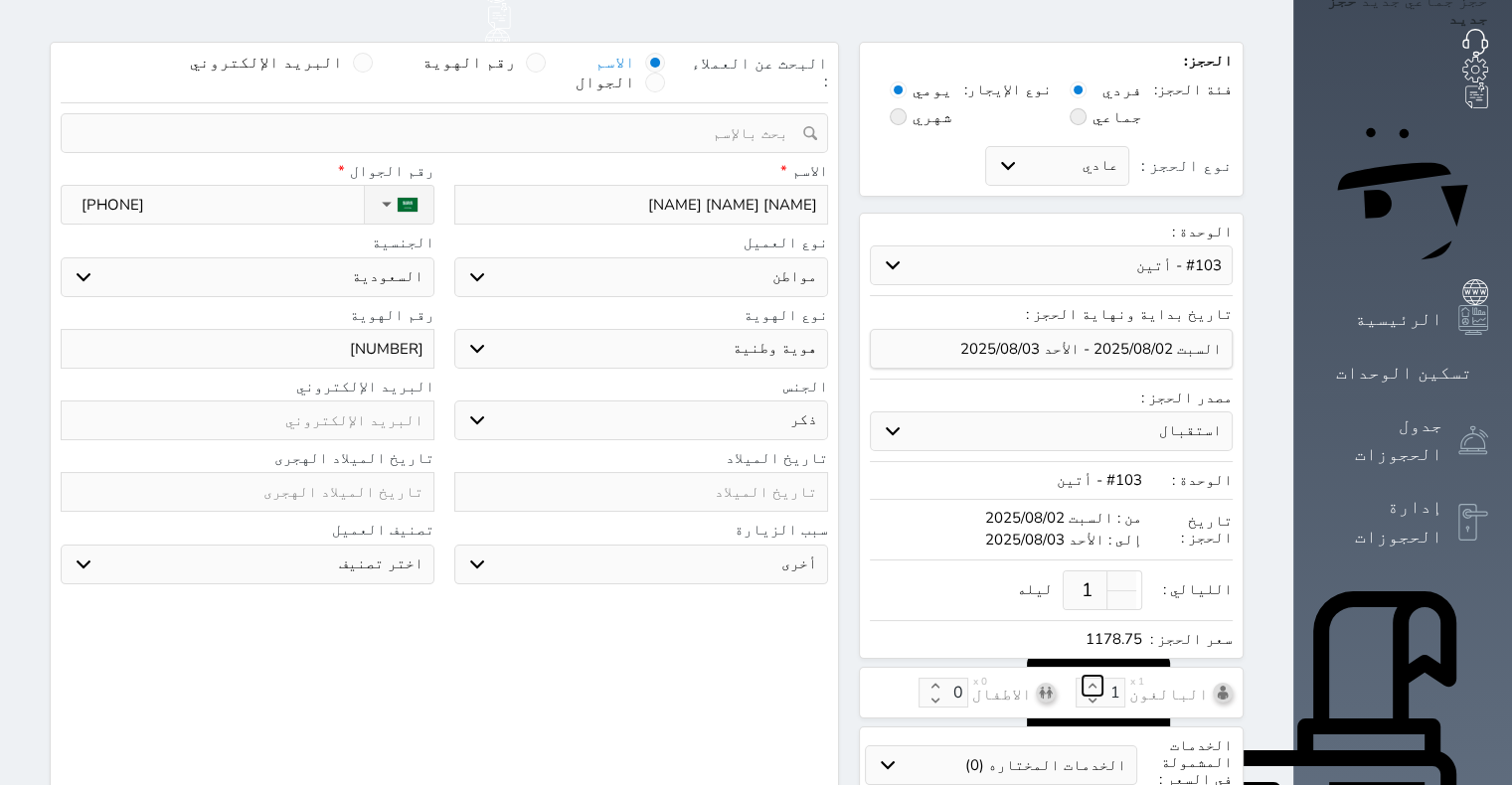 click 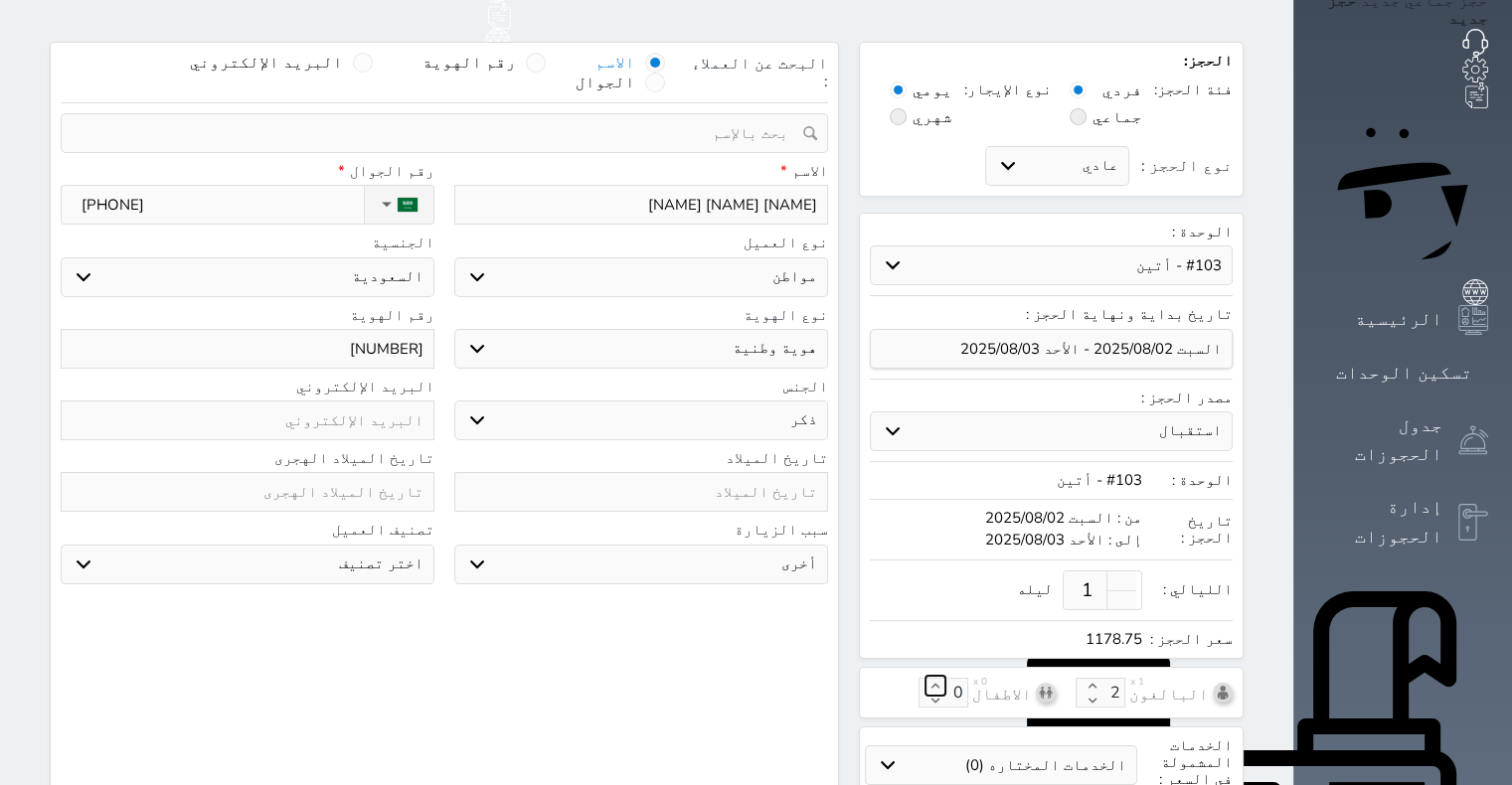 click 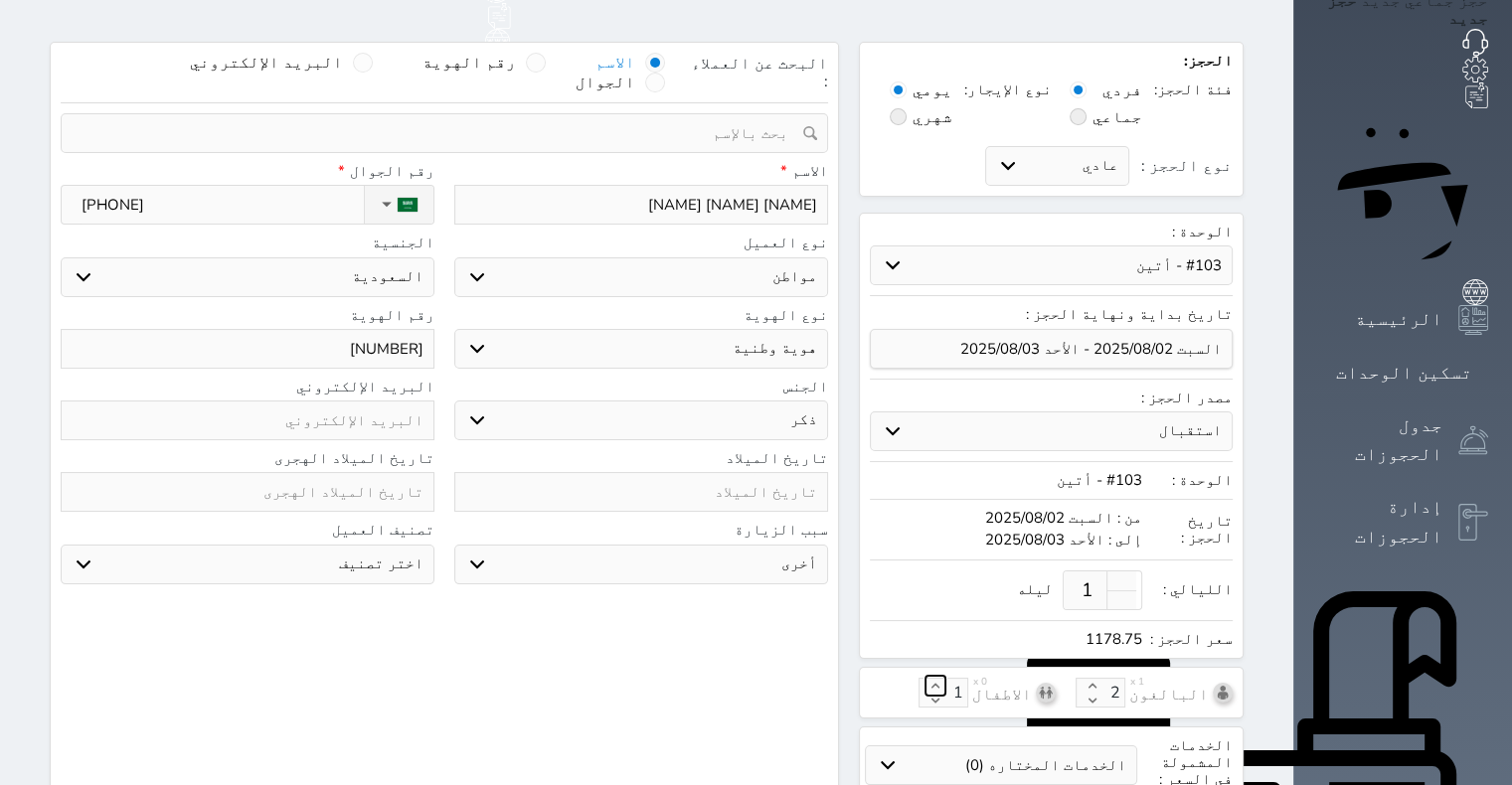 click 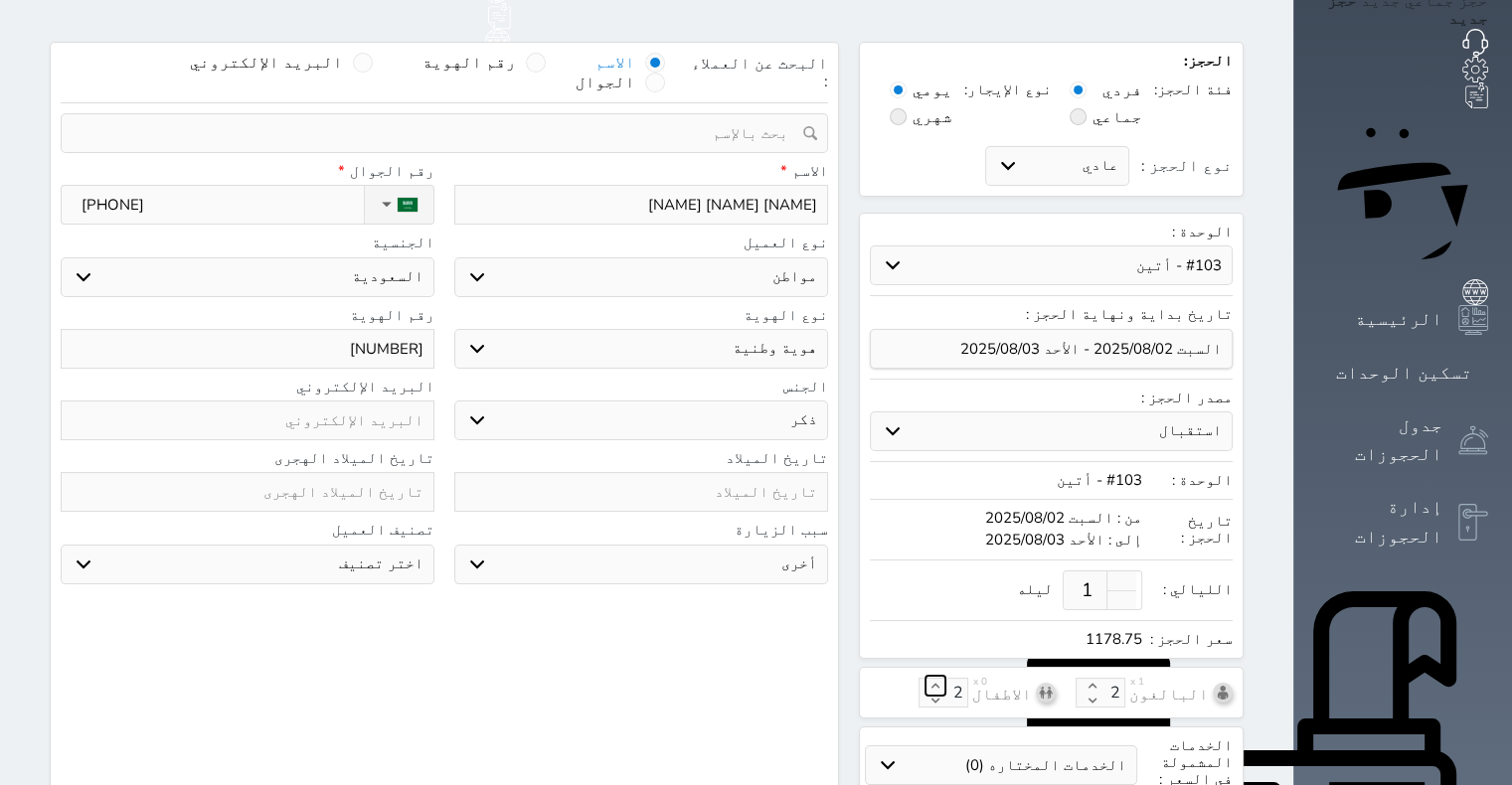 click 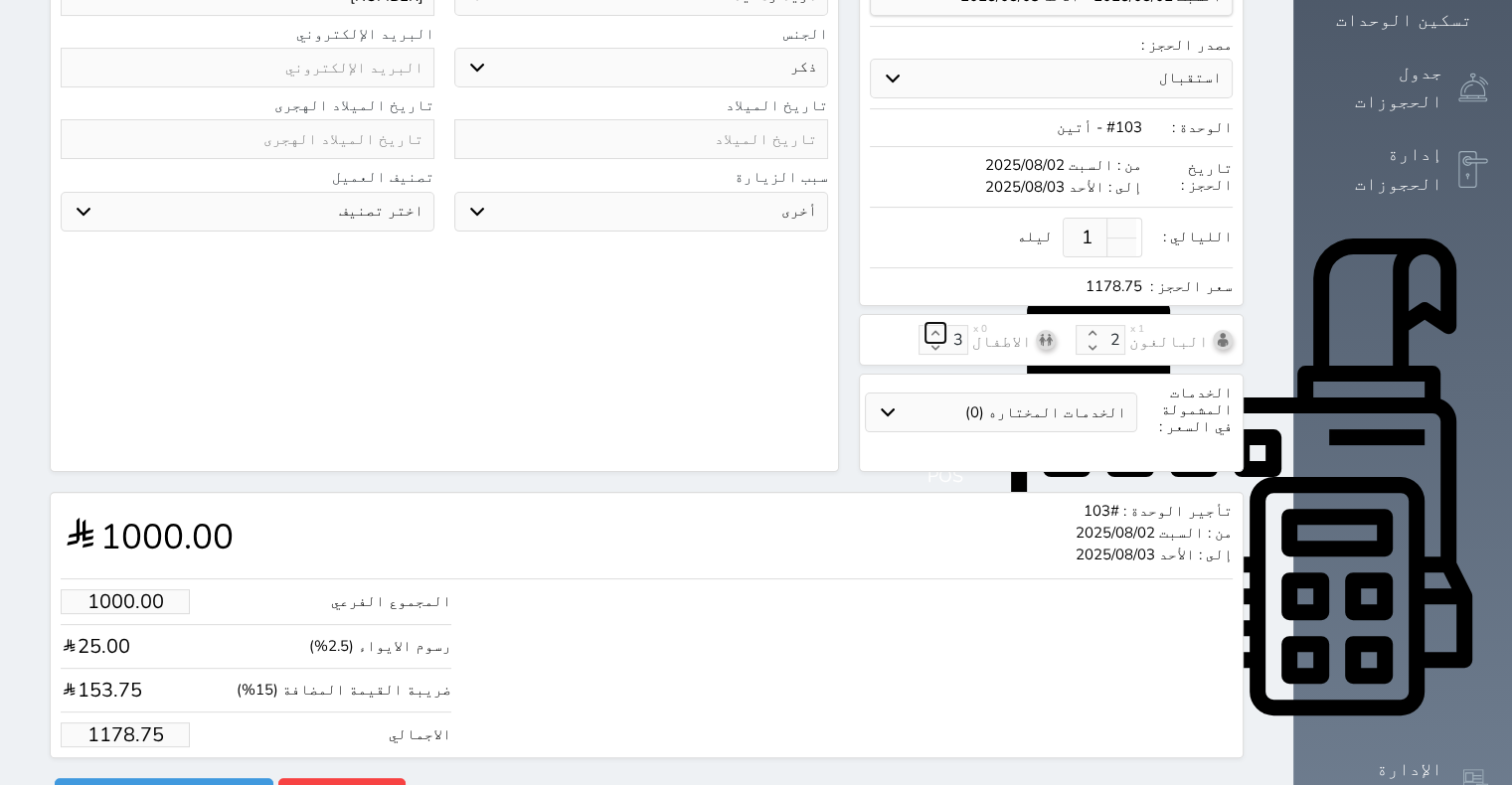 scroll, scrollTop: 461, scrollLeft: 0, axis: vertical 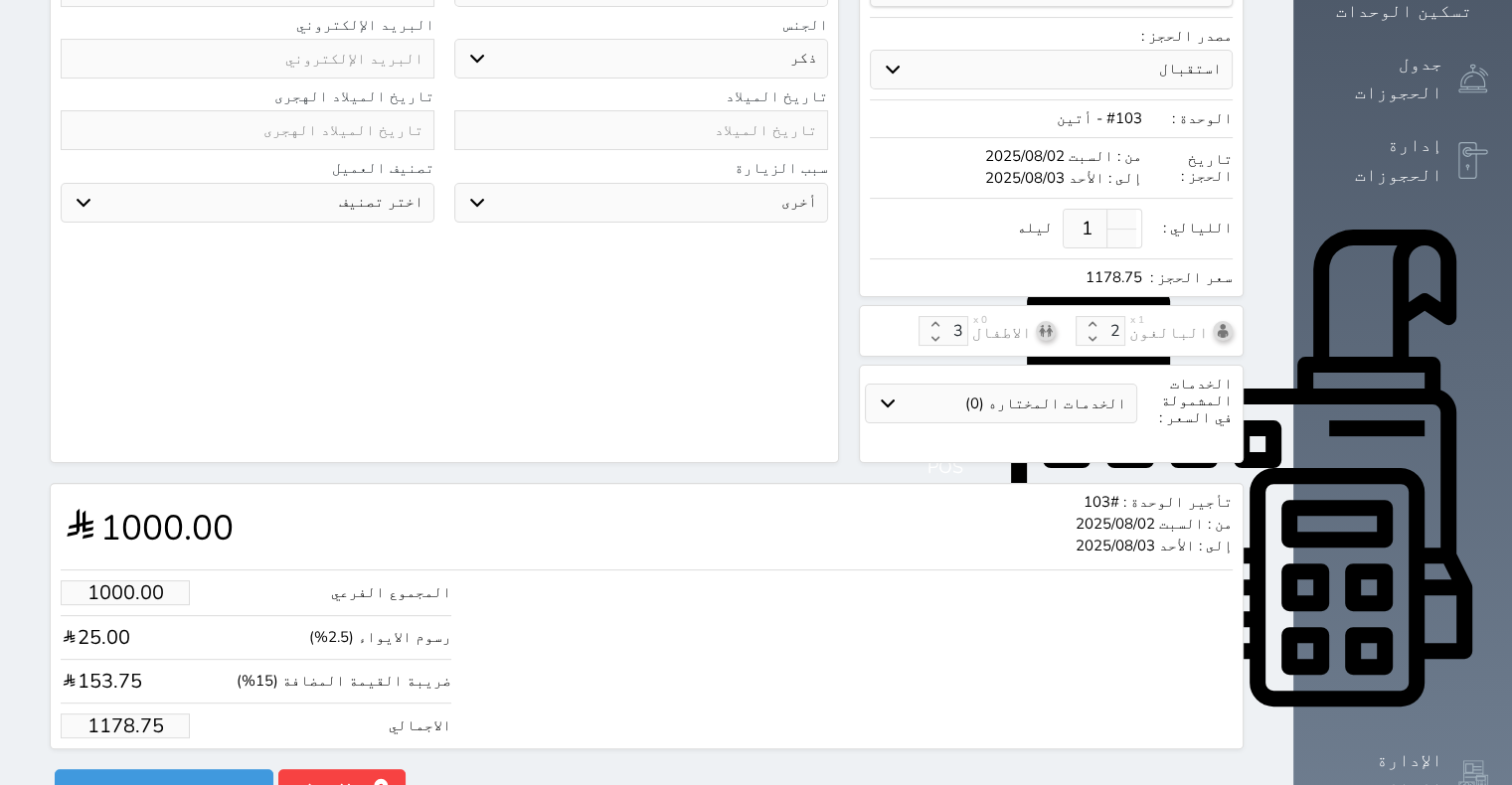 drag, startPoint x: 74, startPoint y: 691, endPoint x: 184, endPoint y: 693, distance: 110.01818 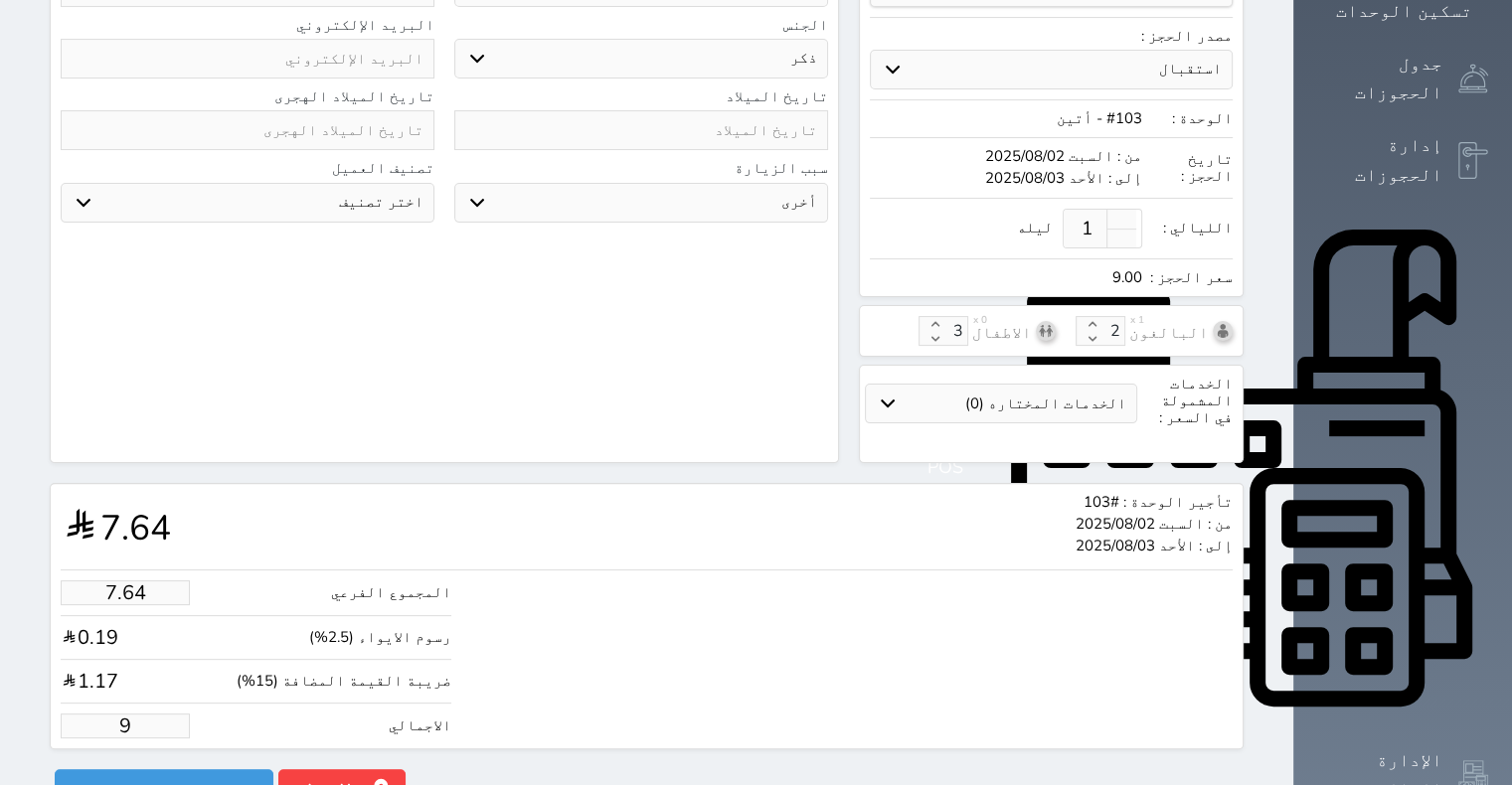 type on "76.35" 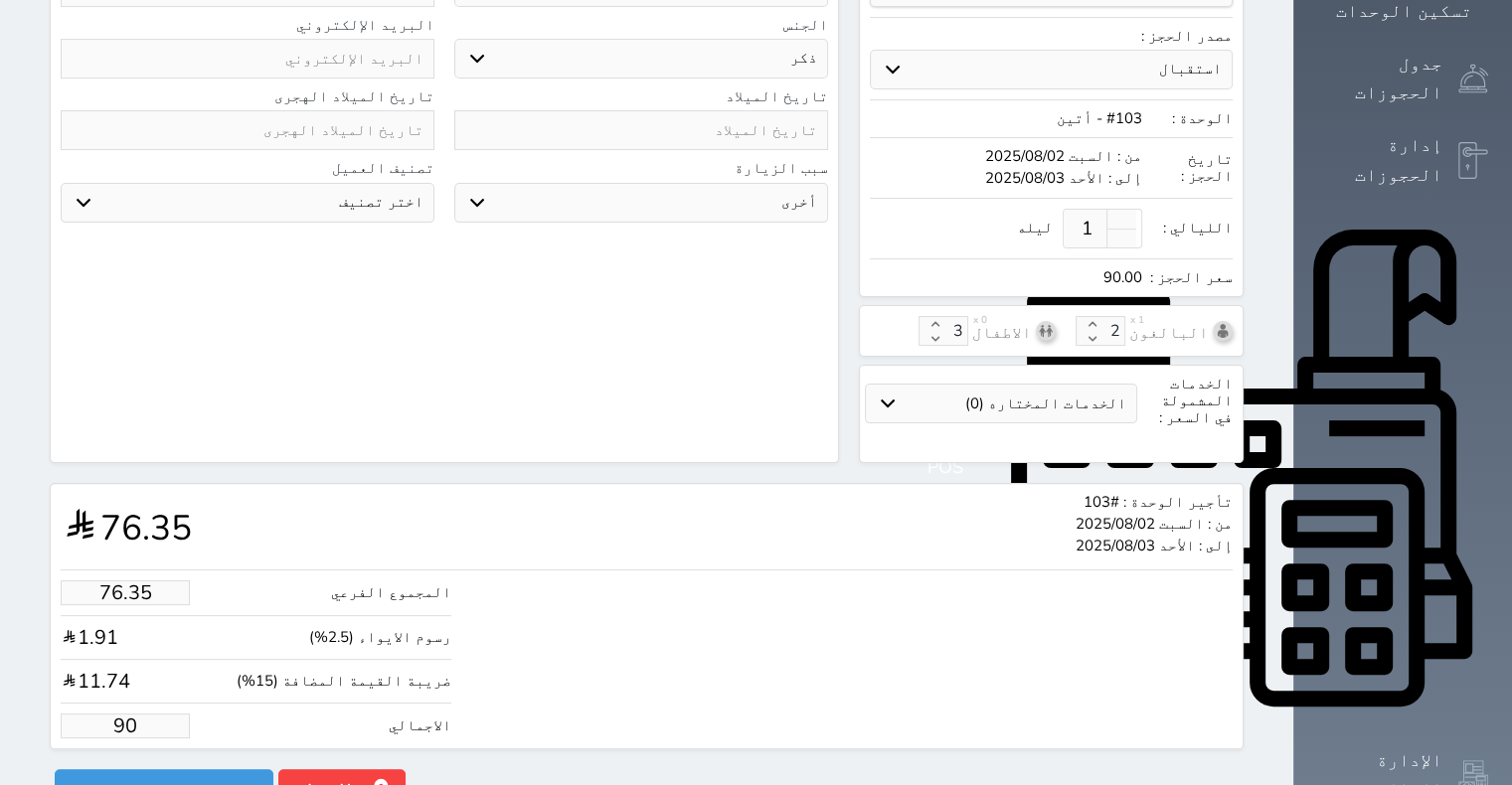type on "763.52" 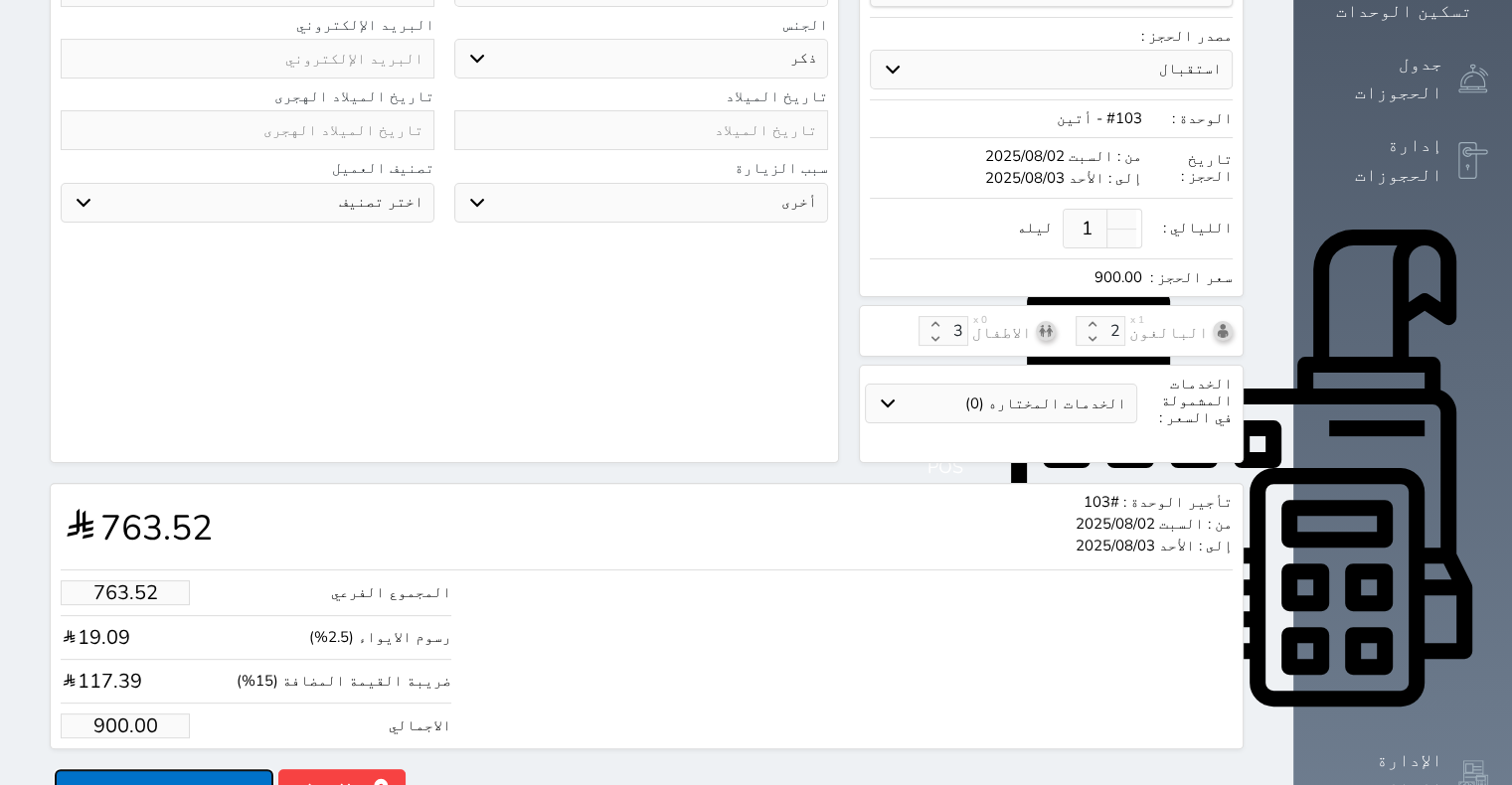 click on "حجز" at bounding box center [164, 786] 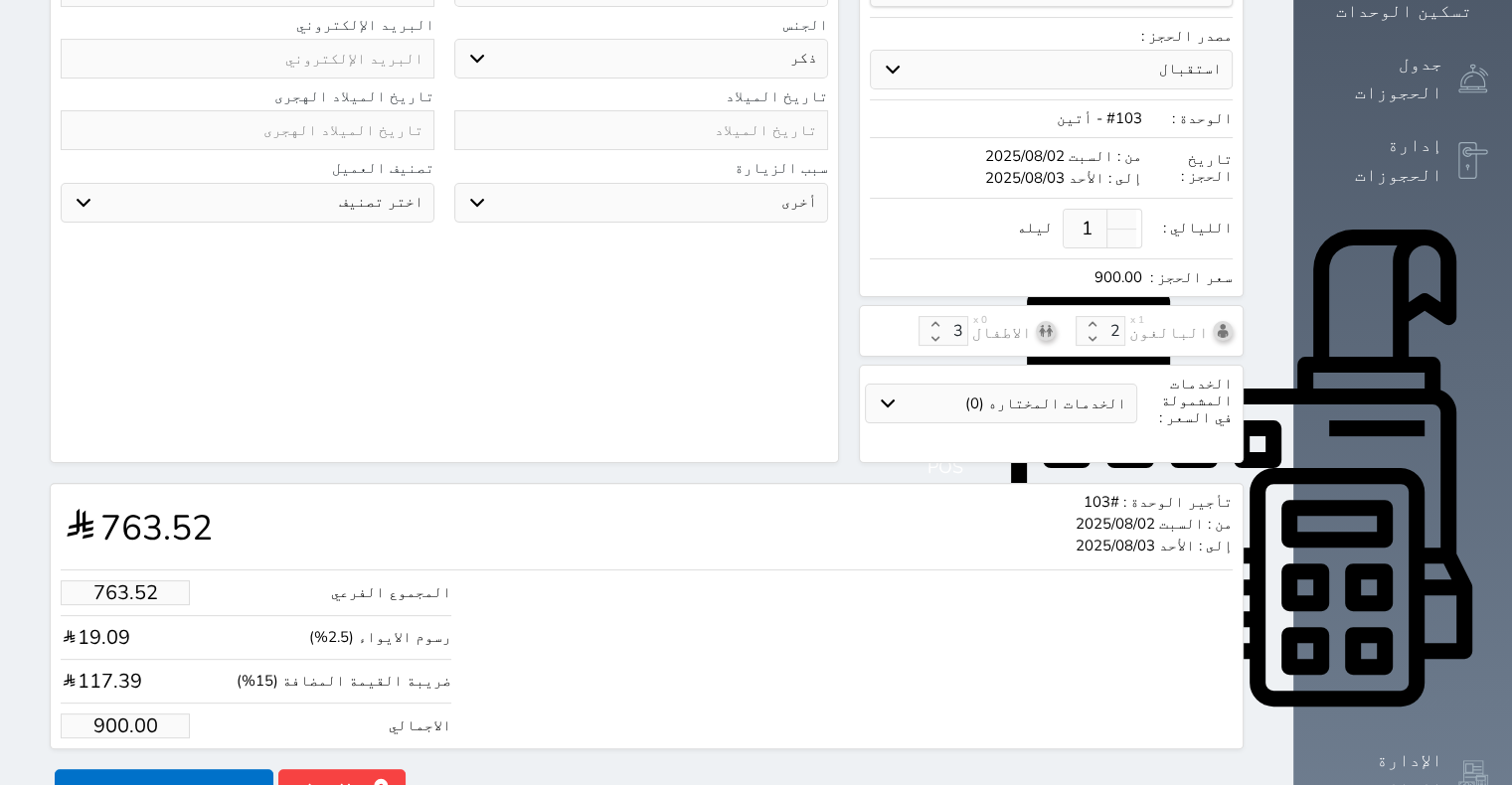 scroll, scrollTop: 393, scrollLeft: 0, axis: vertical 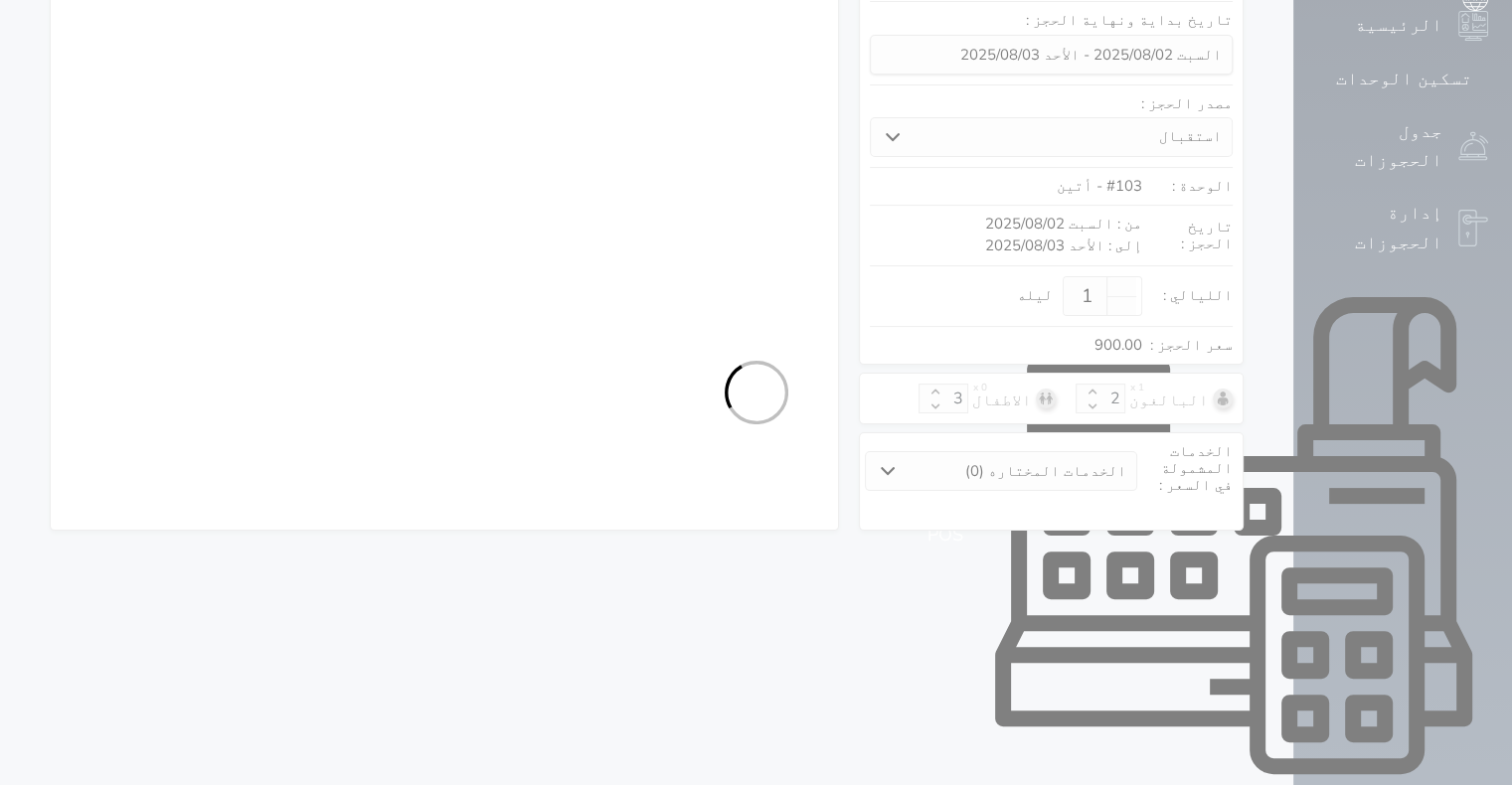 select on "1" 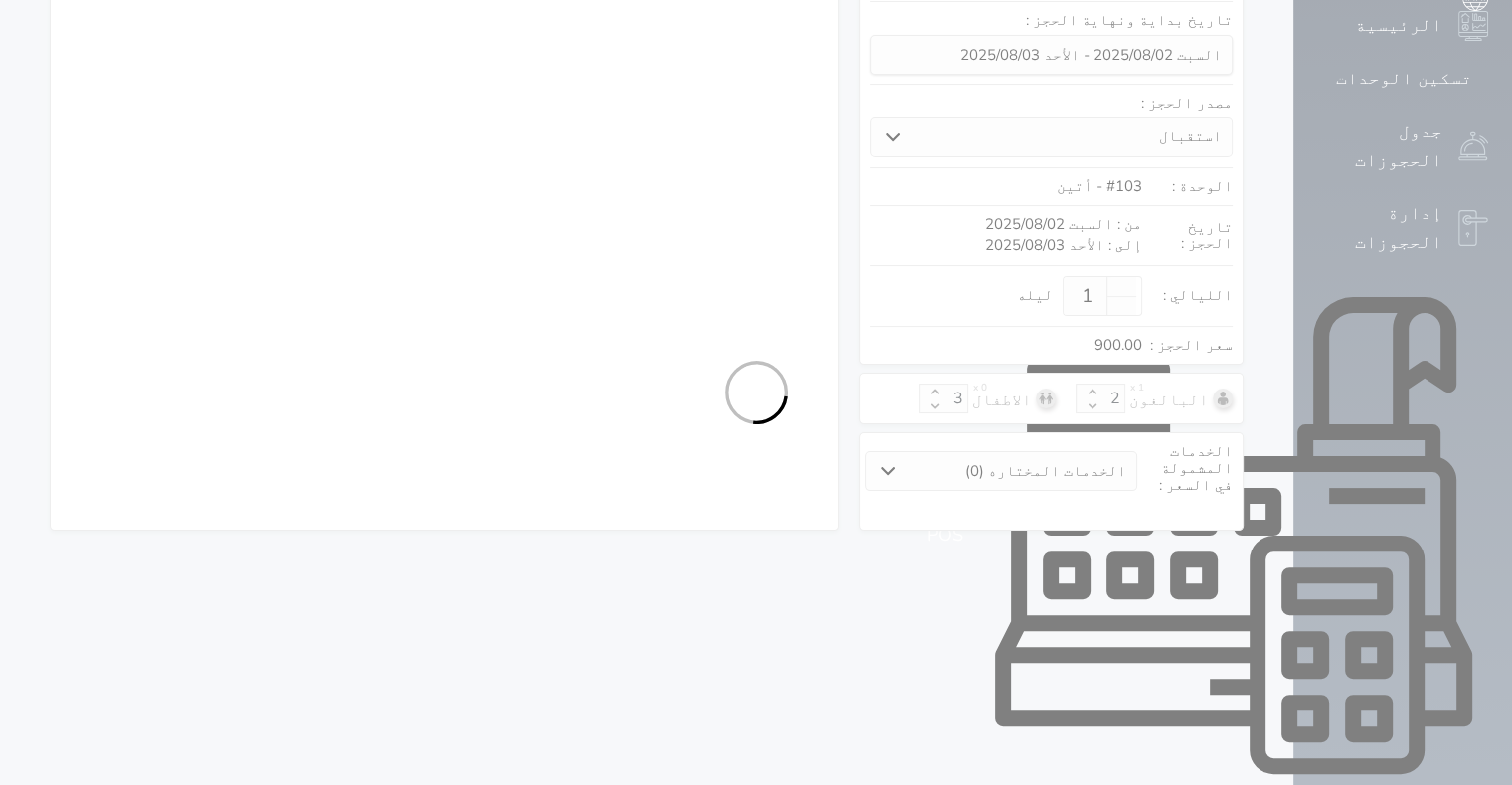 select on "113" 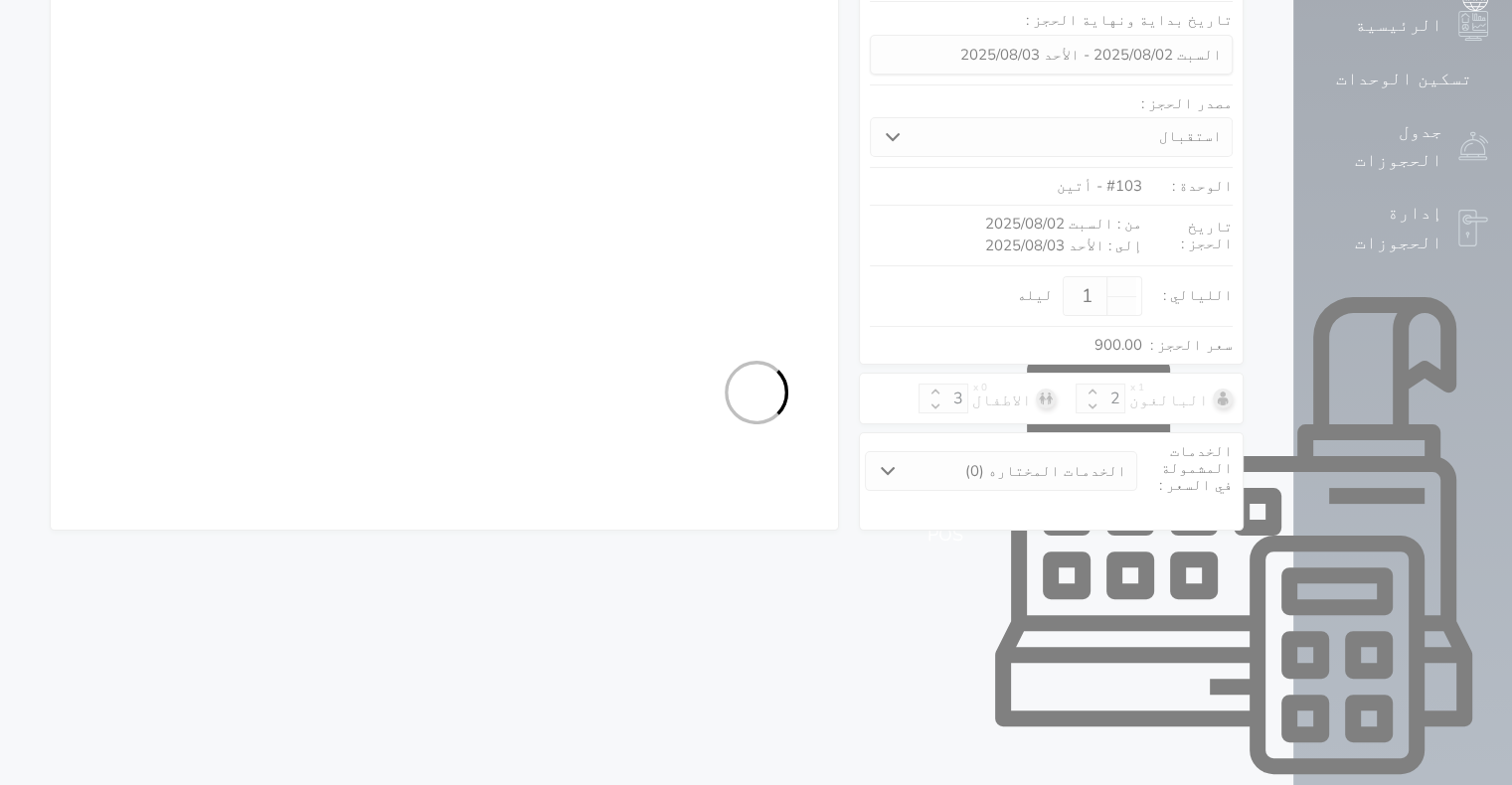 select on "1" 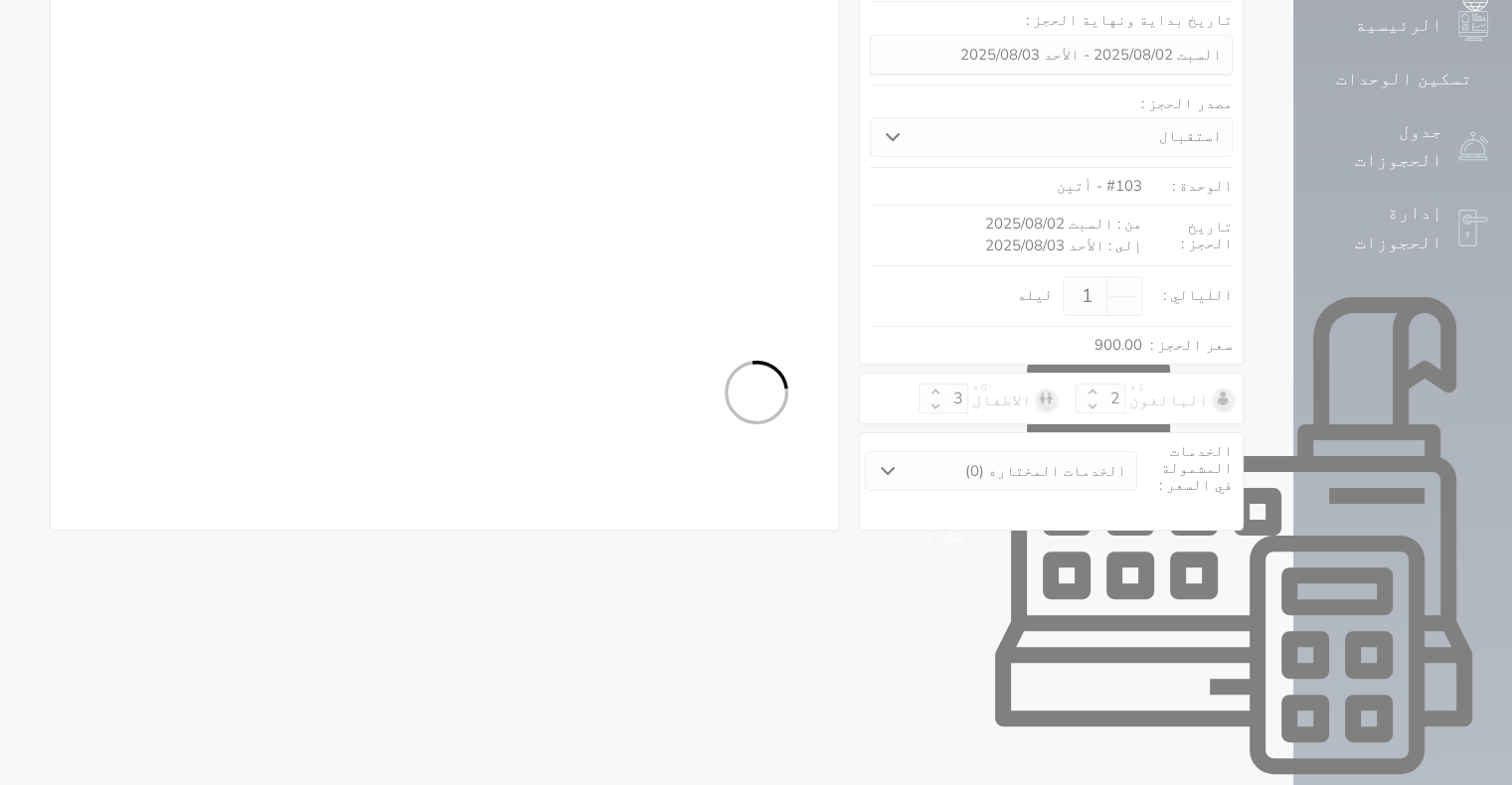 select on "7" 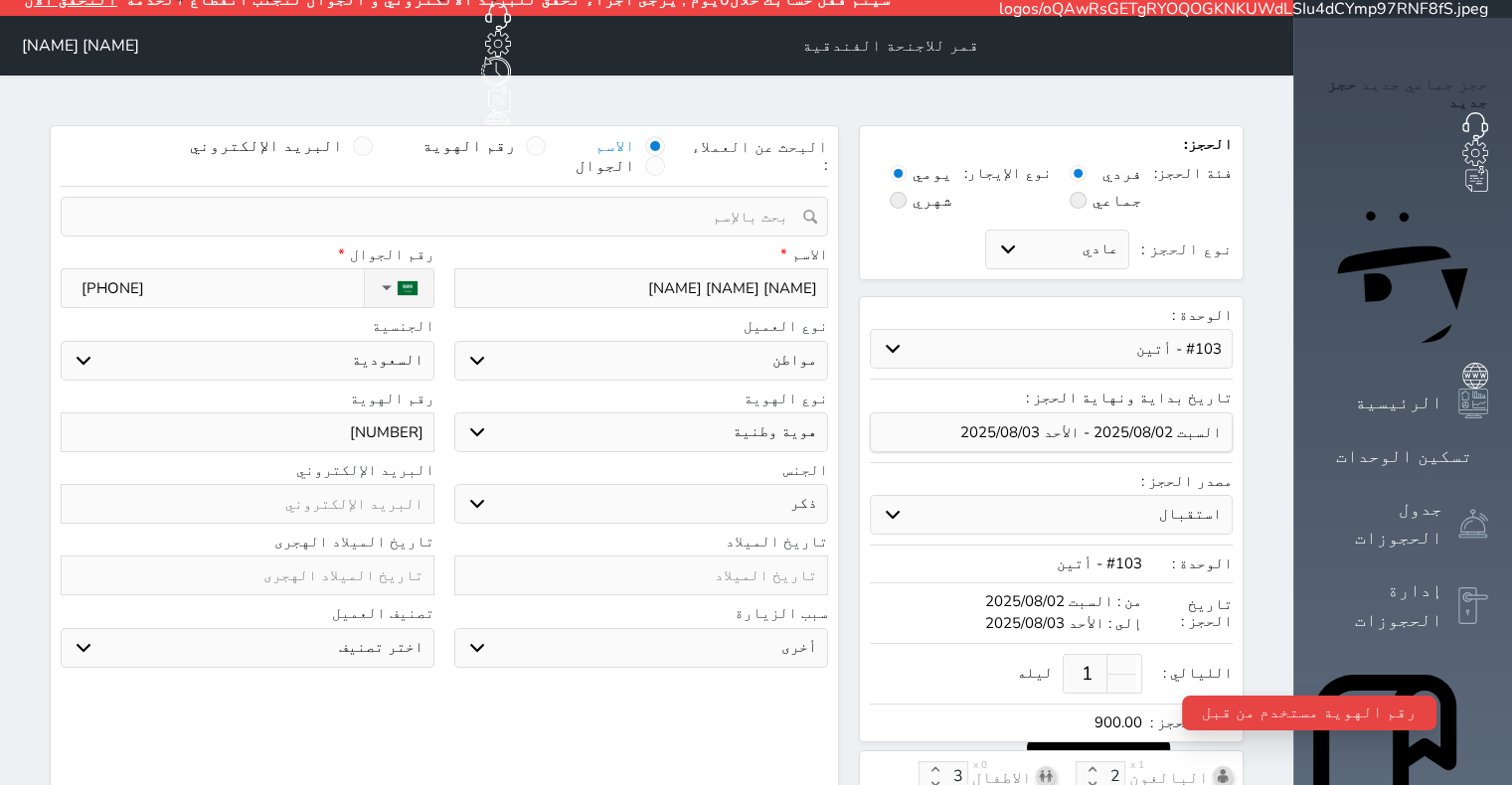 scroll, scrollTop: 0, scrollLeft: 0, axis: both 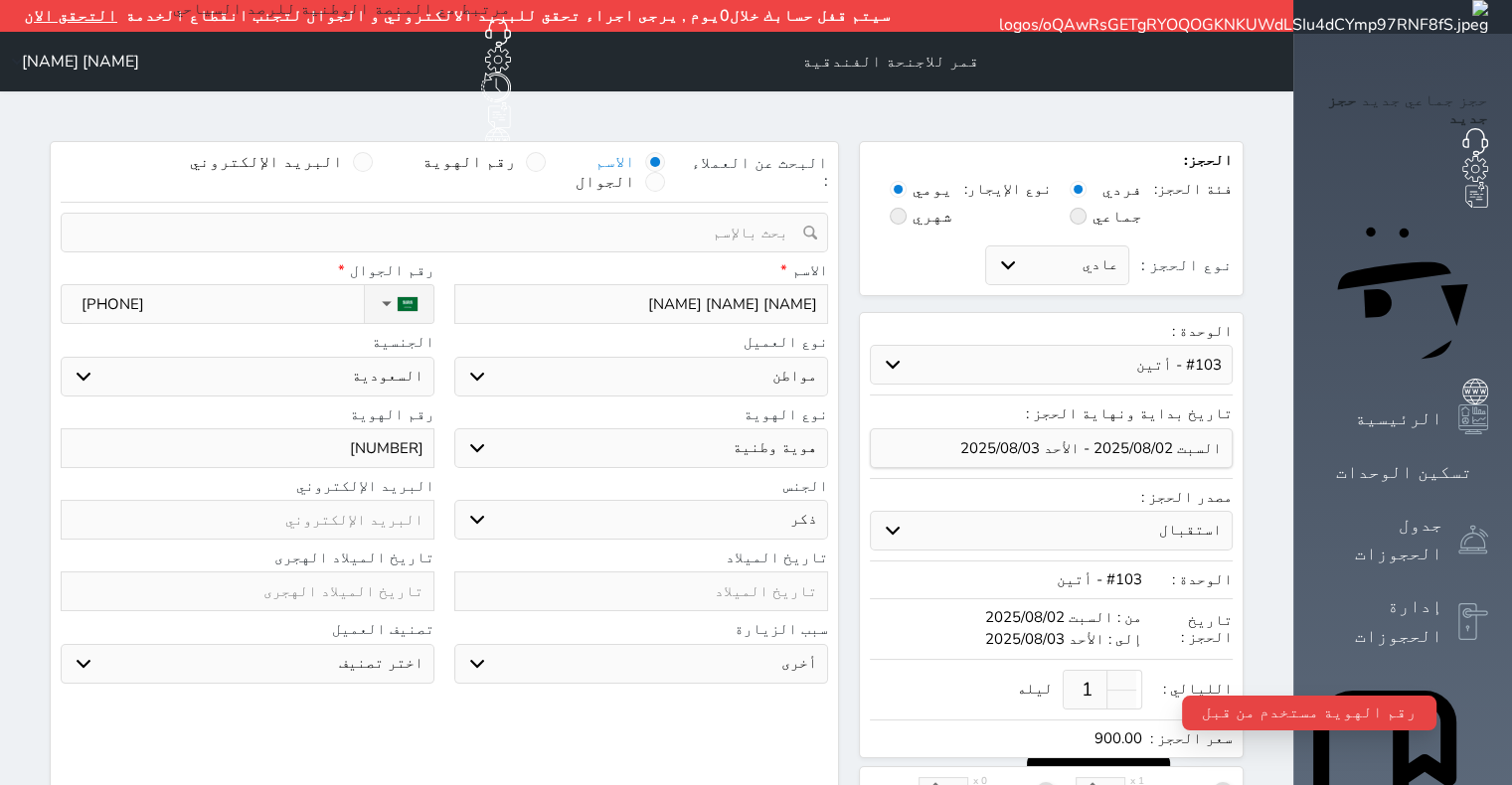 drag, startPoint x: 354, startPoint y: 396, endPoint x: 437, endPoint y: 396, distance: 83 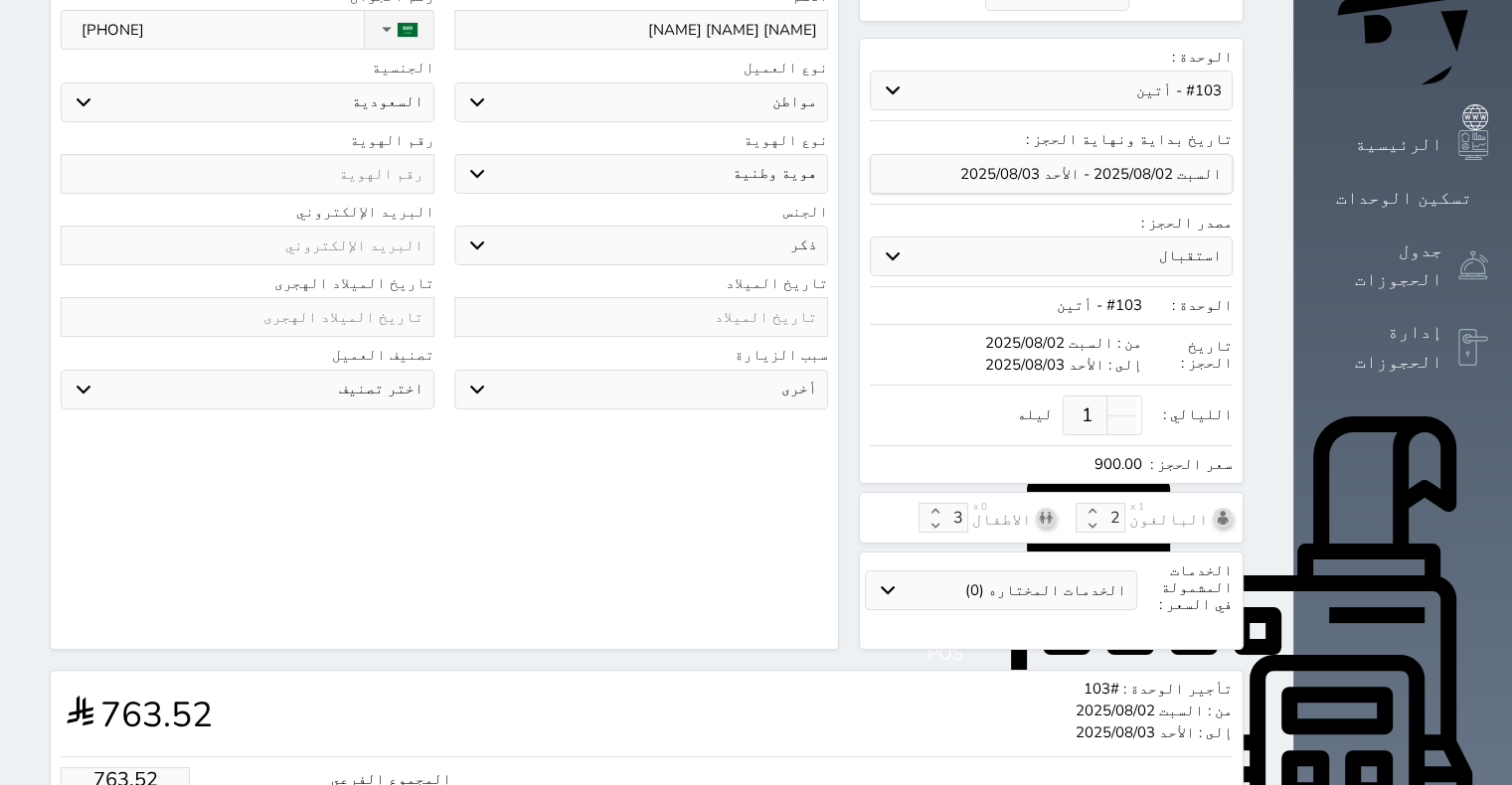 scroll, scrollTop: 461, scrollLeft: 0, axis: vertical 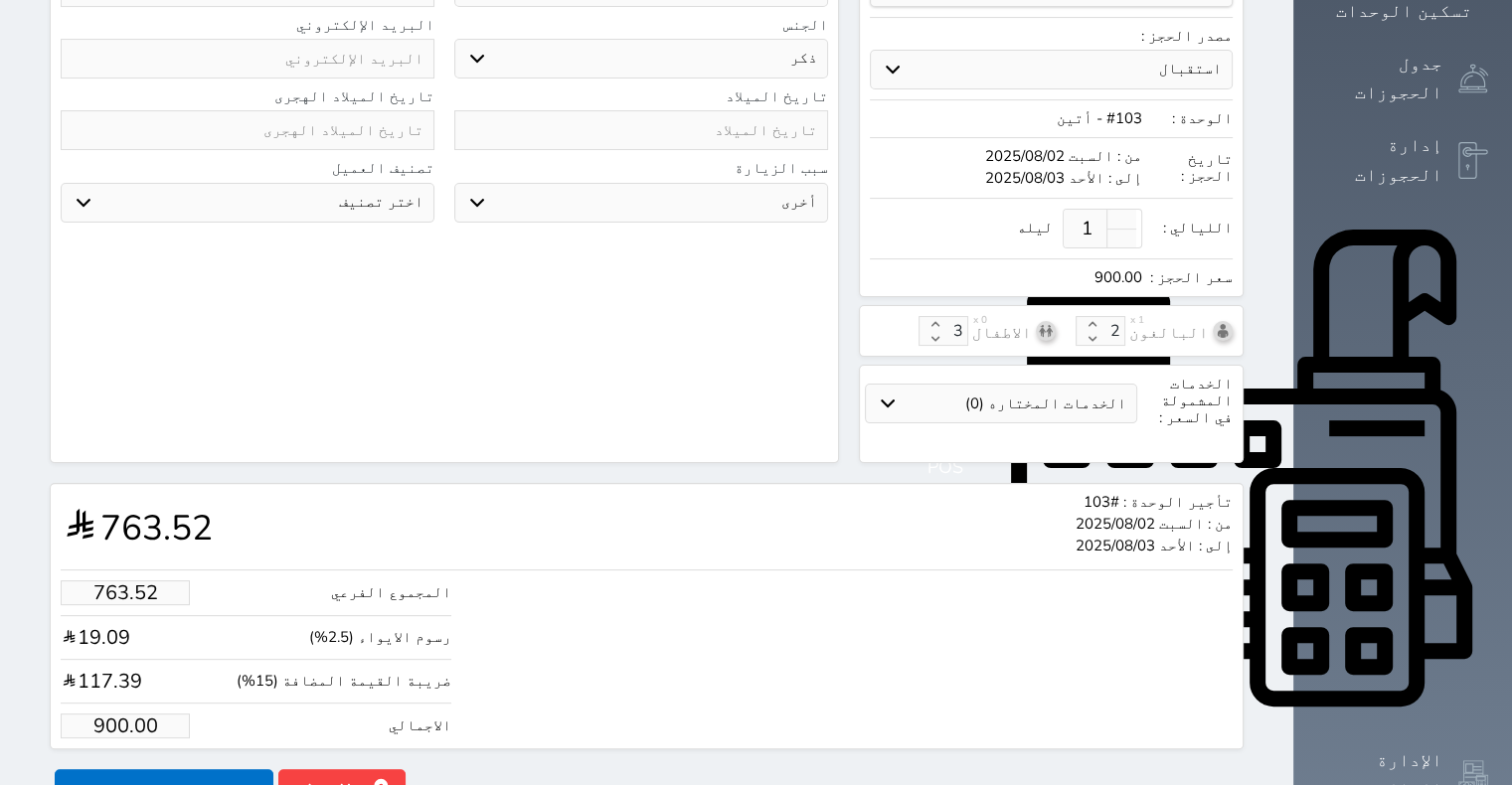 type 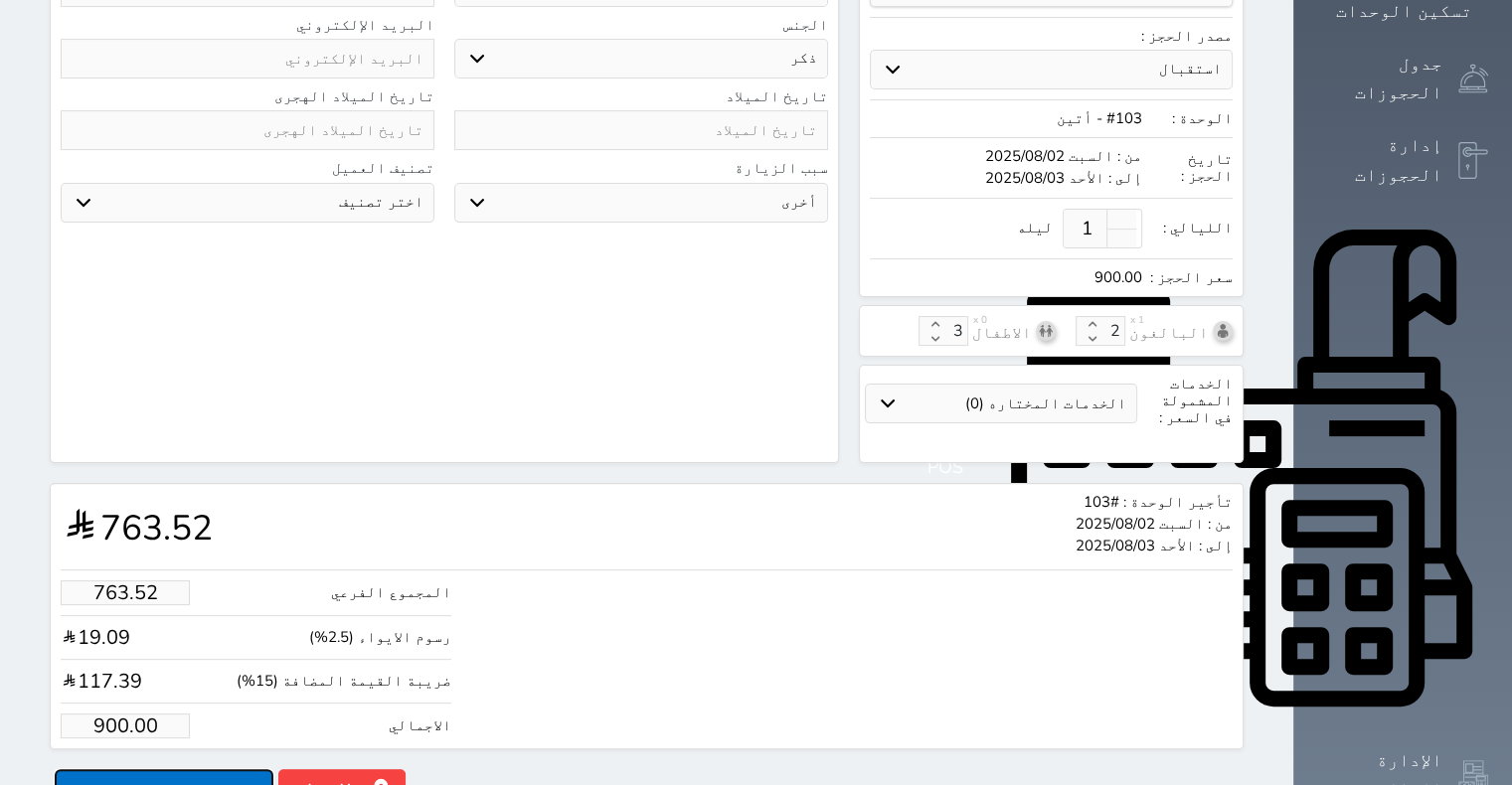 click on "حجز" at bounding box center [164, 786] 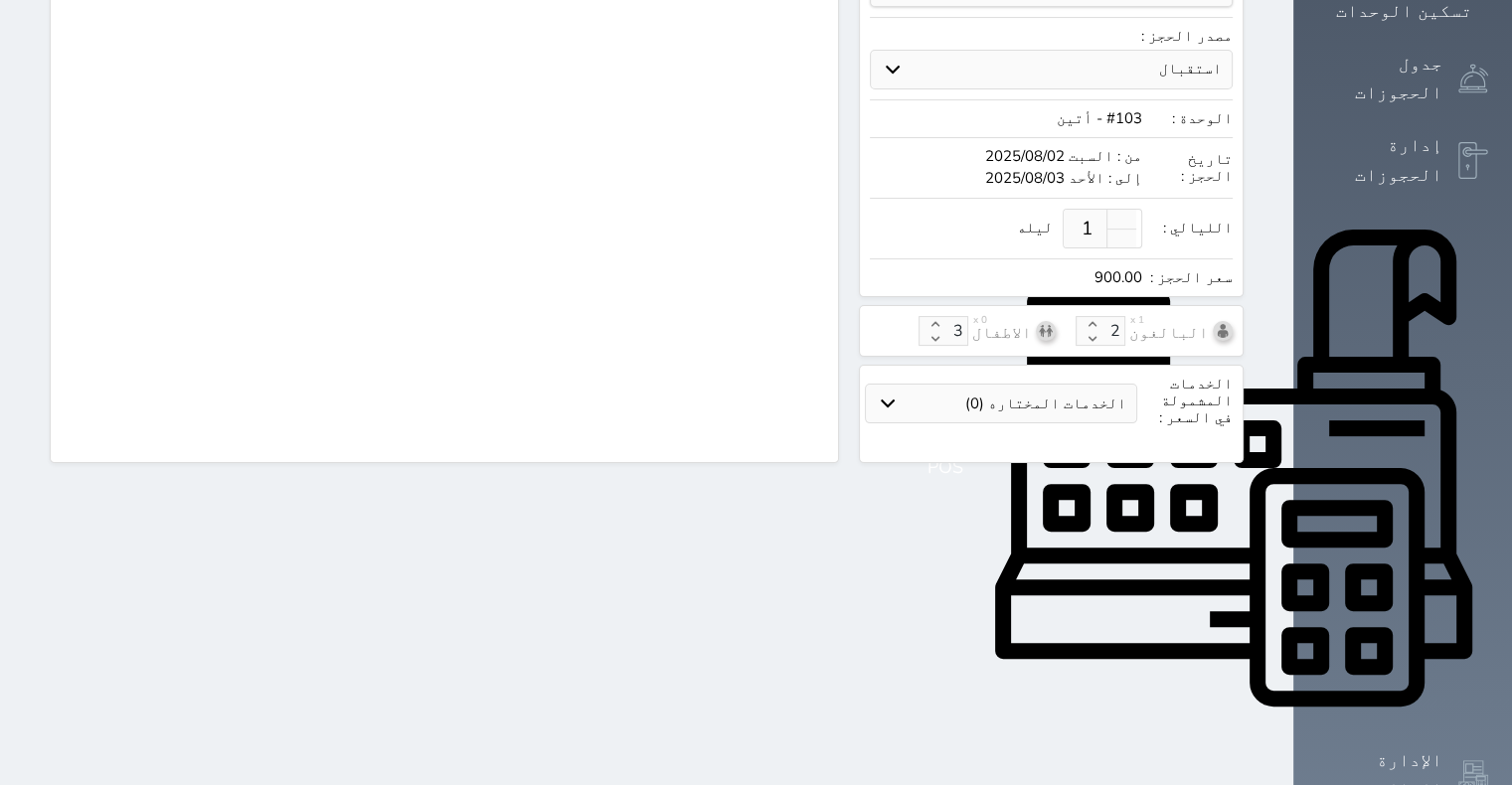 scroll, scrollTop: 393, scrollLeft: 0, axis: vertical 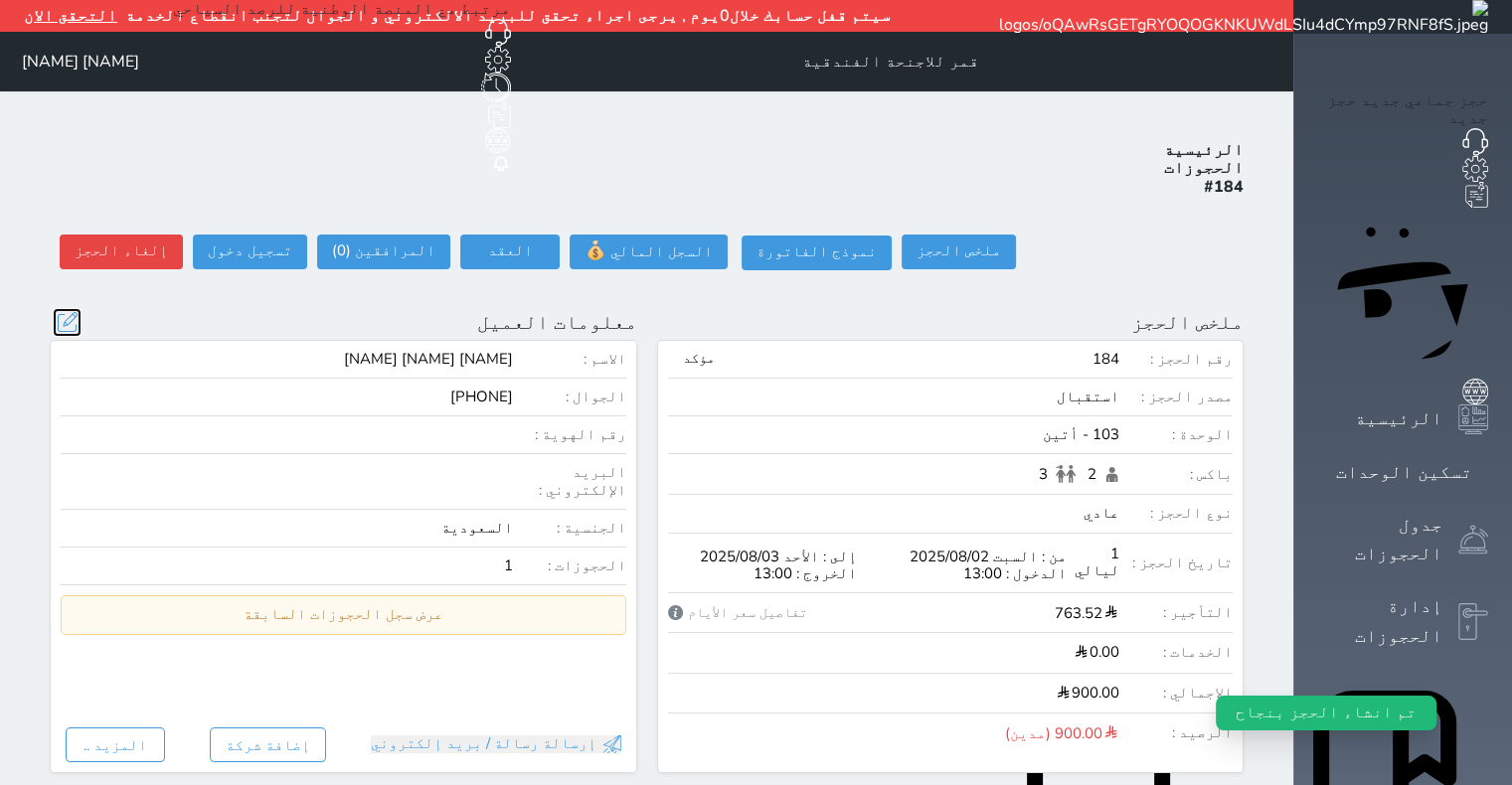 click at bounding box center [67, 322] 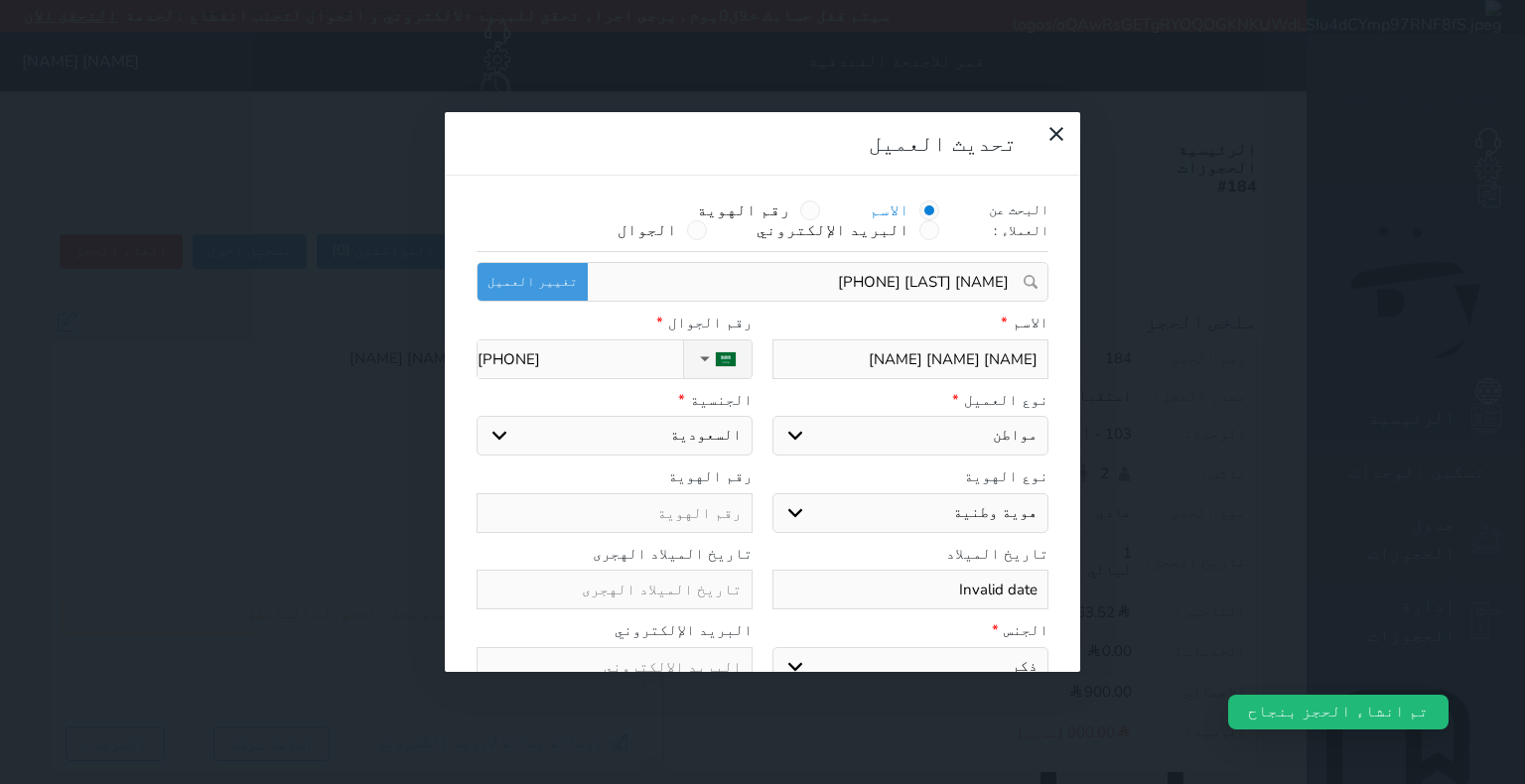 click at bounding box center (615, 513) 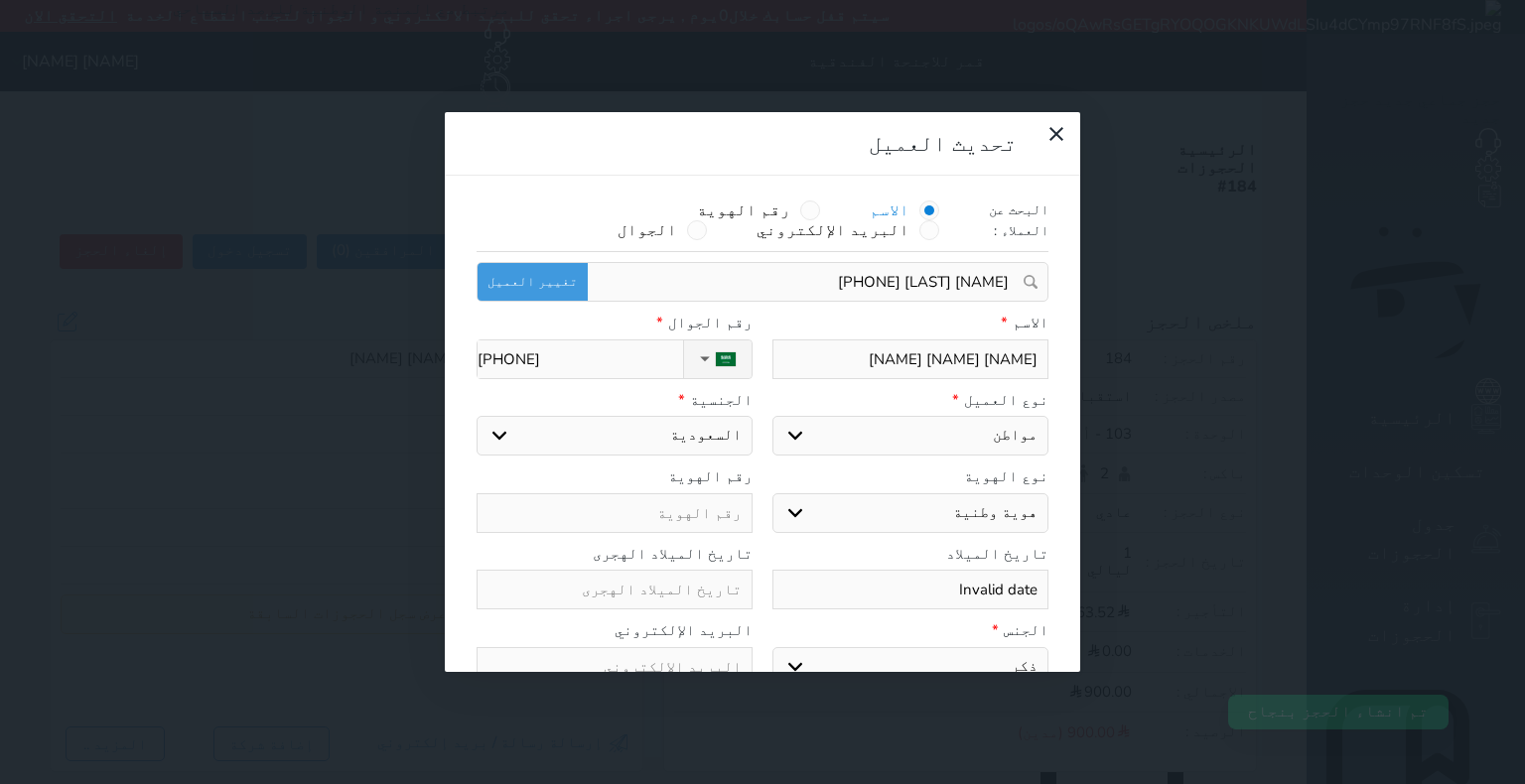 paste on "[NUMBER]" 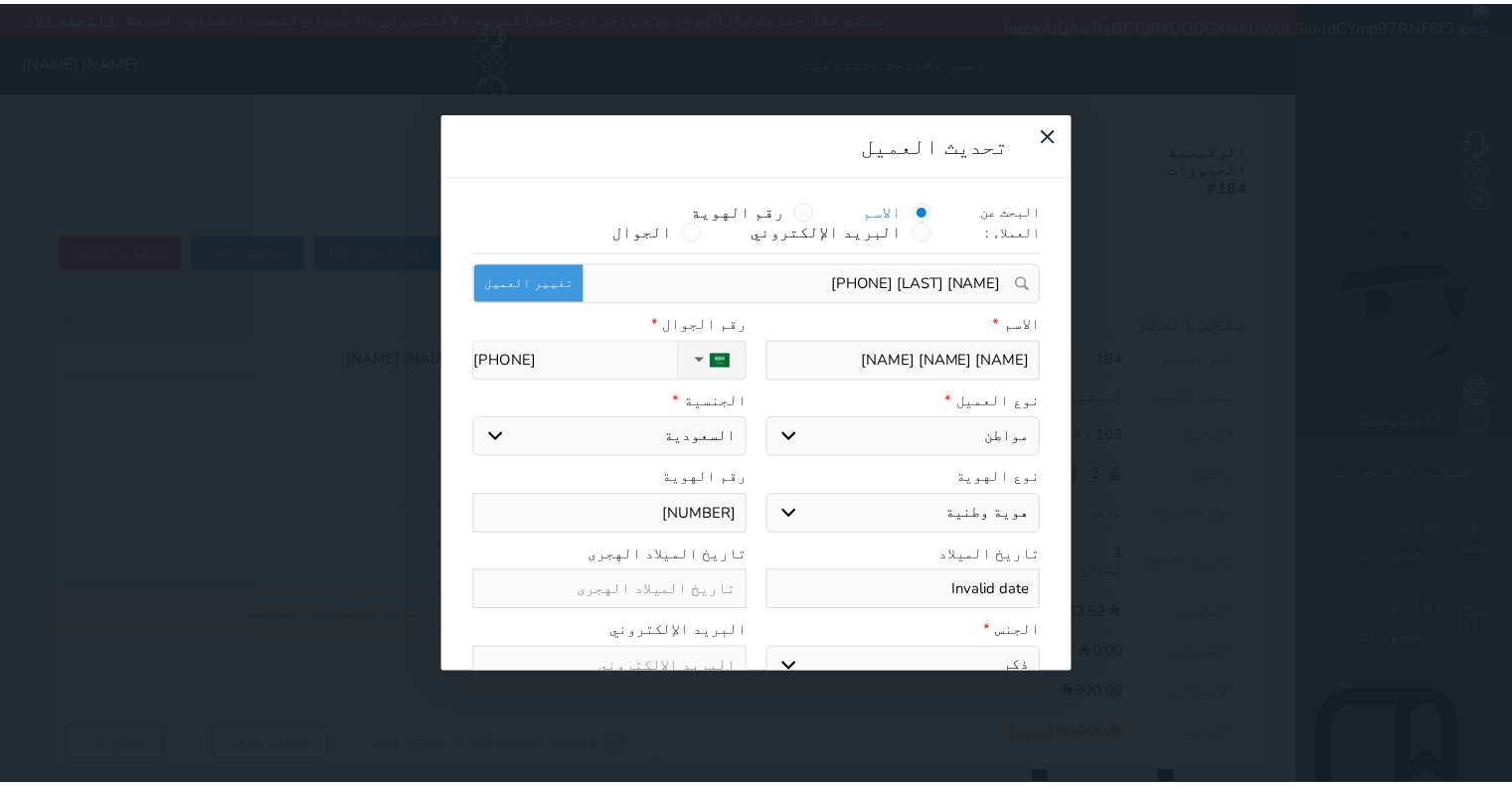 scroll, scrollTop: 44, scrollLeft: 0, axis: vertical 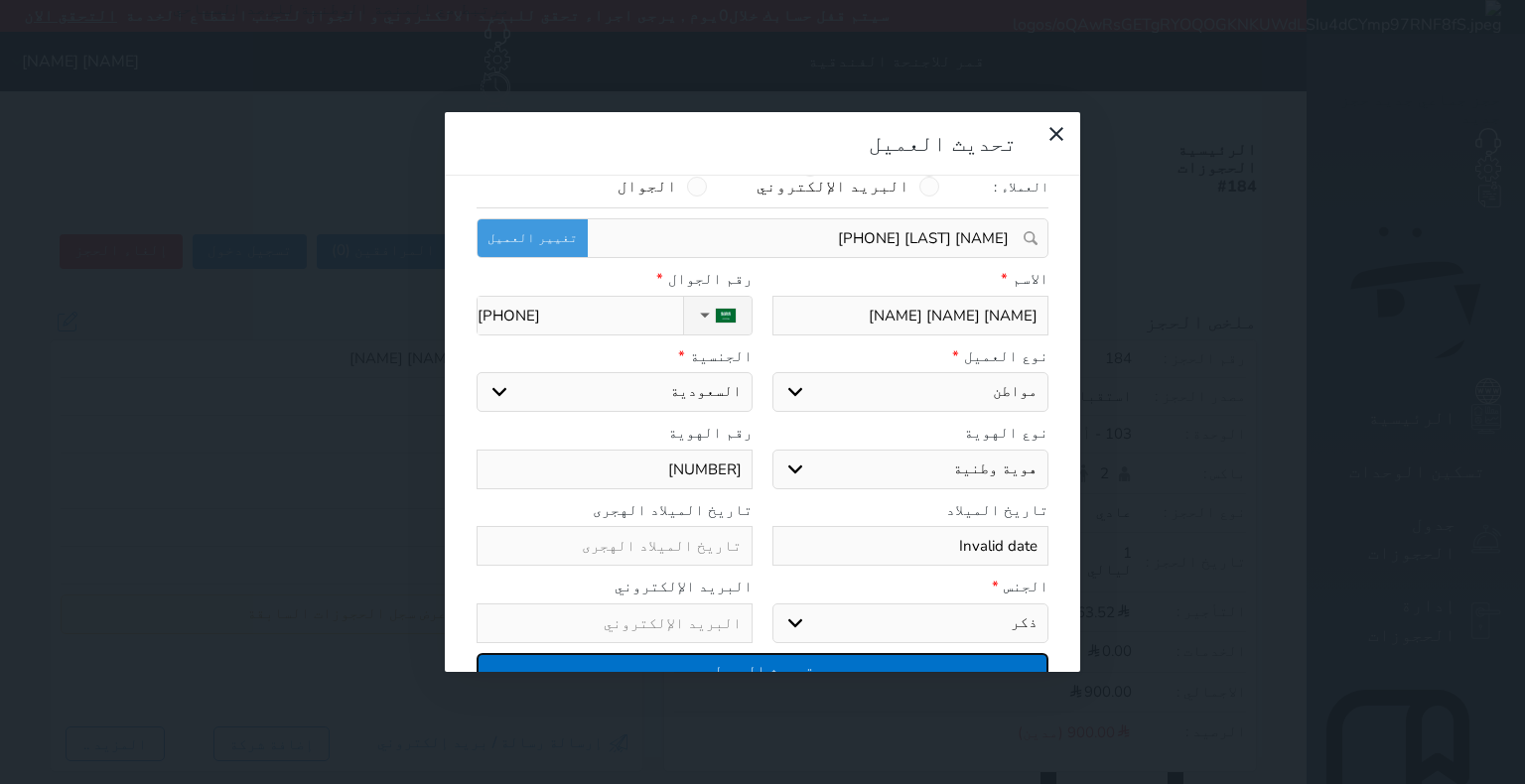 click on "تحديث العميل" at bounding box center (762, 670) 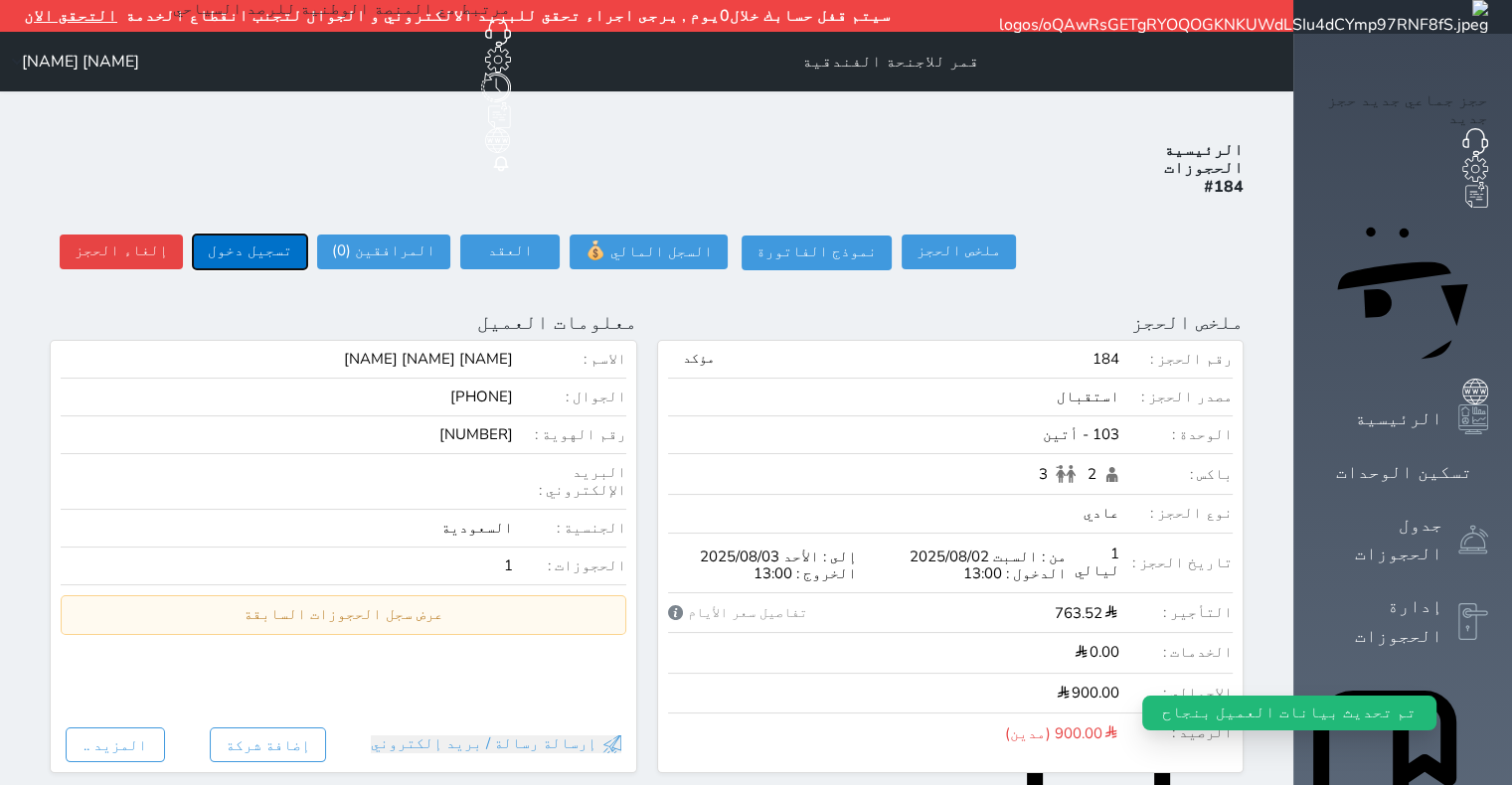 click on "تسجيل دخول" at bounding box center [250, 251] 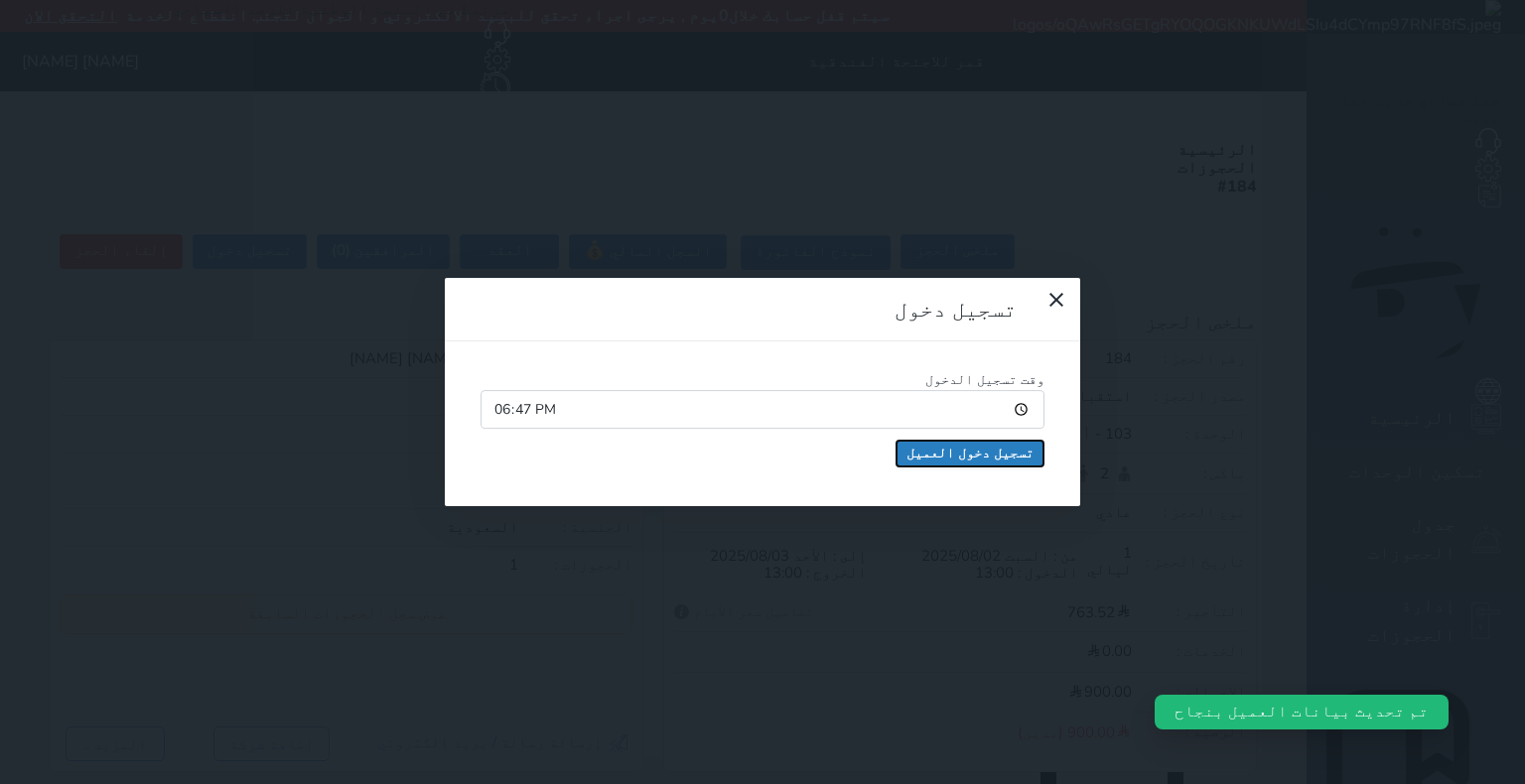click on "تسجيل دخول العميل" at bounding box center [970, 454] 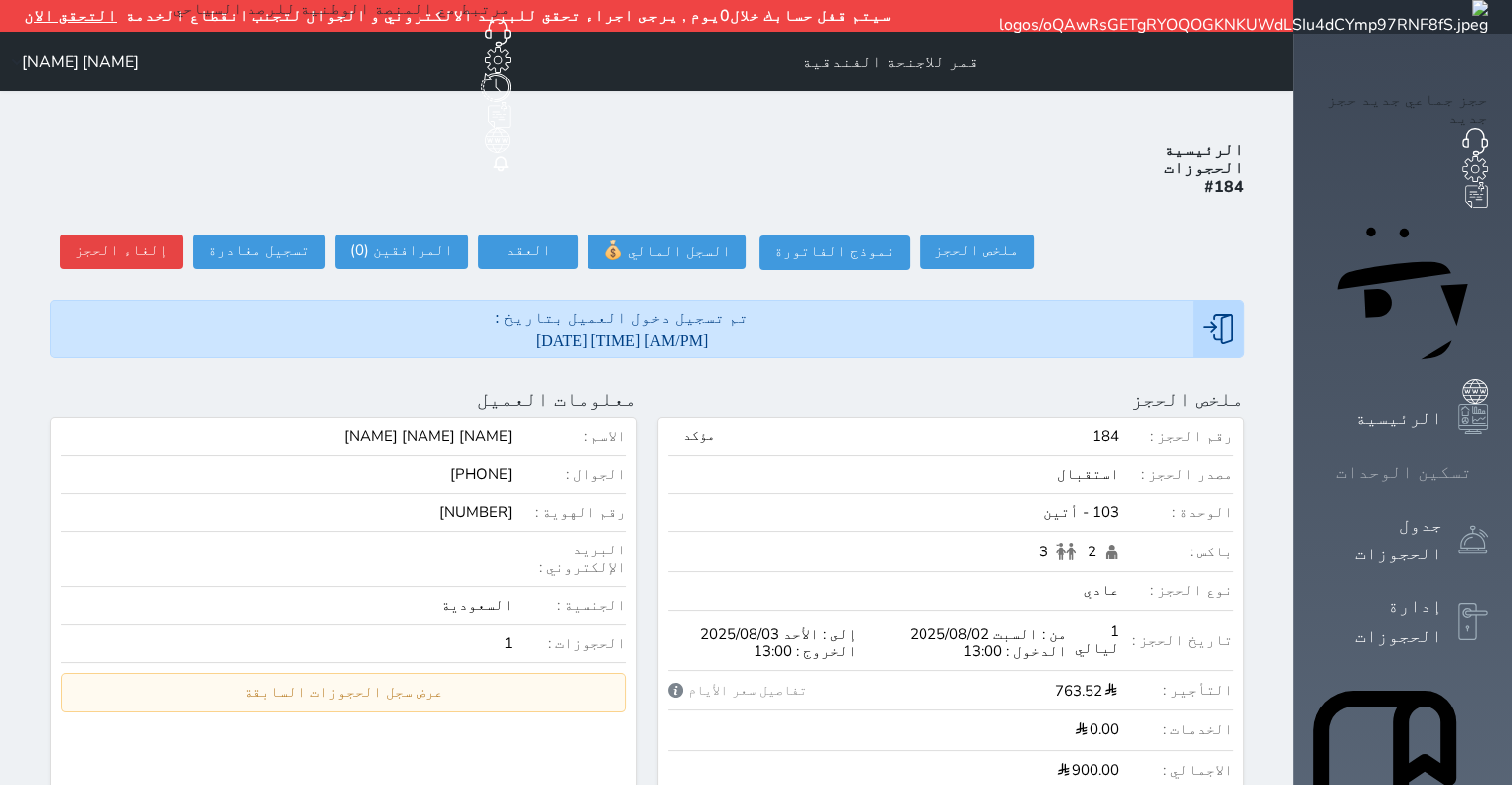 click on "تسكين الوحدات" at bounding box center (1404, 472) 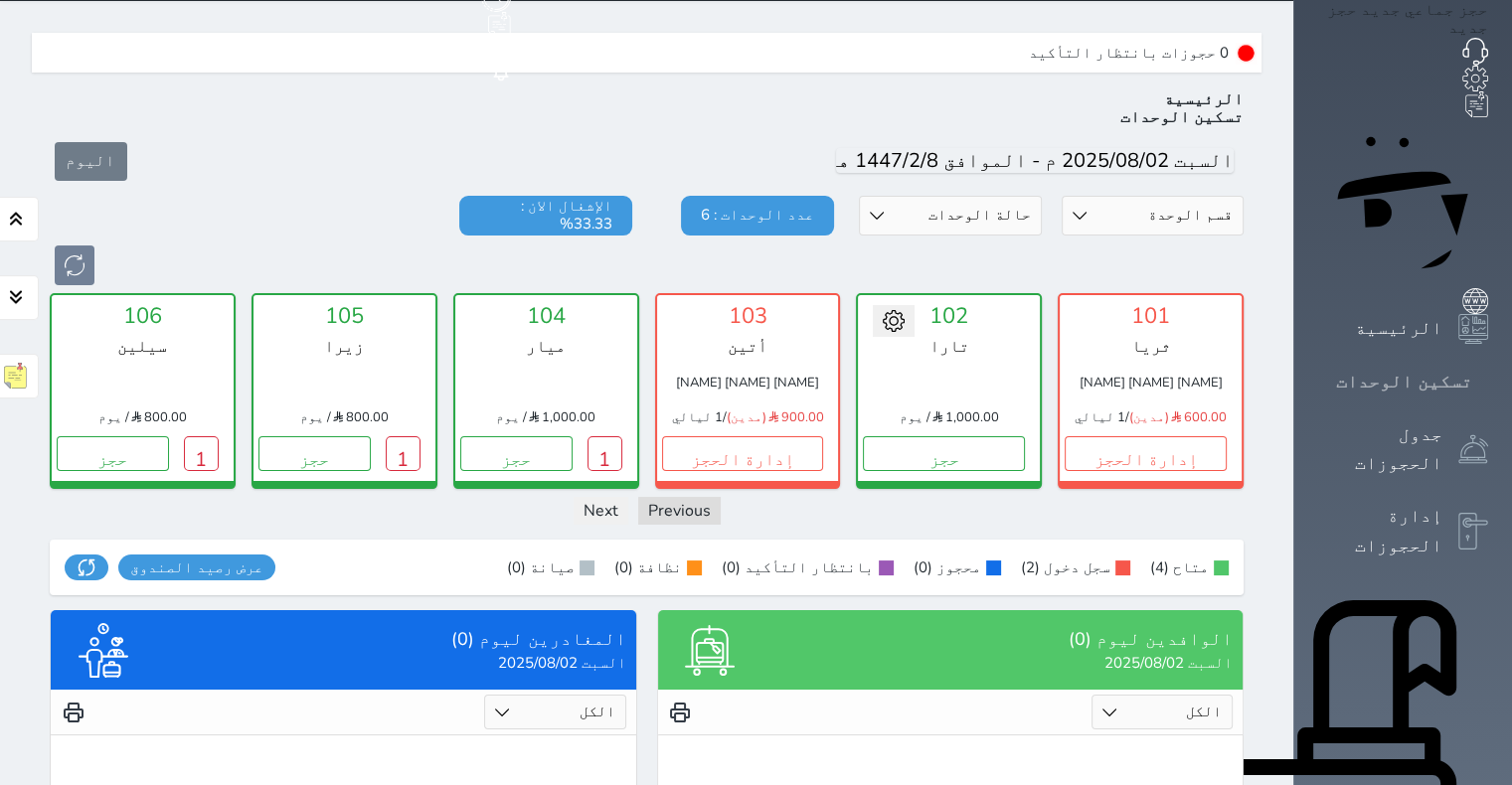 scroll, scrollTop: 91, scrollLeft: 0, axis: vertical 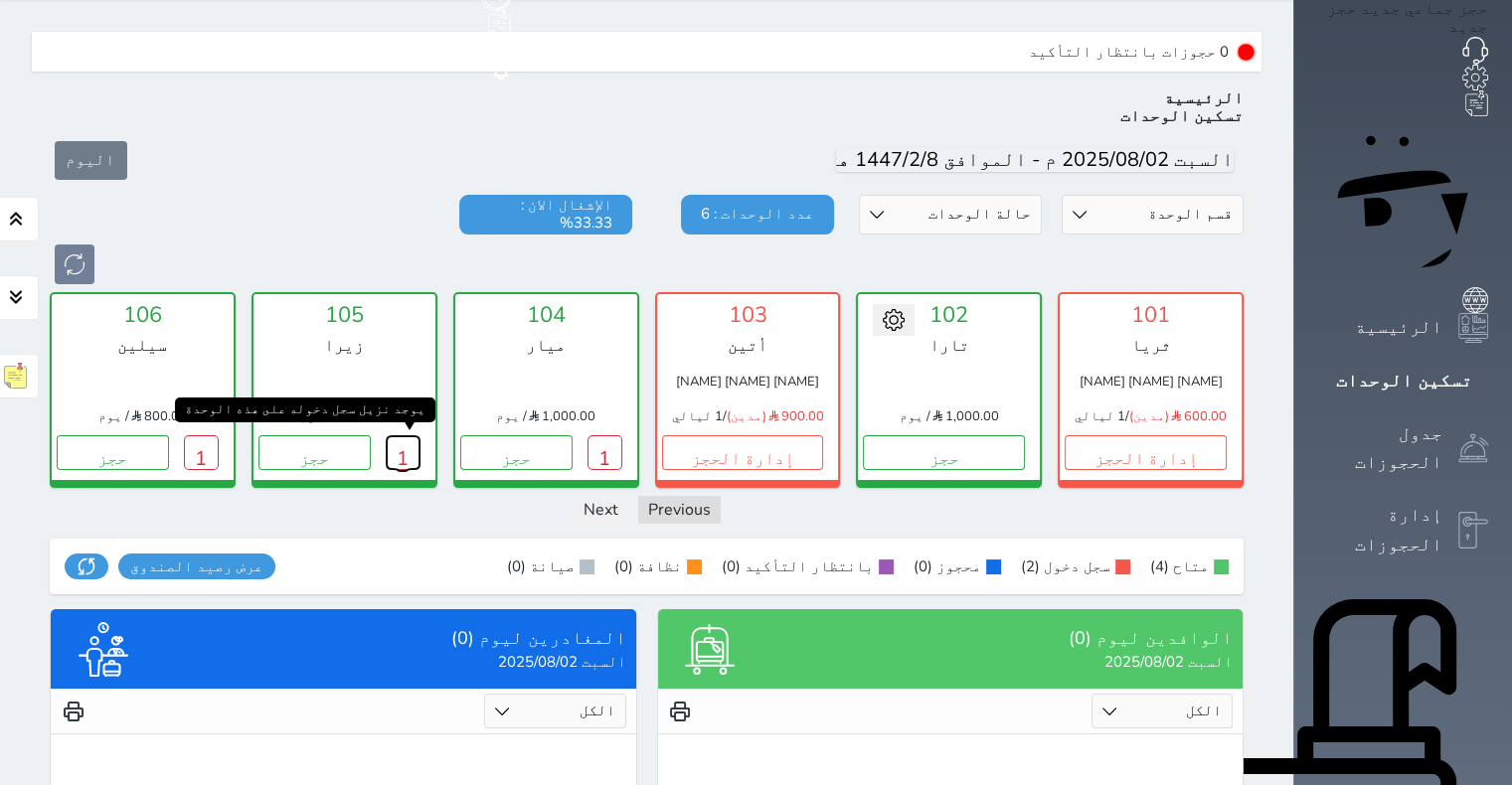 click on "1" at bounding box center (403, 452) 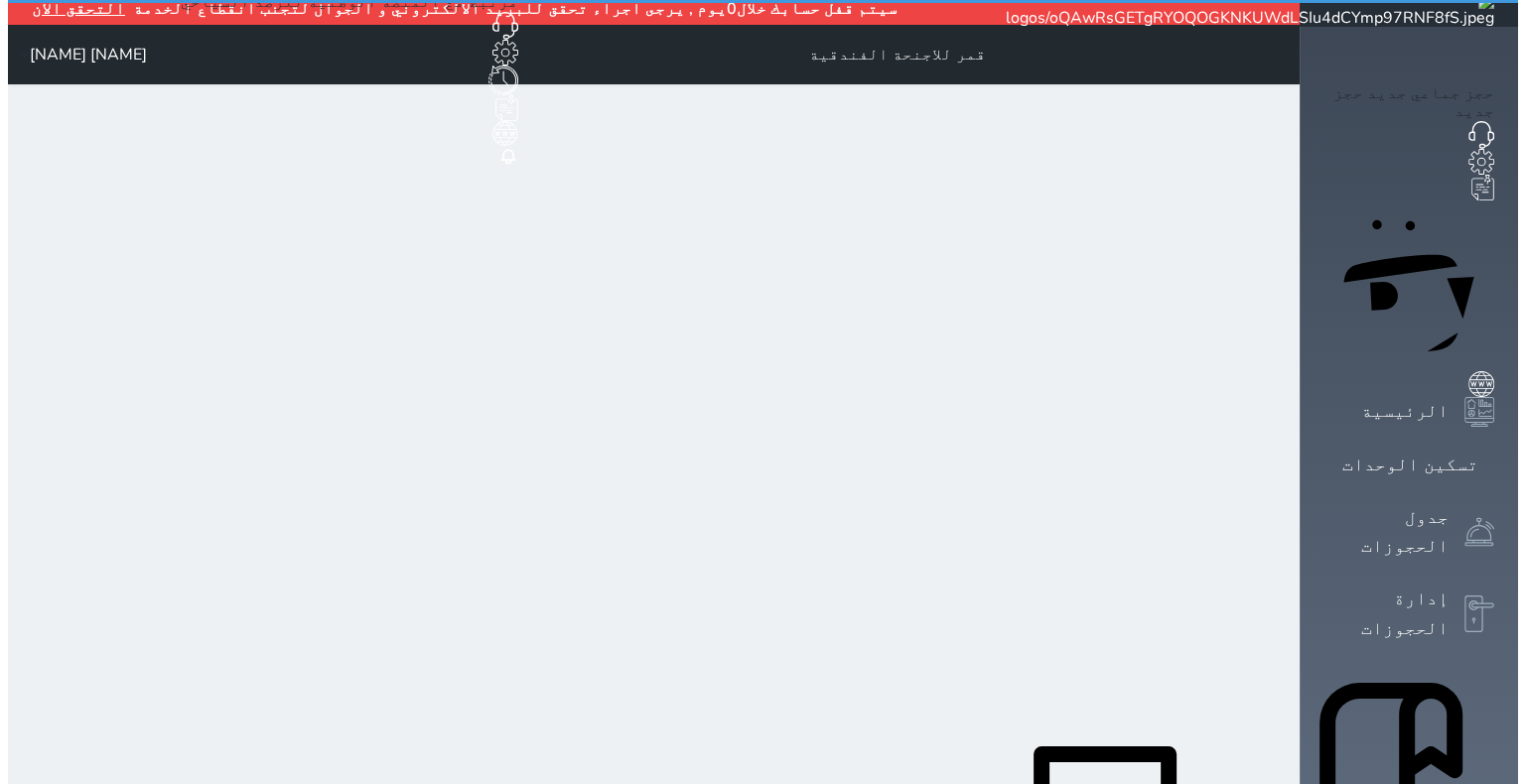 scroll, scrollTop: 0, scrollLeft: 0, axis: both 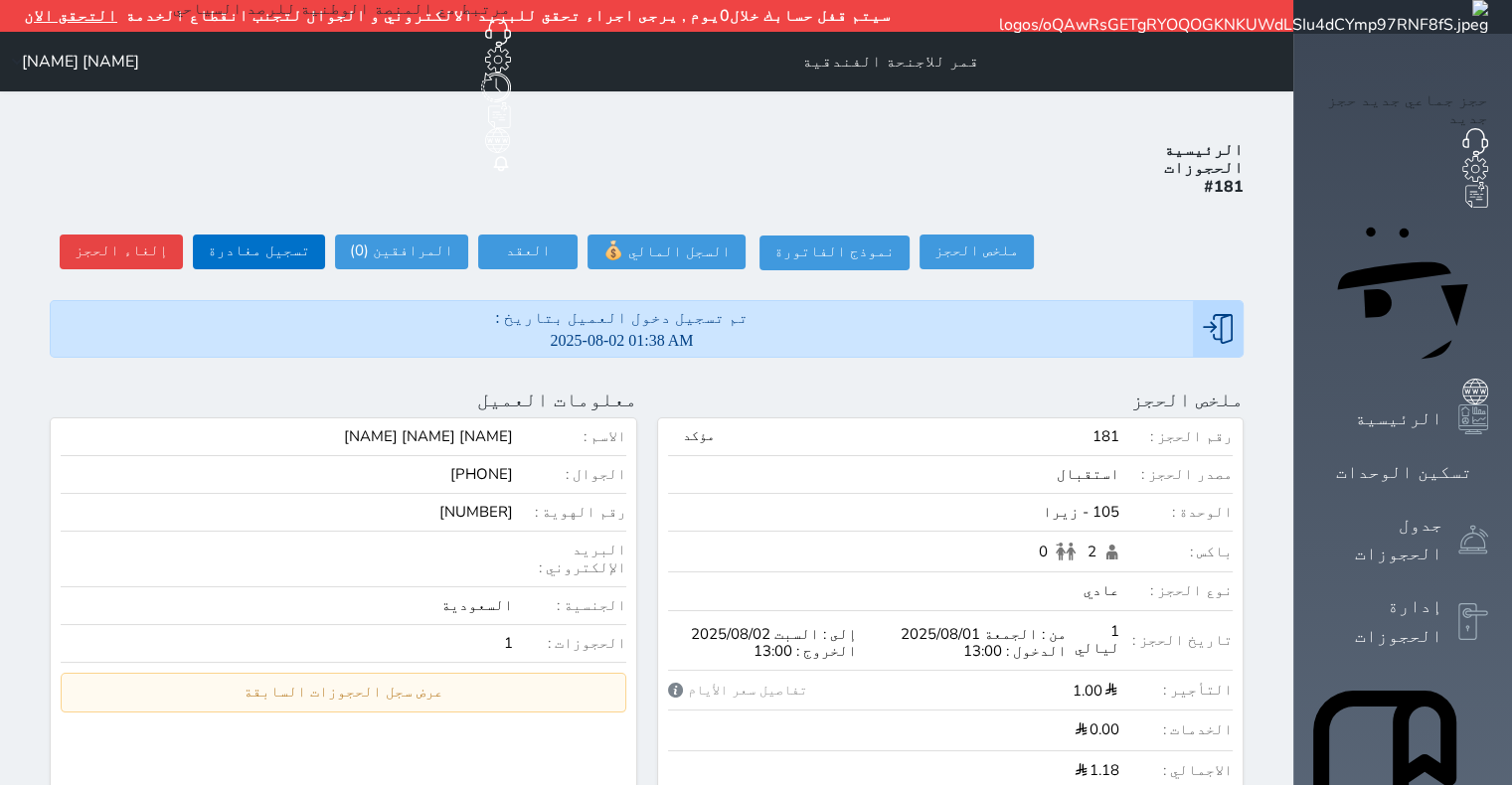 click on "الرئيسية   الحجوزات   #181         ملخص الحجز         ملخص الحجز #181                           نموذج الفاتورة   السجل المالي   💰         العقد         العقد #181                                   العقود الموقعه #181
العقود الموقعه (0)
#   تاريخ التوقيع   الاجرائات       المرافقين (0)         المرافقين                 البحث عن المرافقين :        الاسم       رقم الهوية       البريد الإلكتروني       الجوال           تغيير العميل              الاسم *     الجنس    اختر الجنس   ذكر انثى   تاريخ الميلاد         تاريخ الميلاد الهجرى         صلة القرابة
اختر صلة القرابة   ابن ابنه زوجة اخ اخت اب ام زوج أخرى   نوع العميل   اختر نوع   مواطن" at bounding box center [646, 959] 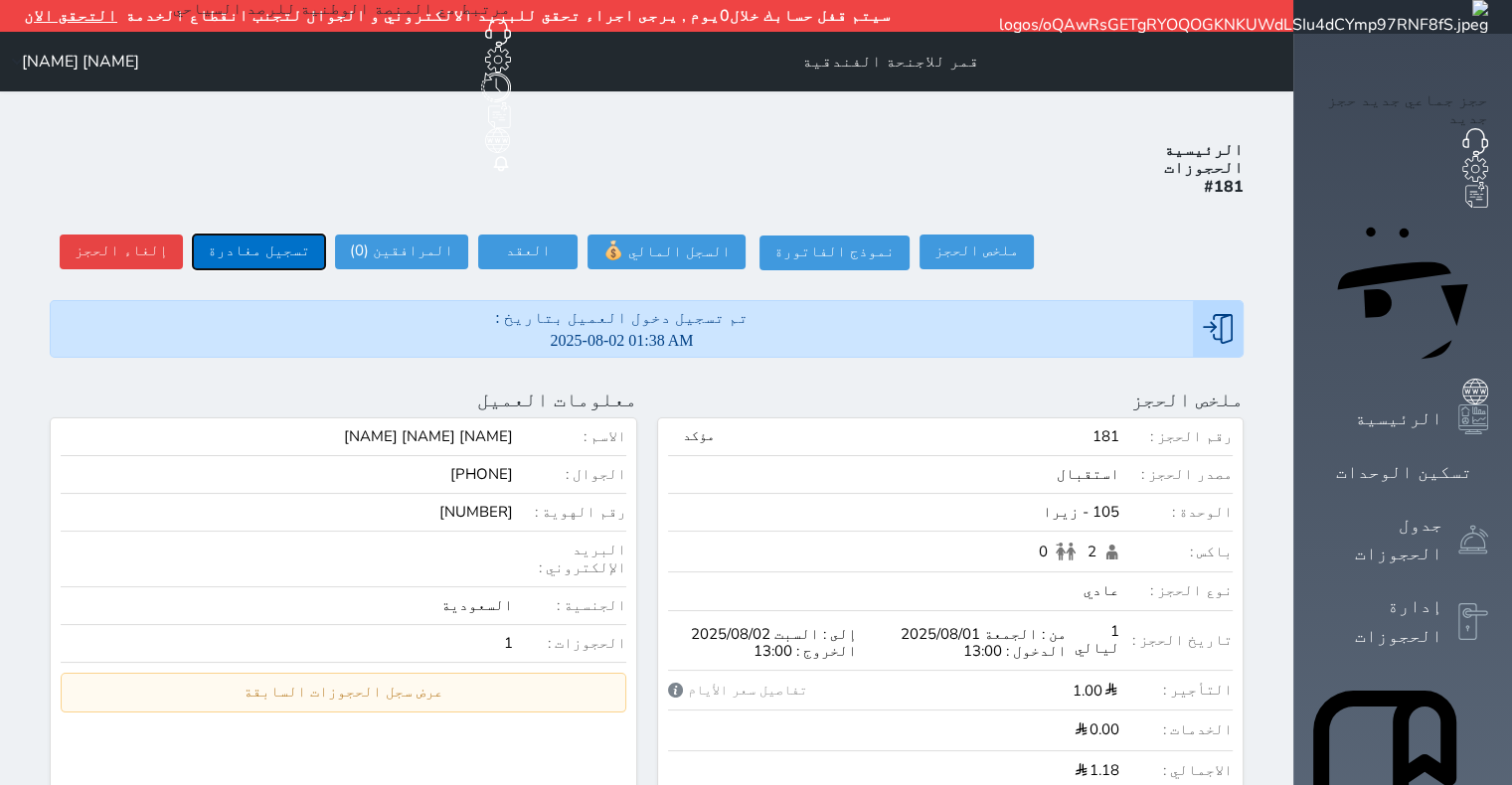 click on "تسجيل مغادرة" at bounding box center (258, 251) 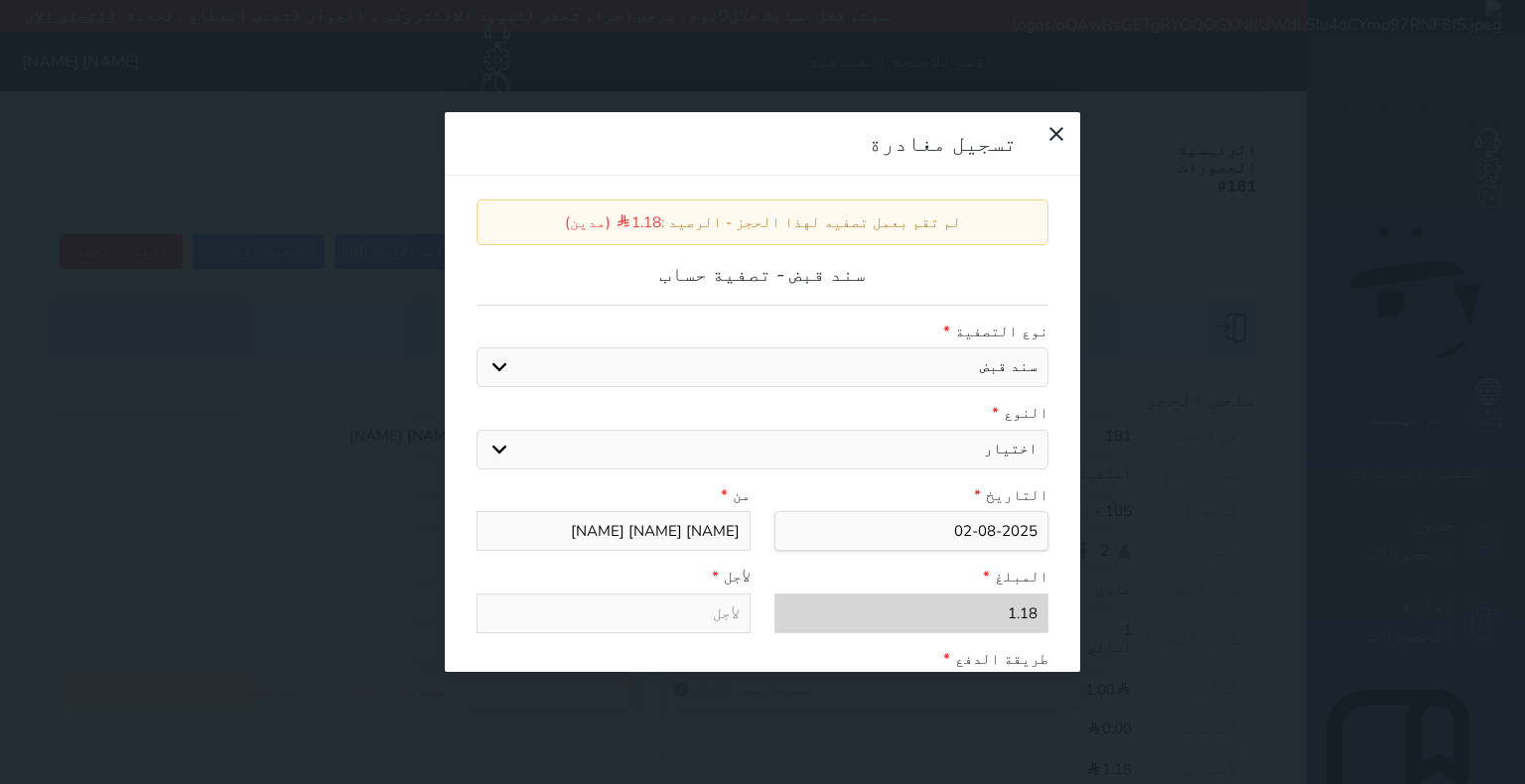 click on "اختيار   مقبوضات عامة
قيمة إيجار
فواتير
عربون
لا ينطبق
آخر
مغسلة
واي فاي - الإنترنت
مواقف السيارات
طعام
الأغذية والمشروبات
مشروبات
المشروبات الباردة
المشروبات الساخنة
الإفطار
غداء
عشاء
مخبز و كعك
حمام سباحة
الصالة الرياضية
سبا و خدمات الجمال
اختيار وإسقاط (خدمات النقل)
ميني بار
كابل - تلفزيون
سرير إضافي
تصفيف الشعر
التسوق" at bounding box center (762, 450) 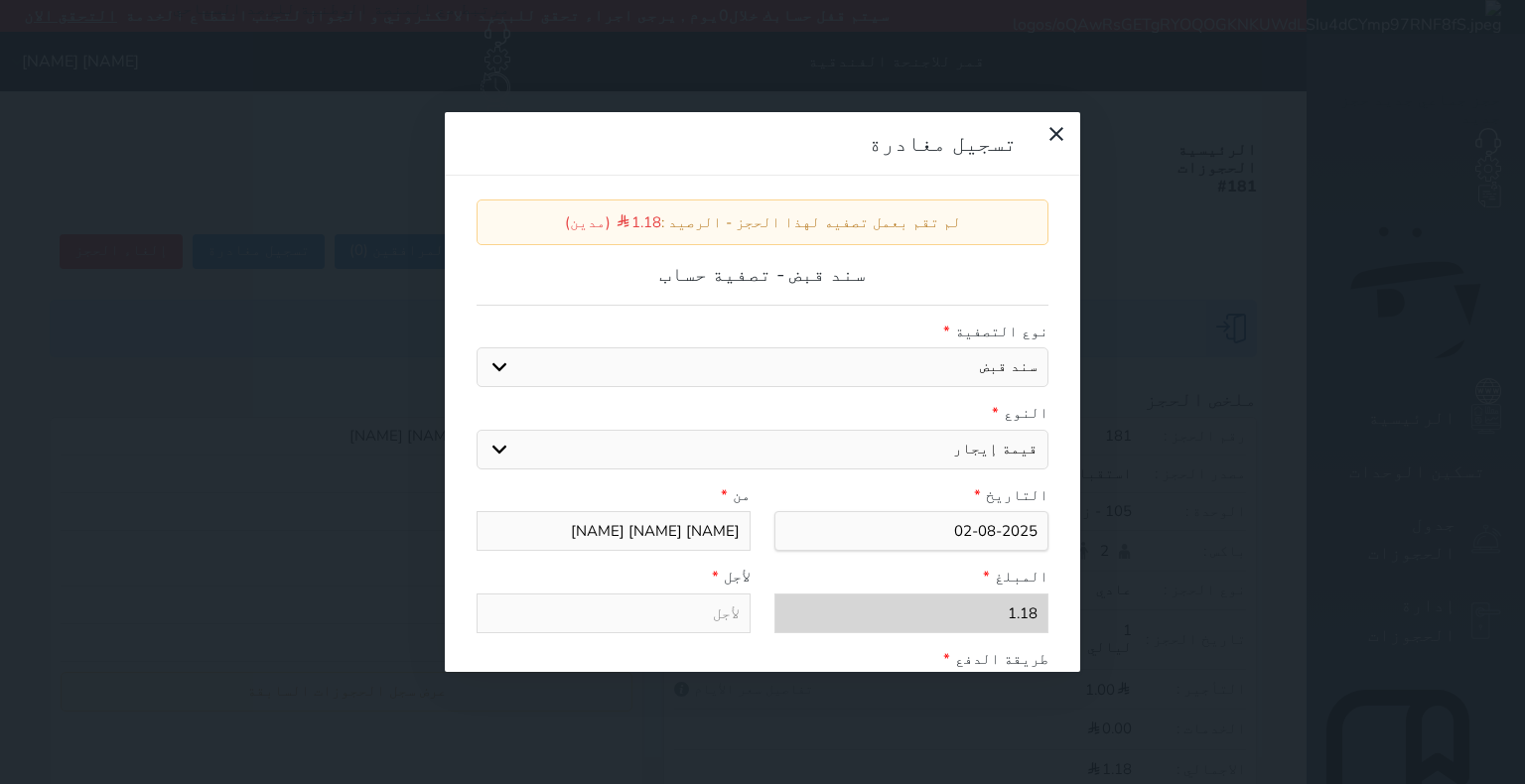 click on "اختيار   مقبوضات عامة
قيمة إيجار
فواتير
عربون
لا ينطبق
آخر
مغسلة
واي فاي - الإنترنت
مواقف السيارات
طعام
الأغذية والمشروبات
مشروبات
المشروبات الباردة
المشروبات الساخنة
الإفطار
غداء
عشاء
مخبز و كعك
حمام سباحة
الصالة الرياضية
سبا و خدمات الجمال
اختيار وإسقاط (خدمات النقل)
ميني بار
كابل - تلفزيون
سرير إضافي
تصفيف الشعر
التسوق" at bounding box center (762, 450) 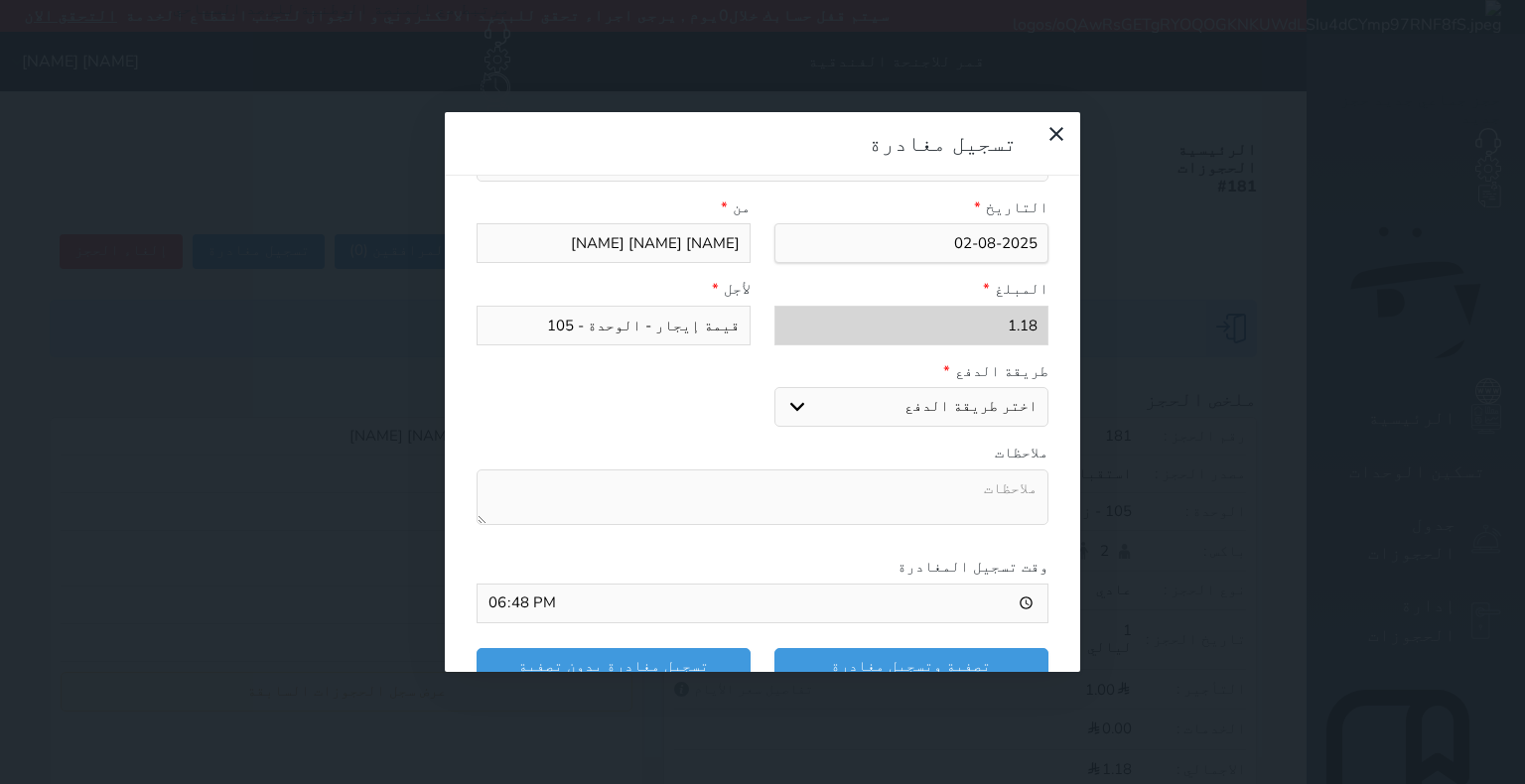 scroll, scrollTop: 298, scrollLeft: 0, axis: vertical 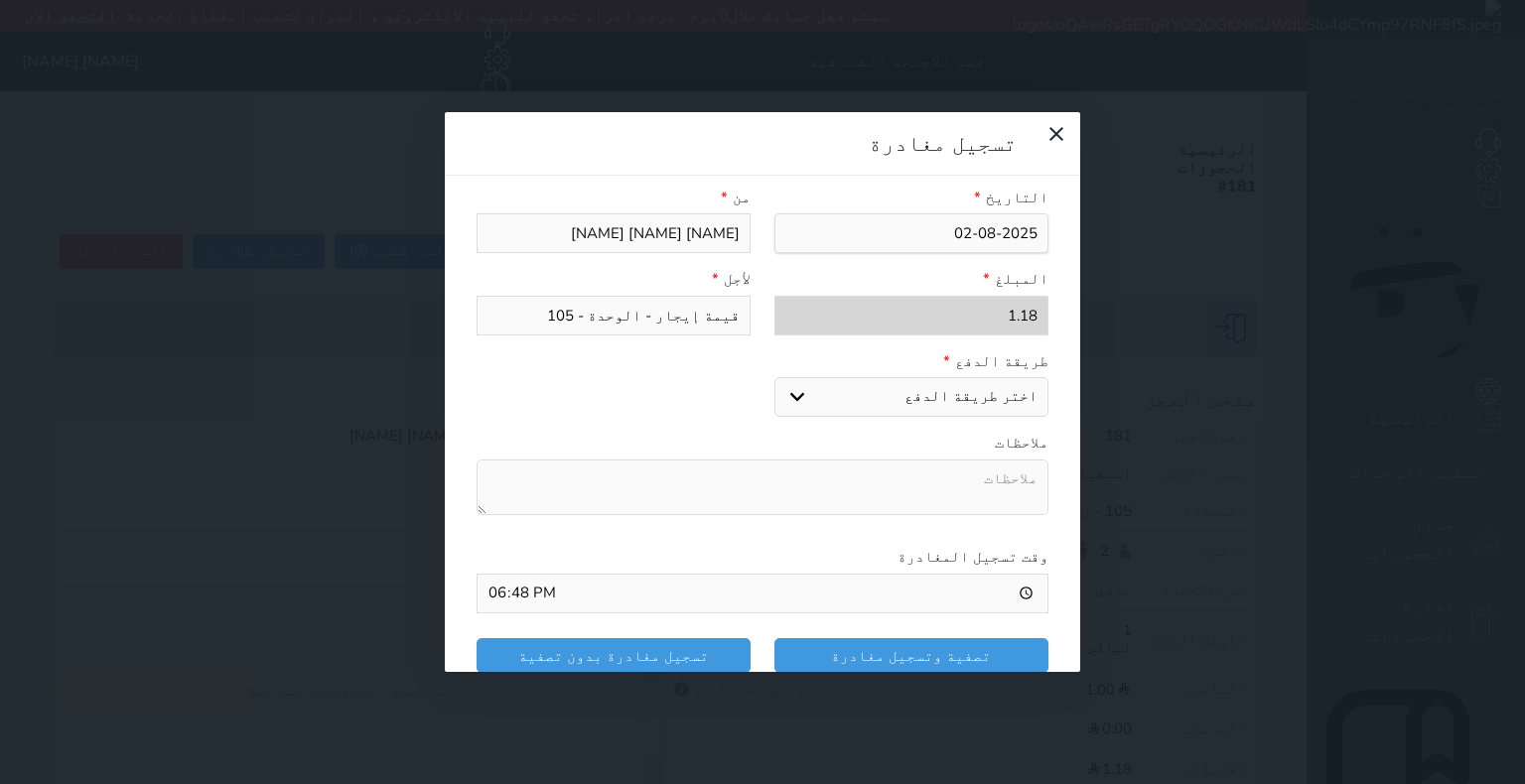 click on "اختر طريقة الدفع   دفع نقدى   تحويل بنكى   مدى   بطاقة ائتمان" at bounding box center (911, 397) 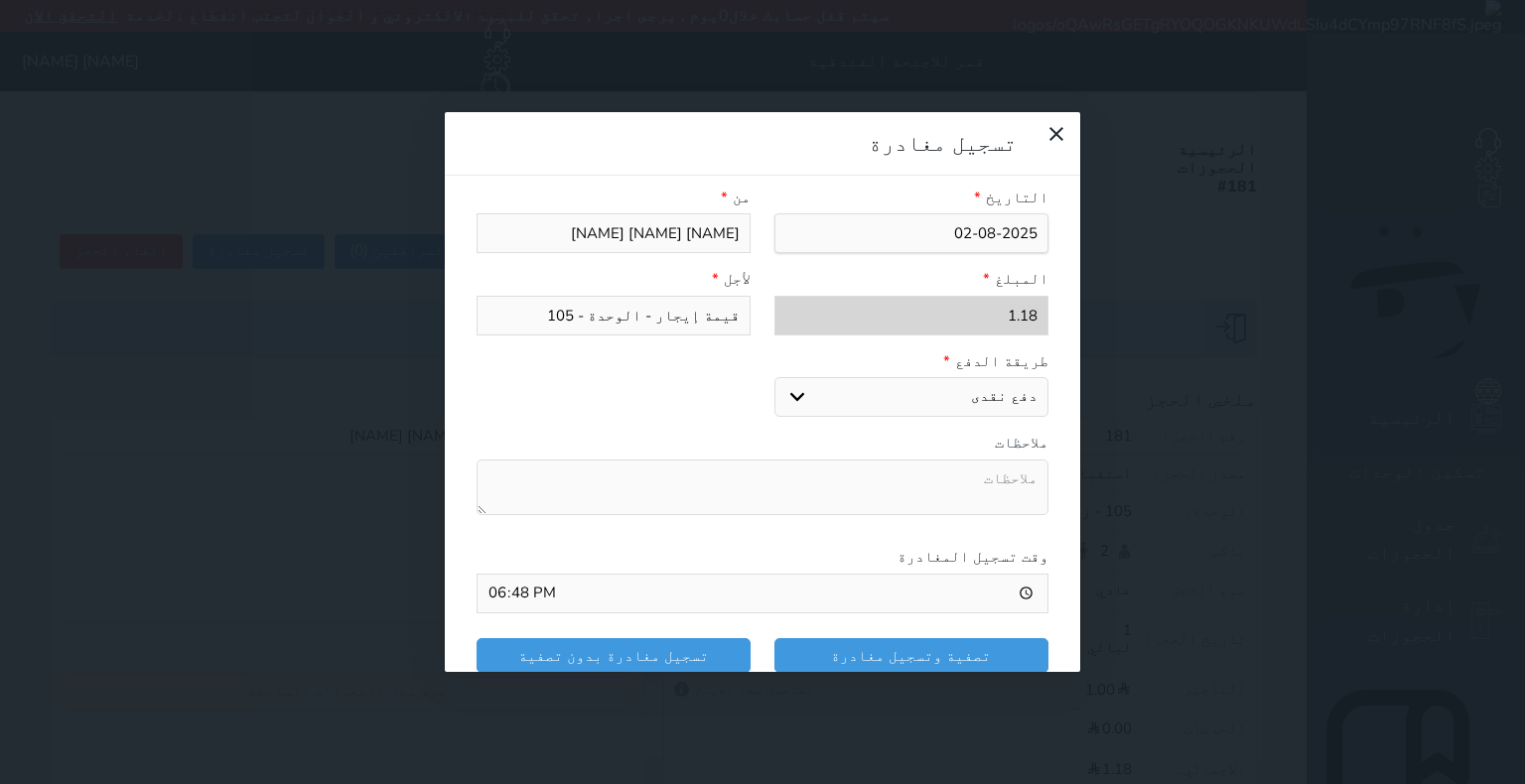 click on "اختر طريقة الدفع   دفع نقدى   تحويل بنكى   مدى   بطاقة ائتمان" at bounding box center (911, 397) 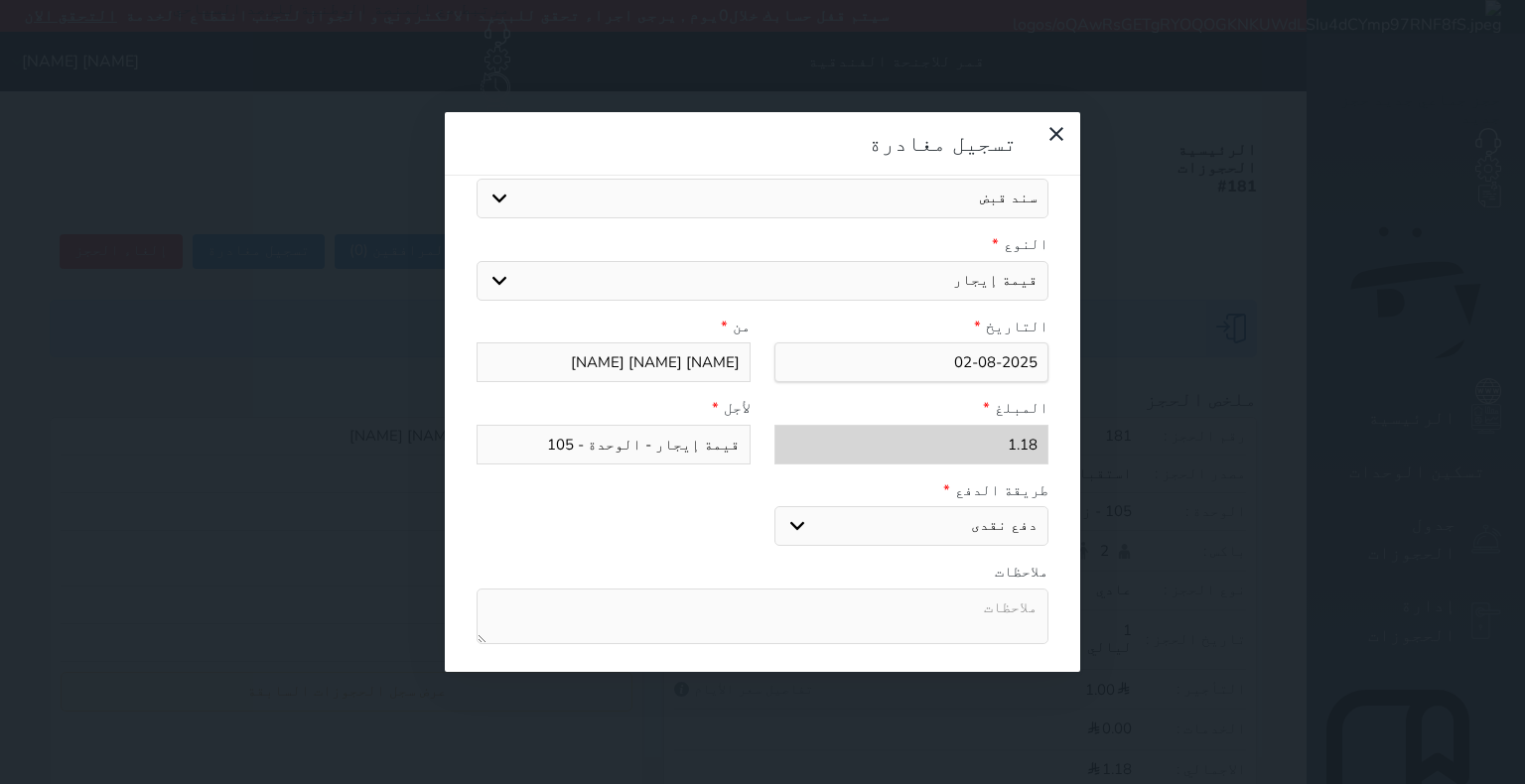 scroll, scrollTop: 0, scrollLeft: 0, axis: both 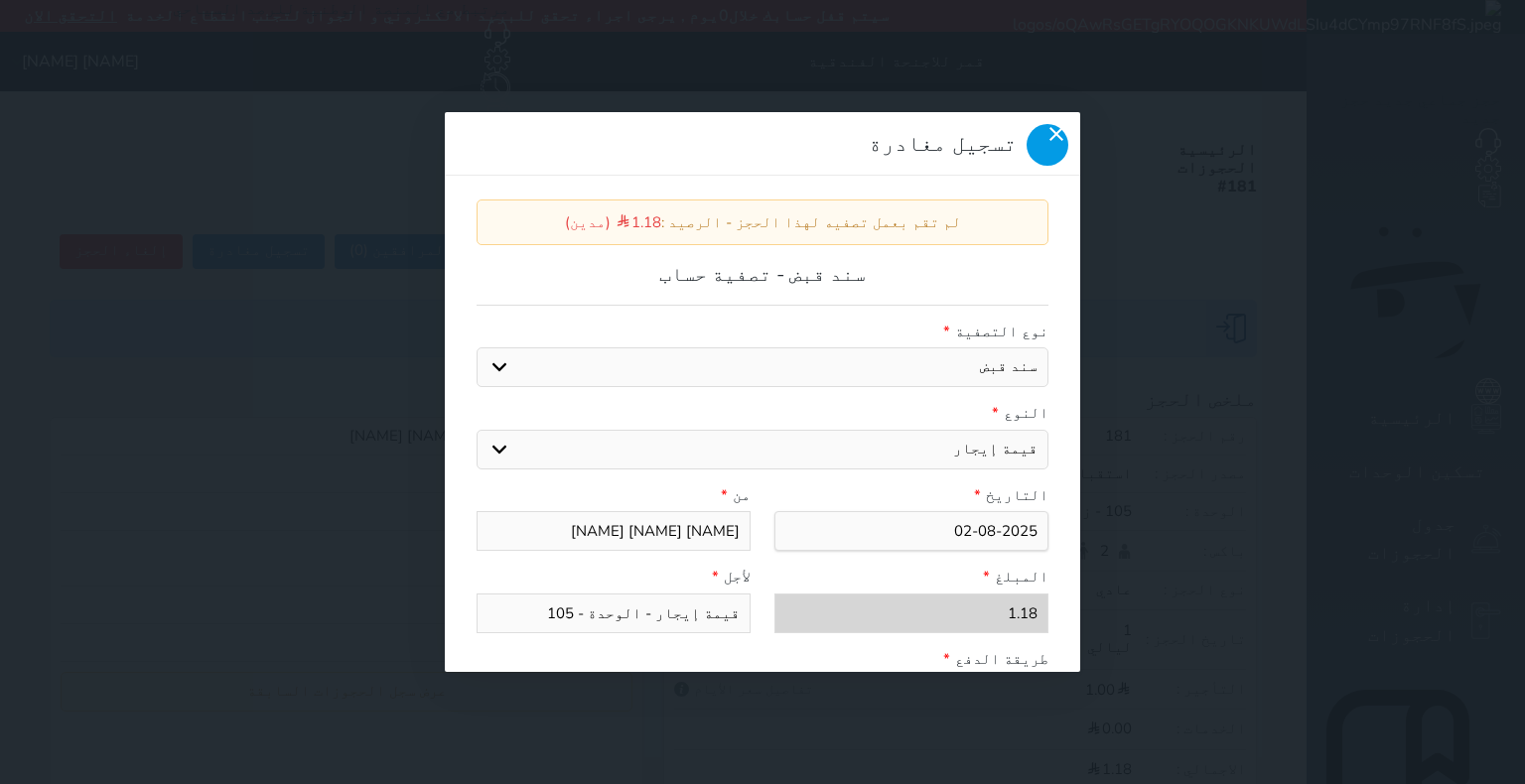 click 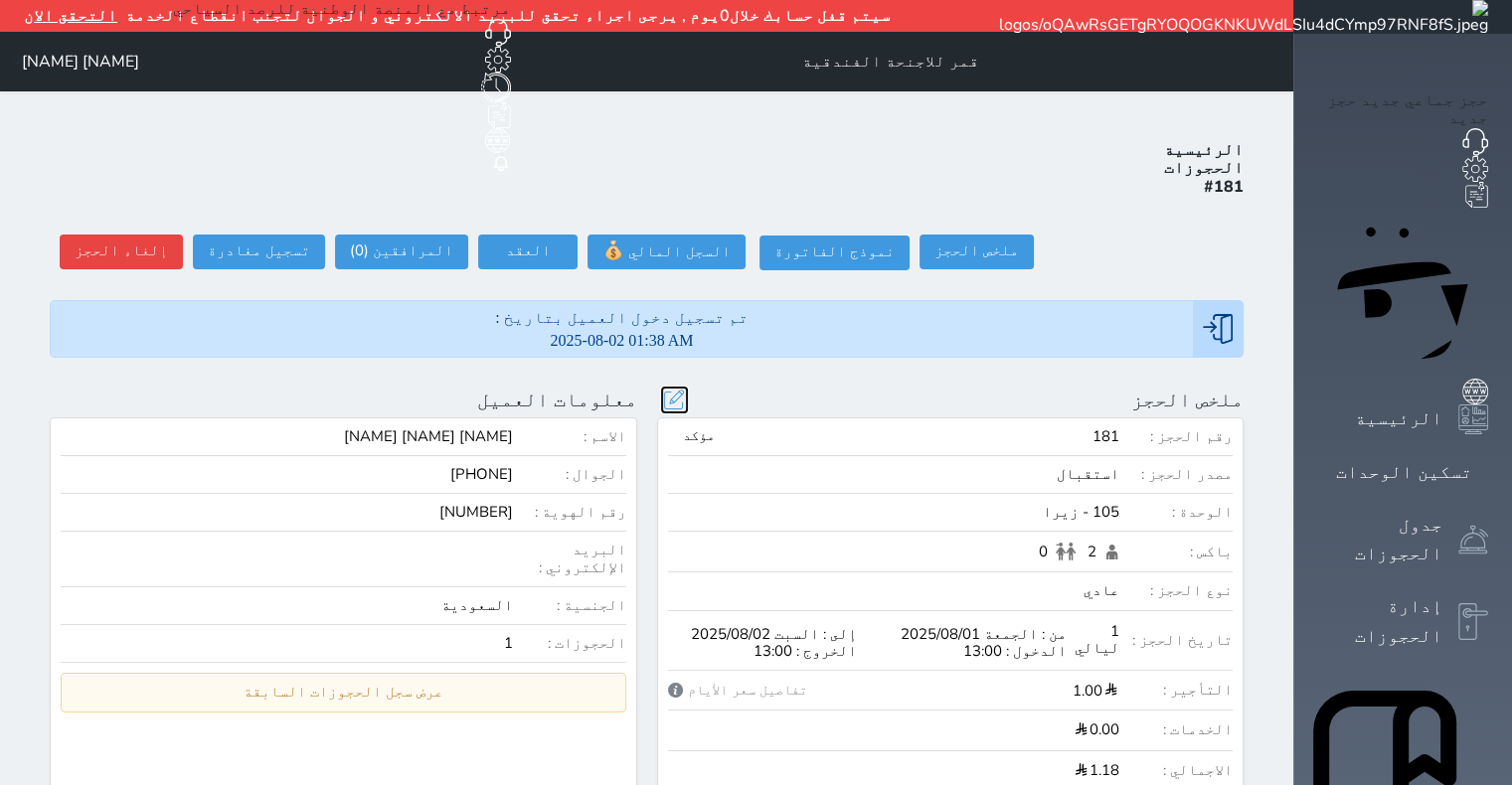 click at bounding box center (674, 399) 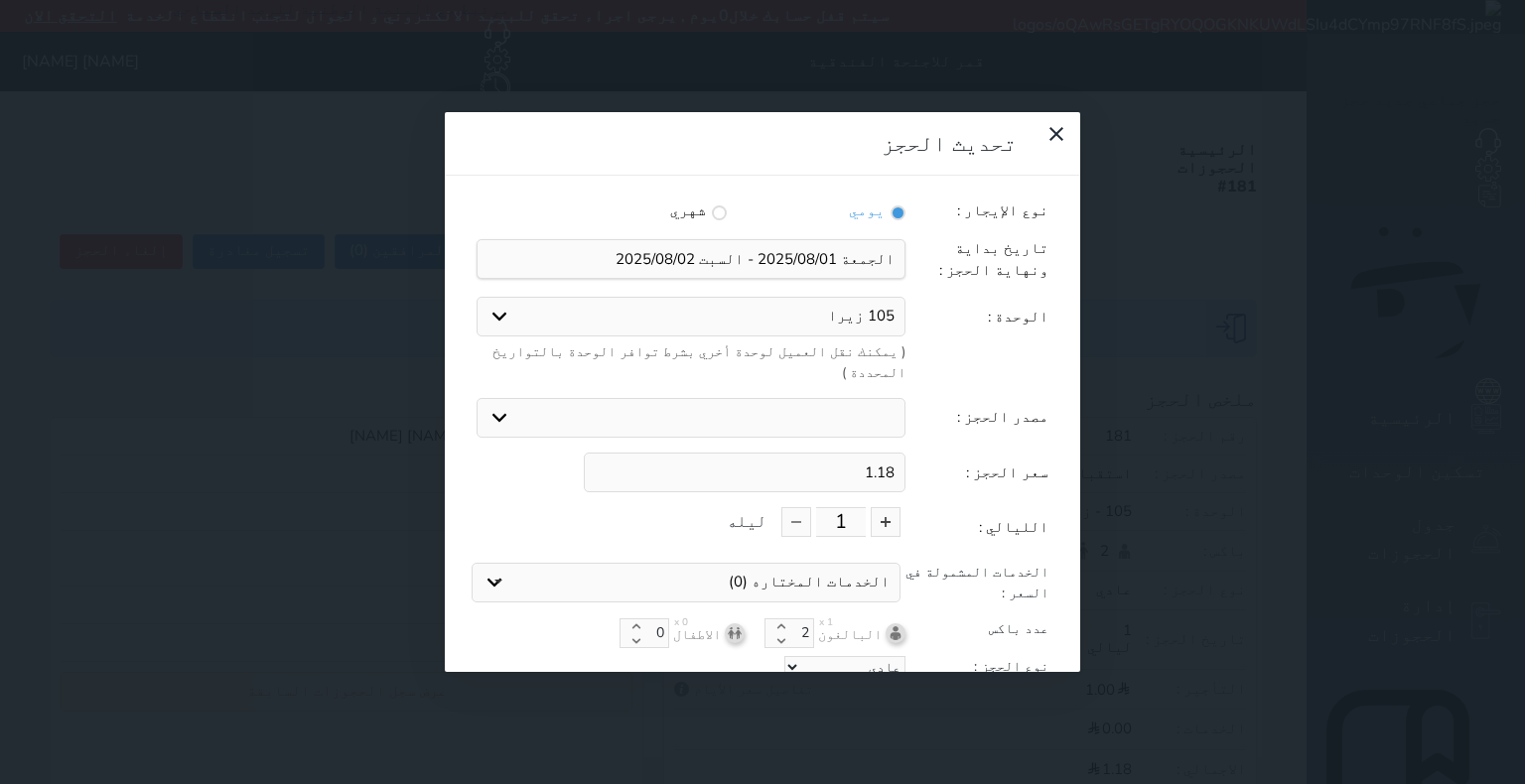 drag, startPoint x: 909, startPoint y: 333, endPoint x: 874, endPoint y: 333, distance: 35 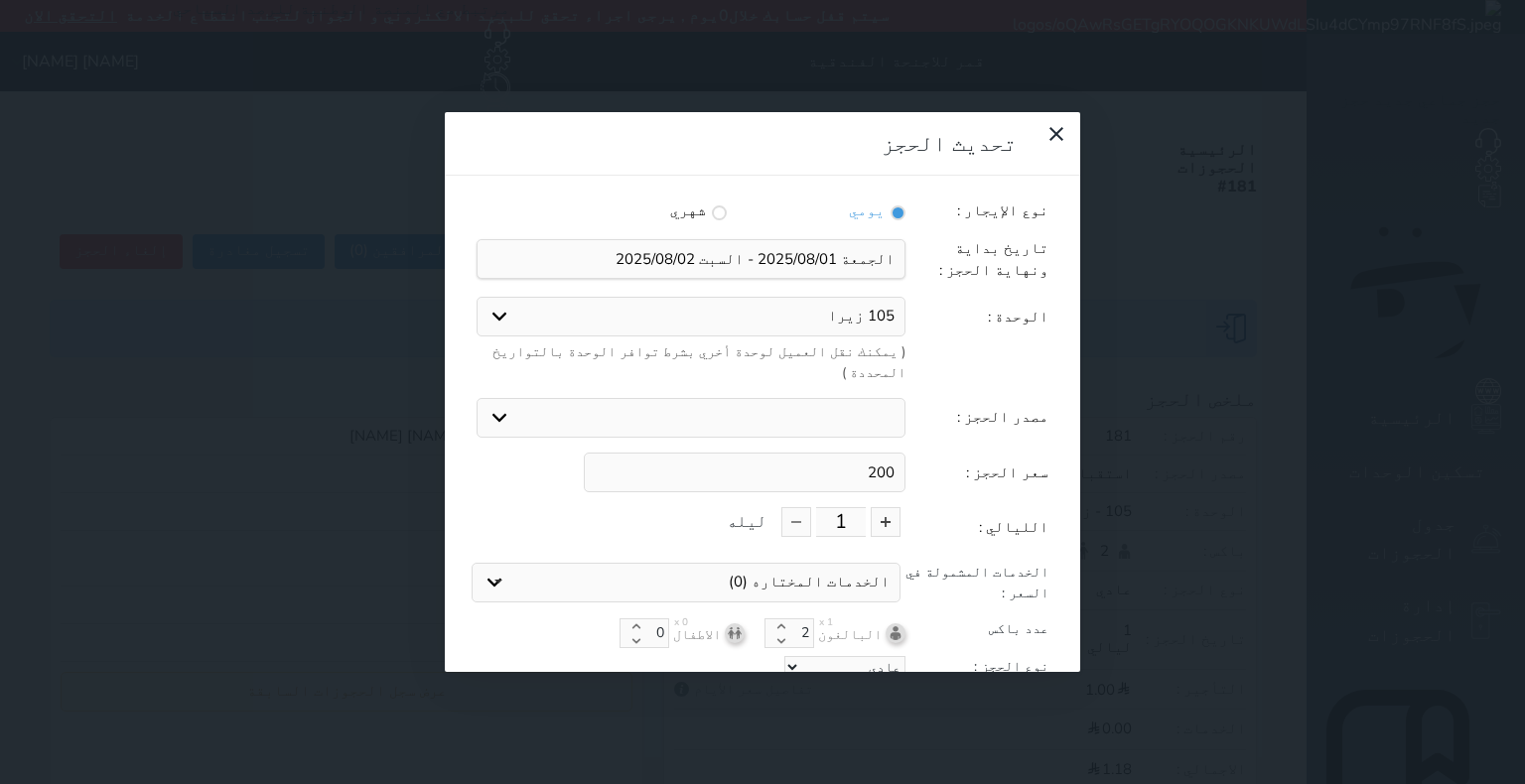 scroll, scrollTop: 44, scrollLeft: 0, axis: vertical 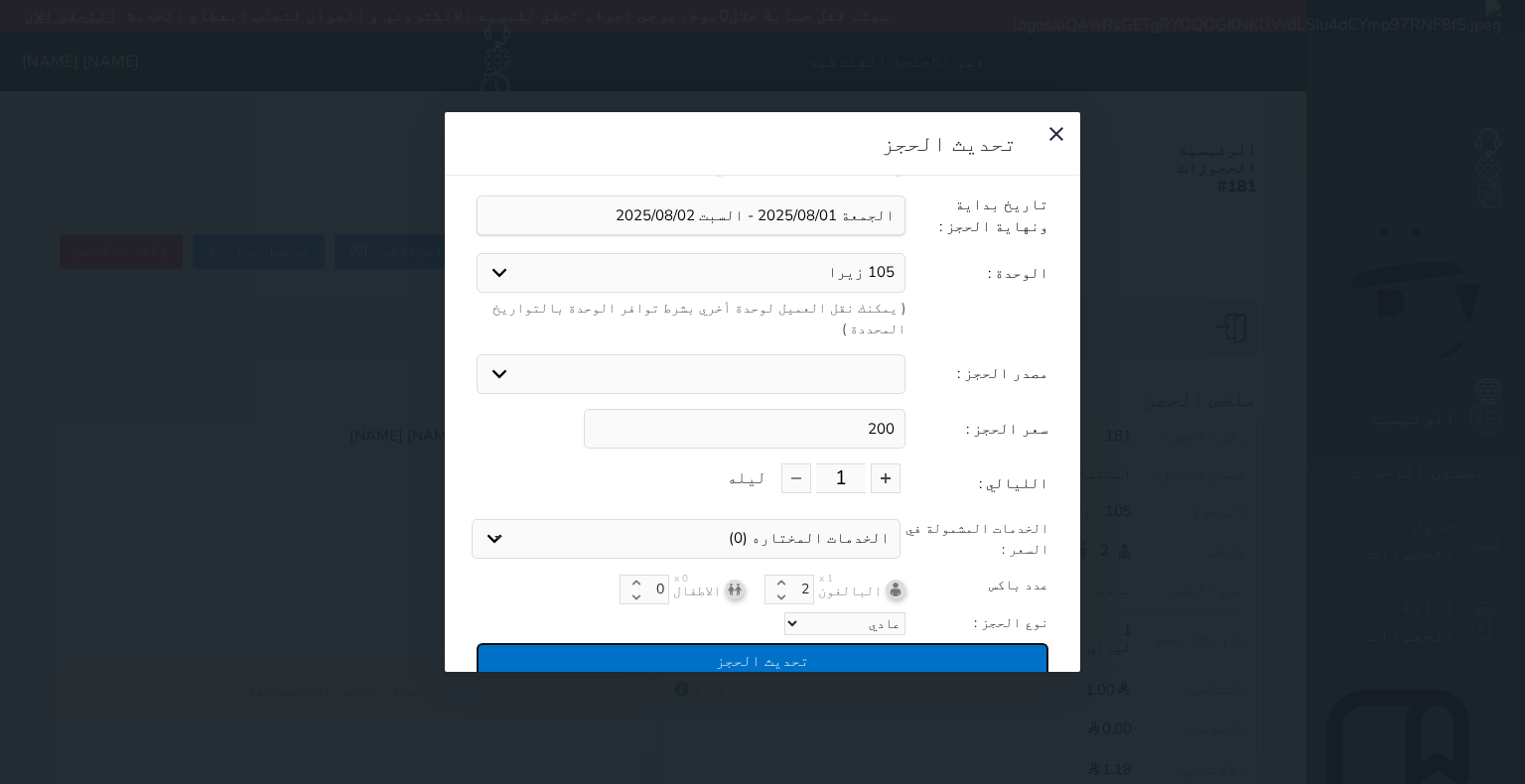 click on "تحديث الحجز" at bounding box center [762, 660] 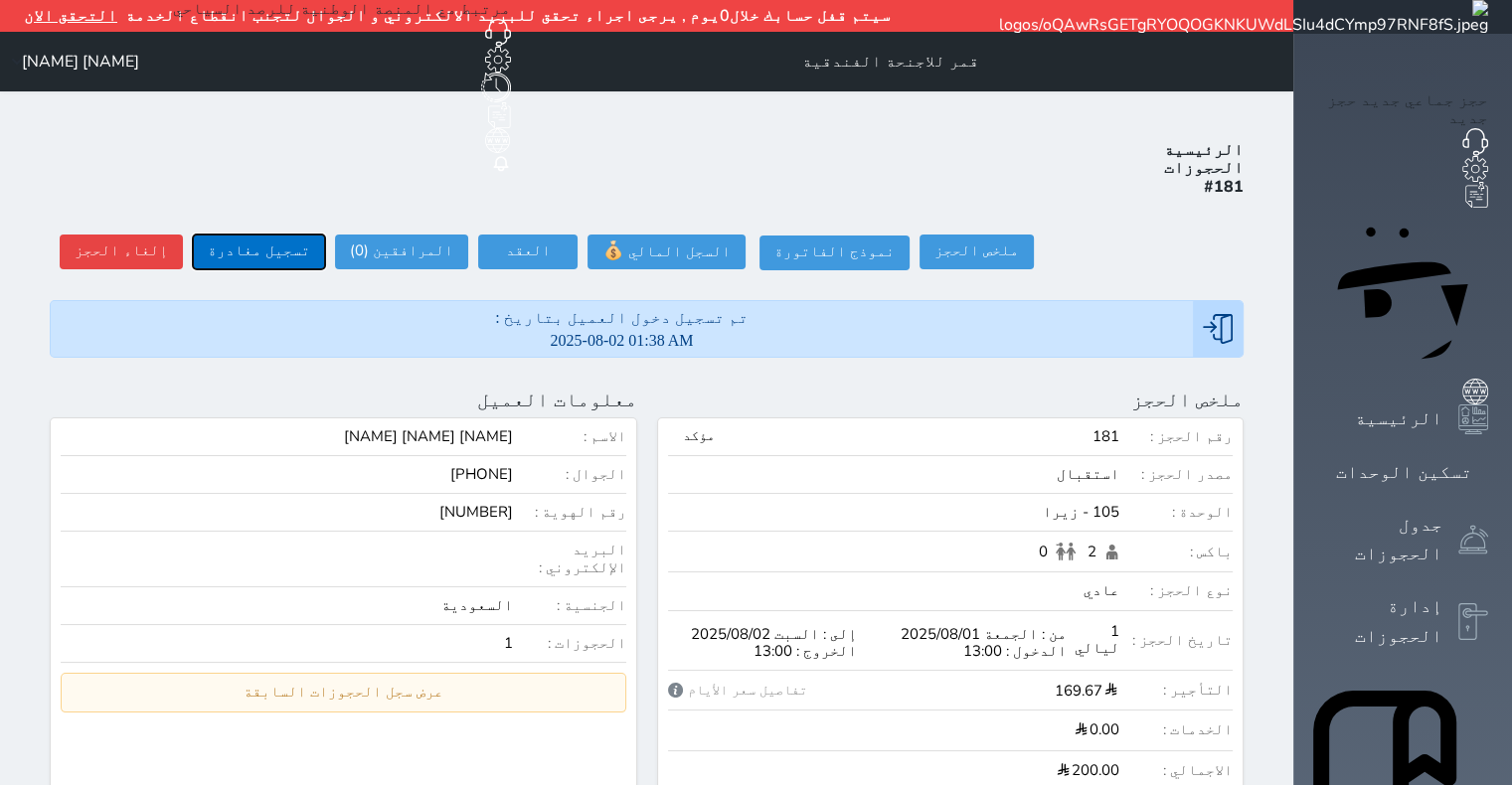 click on "تسجيل مغادرة" at bounding box center [258, 251] 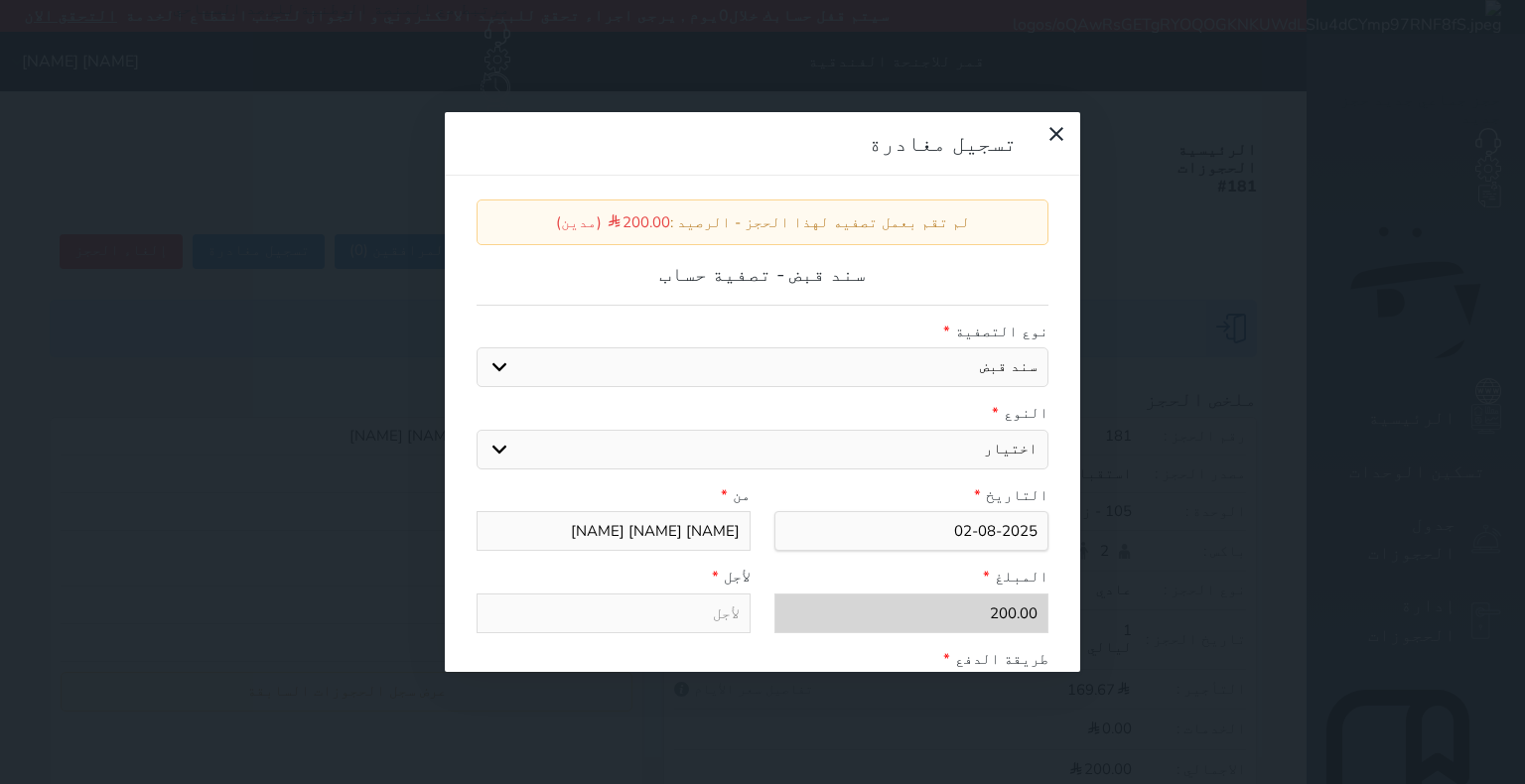 click on "اختيار   مقبوضات عامة
قيمة إيجار
فواتير
عربون
لا ينطبق
آخر
مغسلة
واي فاي - الإنترنت
مواقف السيارات
طعام
الأغذية والمشروبات
مشروبات
المشروبات الباردة
المشروبات الساخنة
الإفطار
غداء
عشاء
مخبز و كعك
حمام سباحة
الصالة الرياضية
سبا و خدمات الجمال
اختيار وإسقاط (خدمات النقل)
ميني بار
كابل - تلفزيون
سرير إضافي
تصفيف الشعر
التسوق" at bounding box center [762, 450] 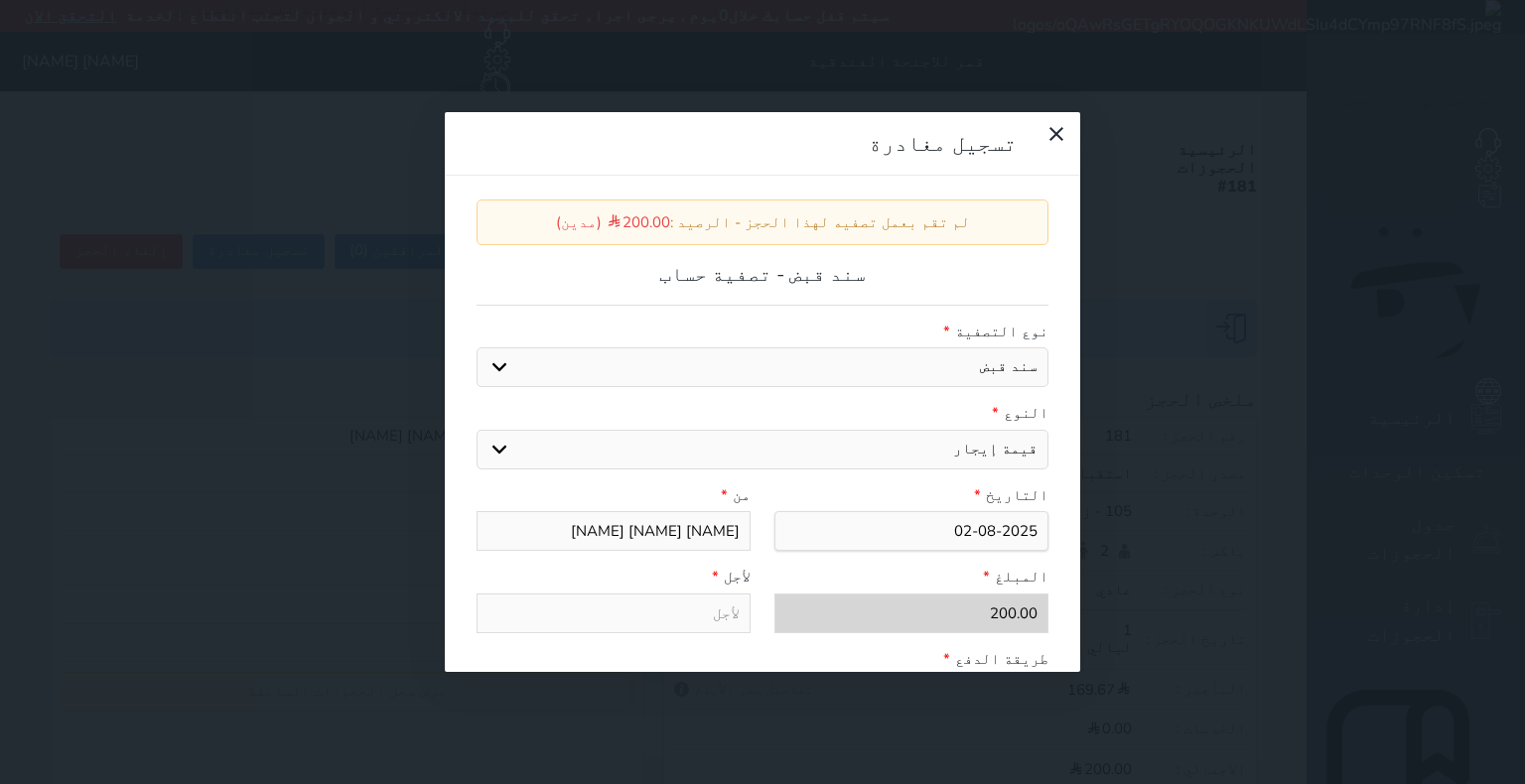 click on "اختيار   مقبوضات عامة
قيمة إيجار
فواتير
عربون
لا ينطبق
آخر
مغسلة
واي فاي - الإنترنت
مواقف السيارات
طعام
الأغذية والمشروبات
مشروبات
المشروبات الباردة
المشروبات الساخنة
الإفطار
غداء
عشاء
مخبز و كعك
حمام سباحة
الصالة الرياضية
سبا و خدمات الجمال
اختيار وإسقاط (خدمات النقل)
ميني بار
كابل - تلفزيون
سرير إضافي
تصفيف الشعر
التسوق" at bounding box center [762, 450] 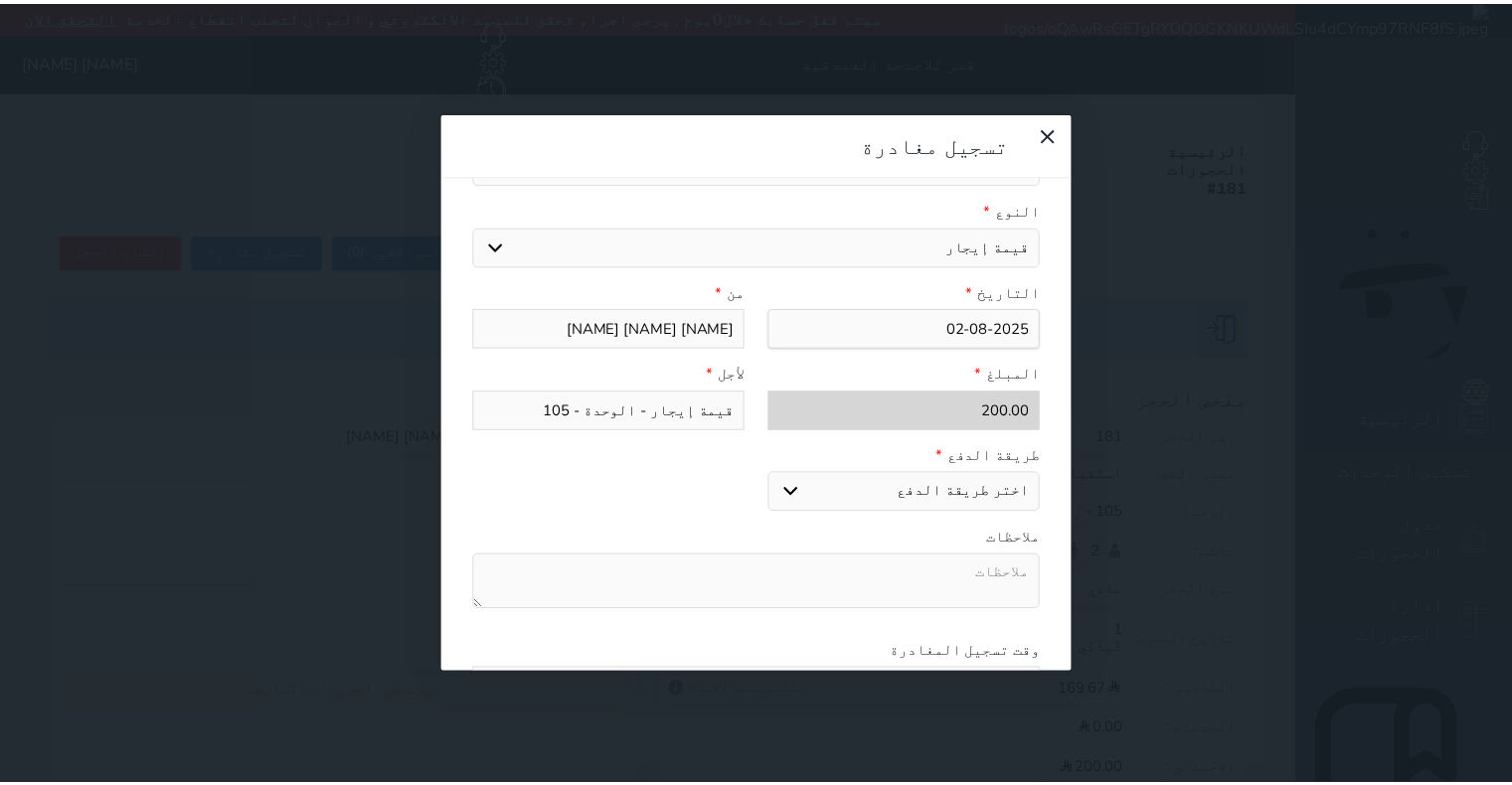 scroll, scrollTop: 298, scrollLeft: 0, axis: vertical 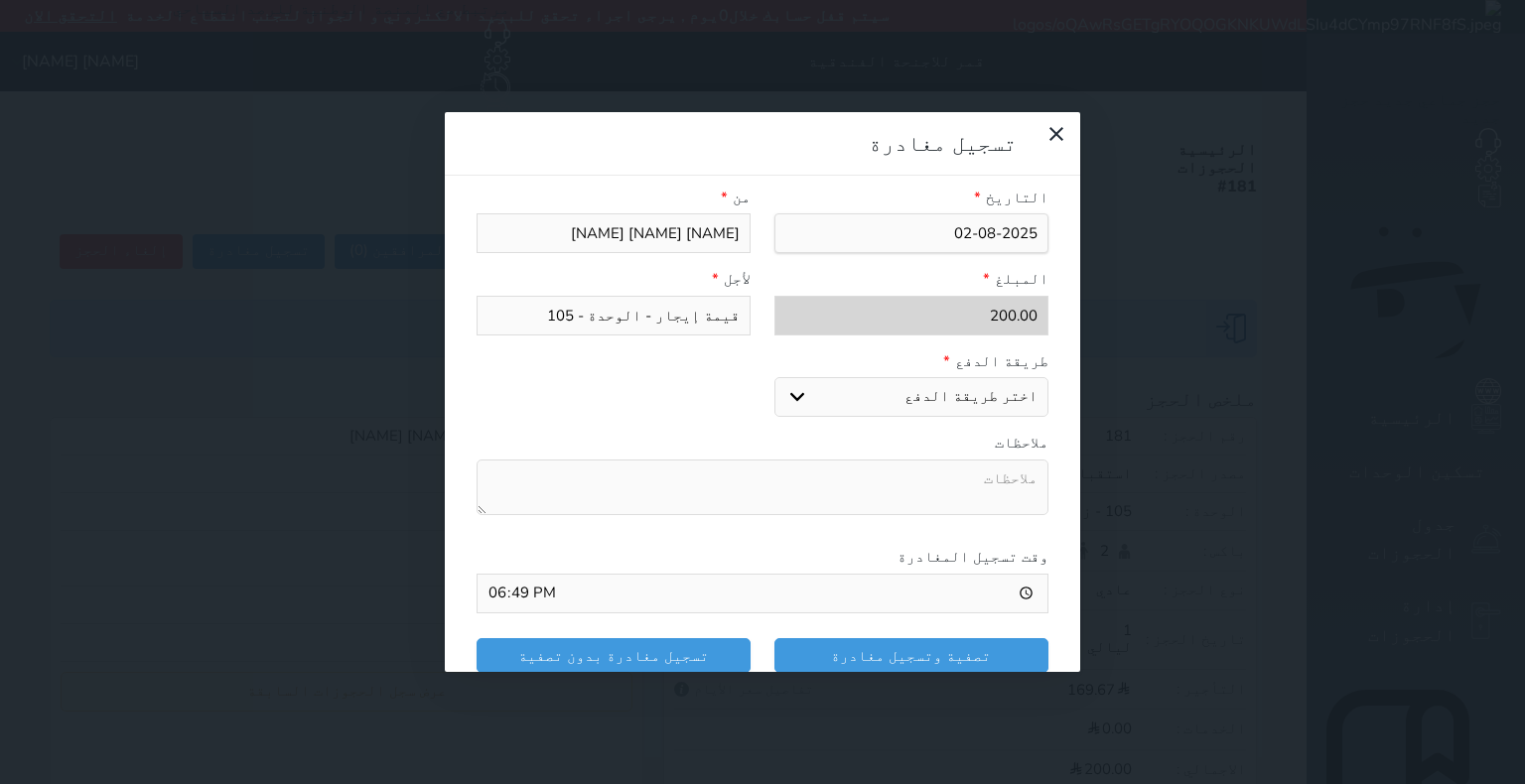 click on "اختر طريقة الدفع   دفع نقدى   تحويل بنكى   مدى   بطاقة ائتمان" at bounding box center [911, 397] 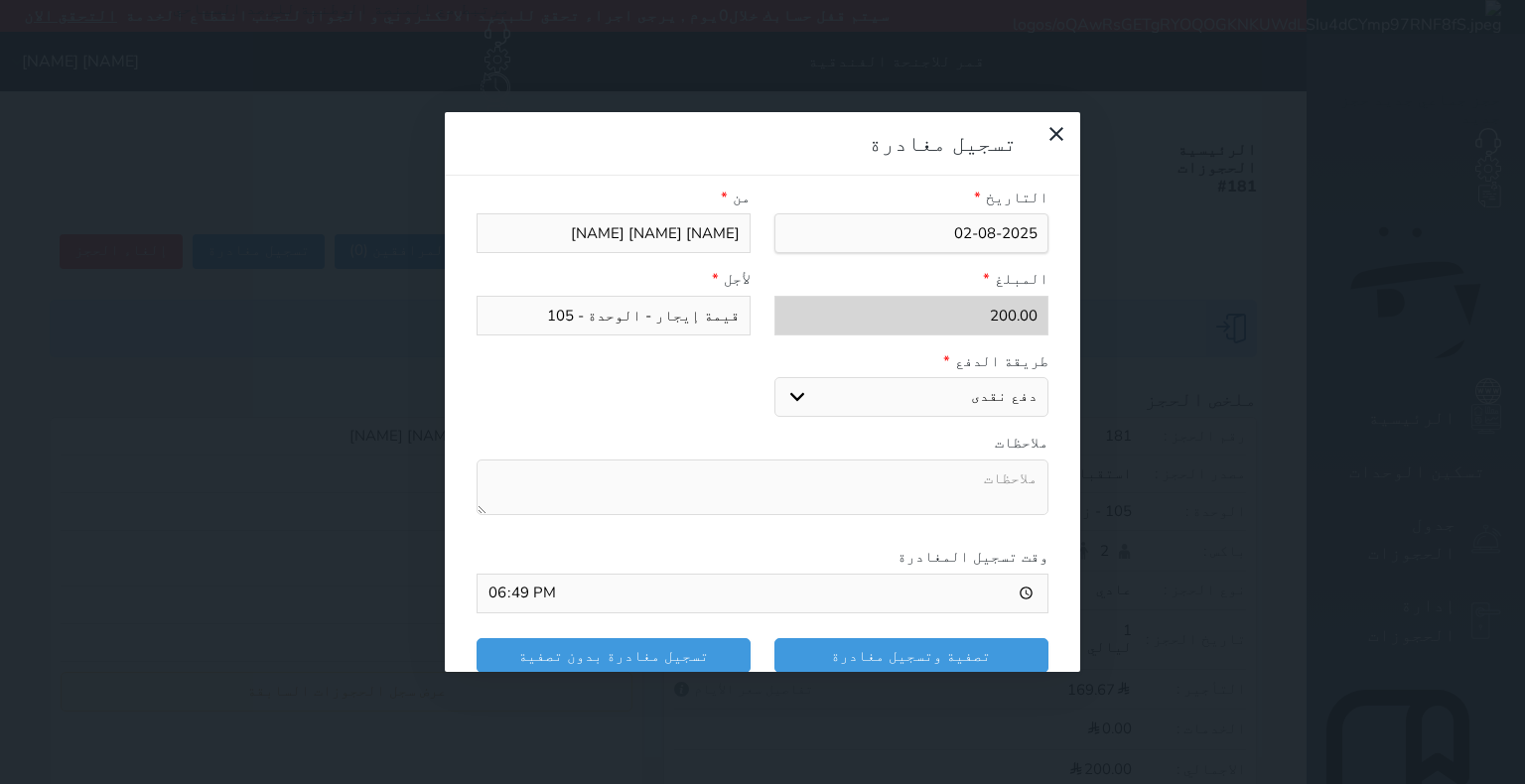click on "اختر طريقة الدفع   دفع نقدى   تحويل بنكى   مدى   بطاقة ائتمان" at bounding box center [911, 397] 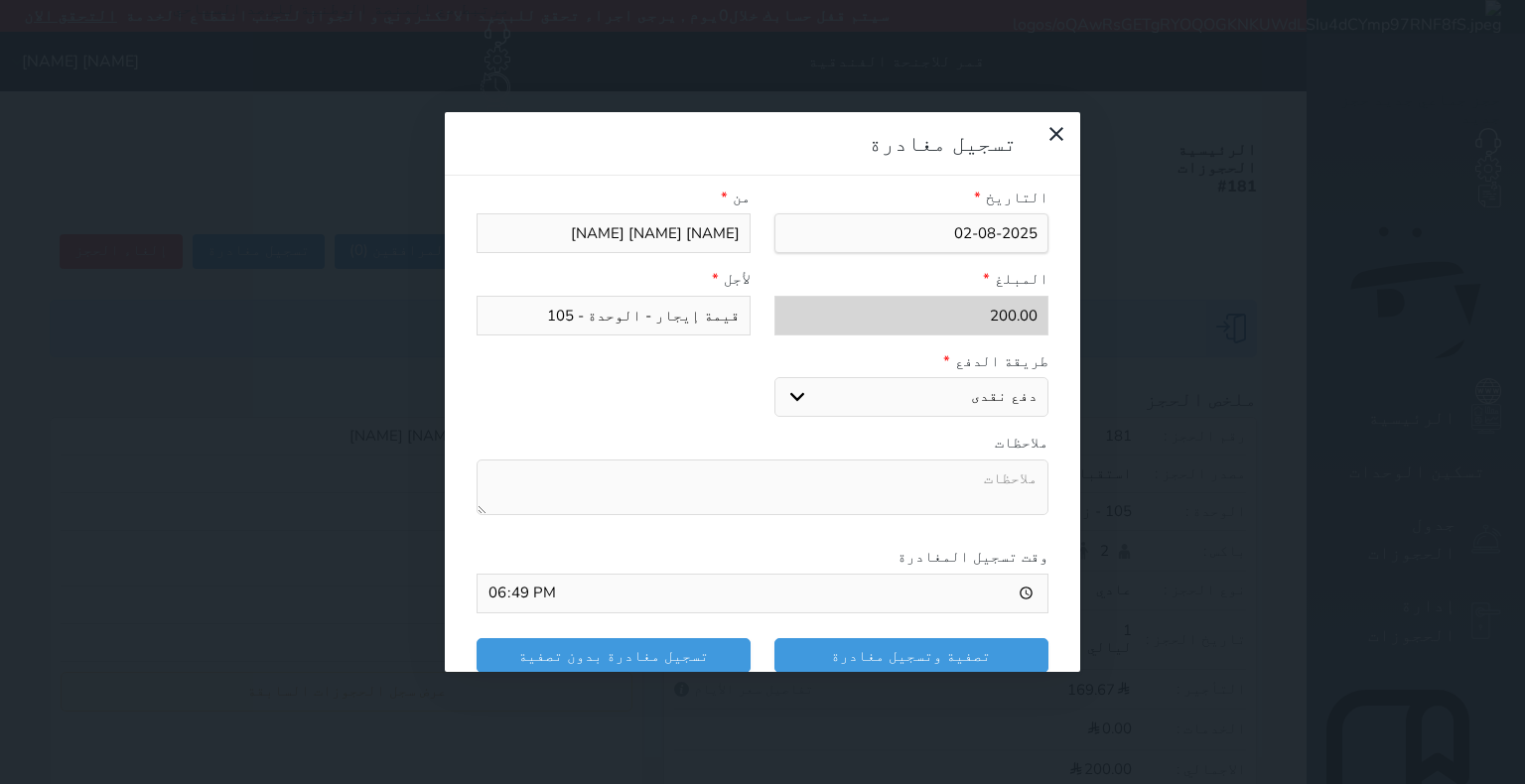 click on "تصفية وتسجيل مغادرة
تسجيل مغادرة بدون تصفية" at bounding box center [762, 655] 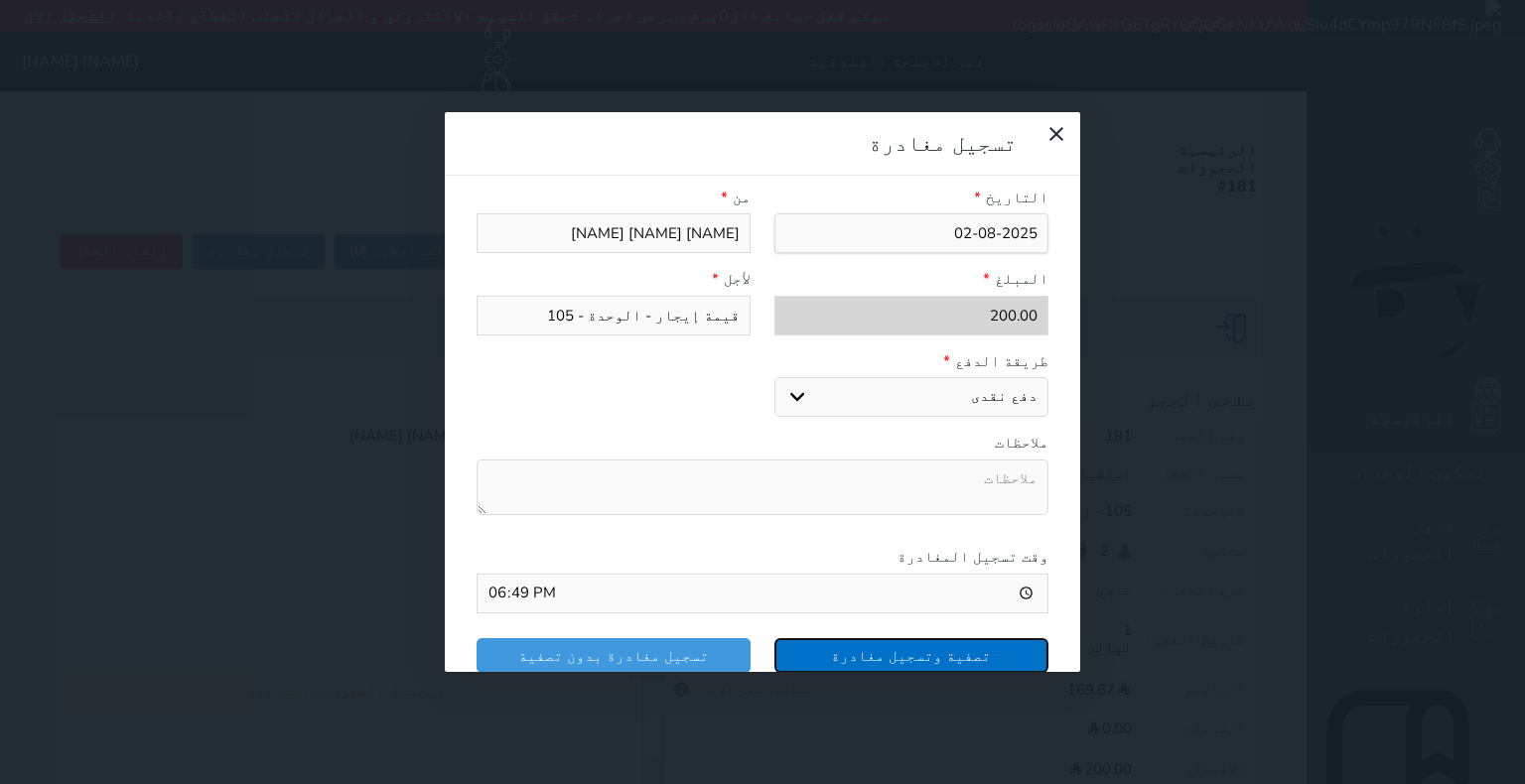 click on "تصفية وتسجيل مغادرة" at bounding box center (911, 655) 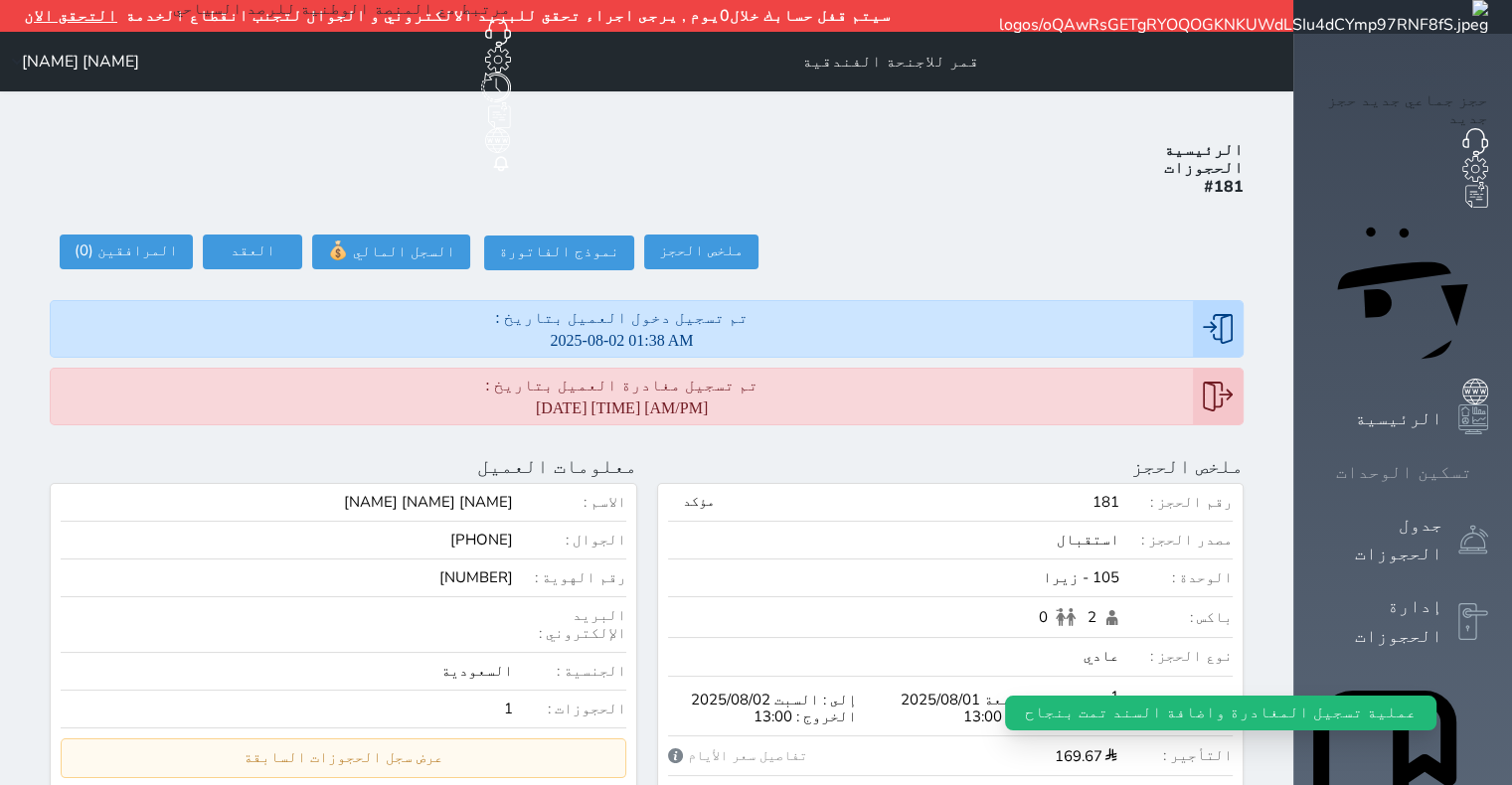 click 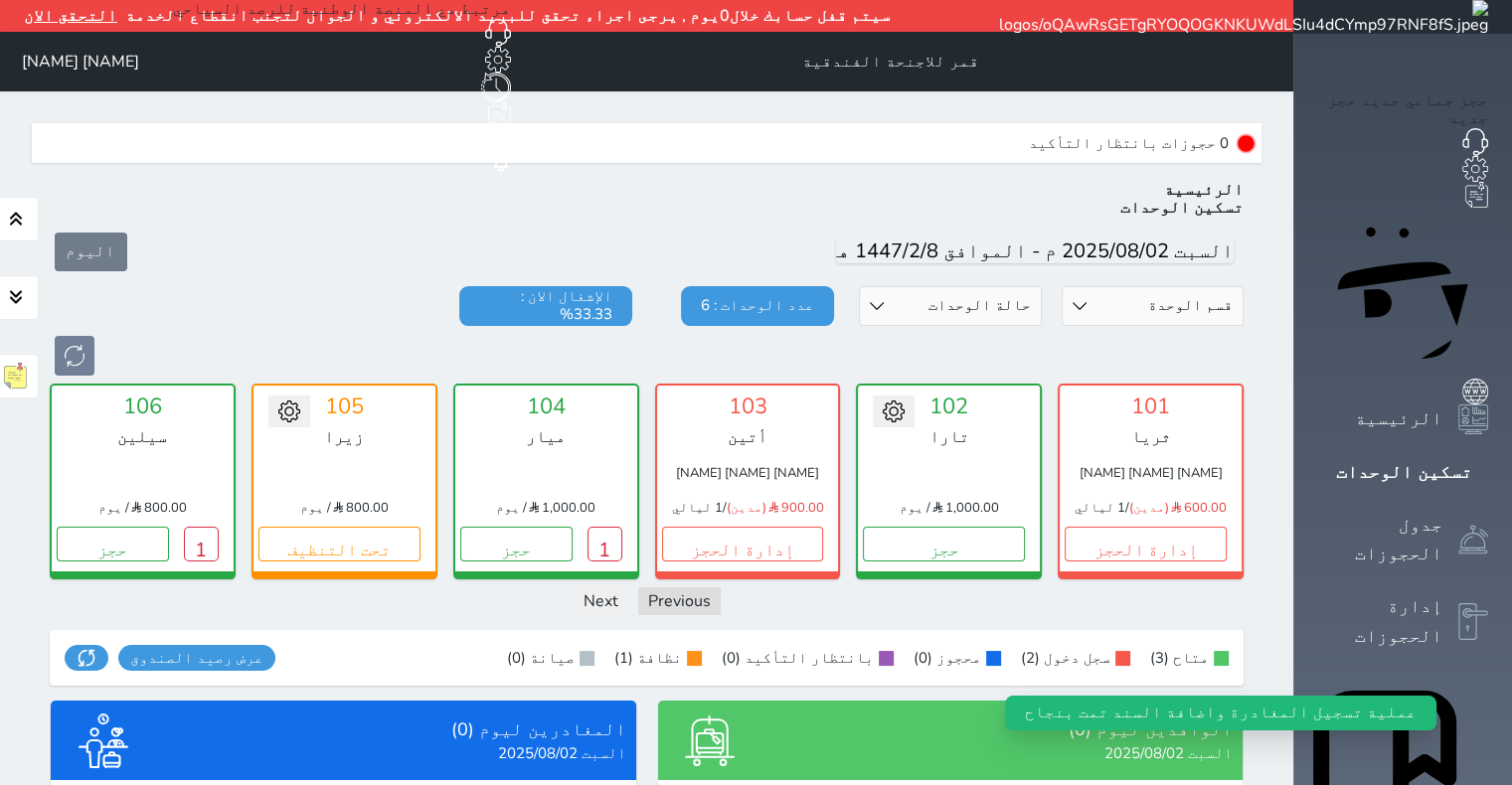 scroll, scrollTop: 91, scrollLeft: 0, axis: vertical 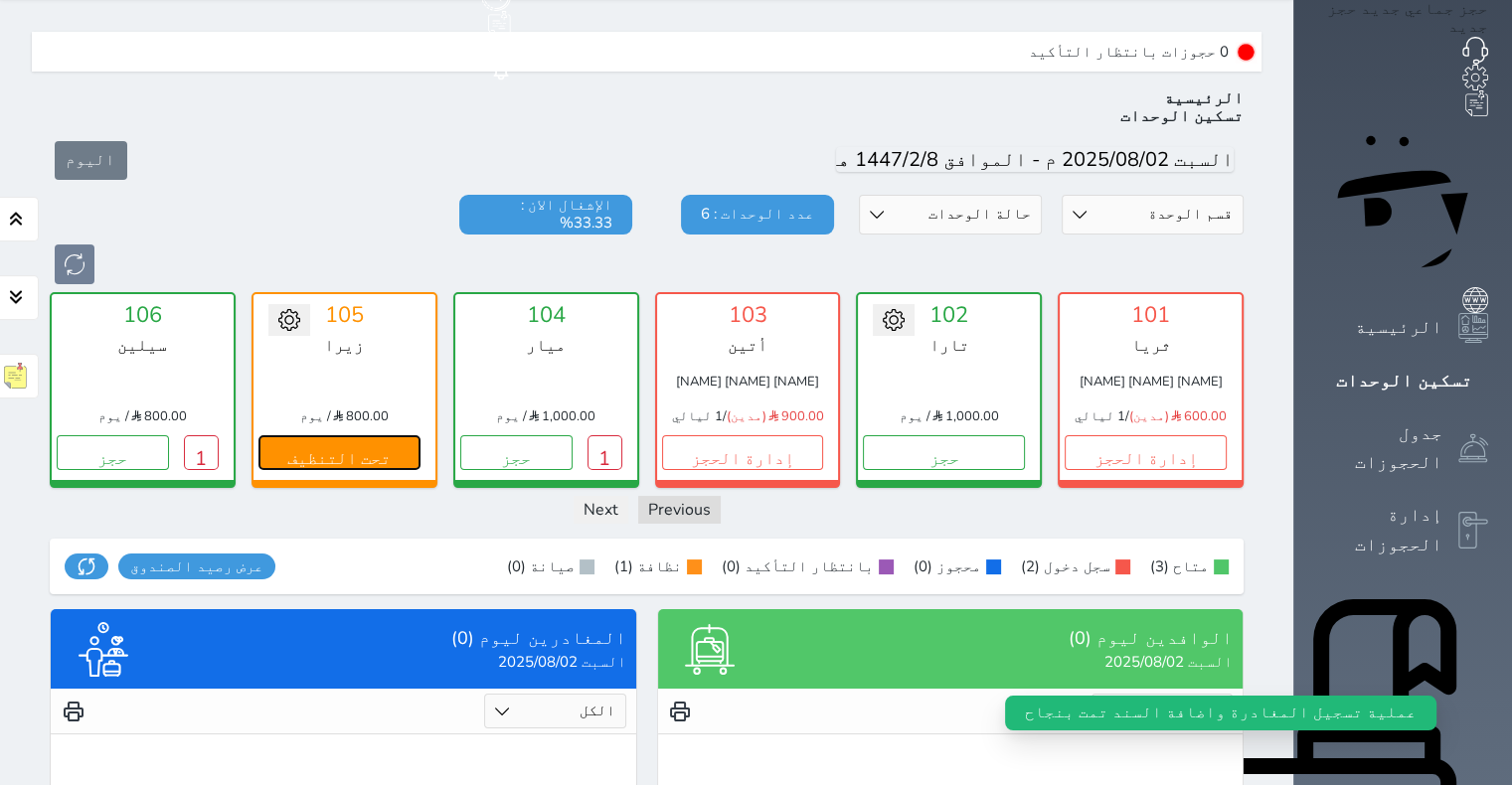 click on "تحت التنظيف" at bounding box center [339, 452] 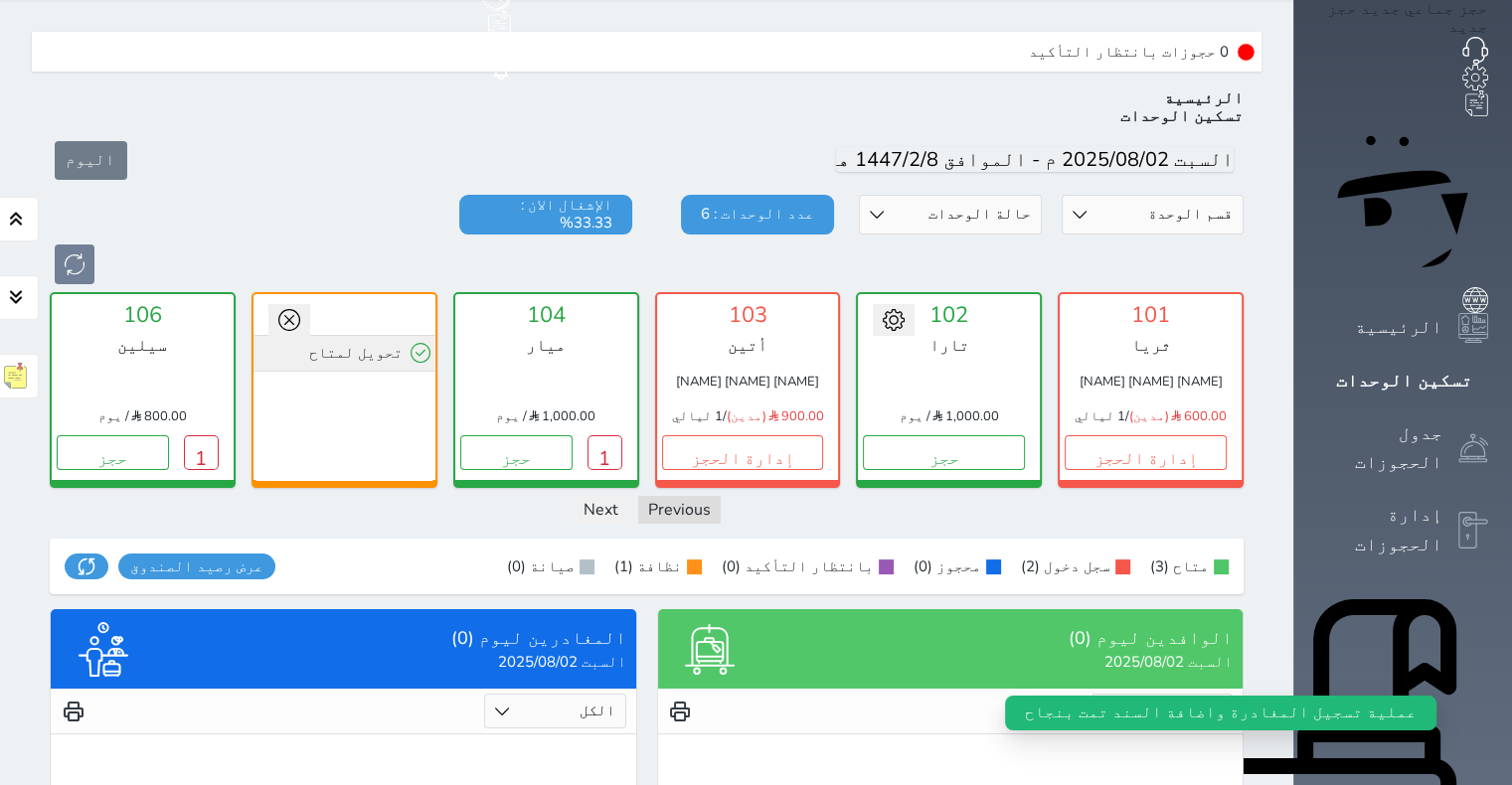 click 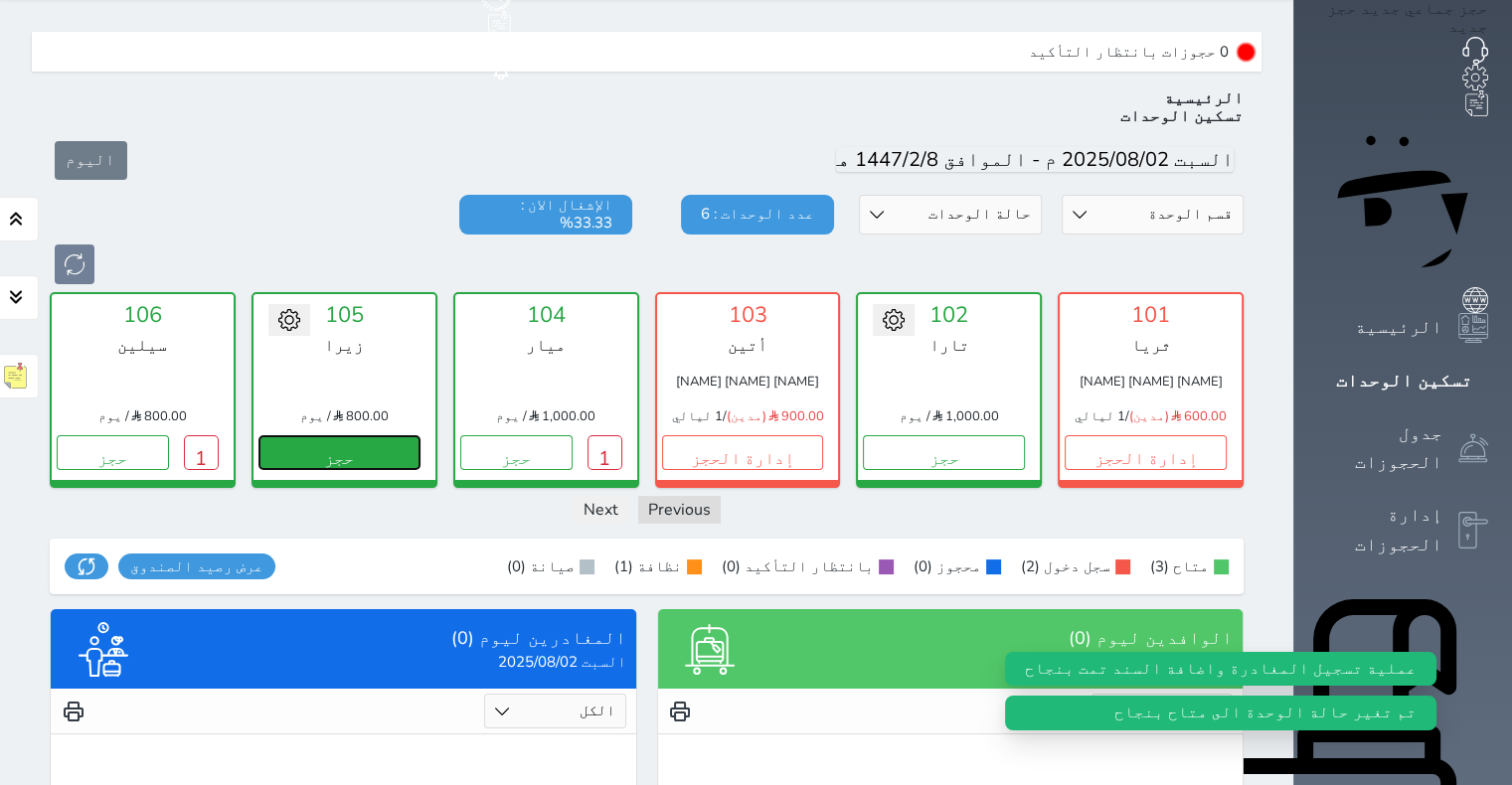 click on "حجز" at bounding box center (339, 452) 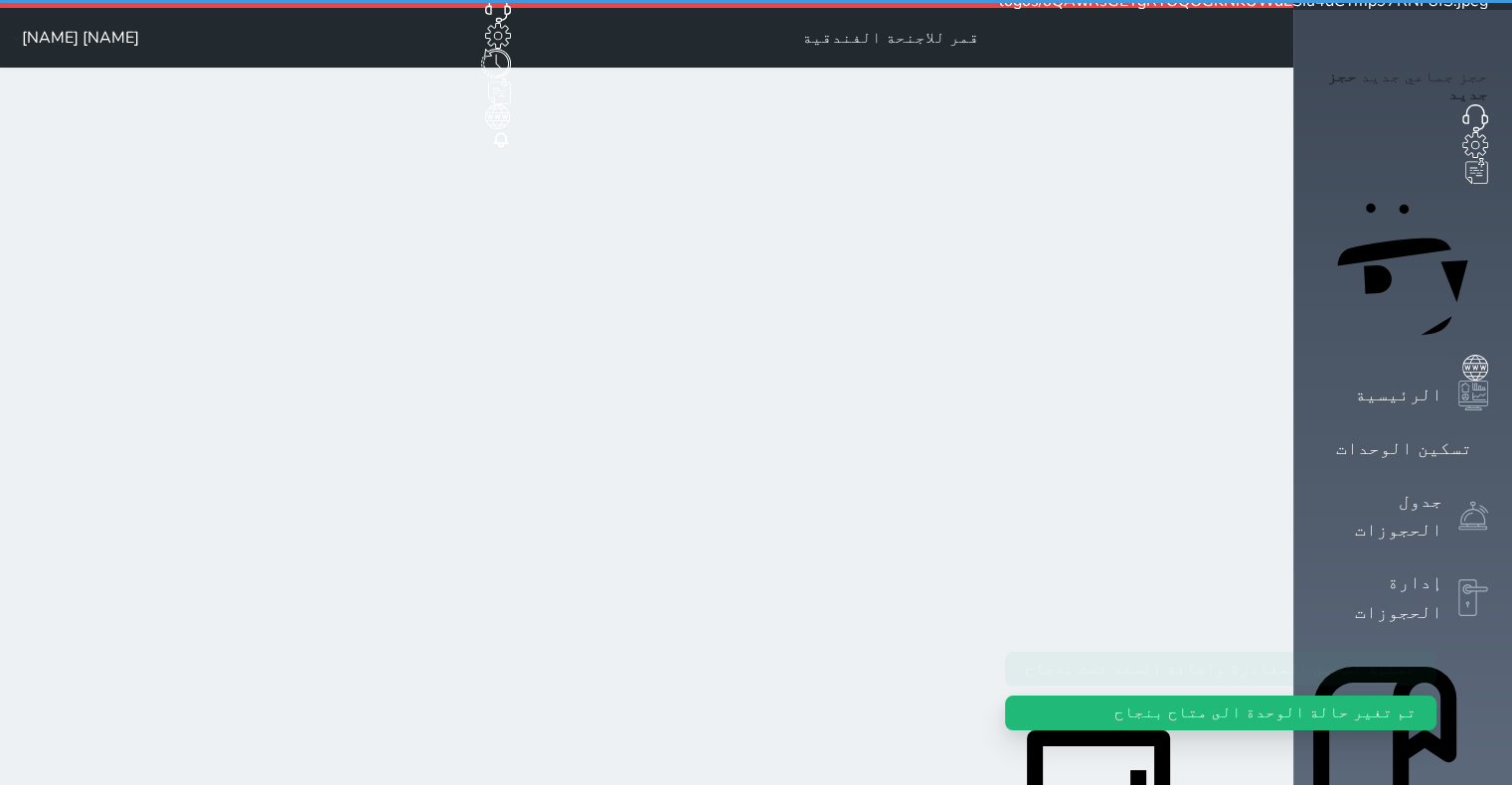scroll, scrollTop: 0, scrollLeft: 0, axis: both 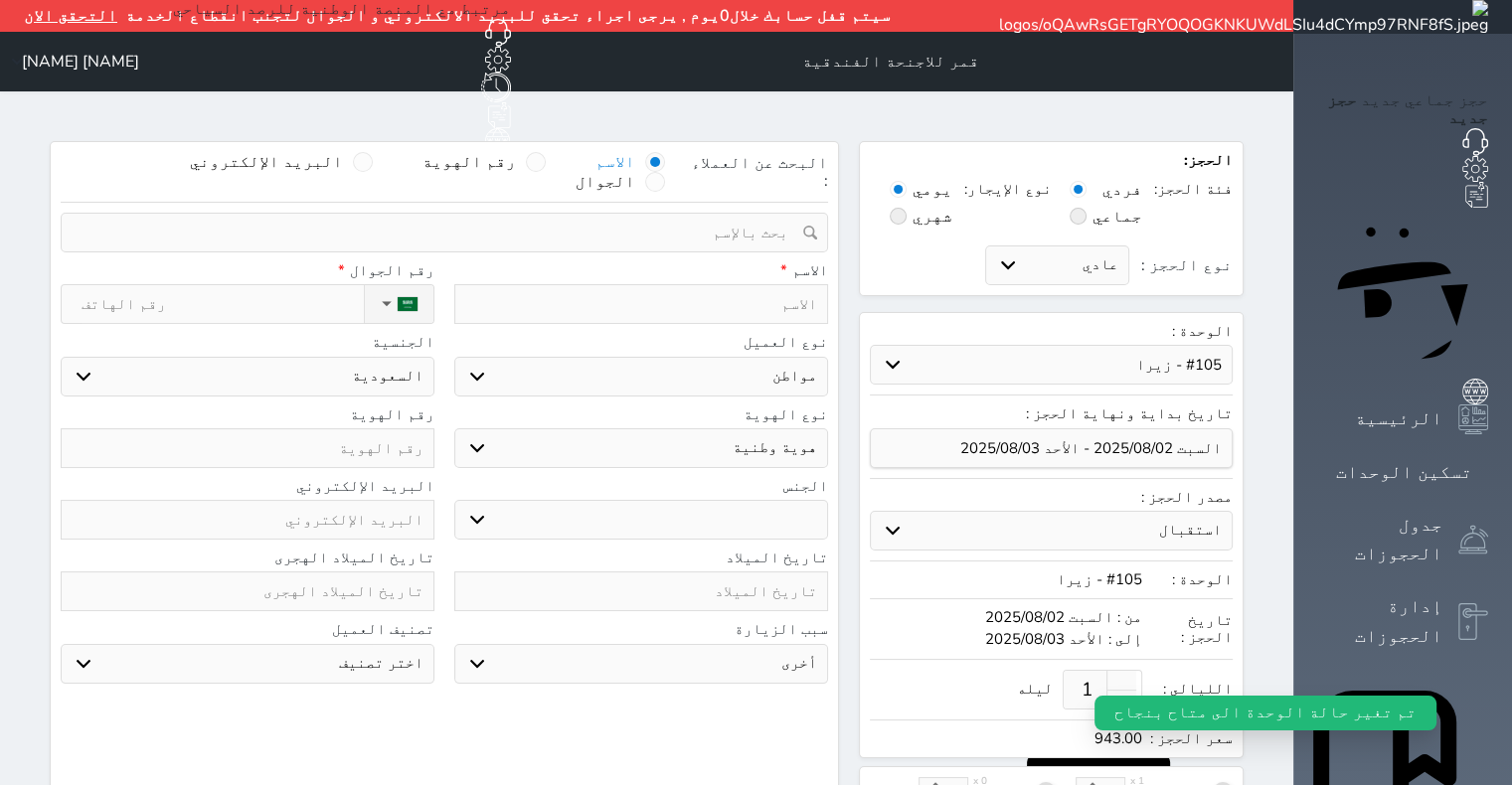 click at bounding box center (641, 304) 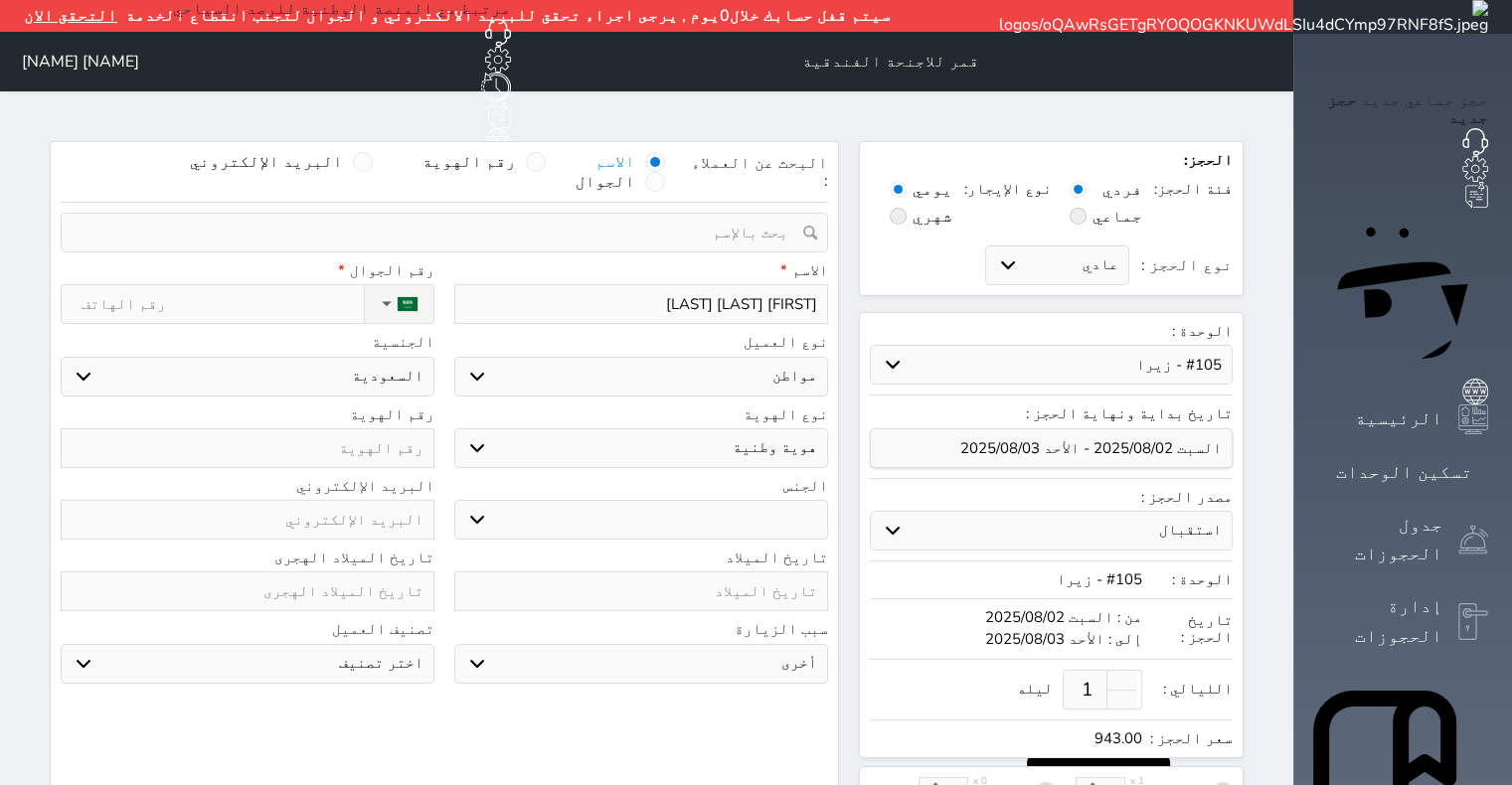 click on "نوع الحجز :" at bounding box center (223, 304) 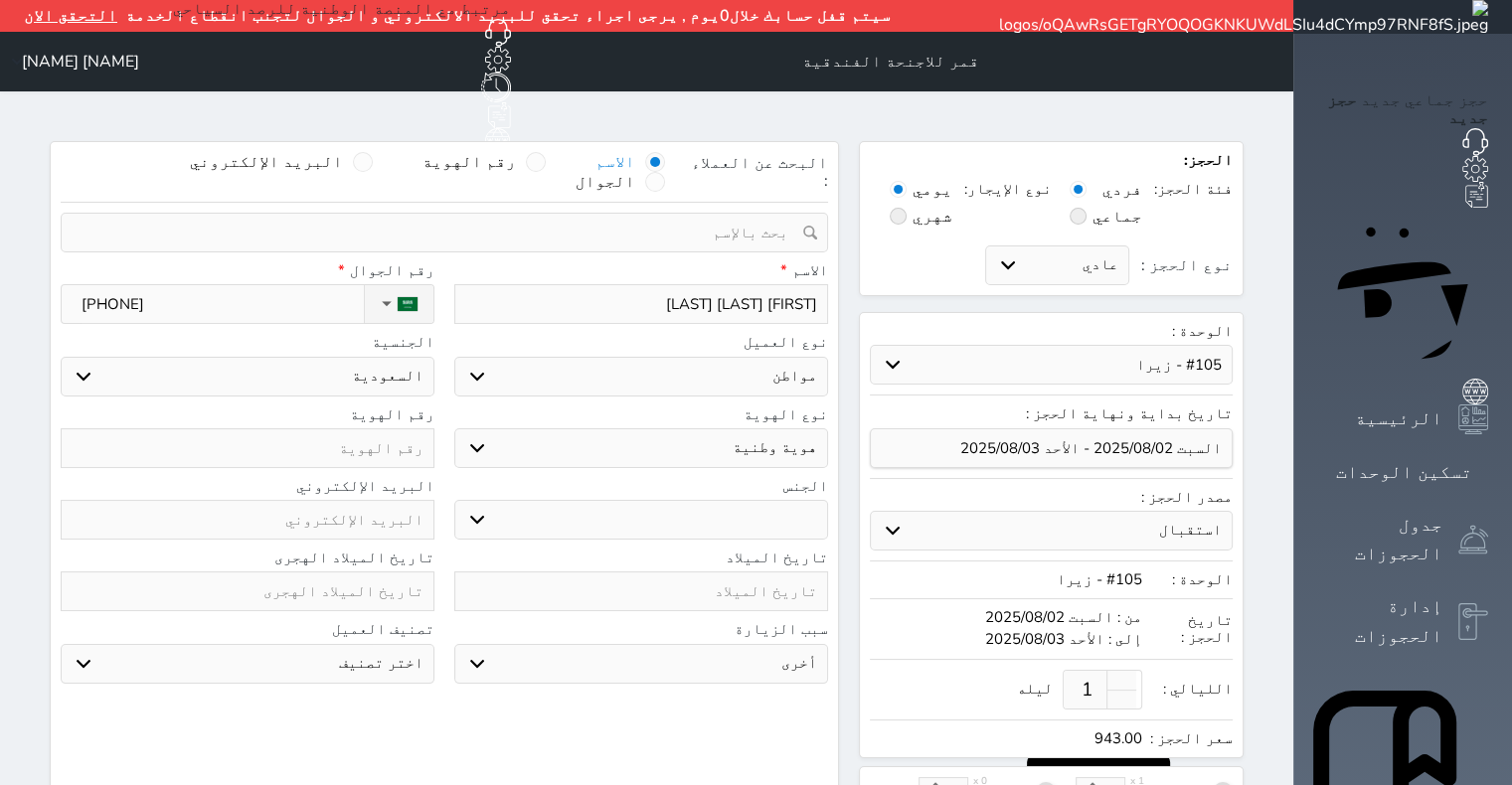 click at bounding box center (248, 448) 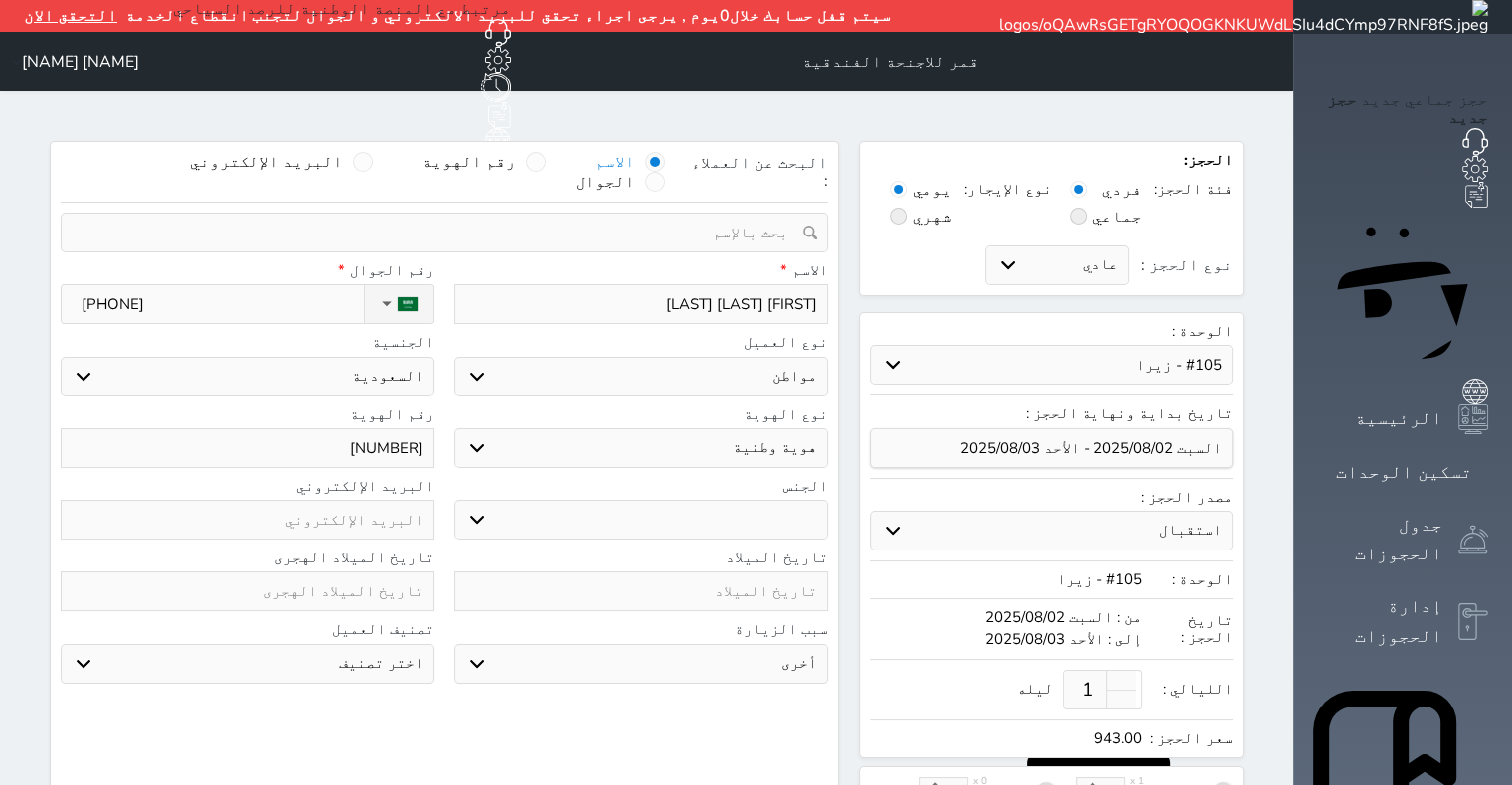 click on "ذكر   انثى" at bounding box center [641, 520] 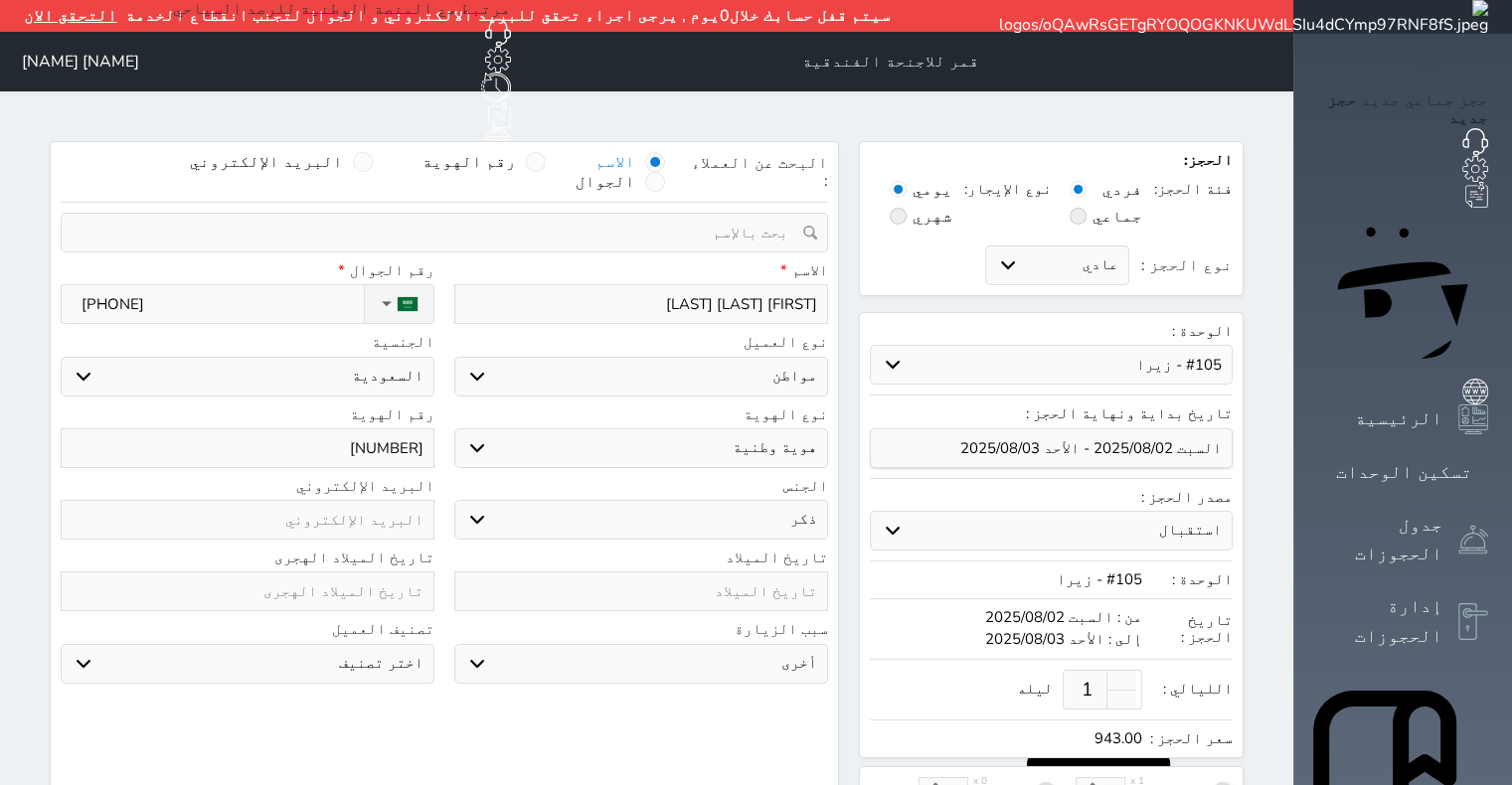 click on "ذكر   انثى" at bounding box center (641, 520) 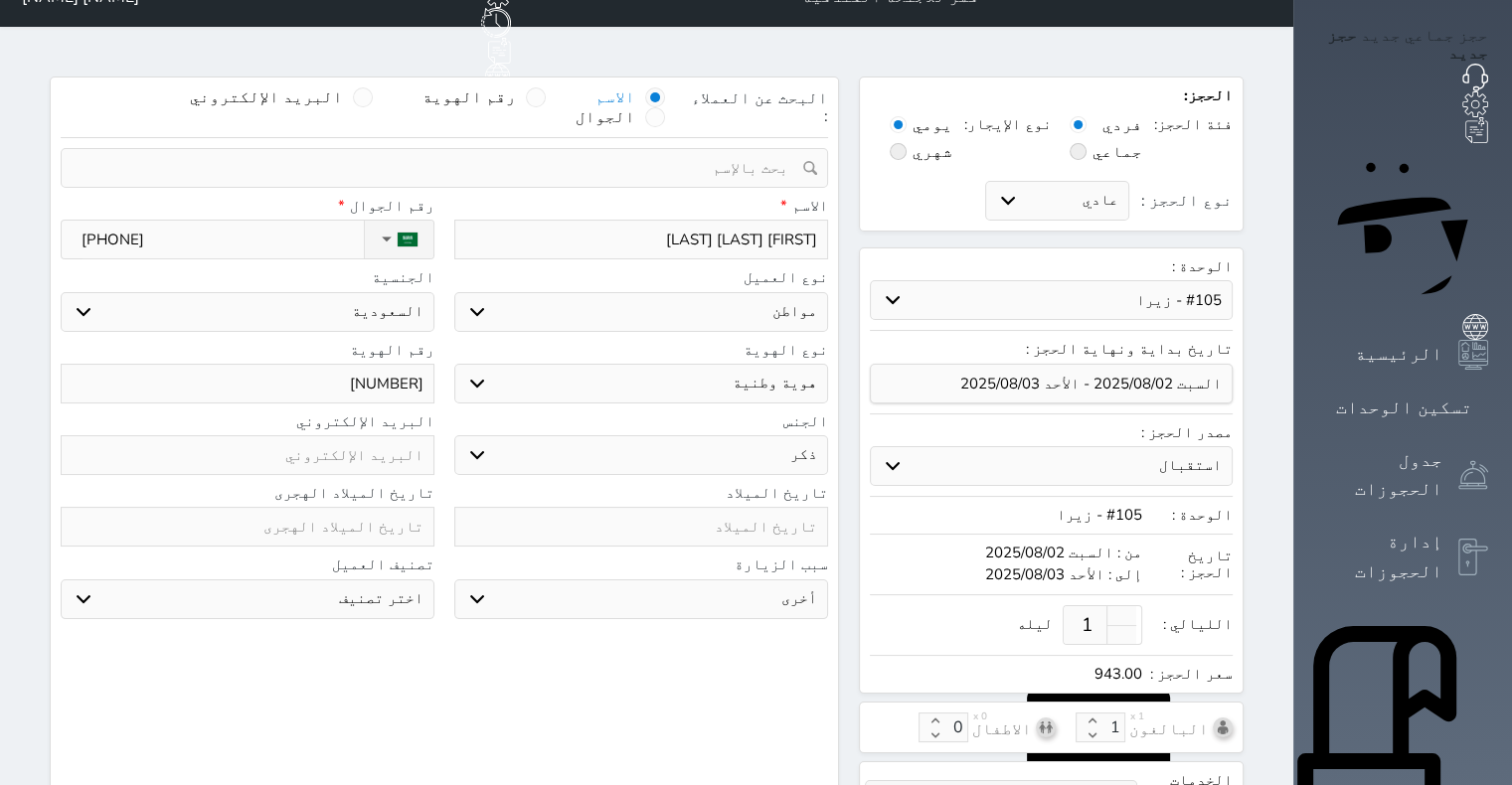 scroll, scrollTop: 99, scrollLeft: 0, axis: vertical 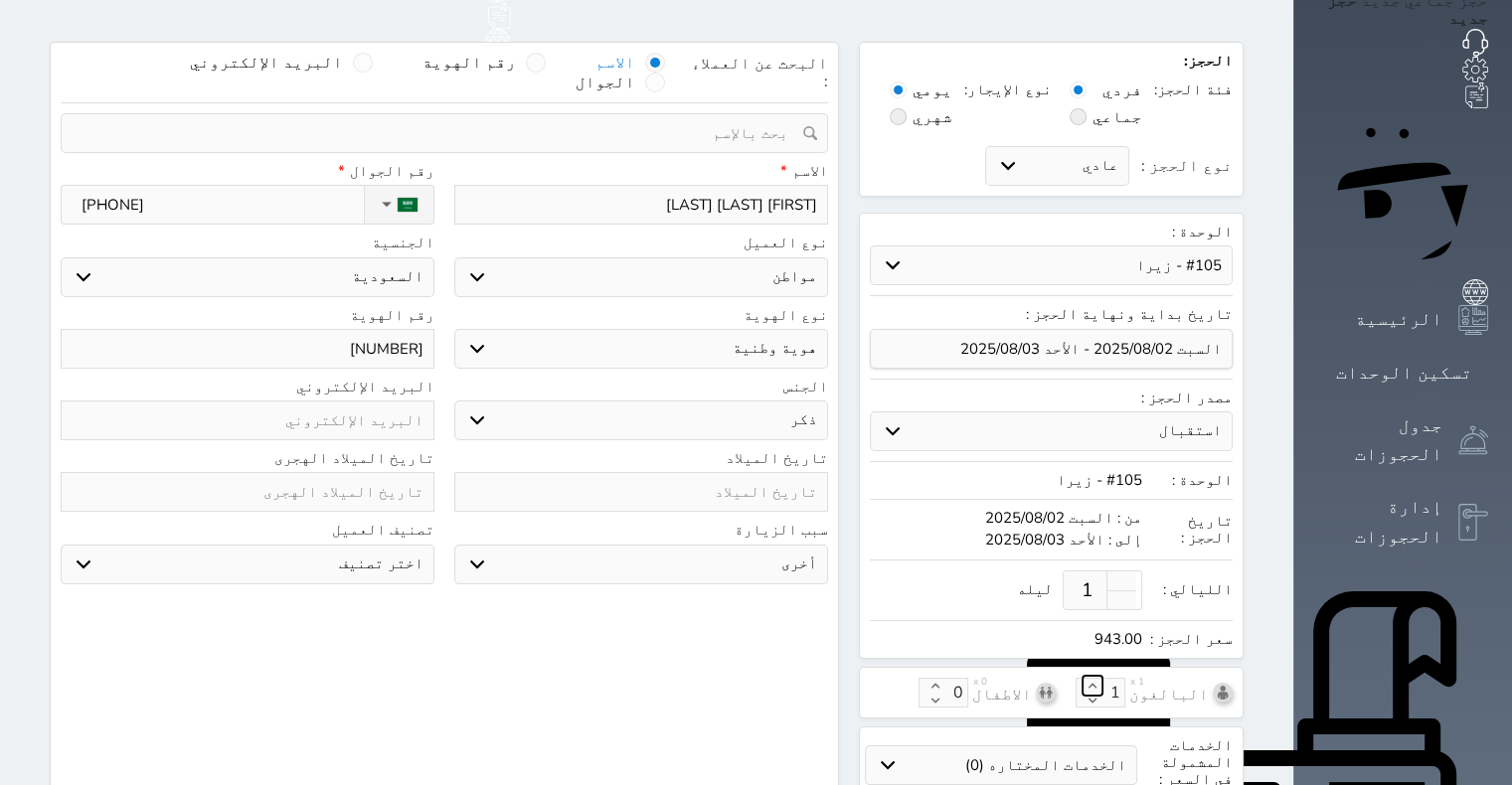 click 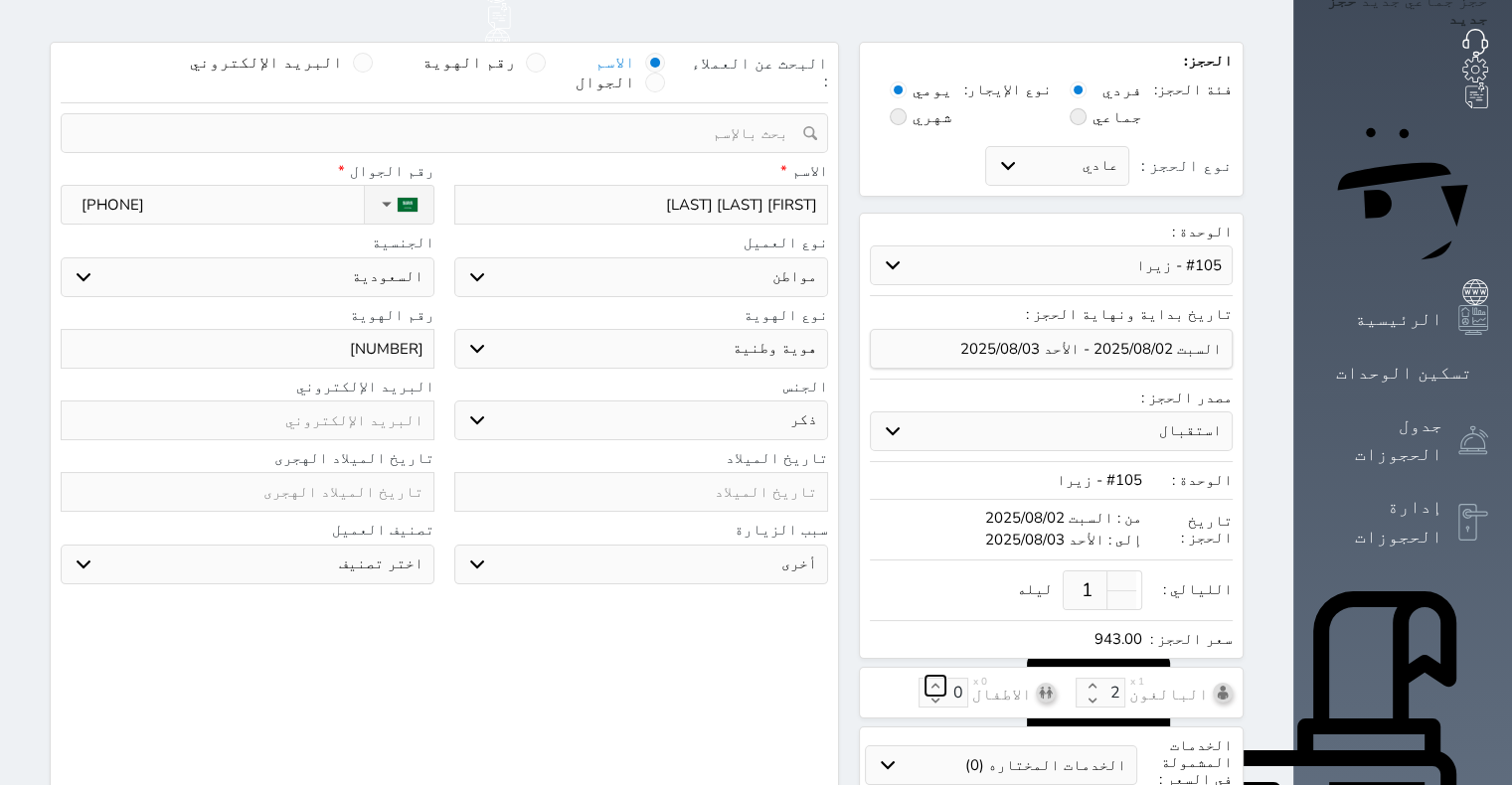 click 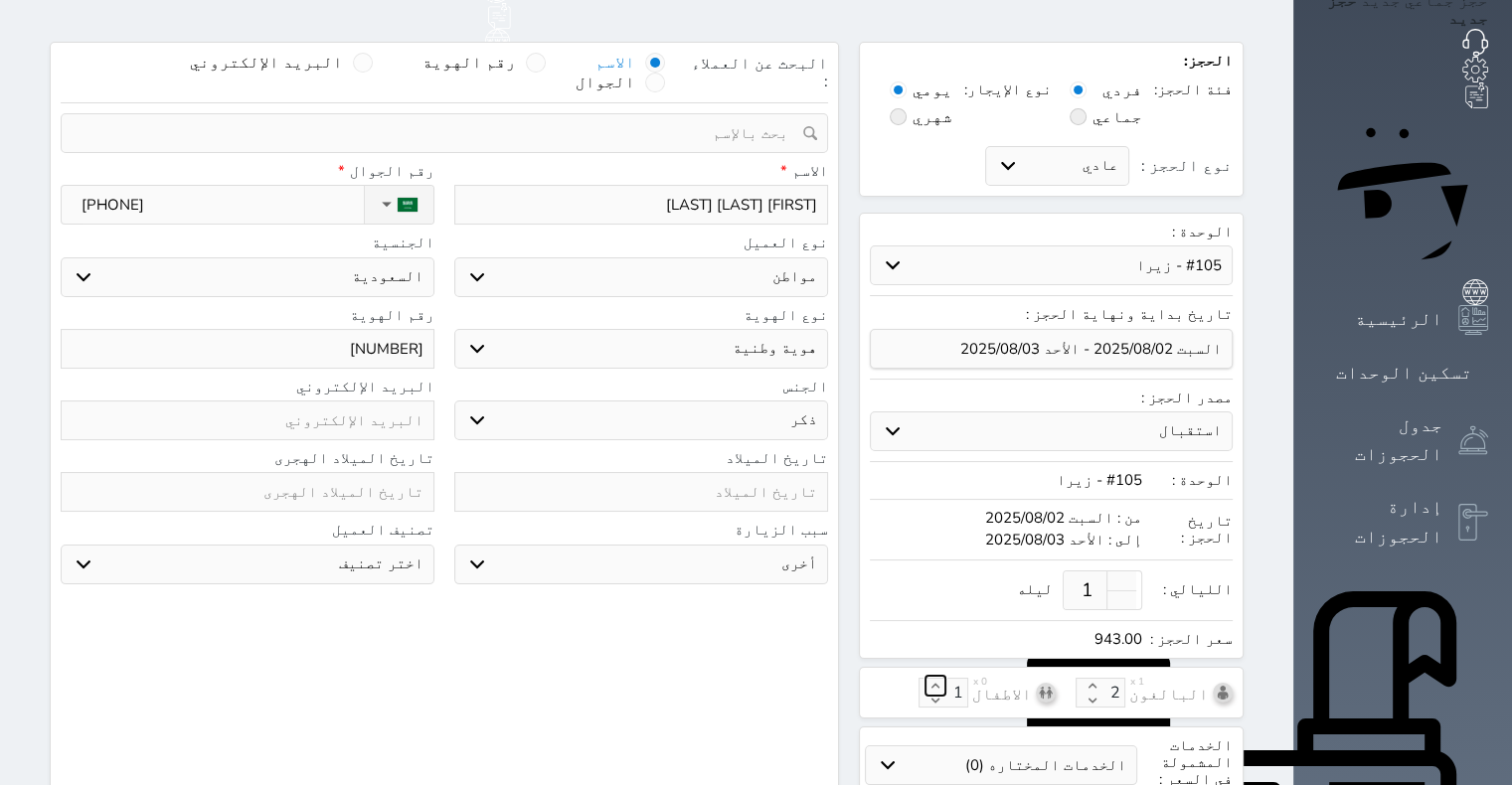 click 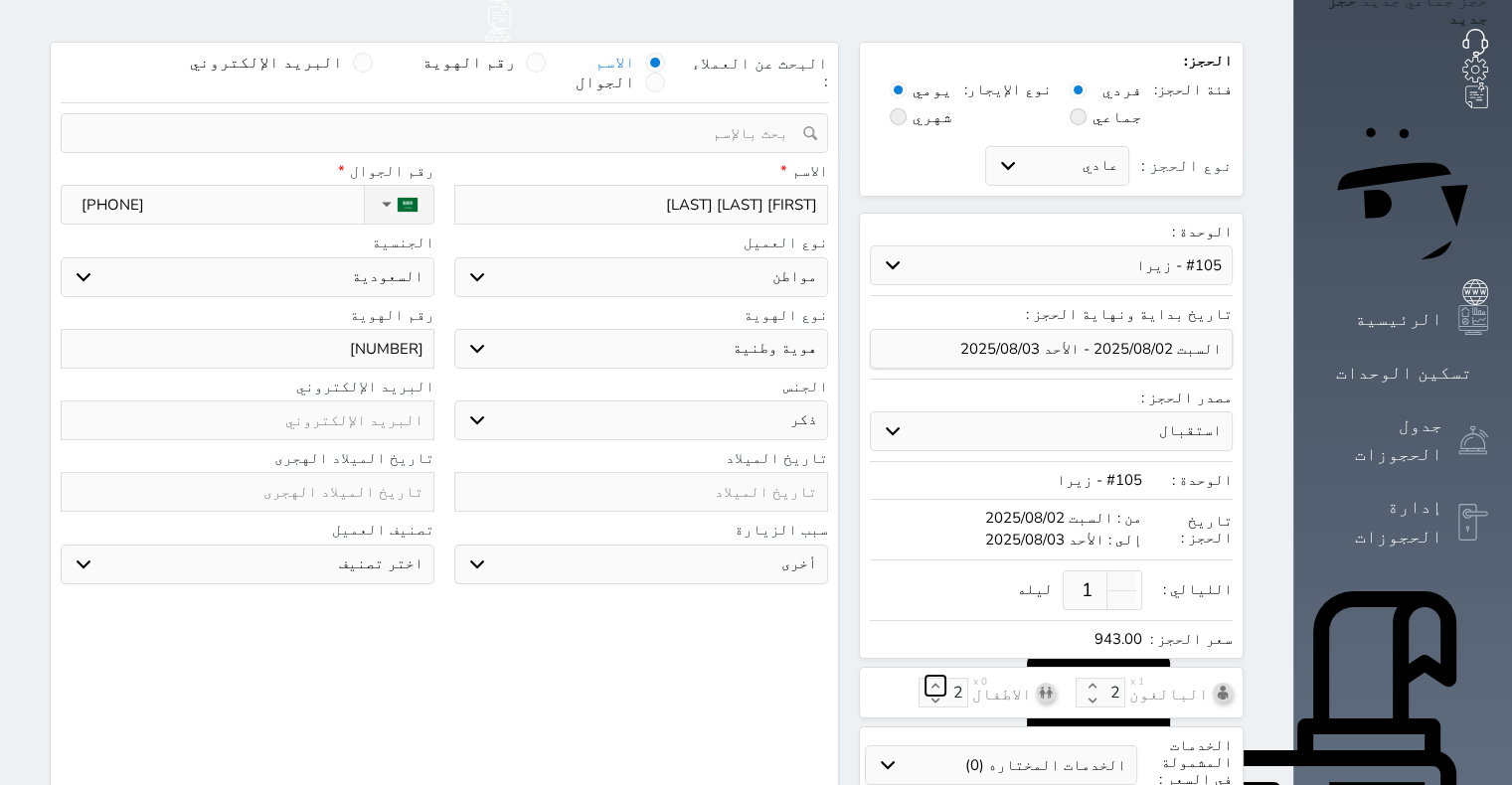 click 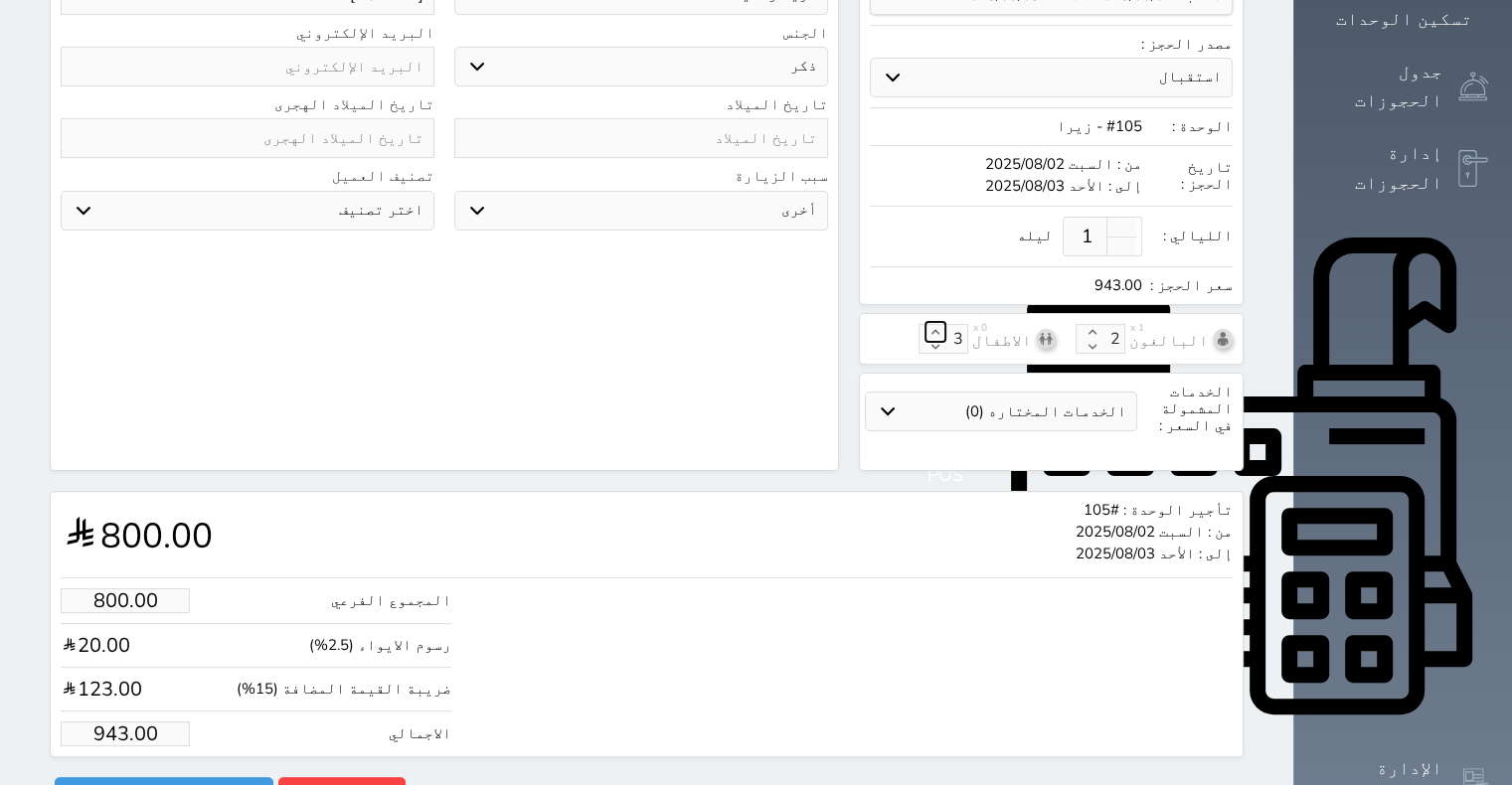 scroll, scrollTop: 461, scrollLeft: 0, axis: vertical 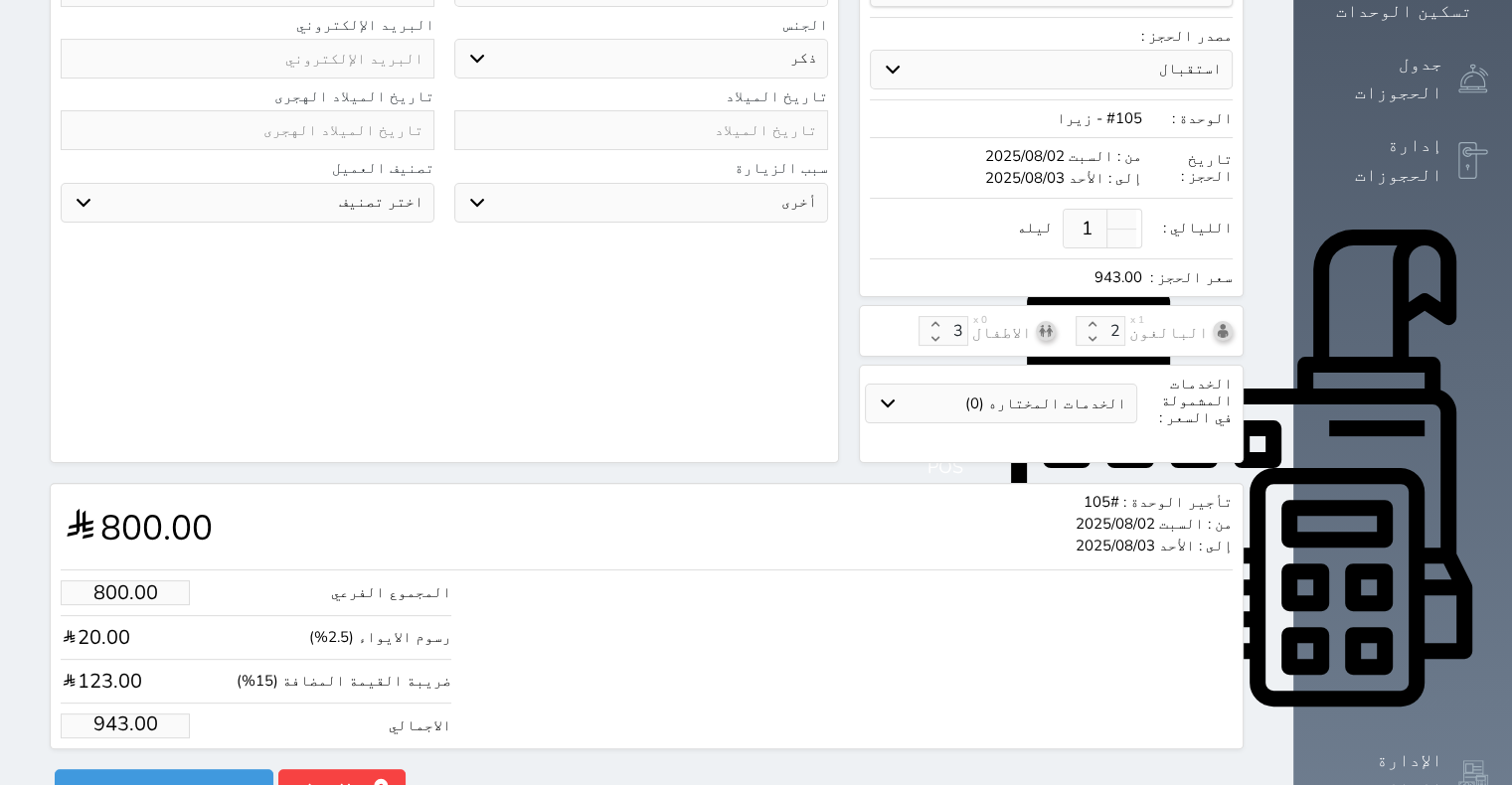 drag, startPoint x: 56, startPoint y: 695, endPoint x: 133, endPoint y: 702, distance: 77.31753 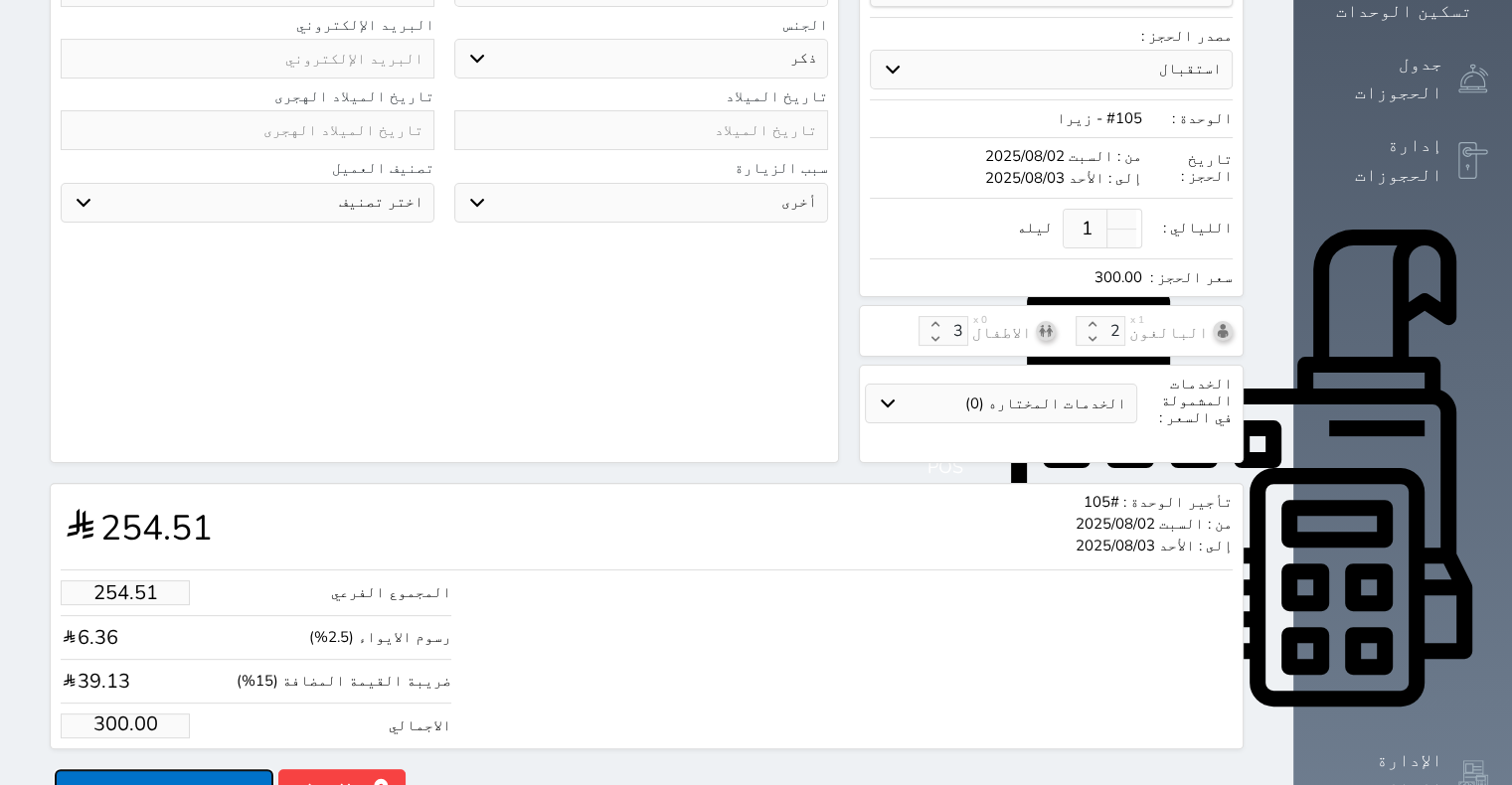 click on "حجز" at bounding box center (164, 786) 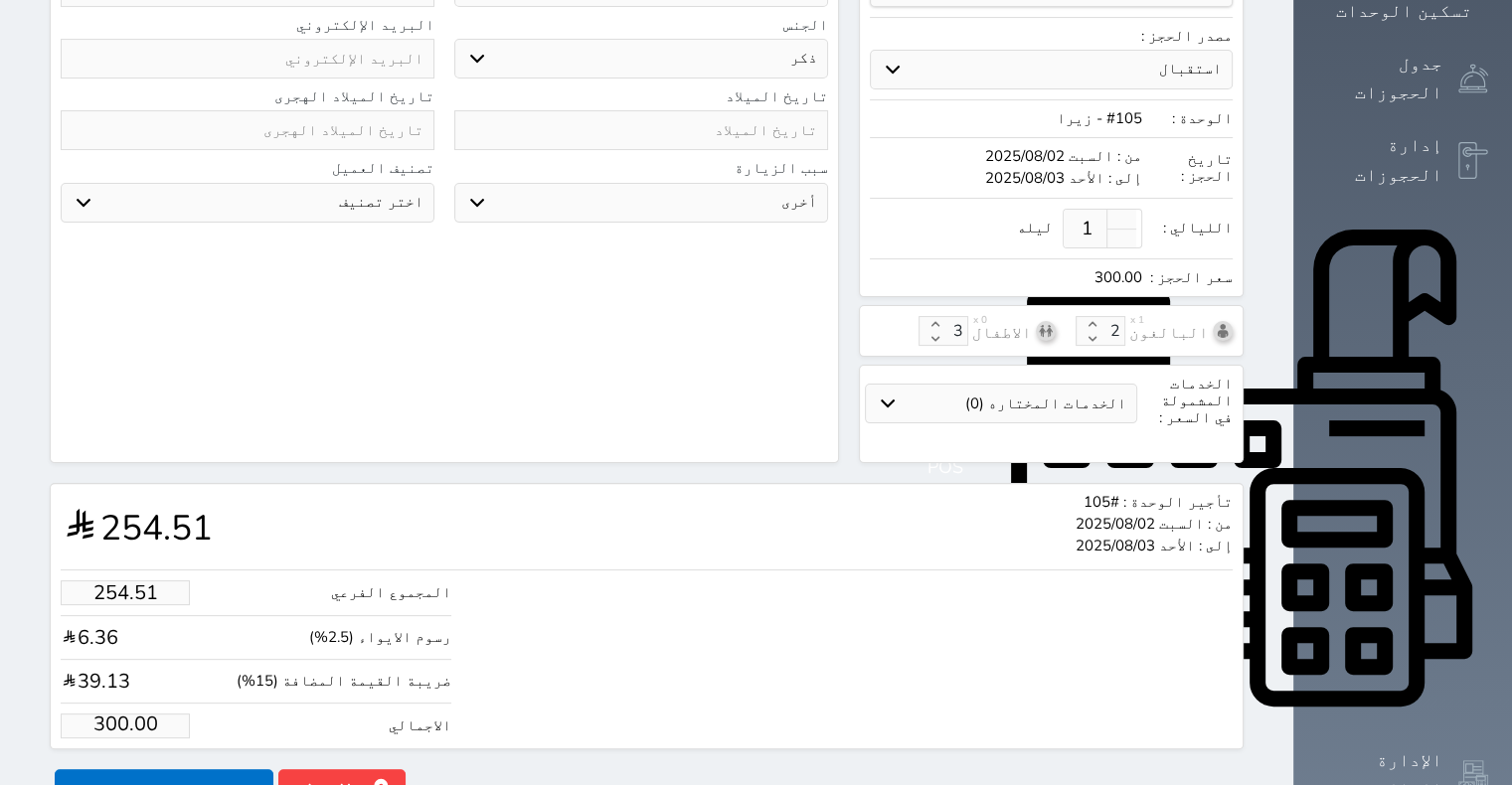 scroll, scrollTop: 0, scrollLeft: 0, axis: both 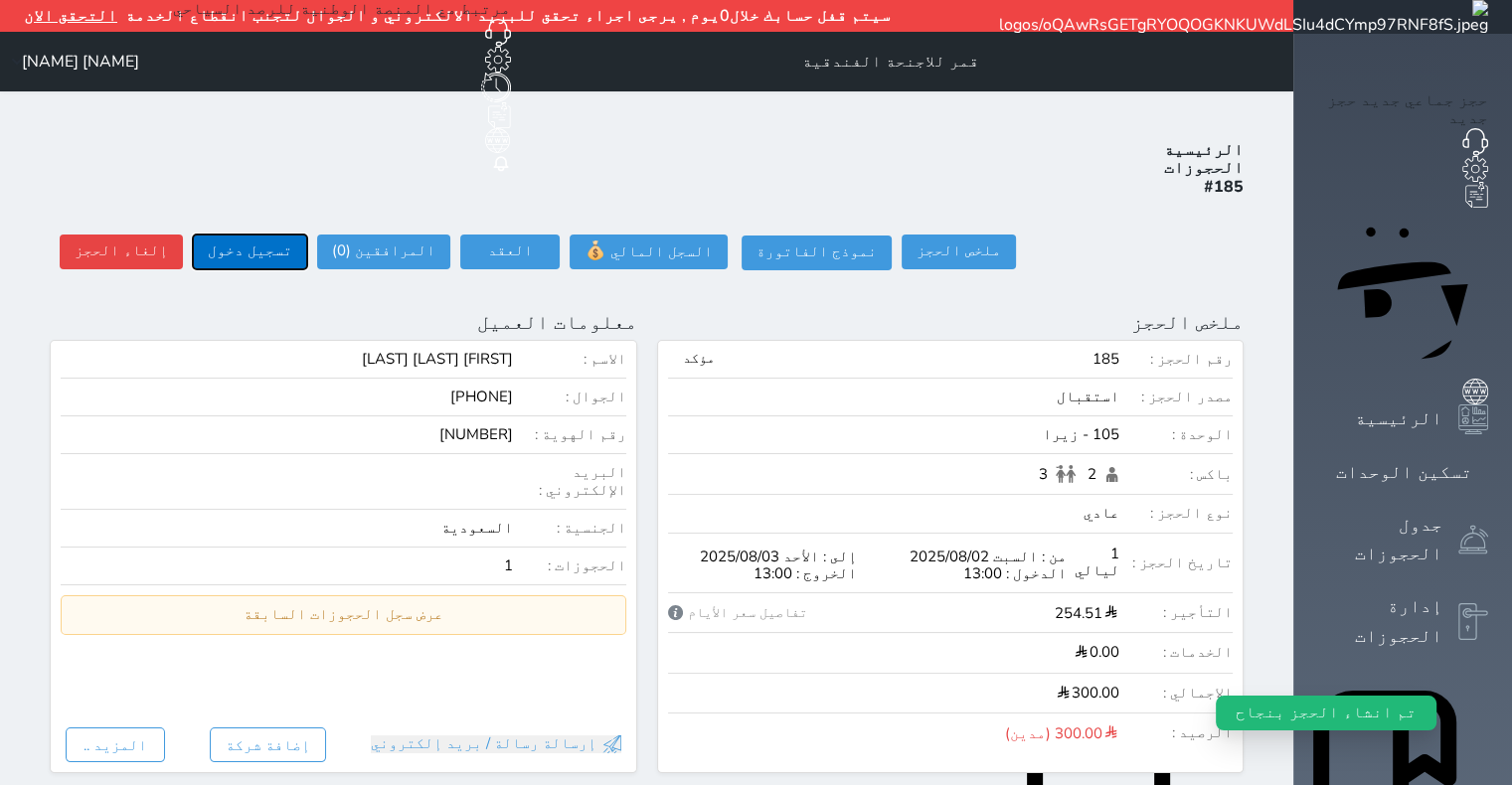 click on "تسجيل دخول" at bounding box center [250, 251] 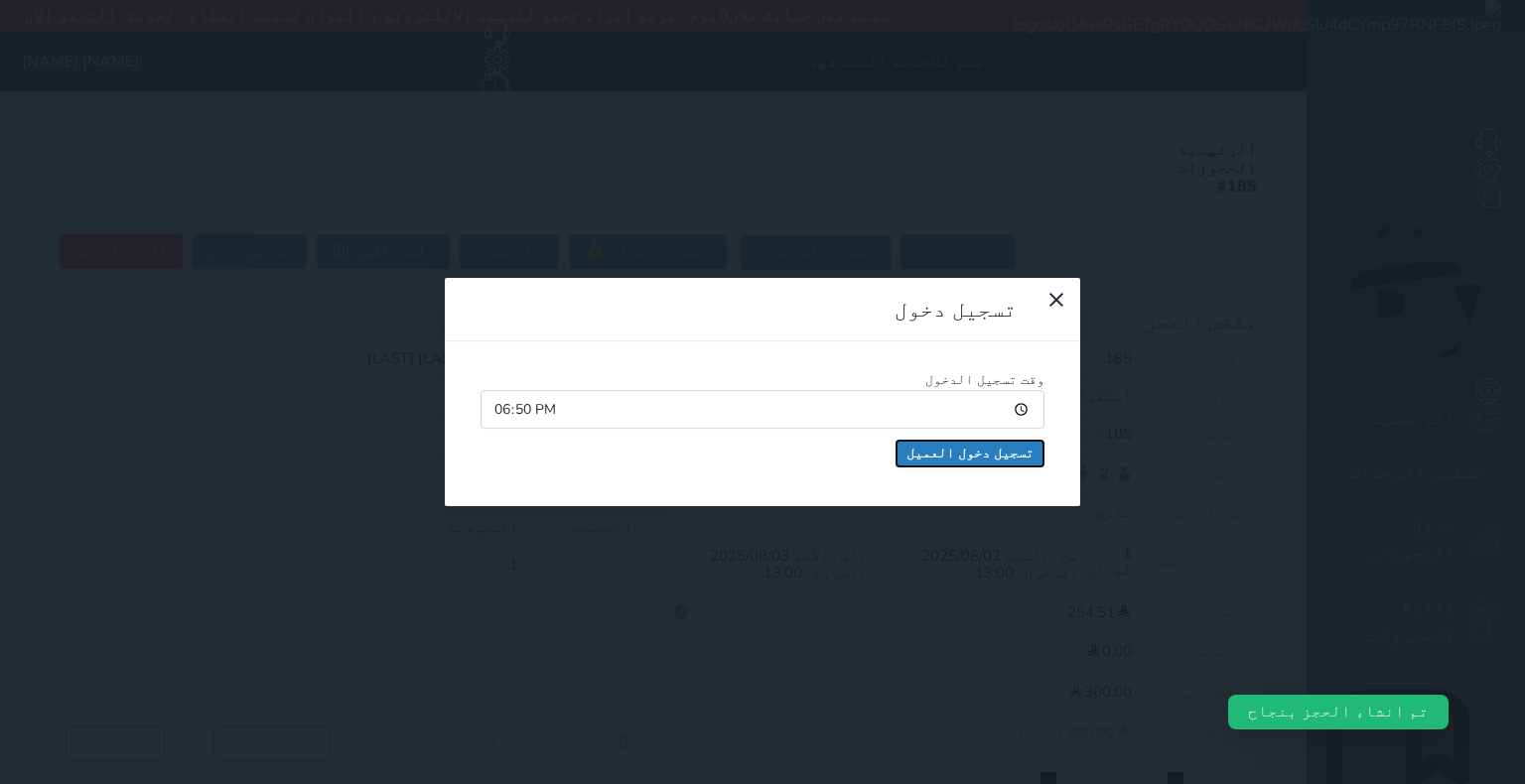 click on "تسجيل دخول العميل" at bounding box center [970, 454] 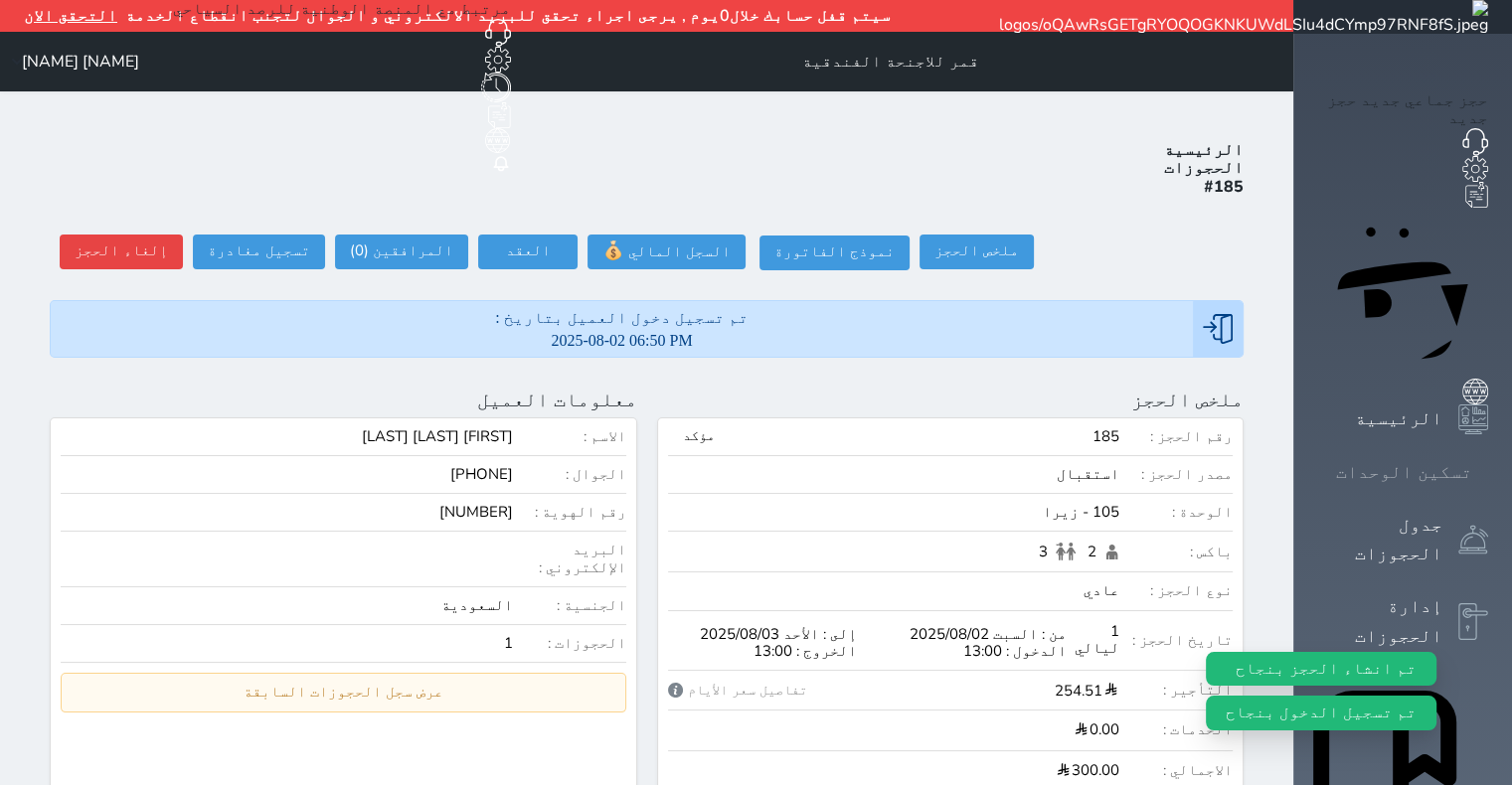 click on "تسكين الوحدات" at bounding box center (1404, 472) 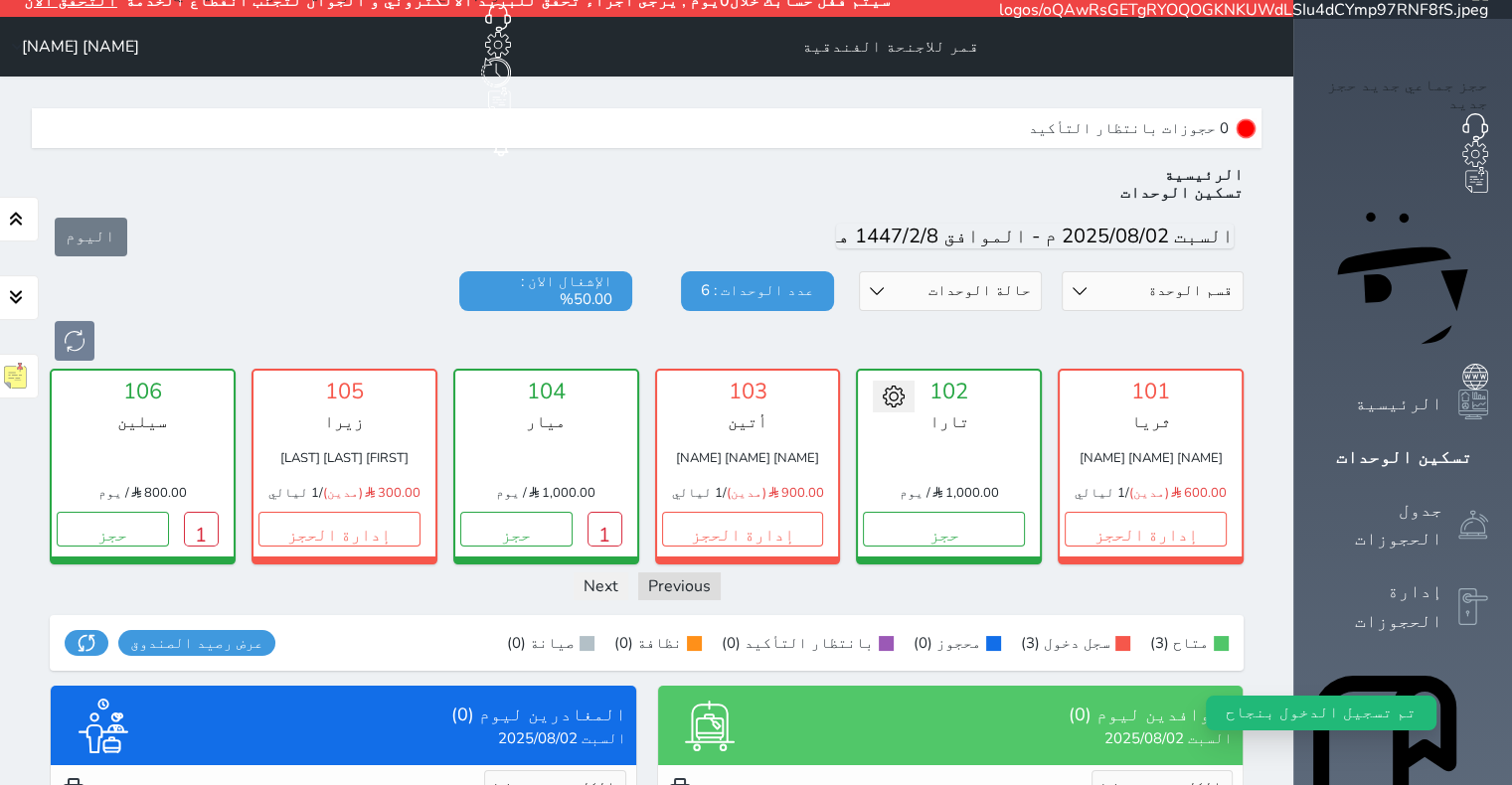 scroll, scrollTop: 91, scrollLeft: 0, axis: vertical 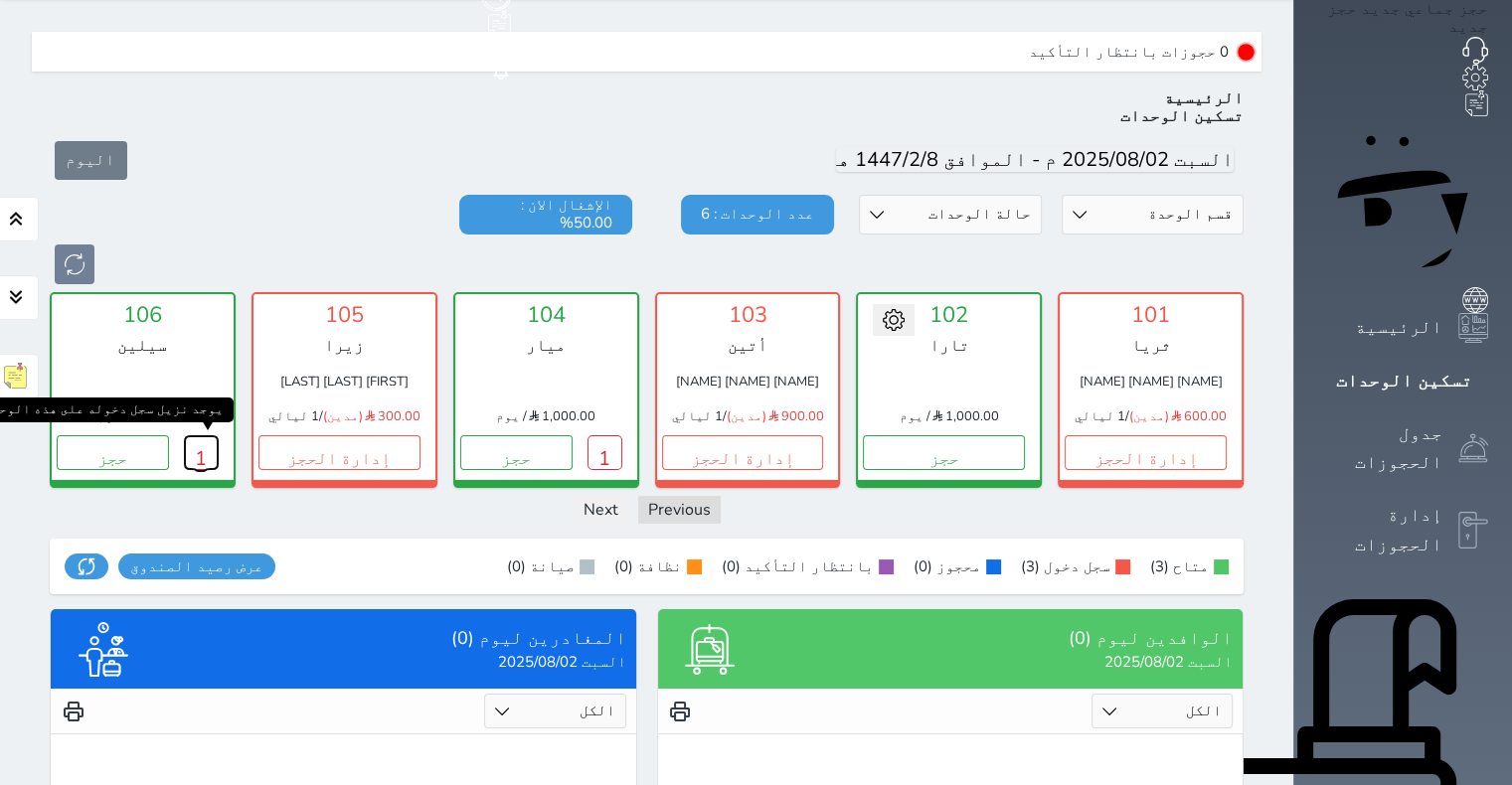 click on "1" at bounding box center [201, 452] 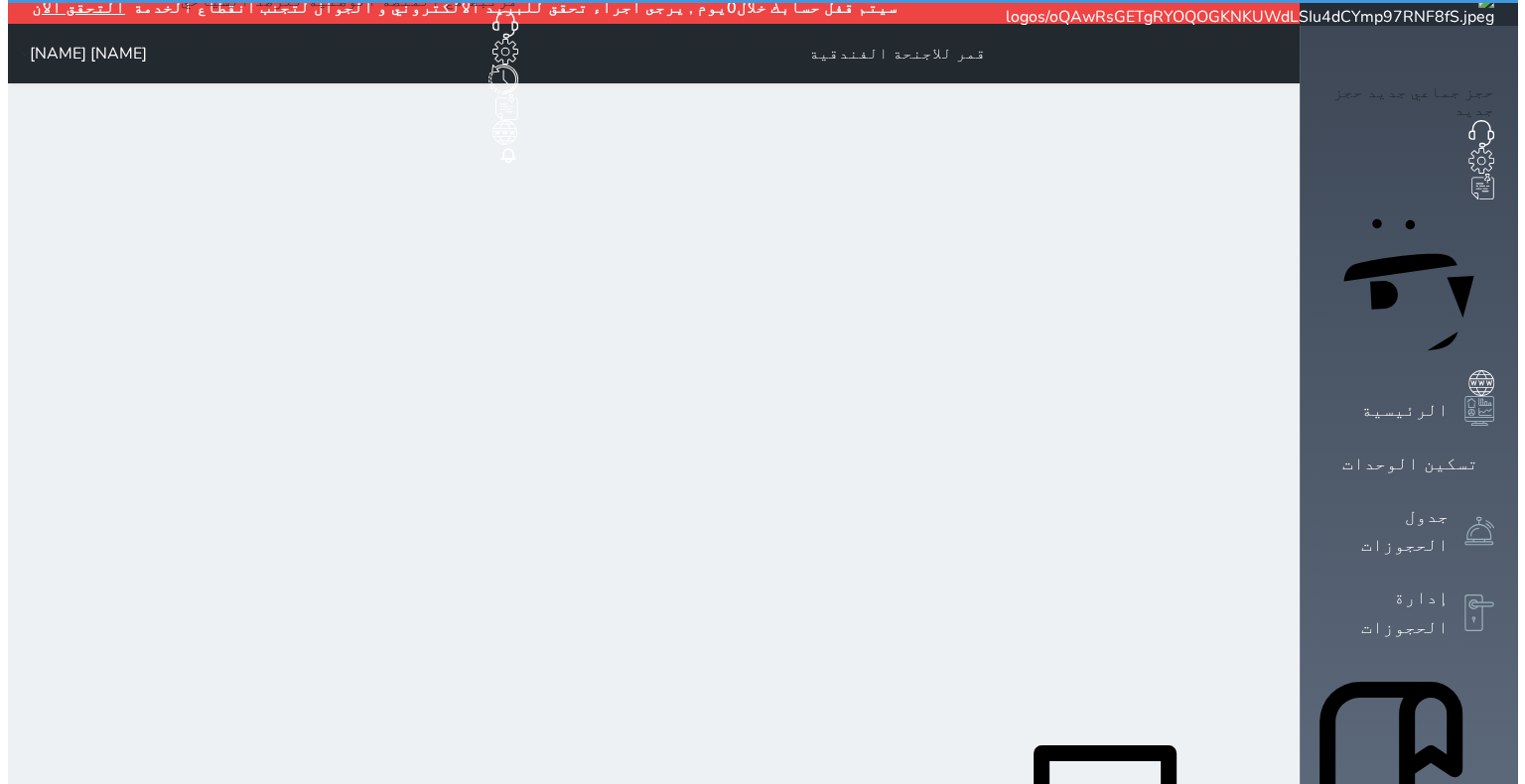 scroll, scrollTop: 0, scrollLeft: 0, axis: both 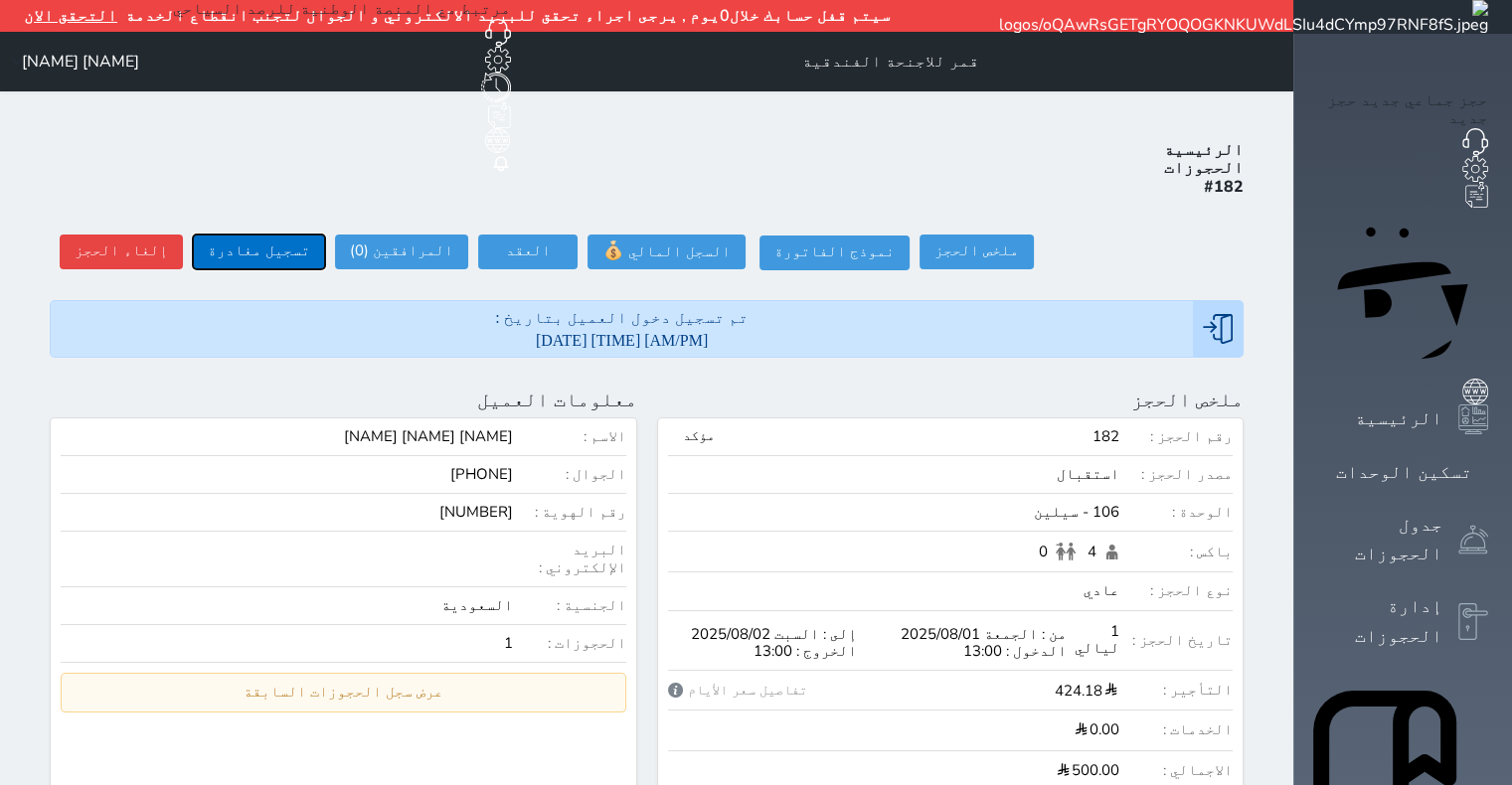 click on "تسجيل مغادرة" at bounding box center (258, 251) 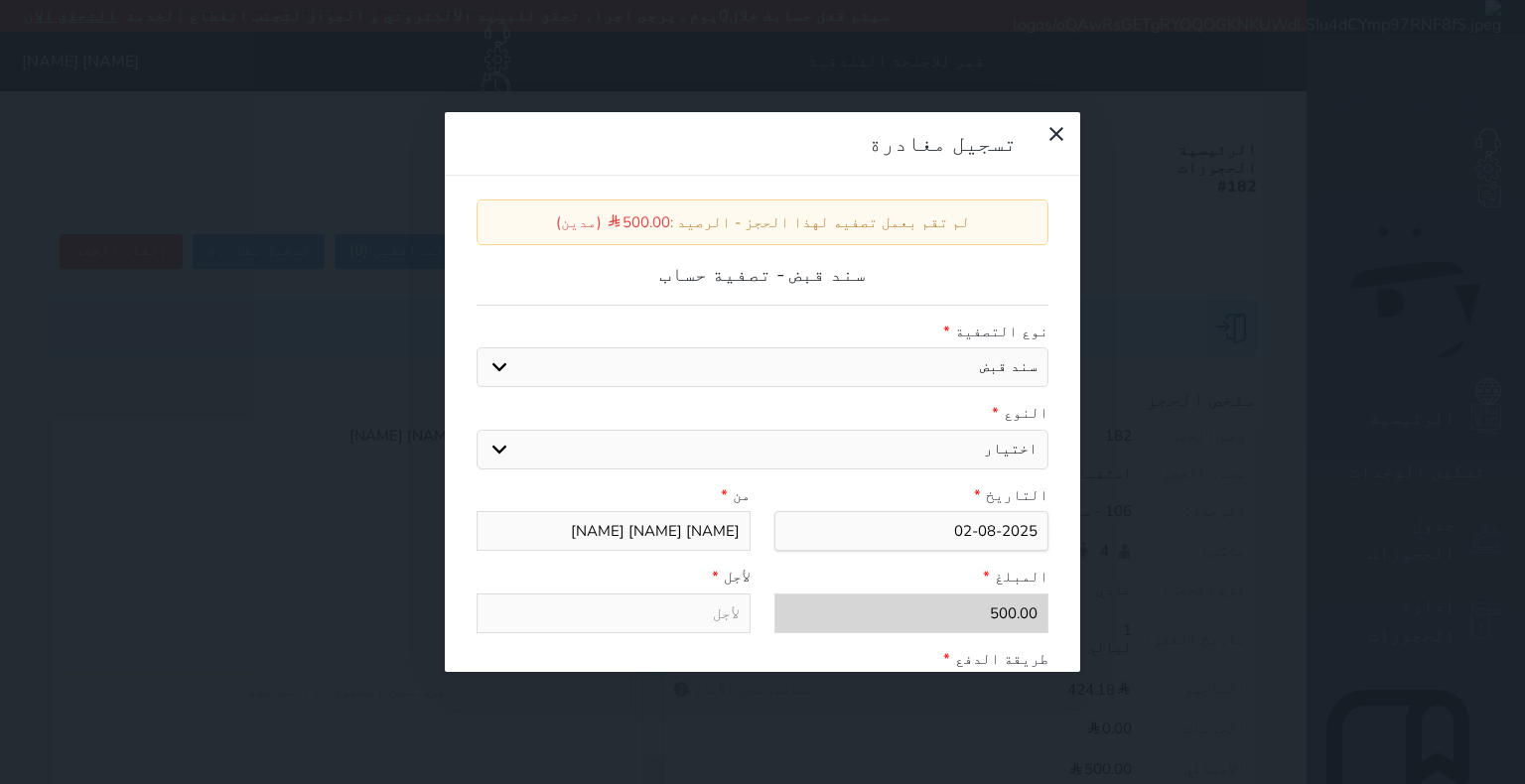 click on "اختيار   مقبوضات عامة
قيمة إيجار
فواتير
عربون
لا ينطبق
آخر
مغسلة
واي فاي - الإنترنت
مواقف السيارات
طعام
الأغذية والمشروبات
مشروبات
المشروبات الباردة
المشروبات الساخنة
الإفطار
غداء
عشاء
مخبز و كعك
حمام سباحة
الصالة الرياضية
سبا و خدمات الجمال
اختيار وإسقاط (خدمات النقل)
ميني بار
كابل - تلفزيون
سرير إضافي
تصفيف الشعر
التسوق" at bounding box center (762, 450) 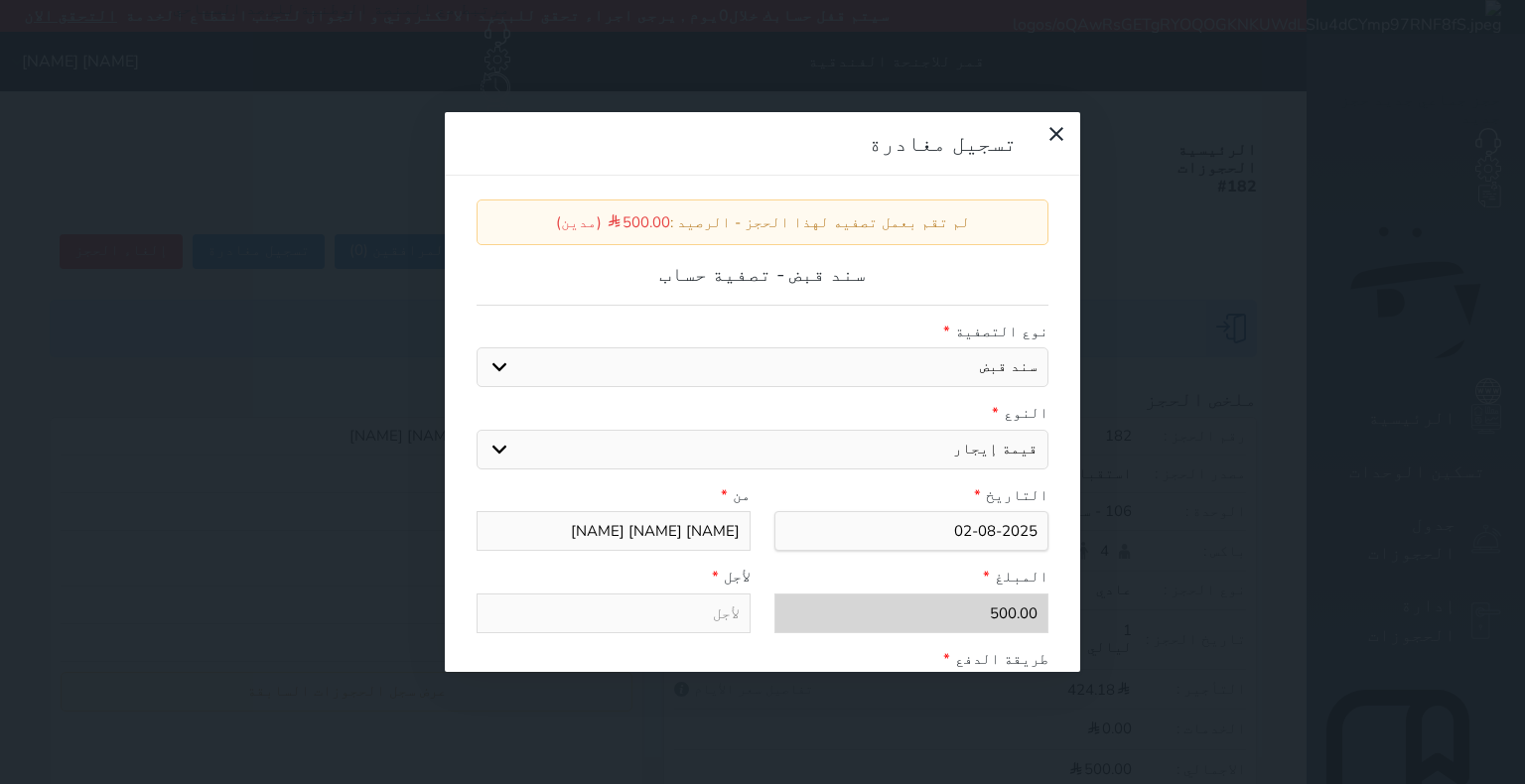 click on "اختيار   مقبوضات عامة
قيمة إيجار
فواتير
عربون
لا ينطبق
آخر
مغسلة
واي فاي - الإنترنت
مواقف السيارات
طعام
الأغذية والمشروبات
مشروبات
المشروبات الباردة
المشروبات الساخنة
الإفطار
غداء
عشاء
مخبز و كعك
حمام سباحة
الصالة الرياضية
سبا و خدمات الجمال
اختيار وإسقاط (خدمات النقل)
ميني بار
كابل - تلفزيون
سرير إضافي
تصفيف الشعر
التسوق" at bounding box center [762, 450] 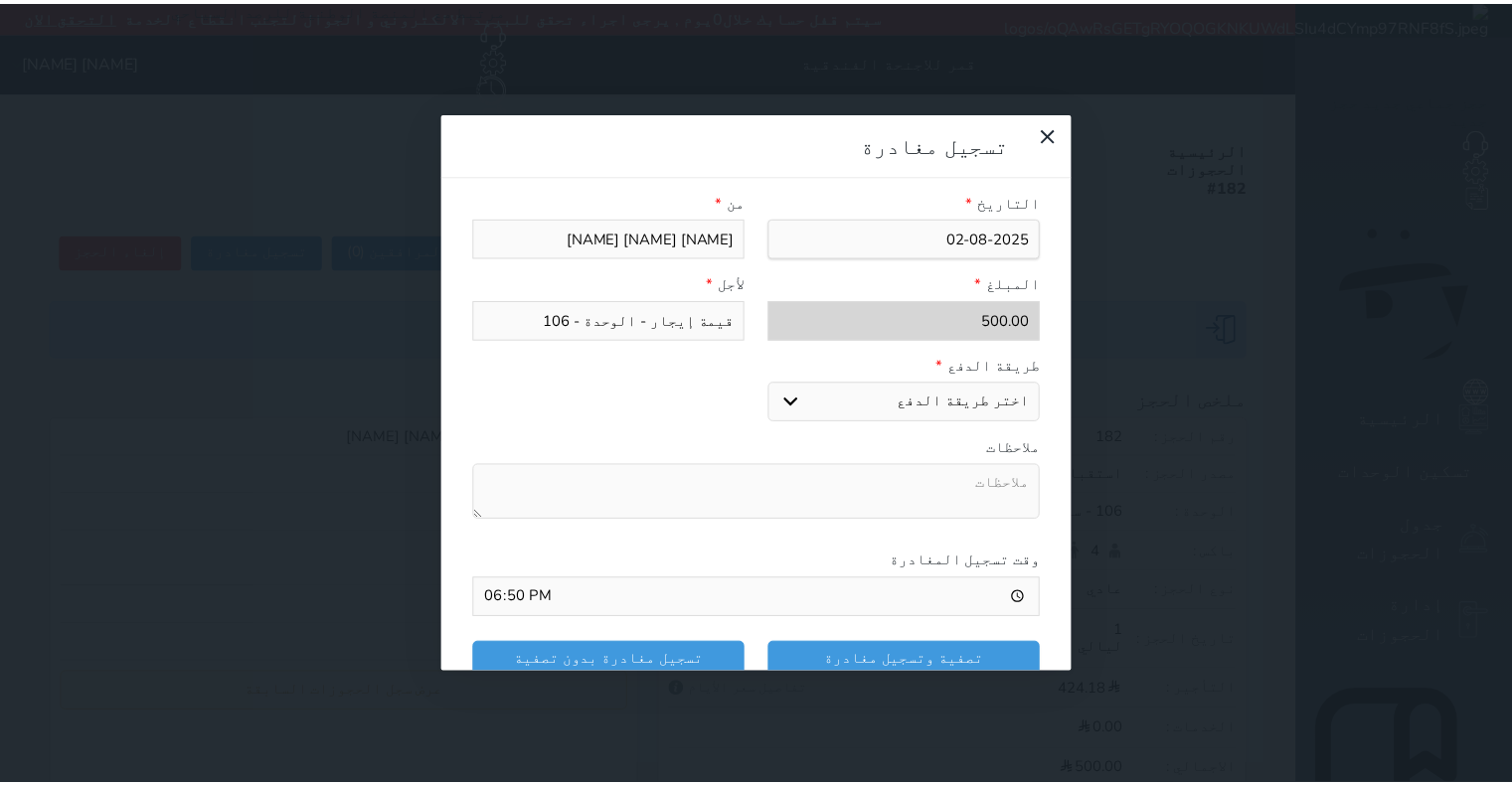 scroll, scrollTop: 298, scrollLeft: 0, axis: vertical 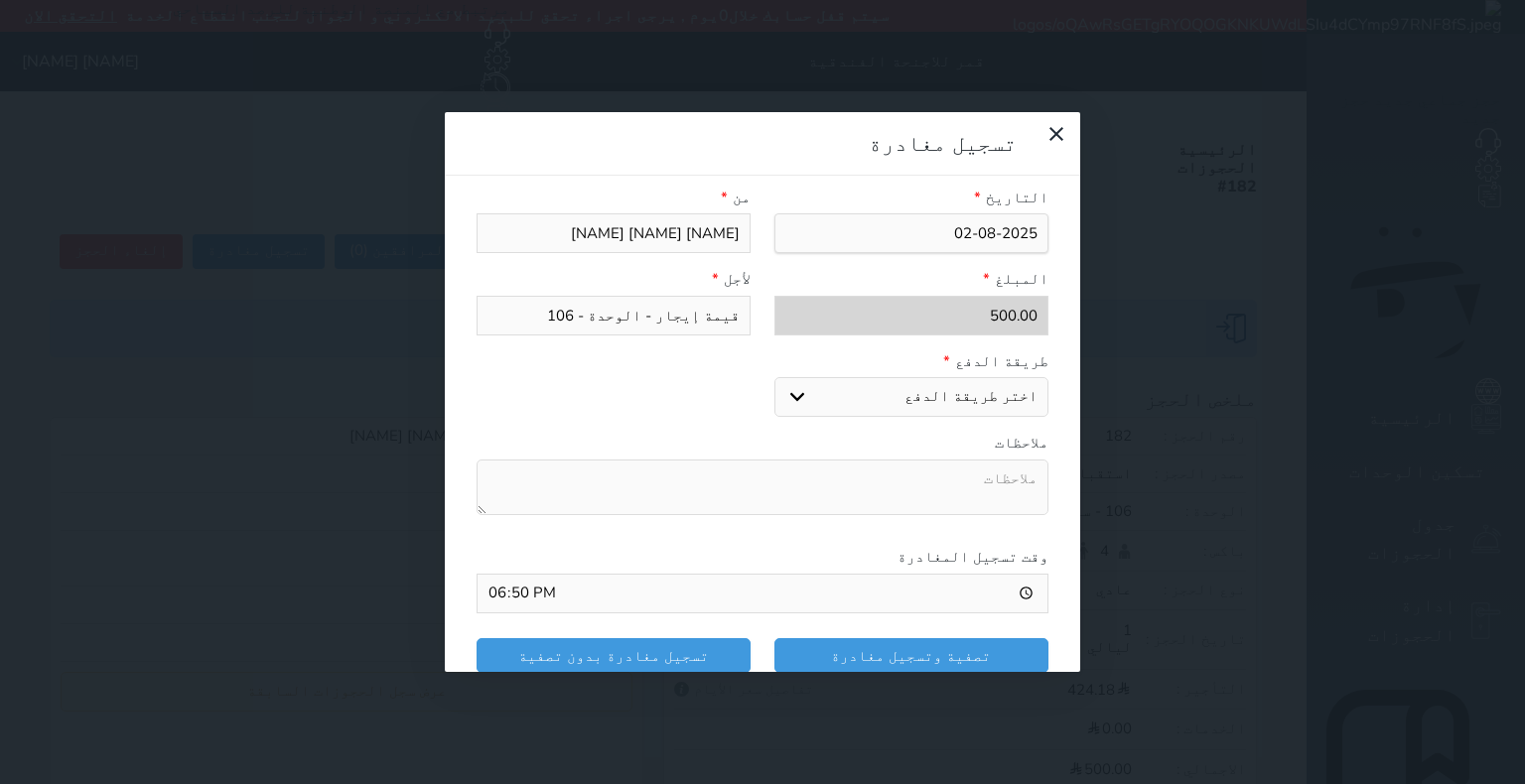 click on "اختر طريقة الدفع   دفع نقدى   تحويل بنكى   مدى   بطاقة ائتمان" at bounding box center (911, 397) 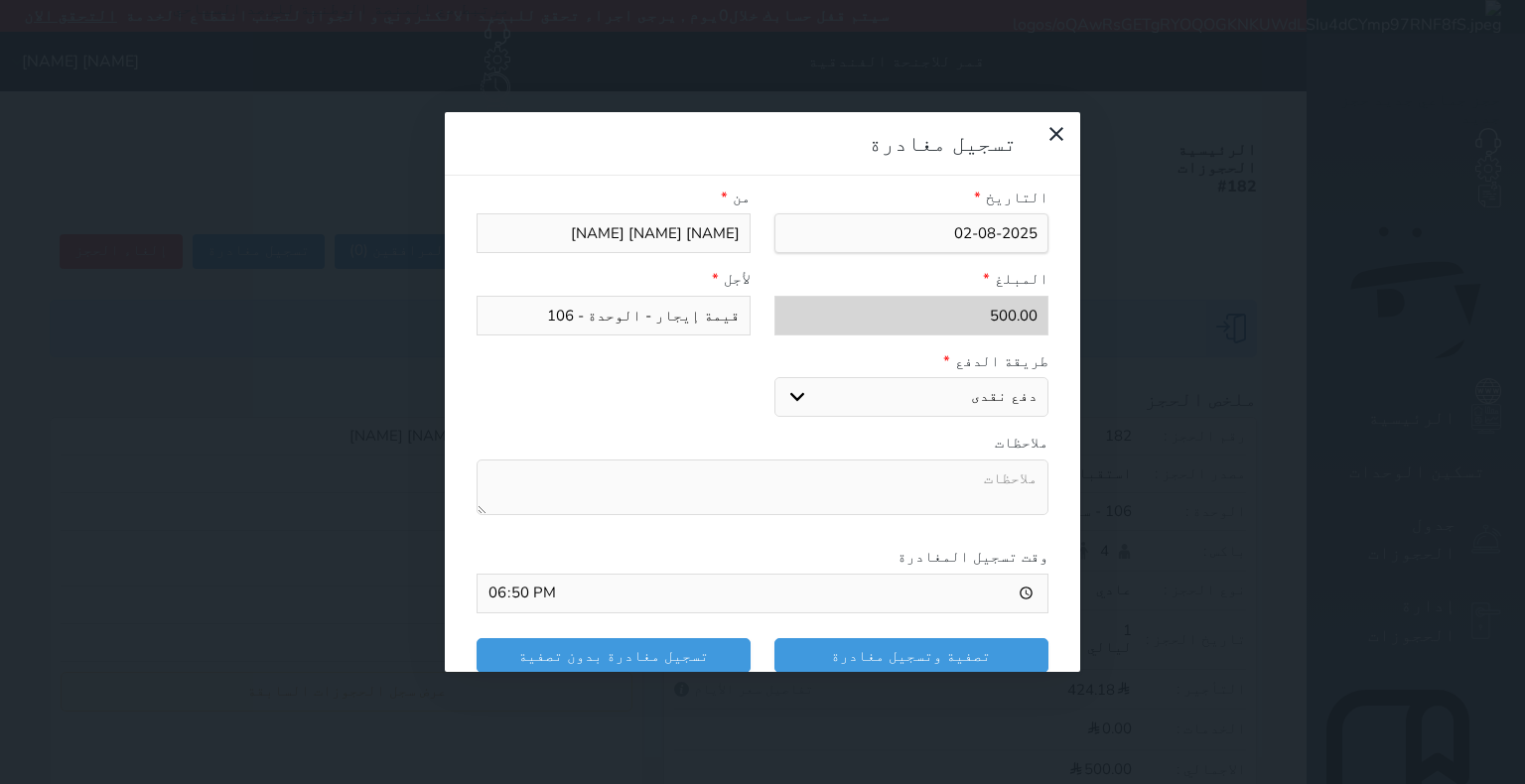 click on "اختر طريقة الدفع   دفع نقدى   تحويل بنكى   مدى   بطاقة ائتمان" at bounding box center (911, 397) 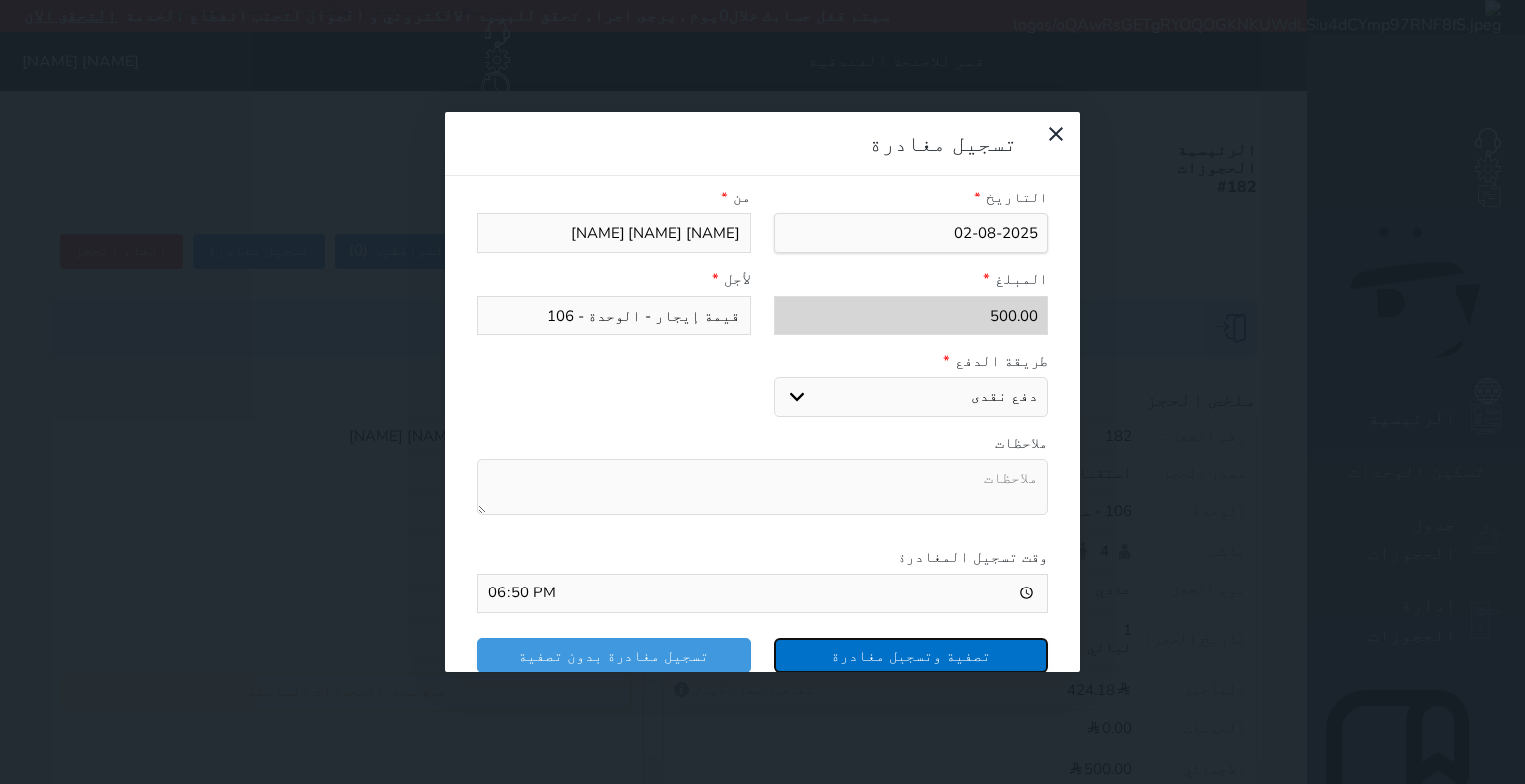 click on "تصفية وتسجيل مغادرة" at bounding box center [911, 655] 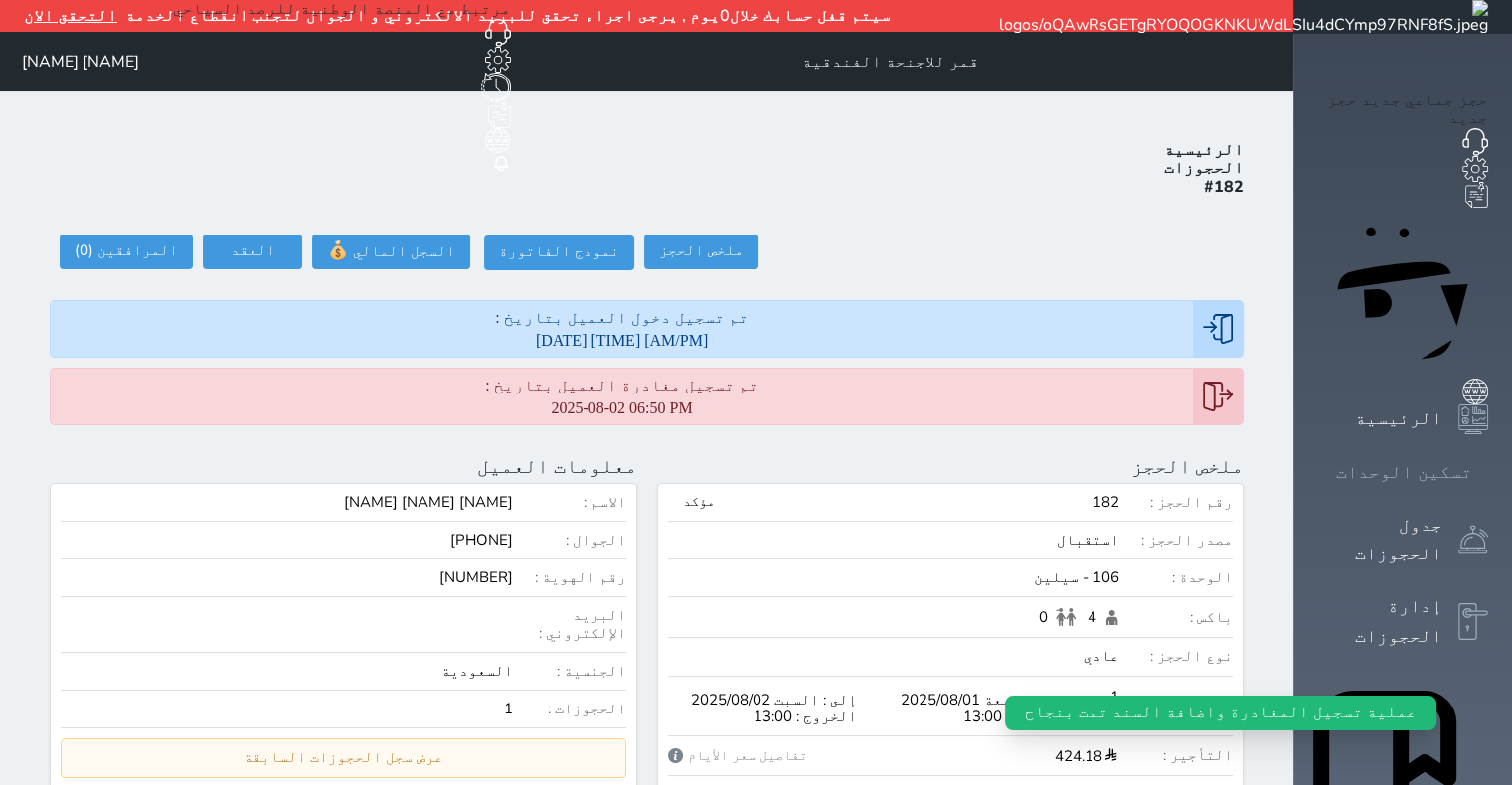 click on "تسكين الوحدات" at bounding box center (1404, 472) 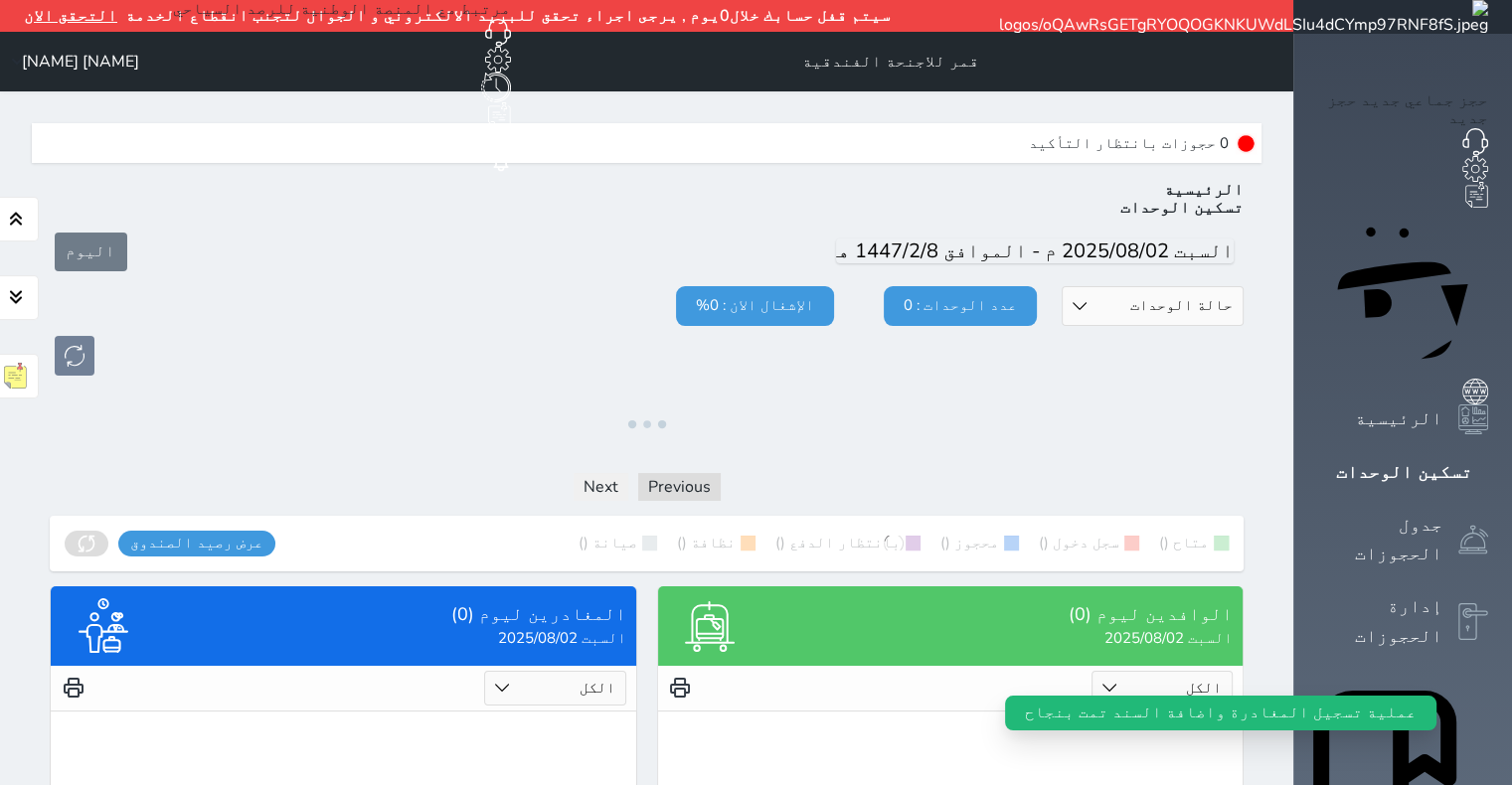 scroll, scrollTop: 91, scrollLeft: 0, axis: vertical 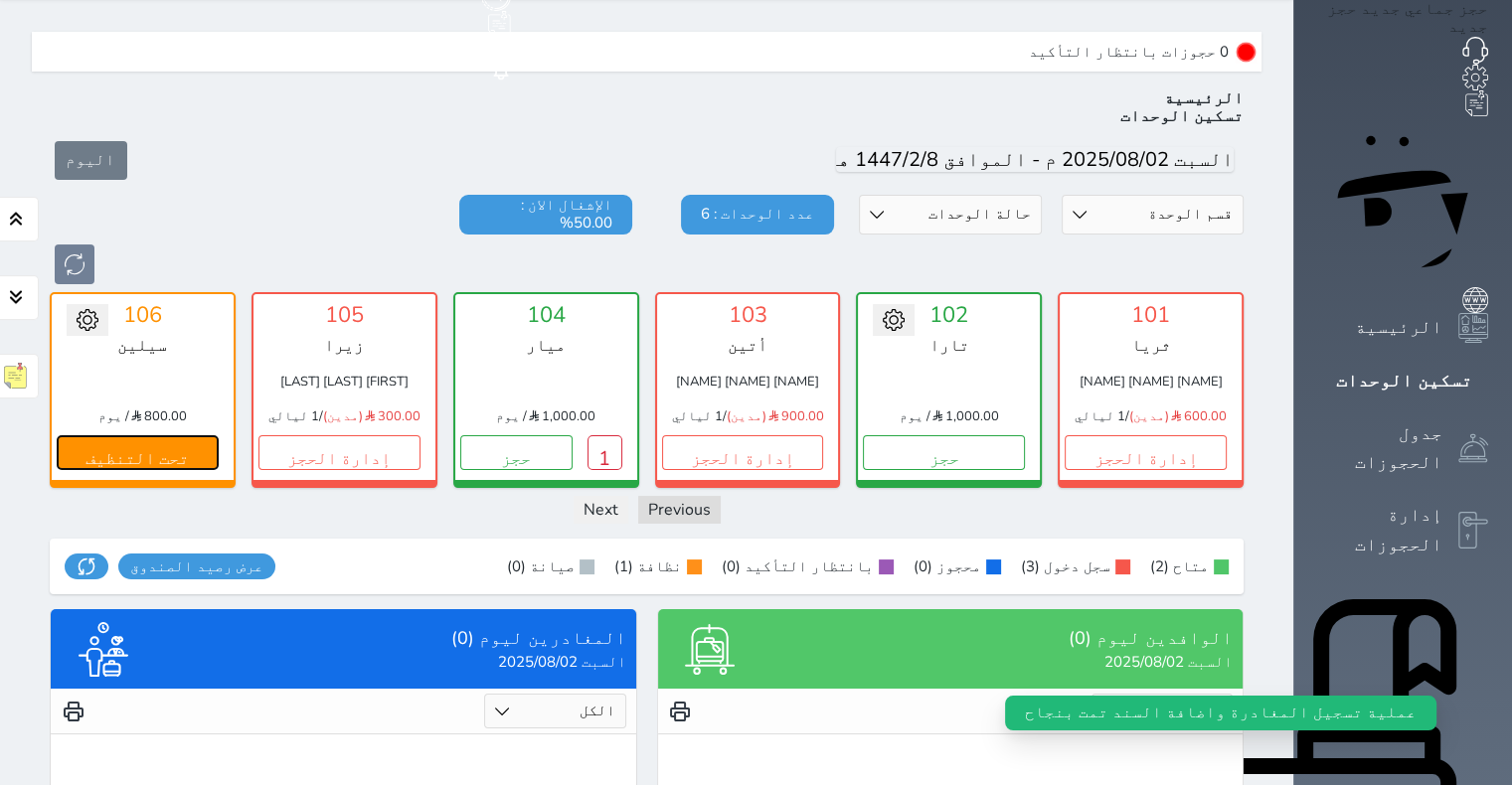 click on "تحت التنظيف" at bounding box center [137, 452] 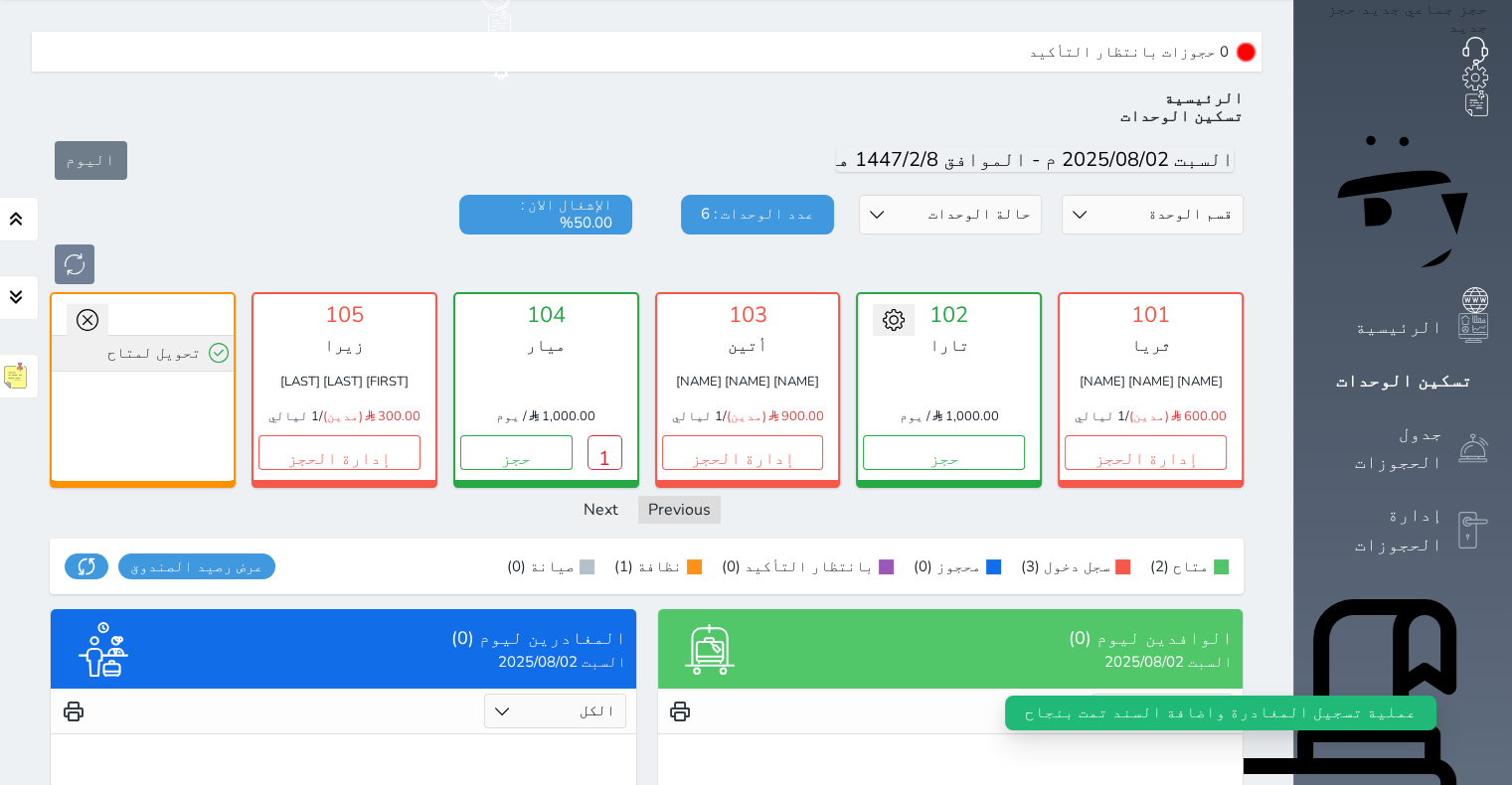 click 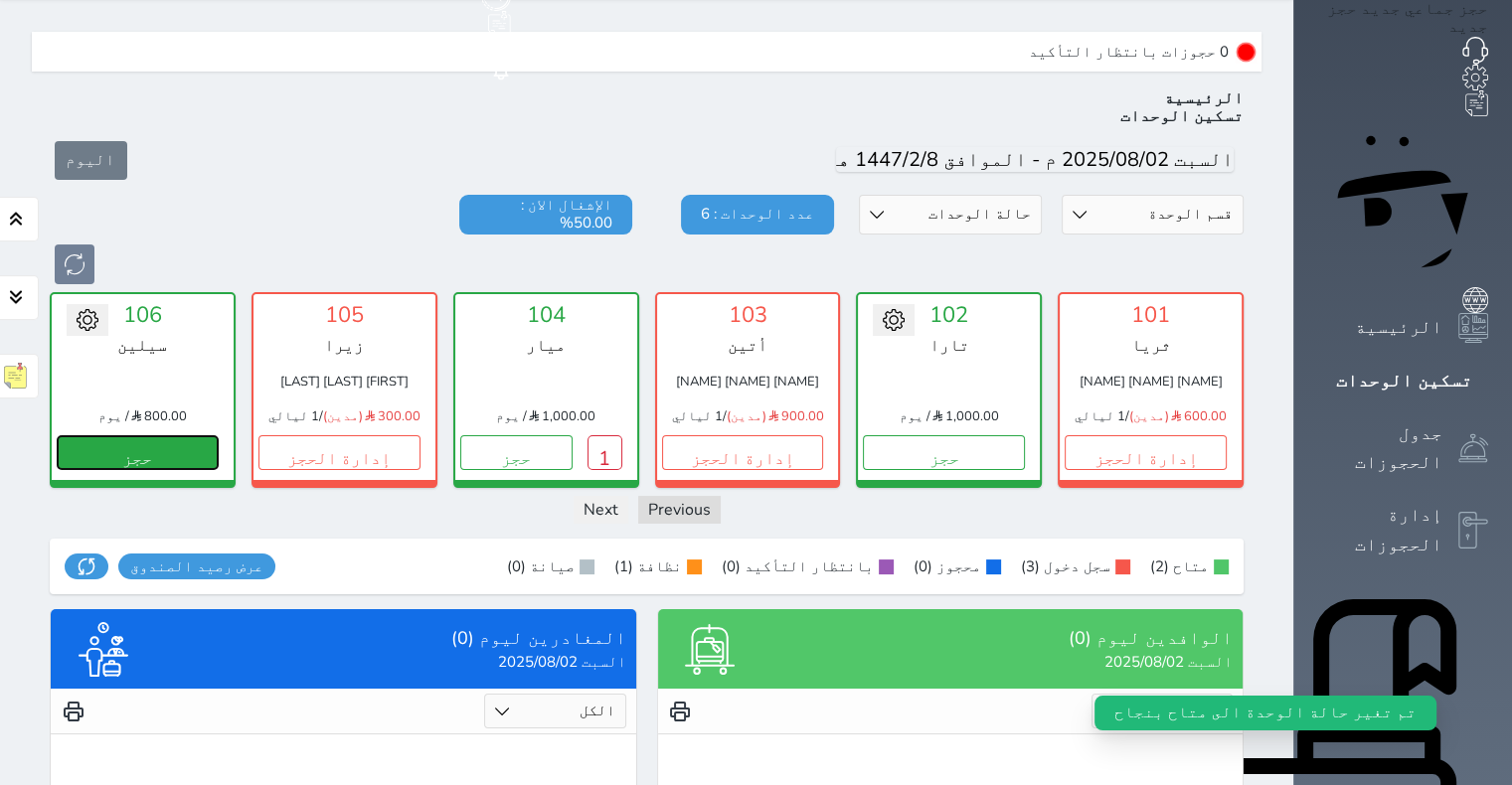 click on "حجز" at bounding box center (137, 452) 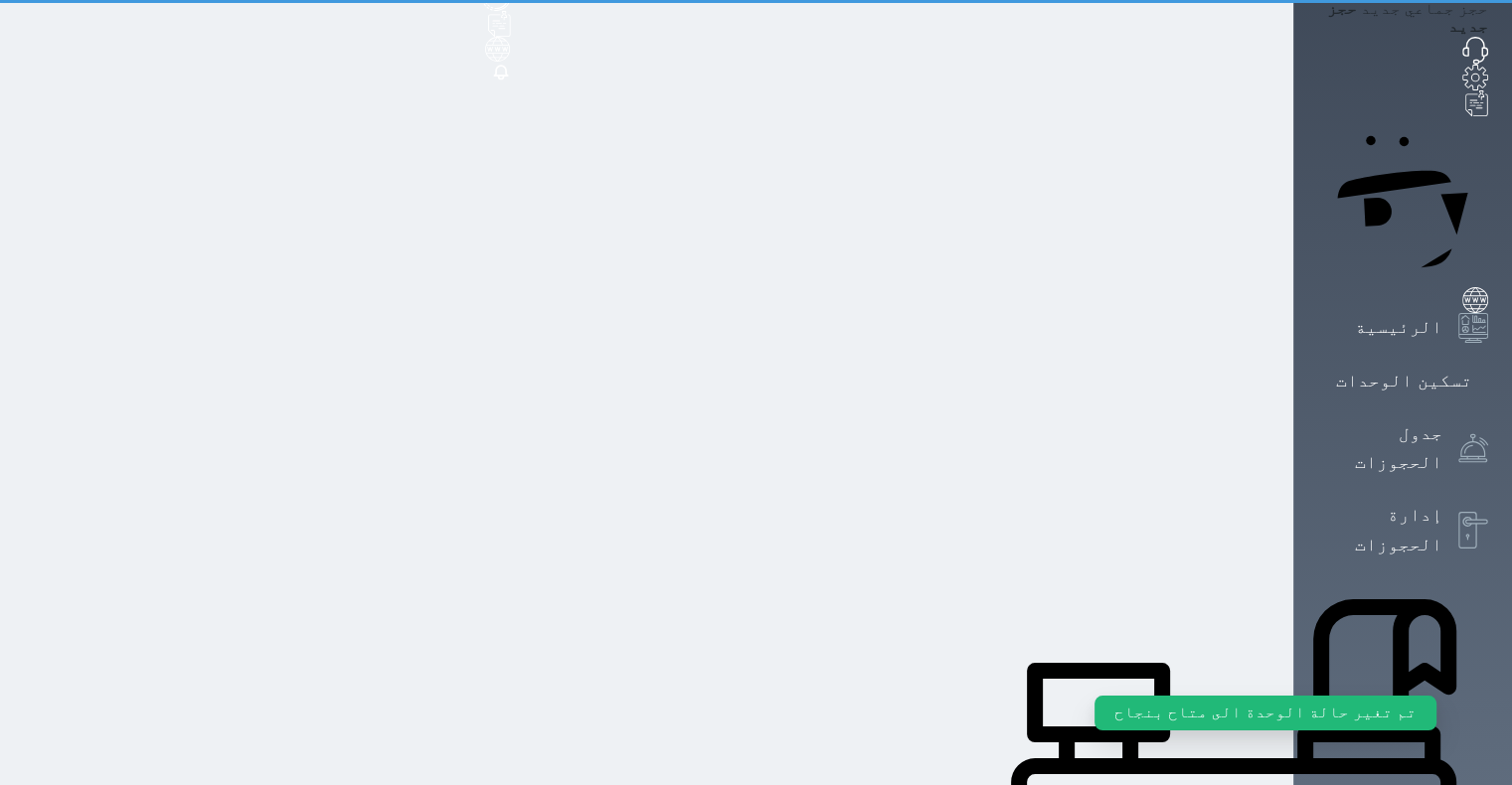 scroll, scrollTop: 0, scrollLeft: 0, axis: both 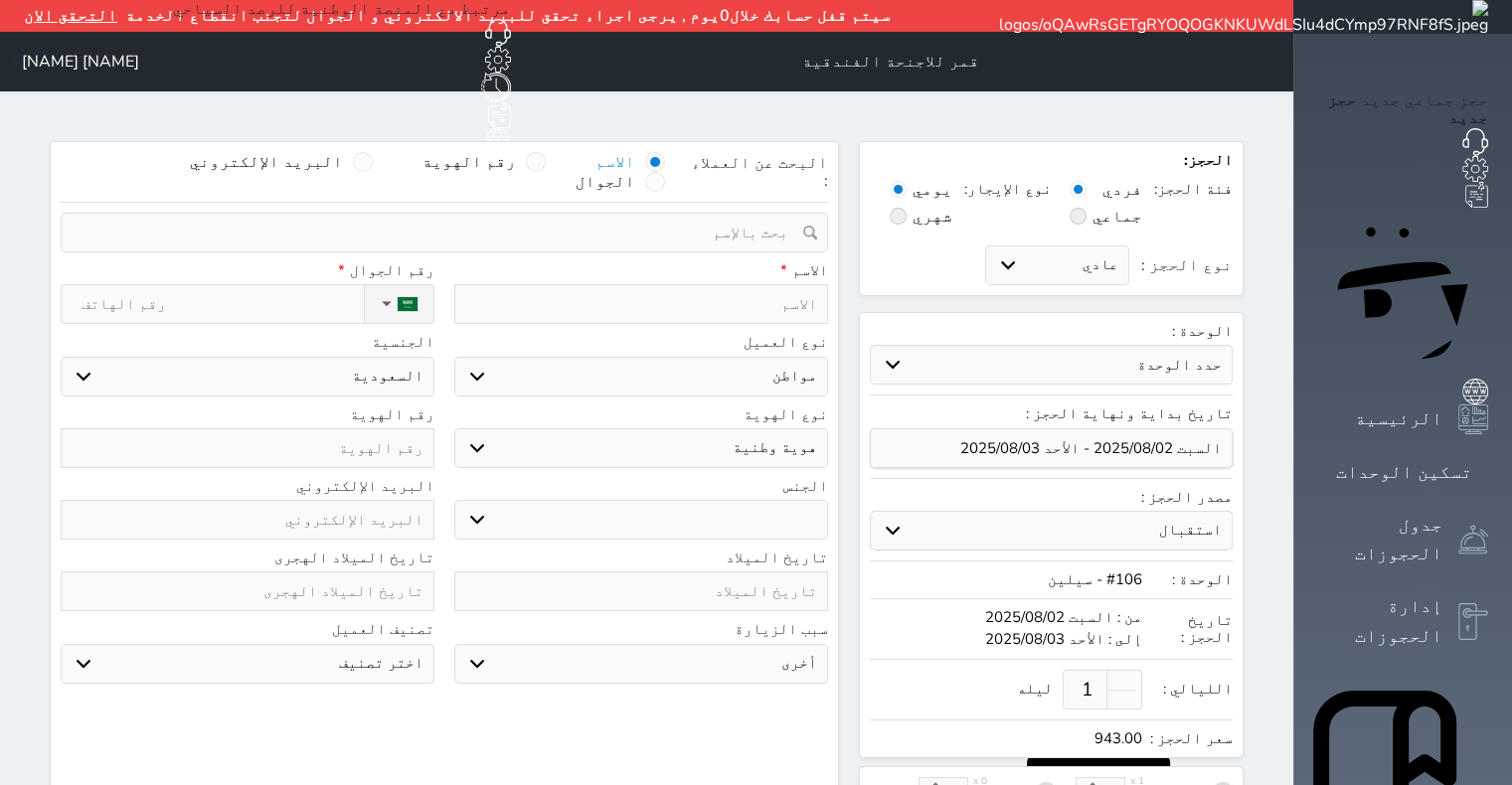 click at bounding box center (641, 304) 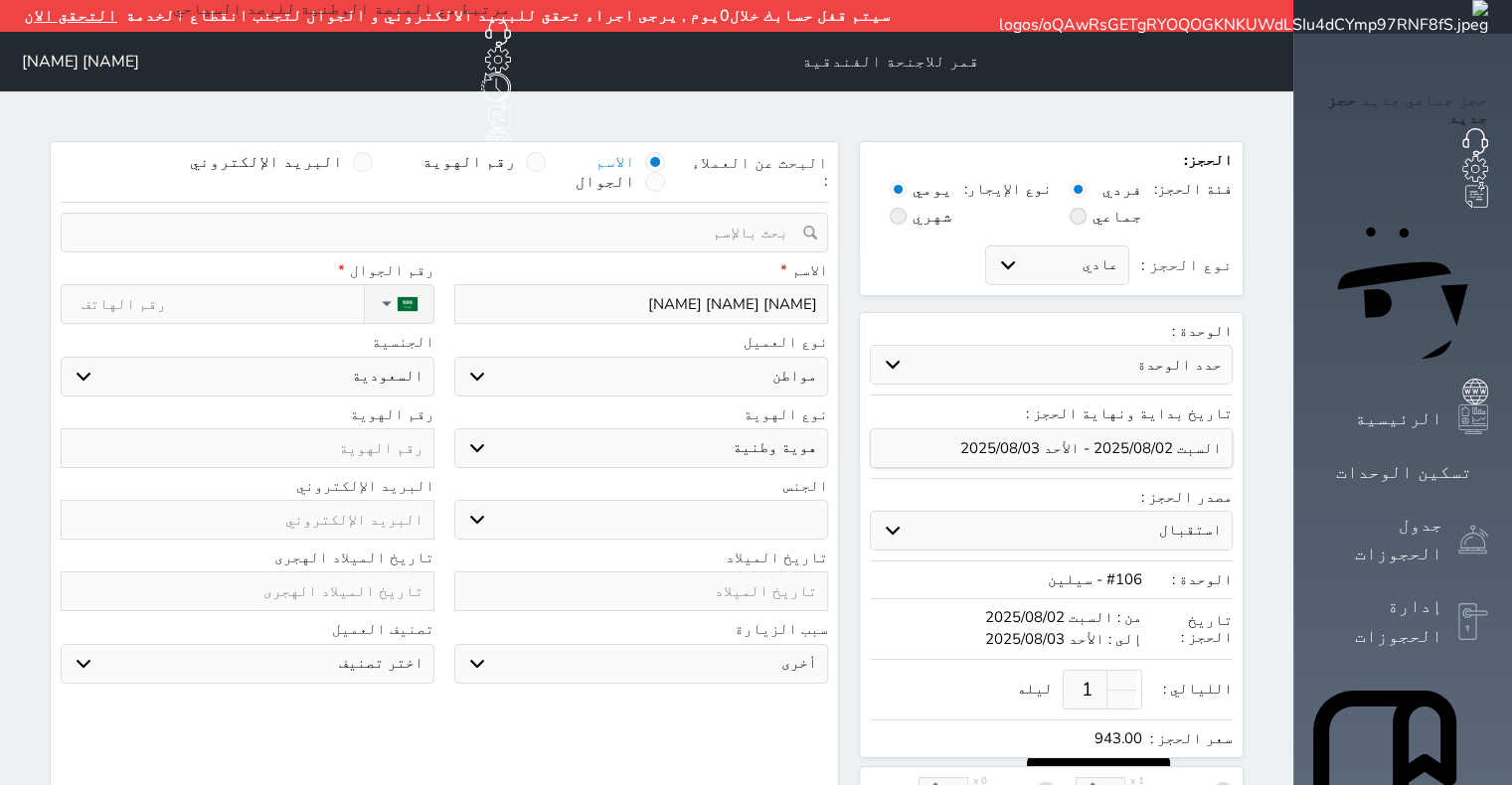 click on "نوع الحجز :" at bounding box center (223, 304) 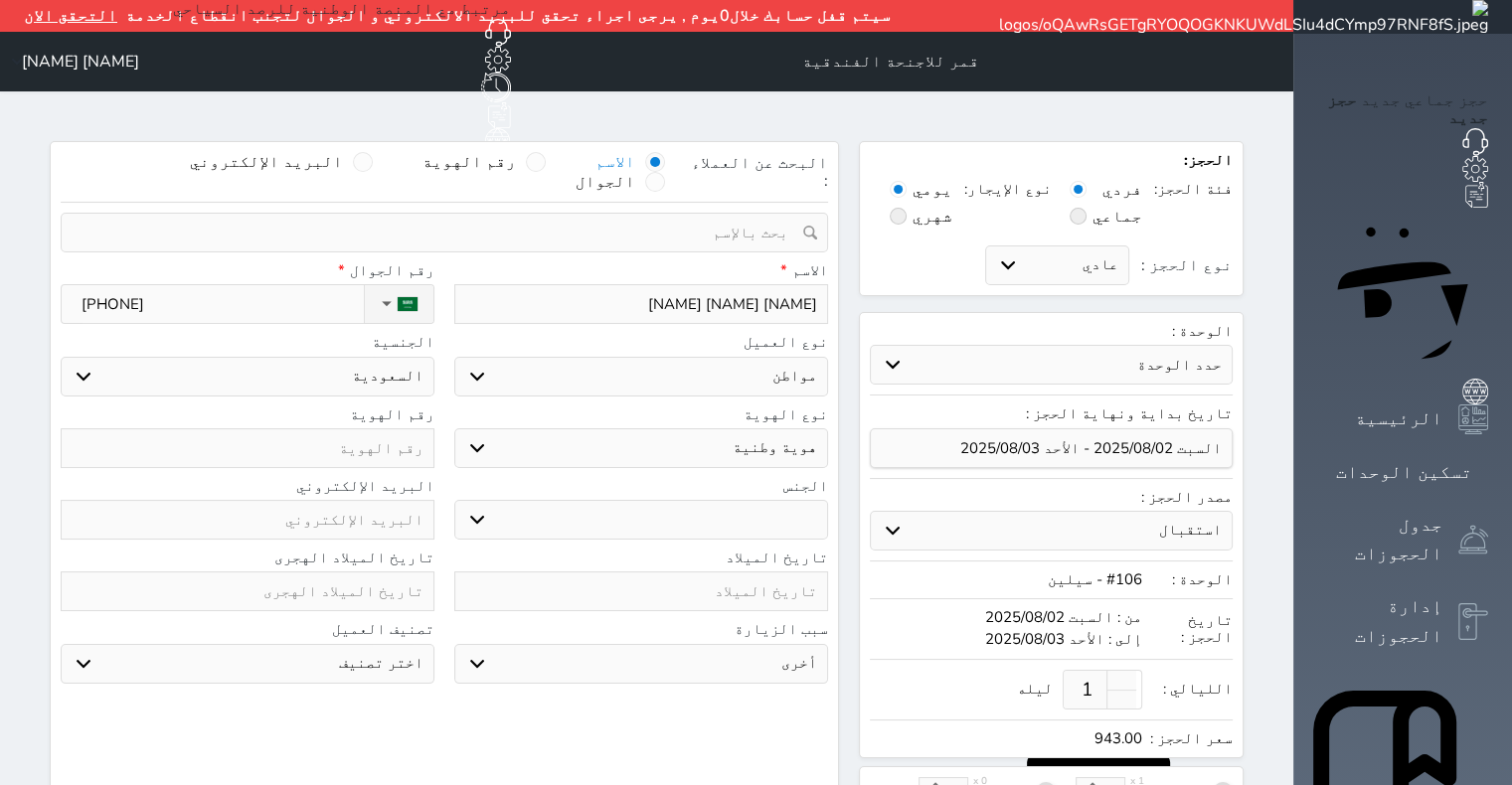 click at bounding box center (248, 448) 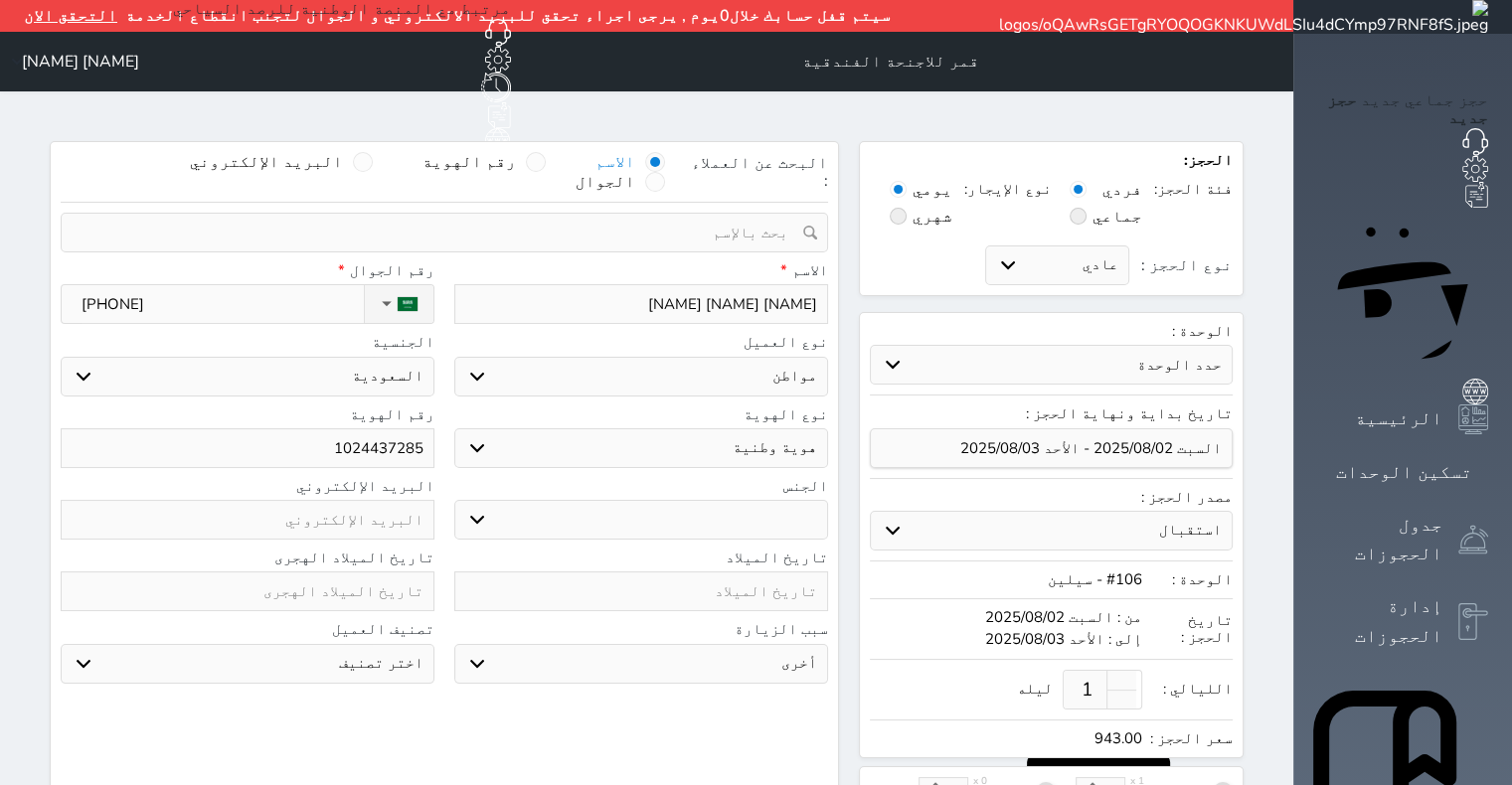click on "ذكر   انثى" at bounding box center (641, 520) 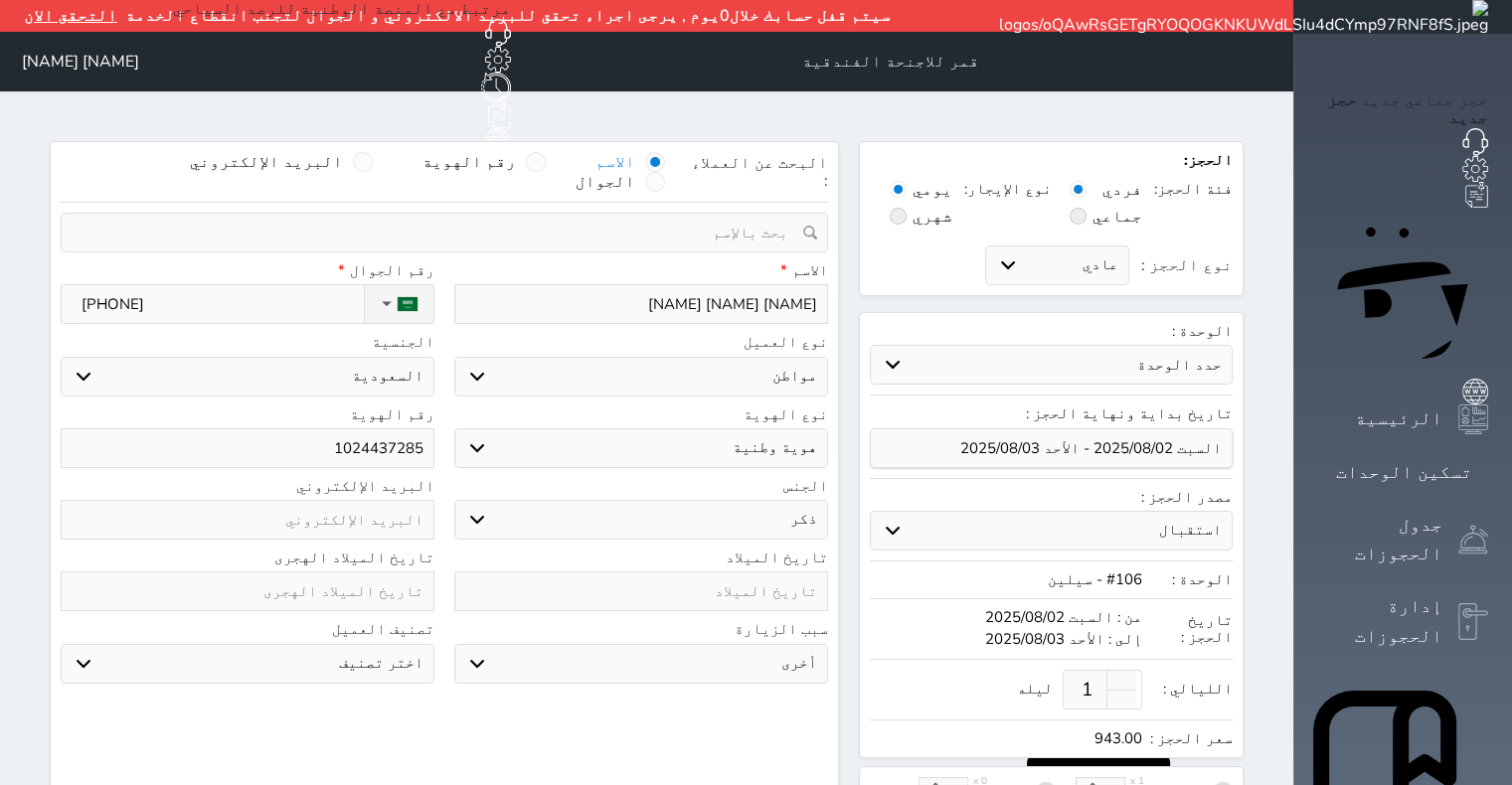click on "ذكر   انثى" at bounding box center [641, 520] 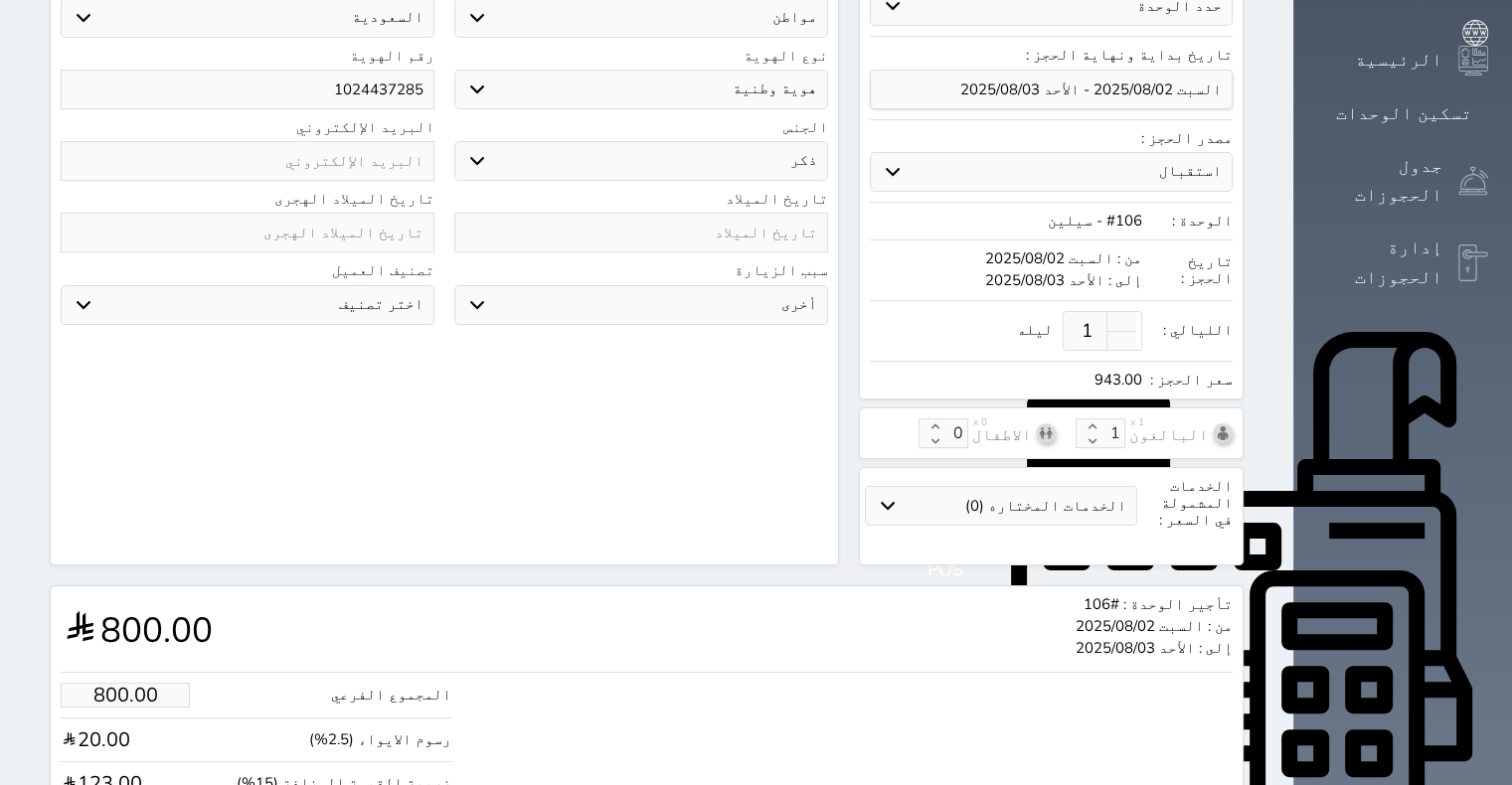 scroll, scrollTop: 461, scrollLeft: 0, axis: vertical 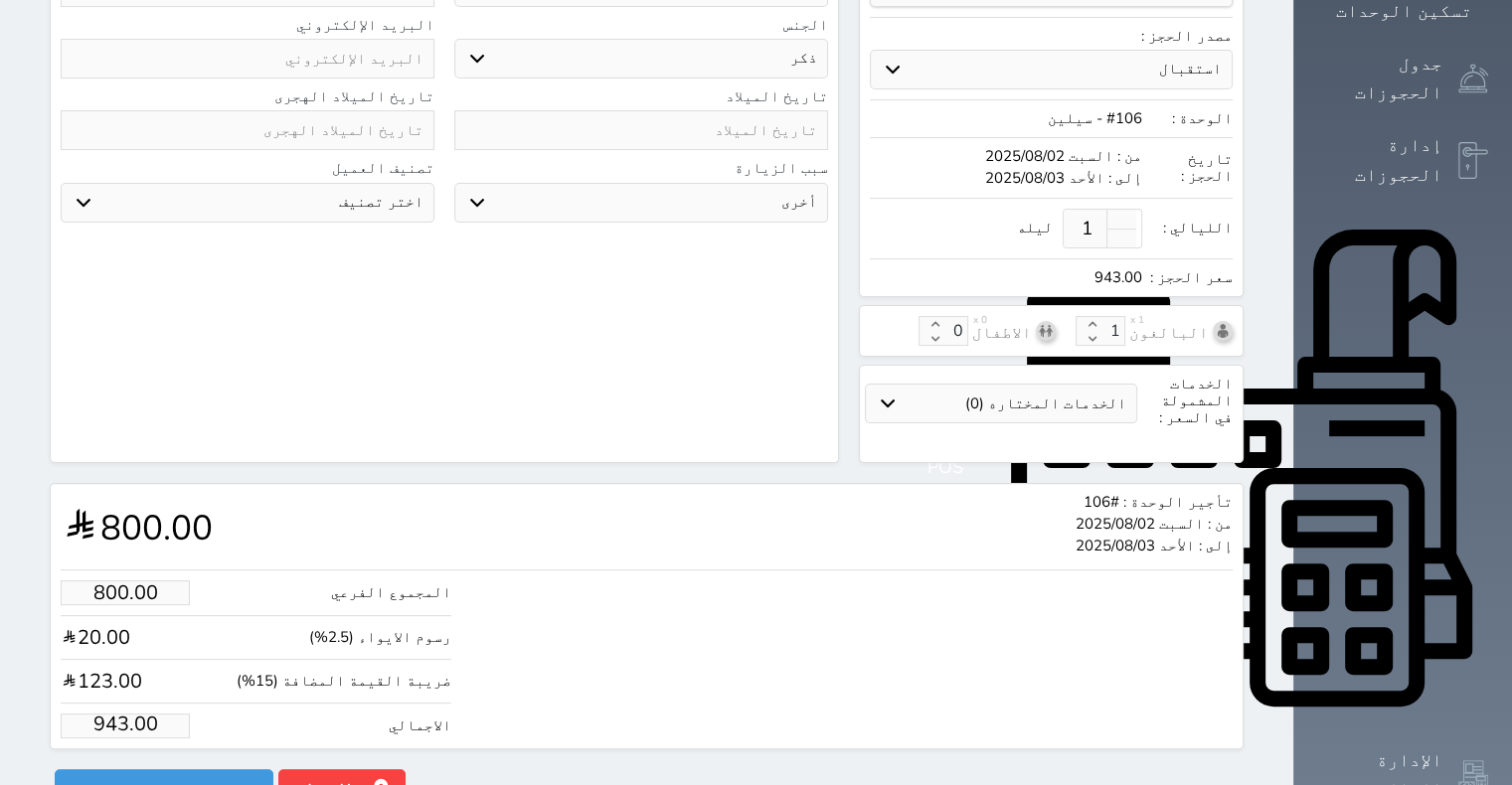 drag, startPoint x: 63, startPoint y: 691, endPoint x: 133, endPoint y: 698, distance: 70.34913 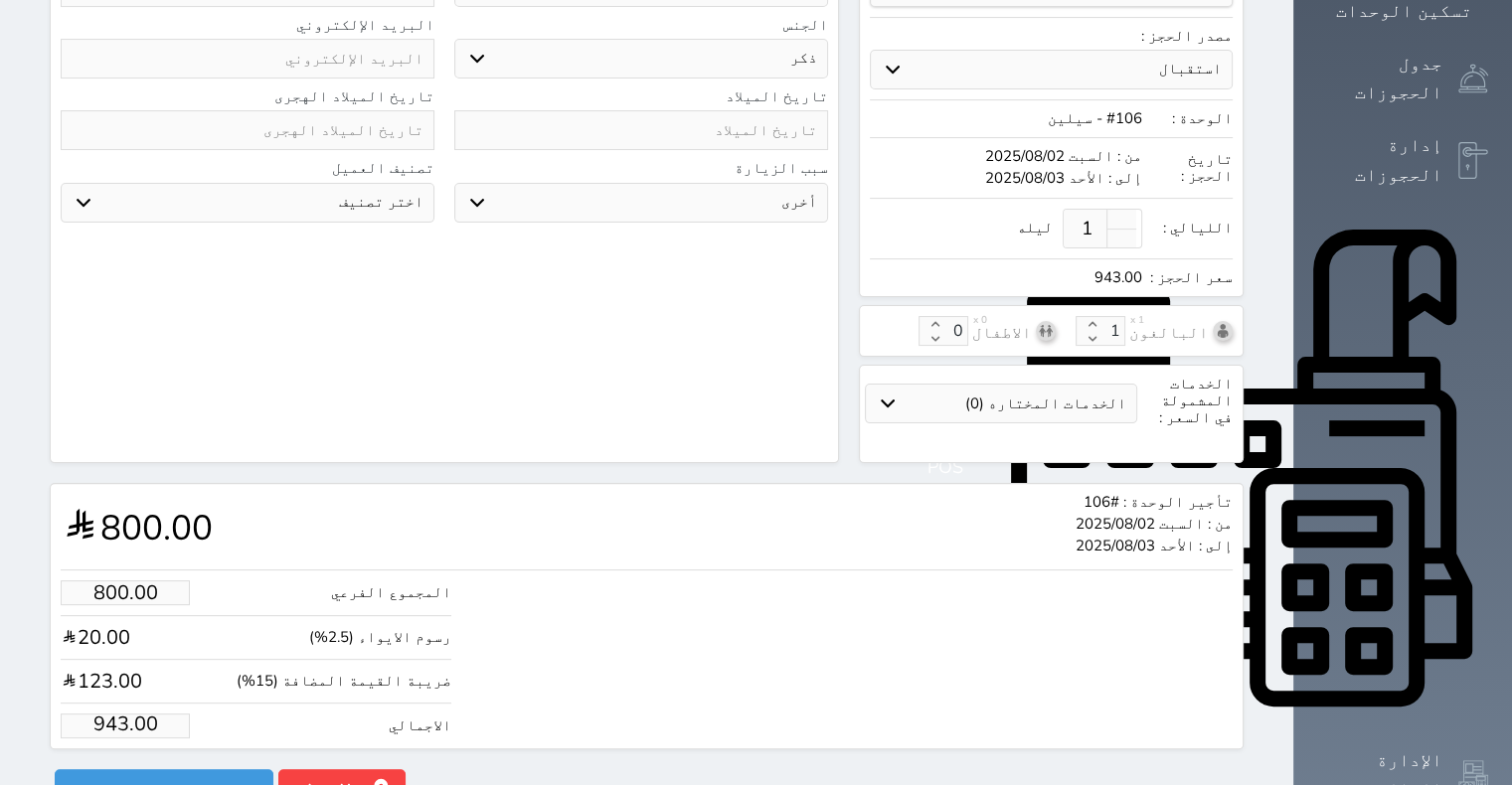 click on "943.00" at bounding box center (125, 725) 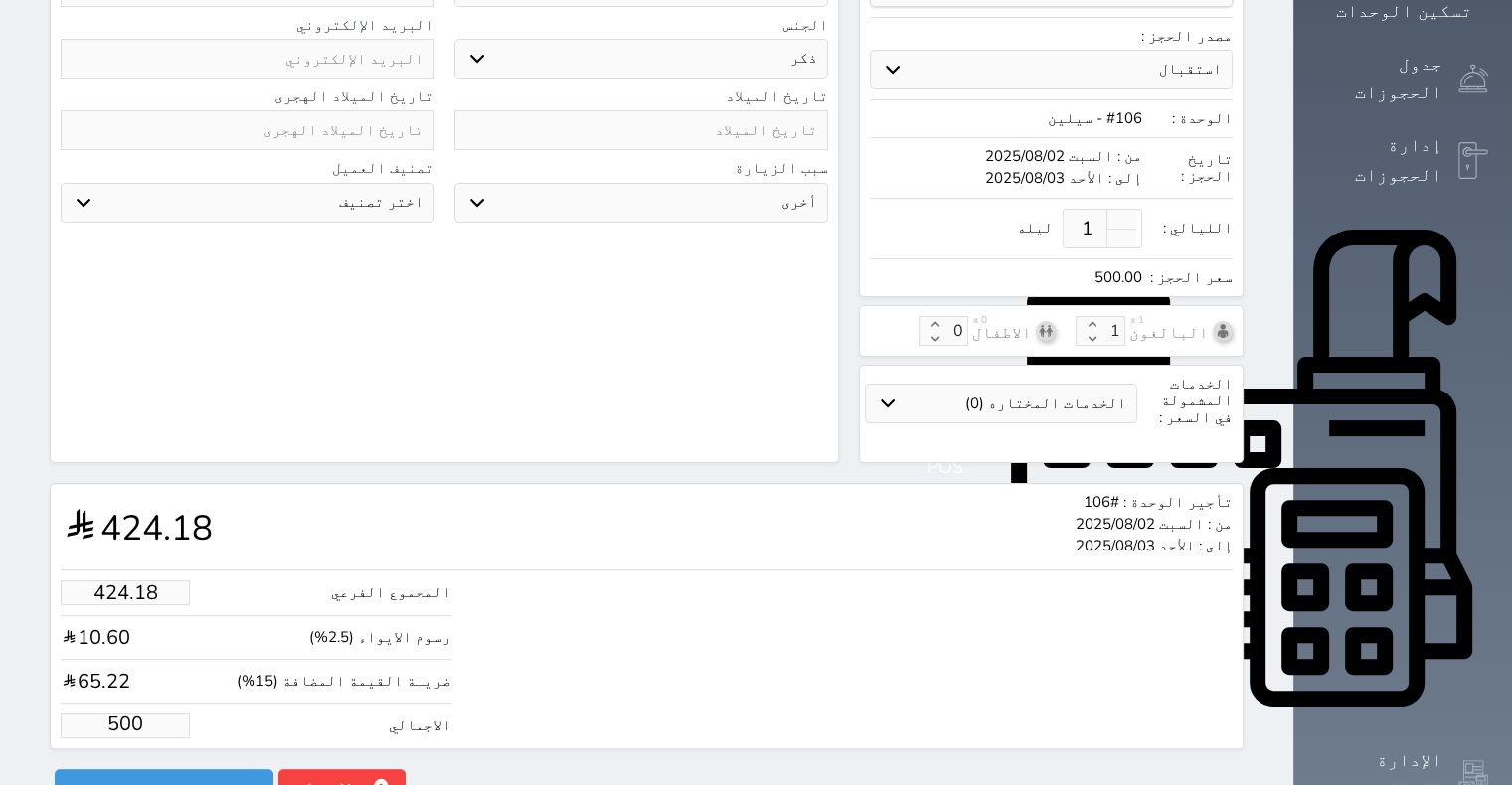 scroll, scrollTop: 0, scrollLeft: 0, axis: both 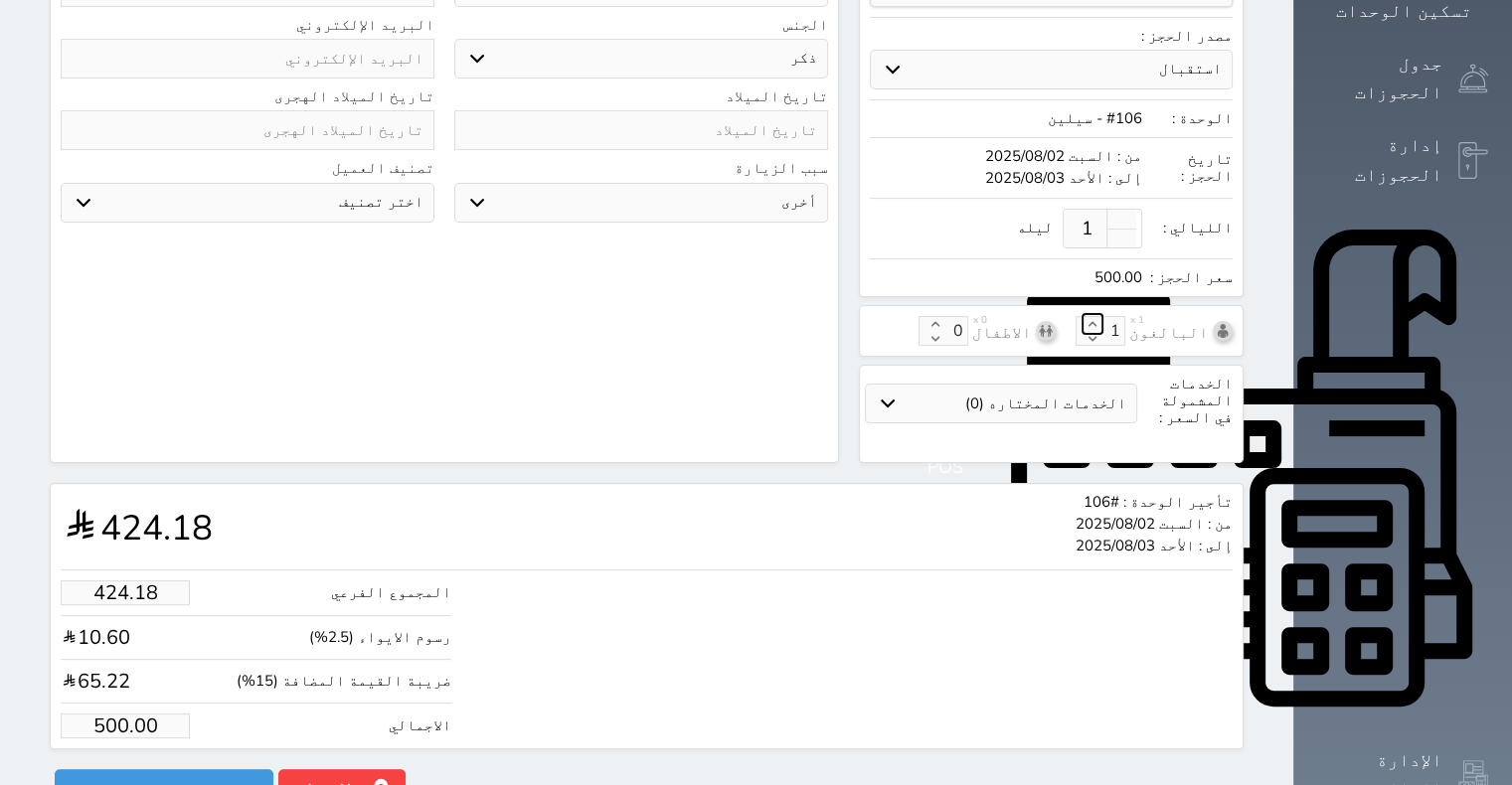 click 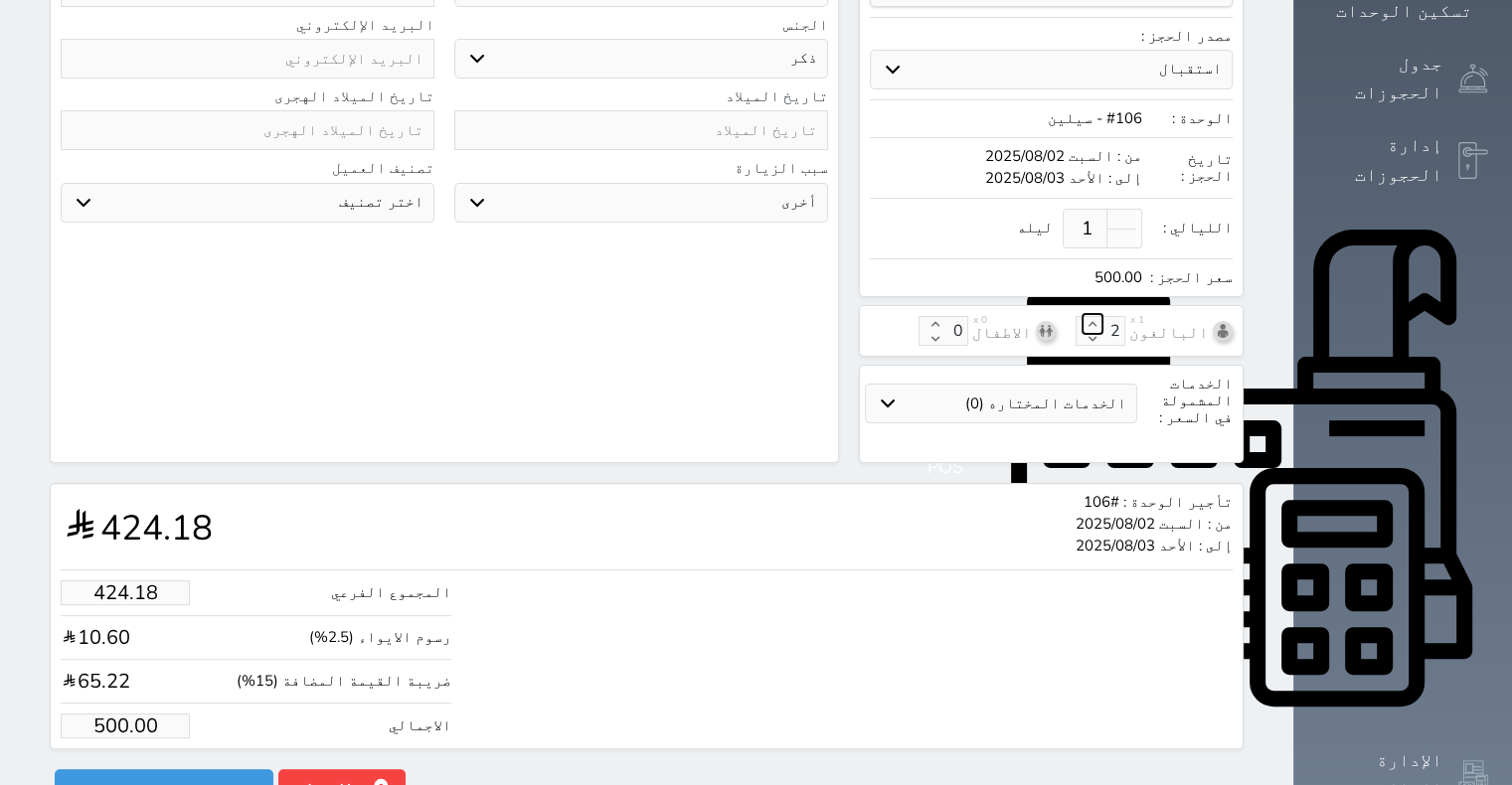 click 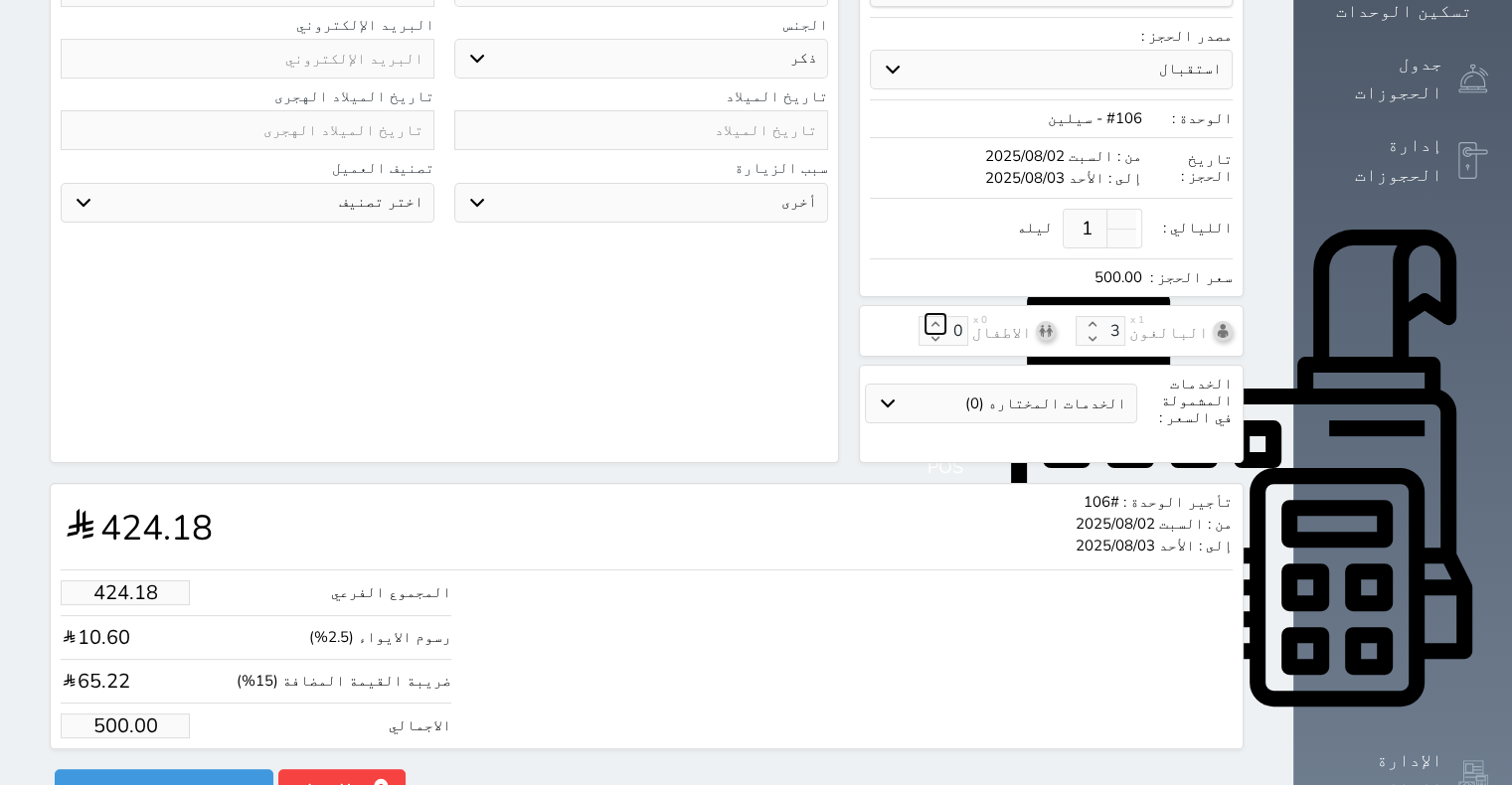 click 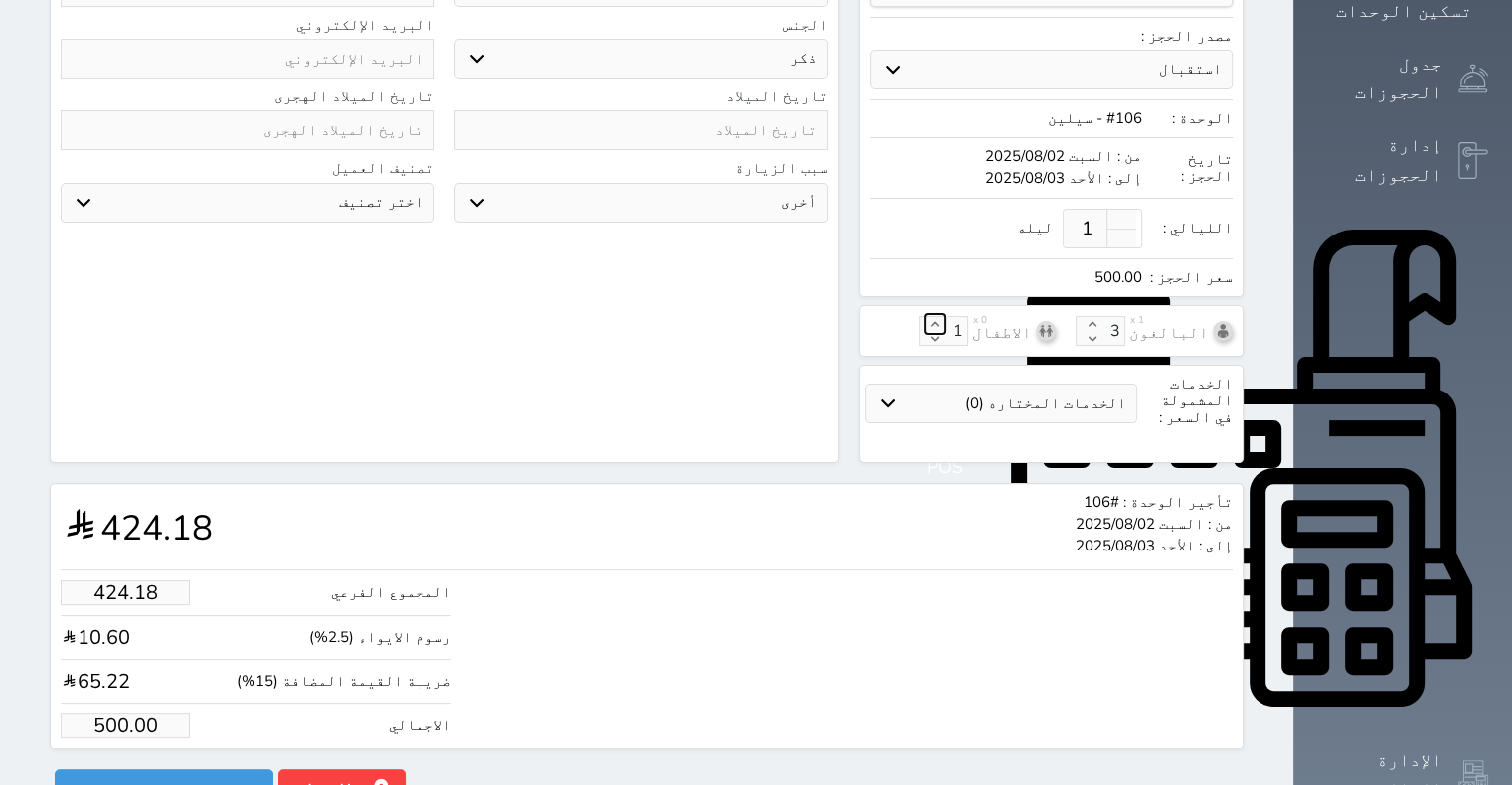 click 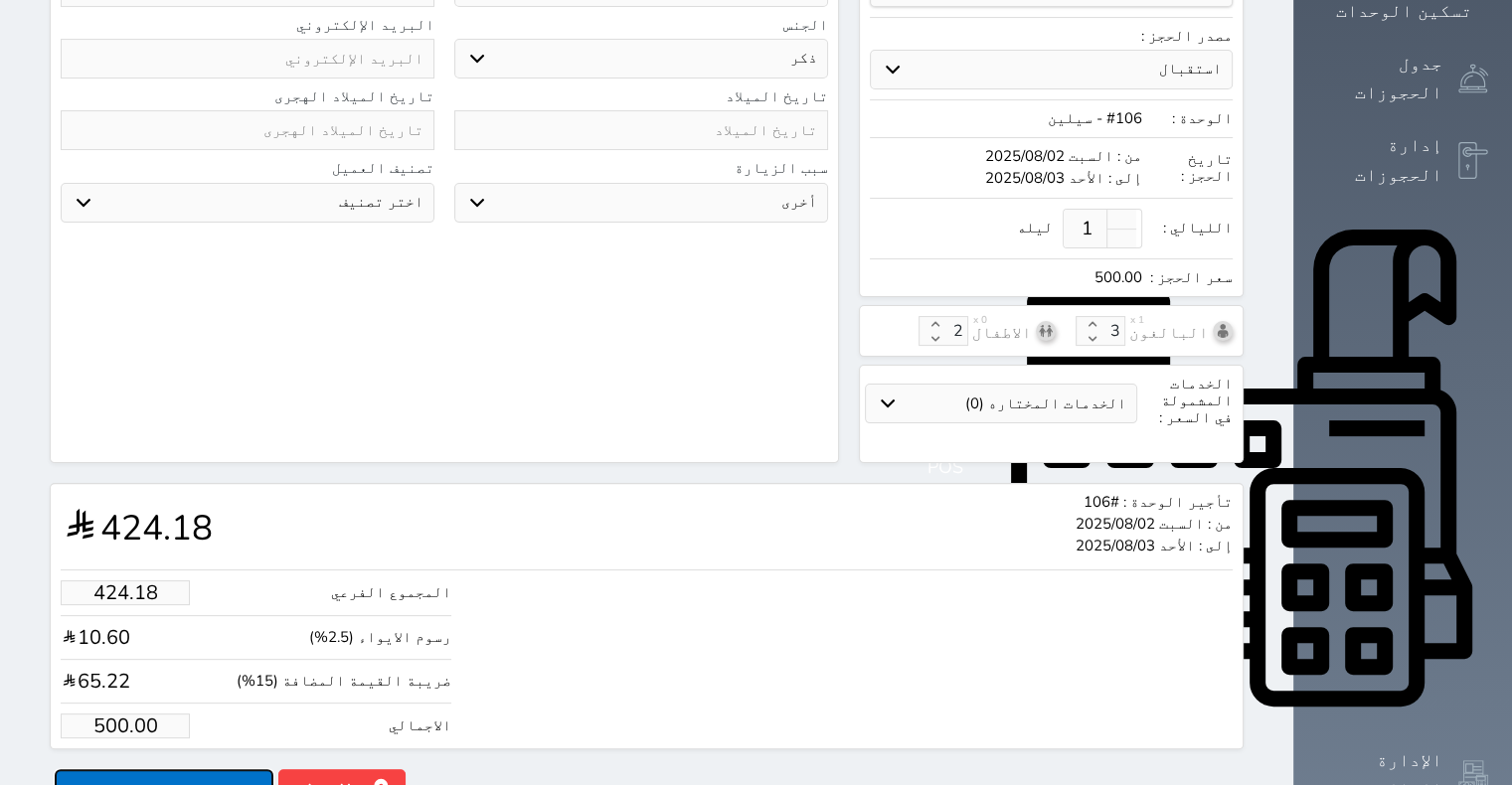 click on "حجز" at bounding box center (164, 786) 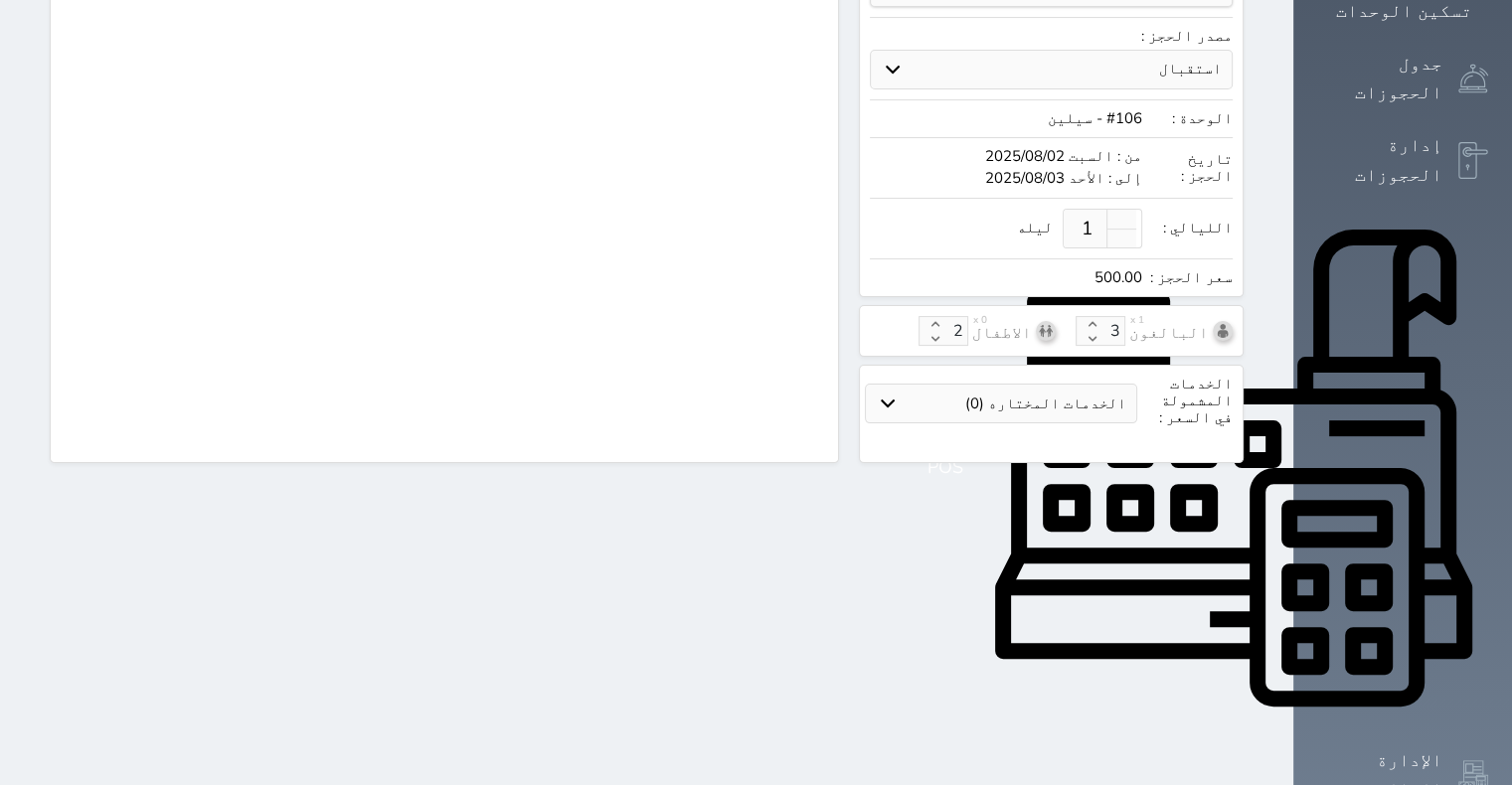scroll, scrollTop: 393, scrollLeft: 0, axis: vertical 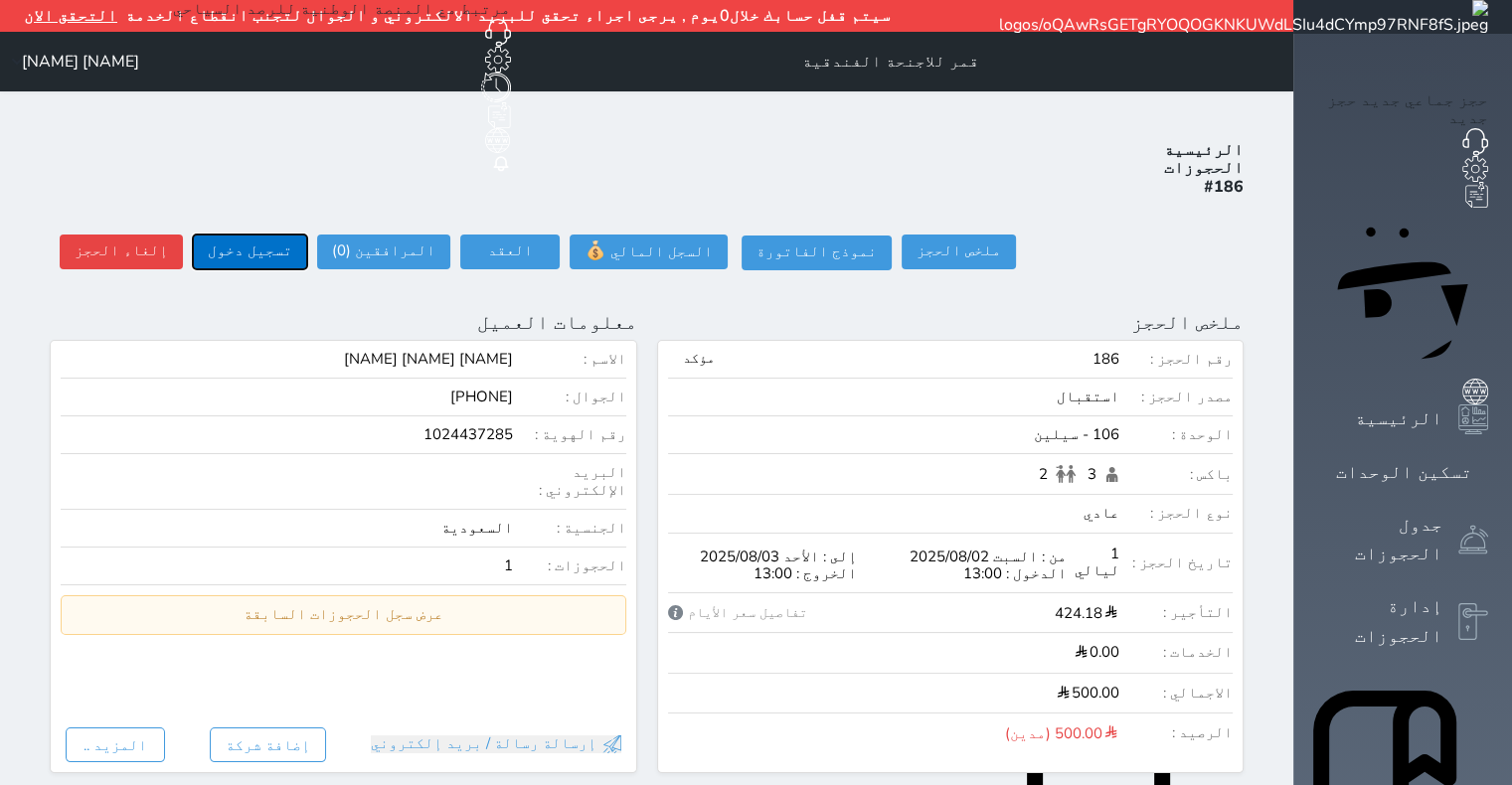 click on "تسجيل دخول" at bounding box center [250, 251] 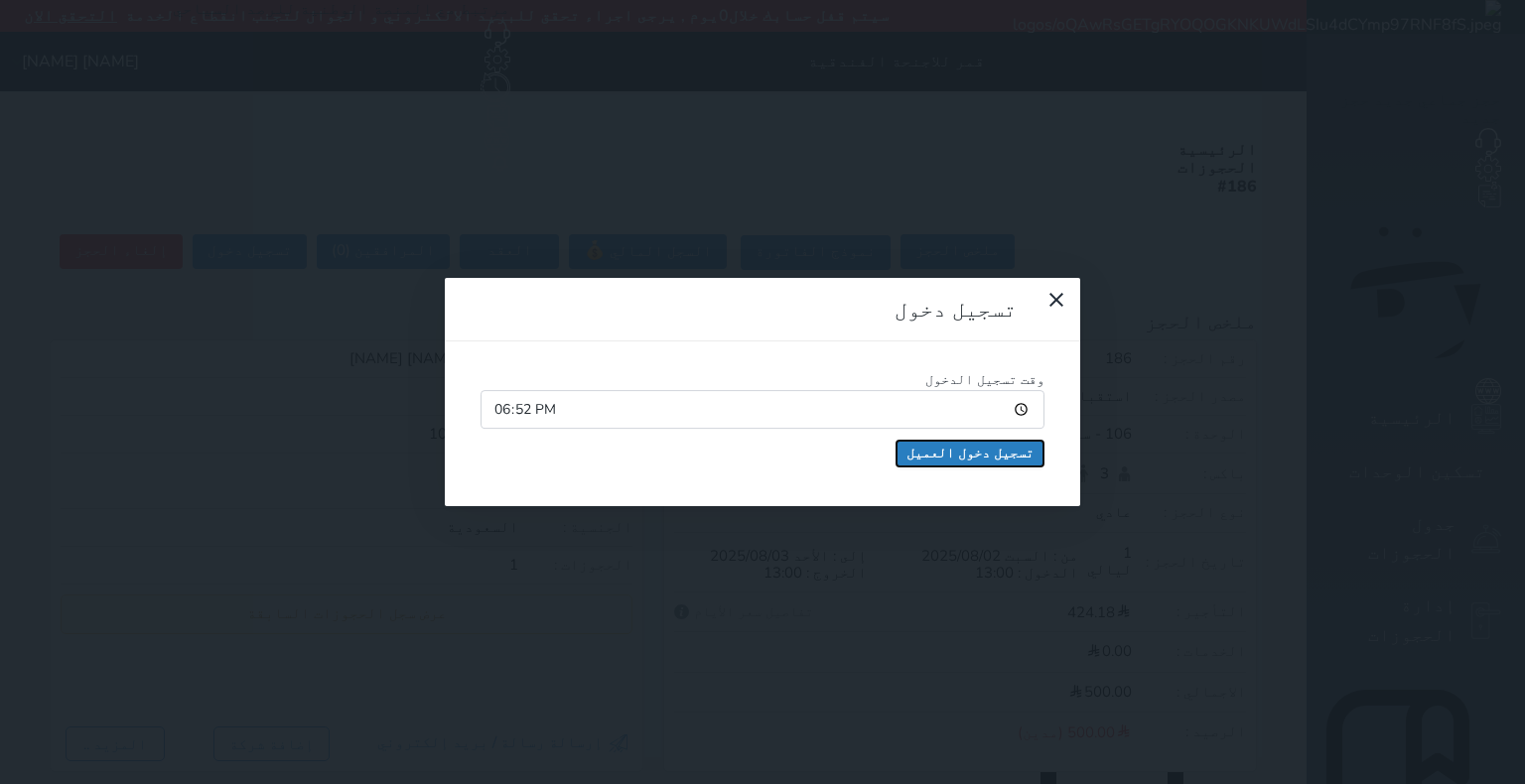 click on "تسجيل دخول العميل" at bounding box center (970, 454) 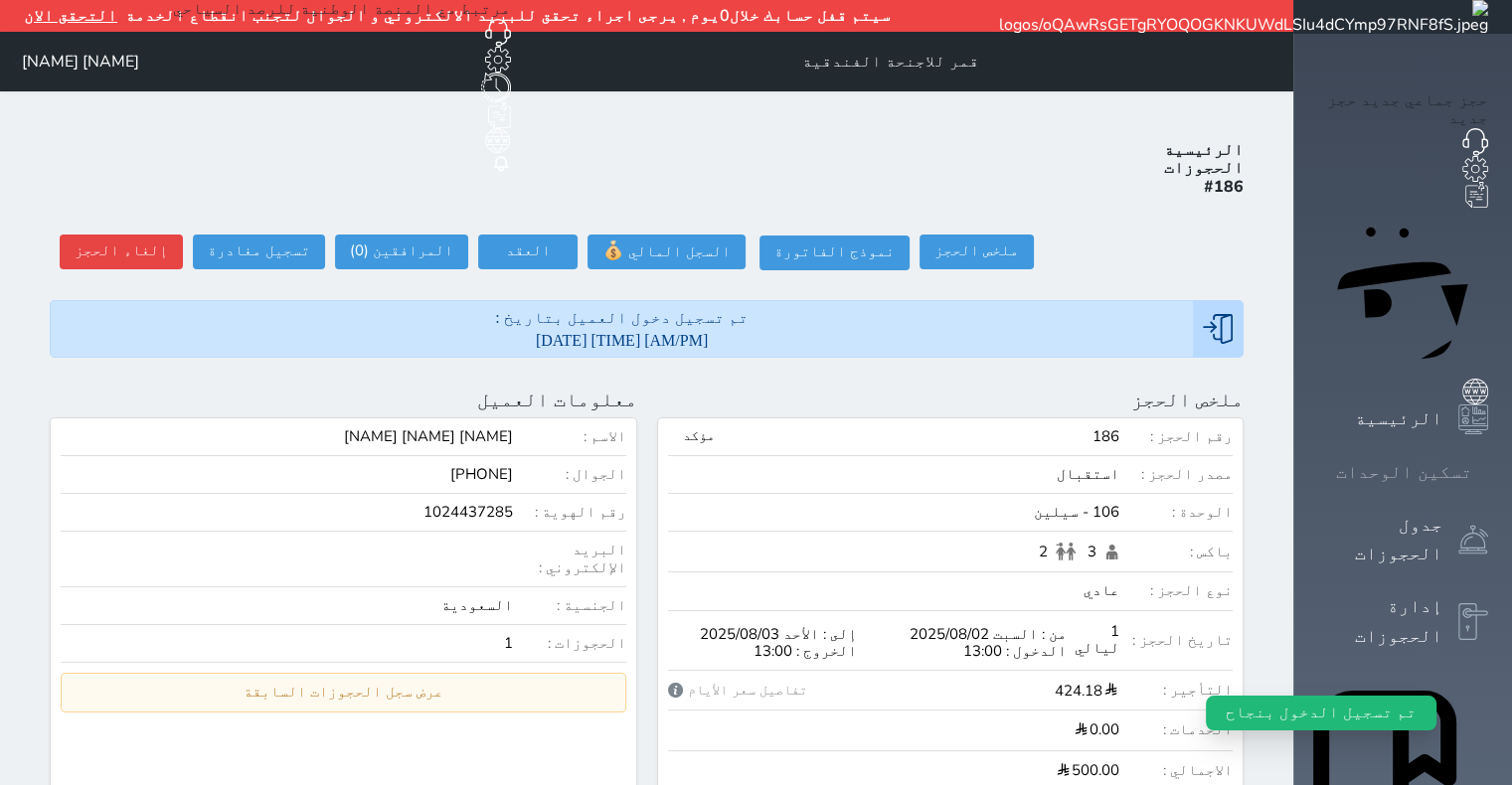 click at bounding box center (1488, 472) 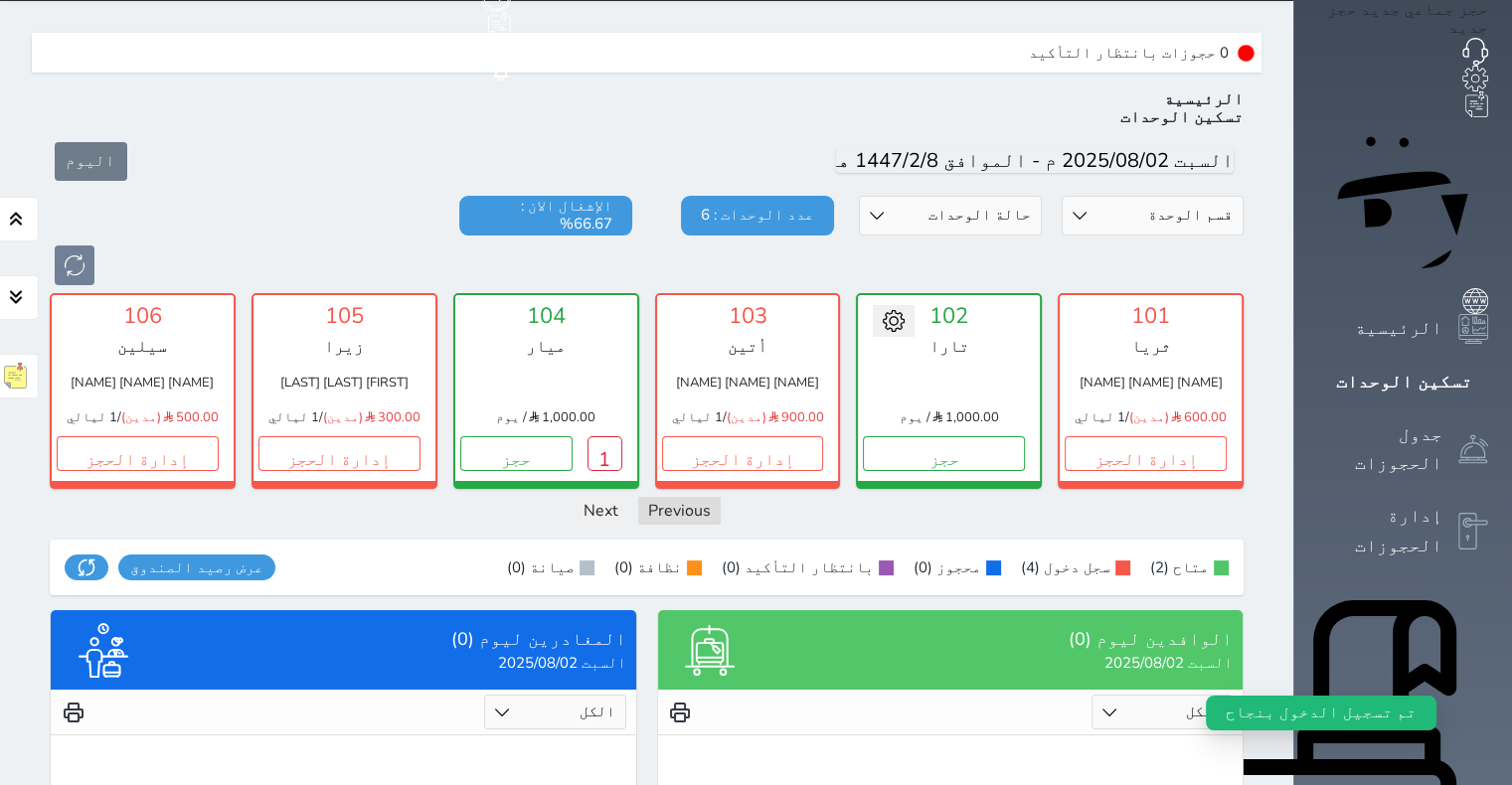 scroll, scrollTop: 91, scrollLeft: 0, axis: vertical 